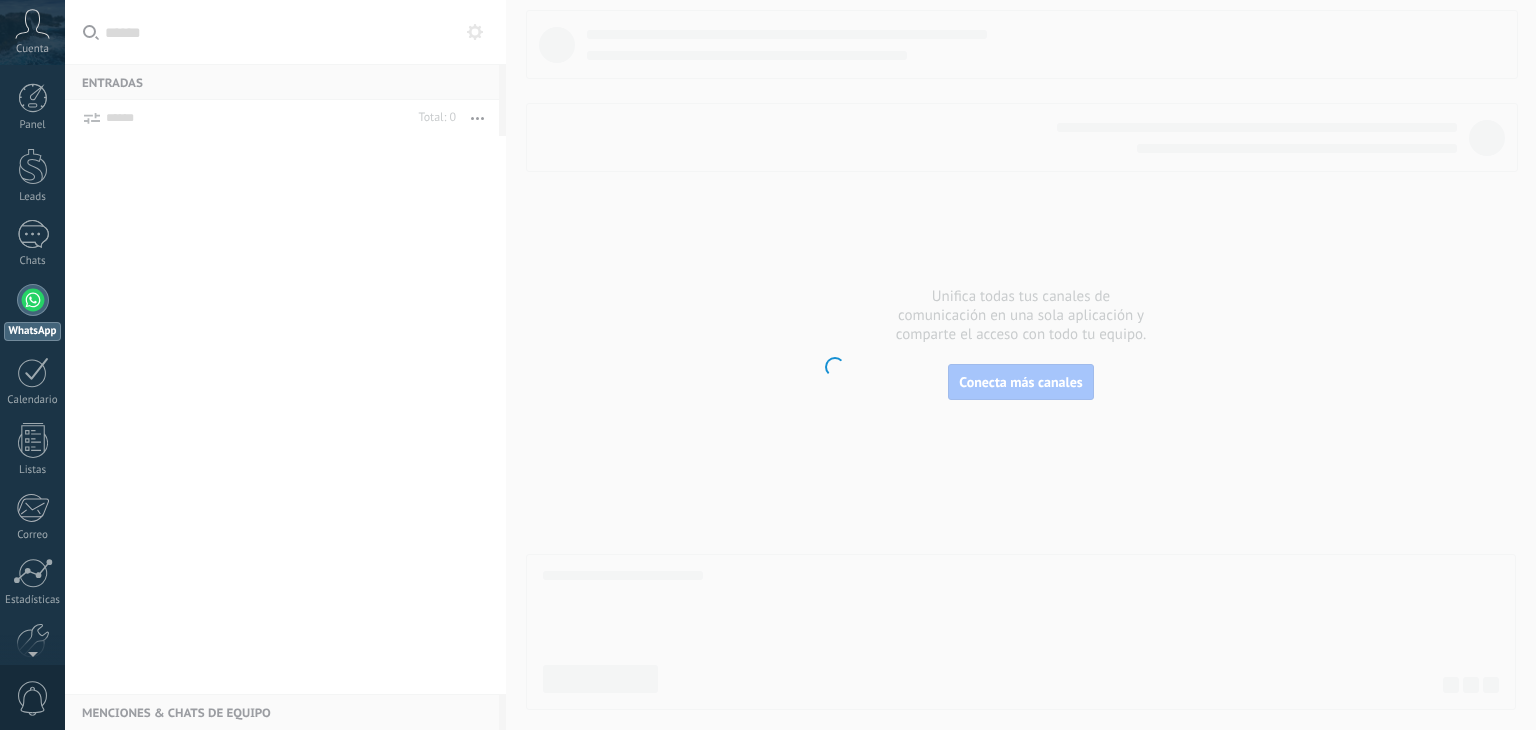 scroll, scrollTop: 0, scrollLeft: 0, axis: both 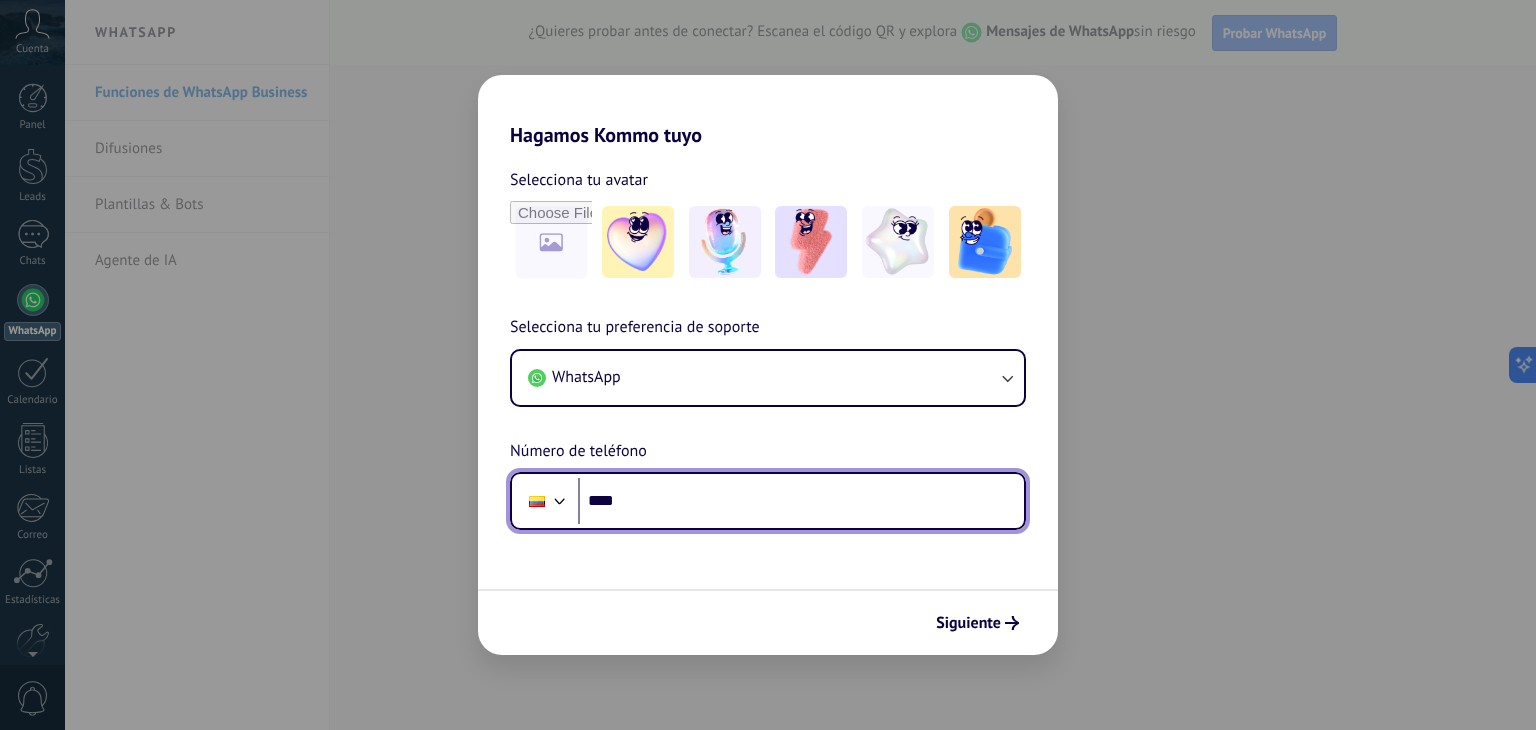 click on "****" at bounding box center [801, 501] 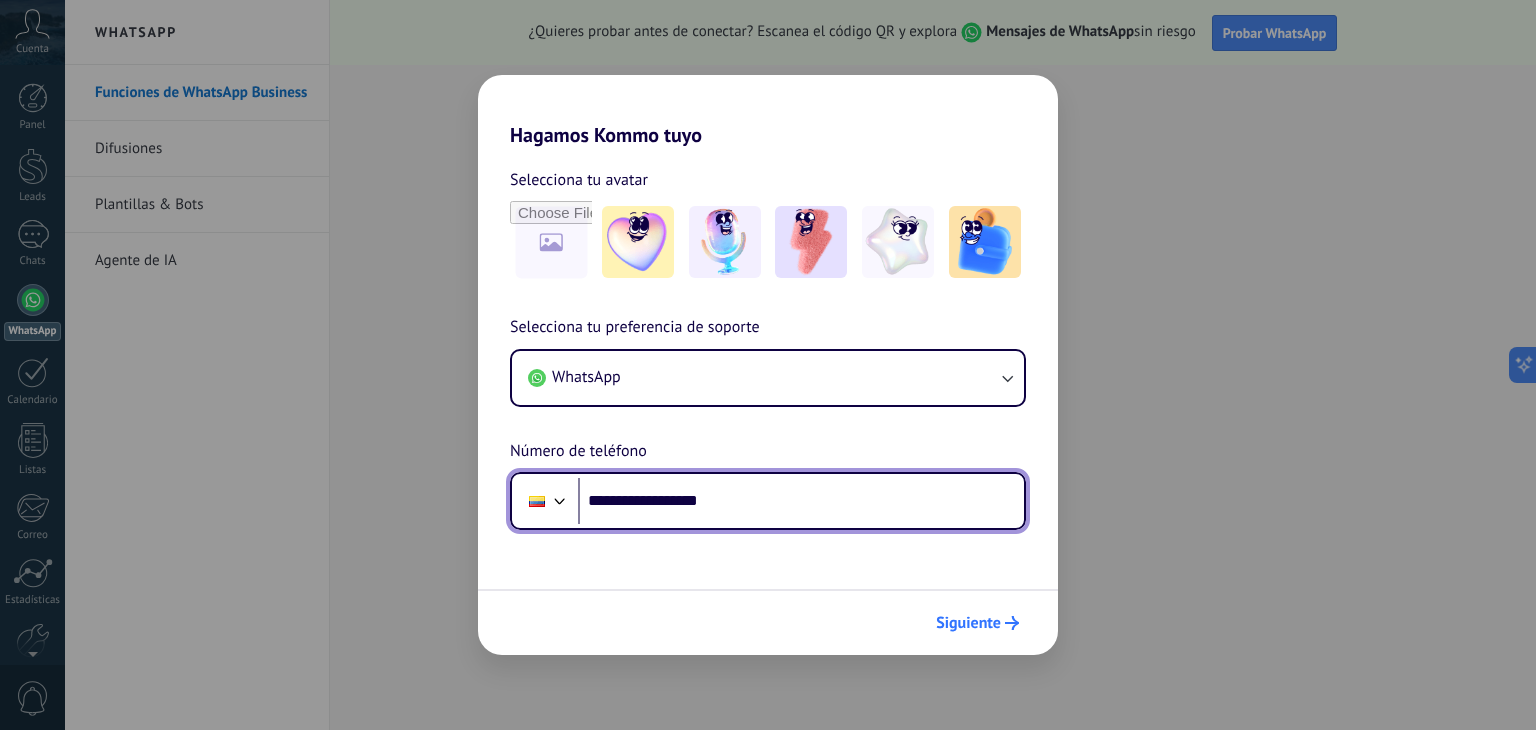 type on "**********" 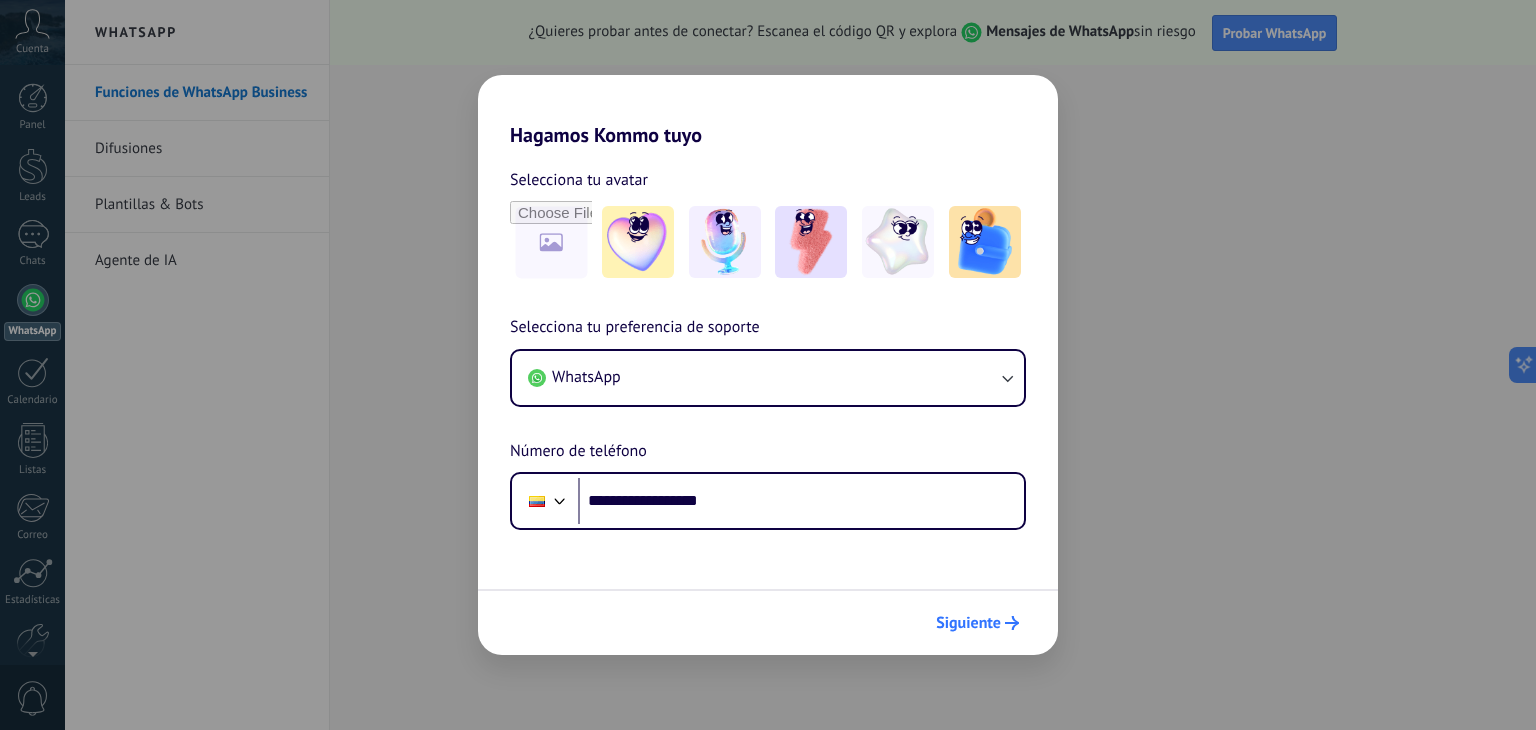 scroll, scrollTop: 0, scrollLeft: 0, axis: both 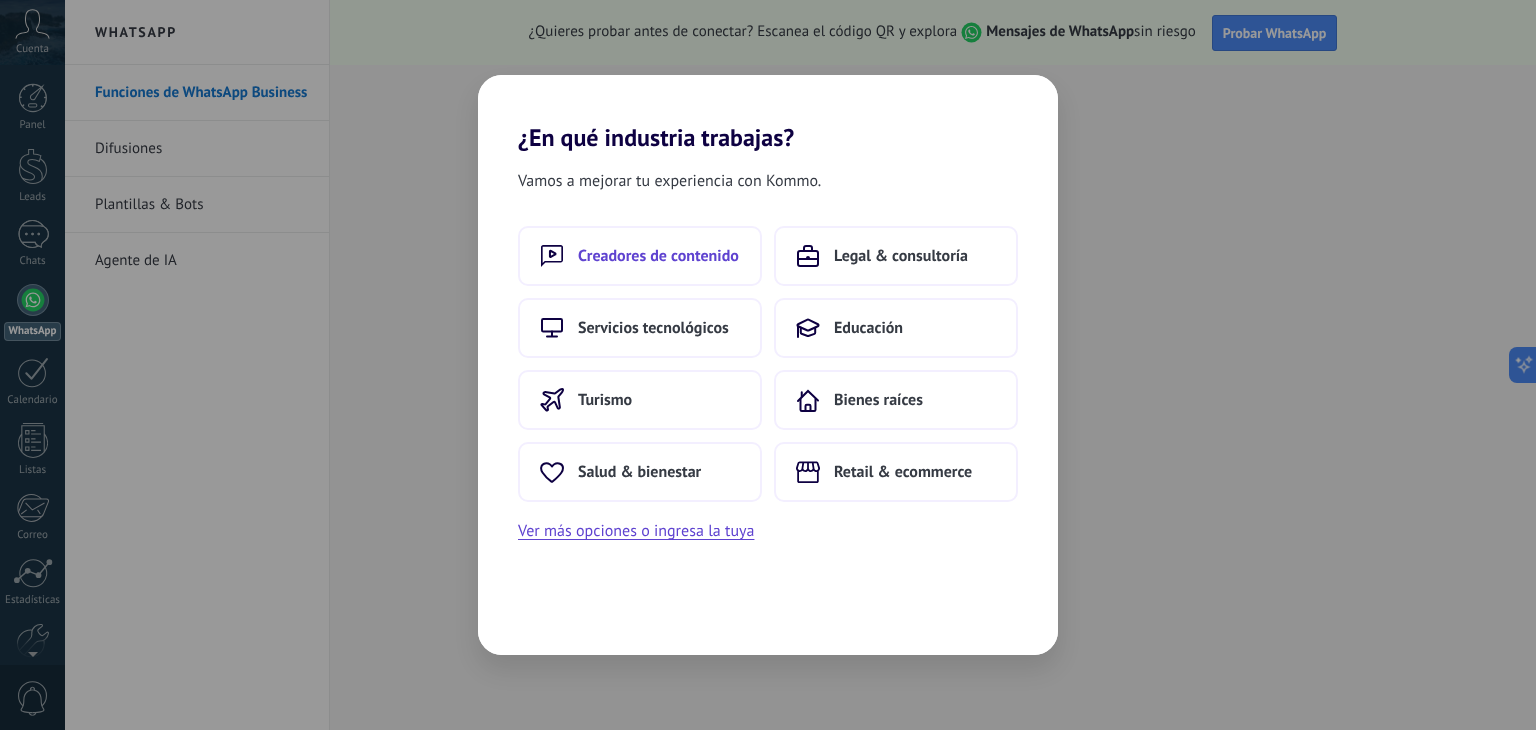 click on "Creadores de contenido" at bounding box center (640, 256) 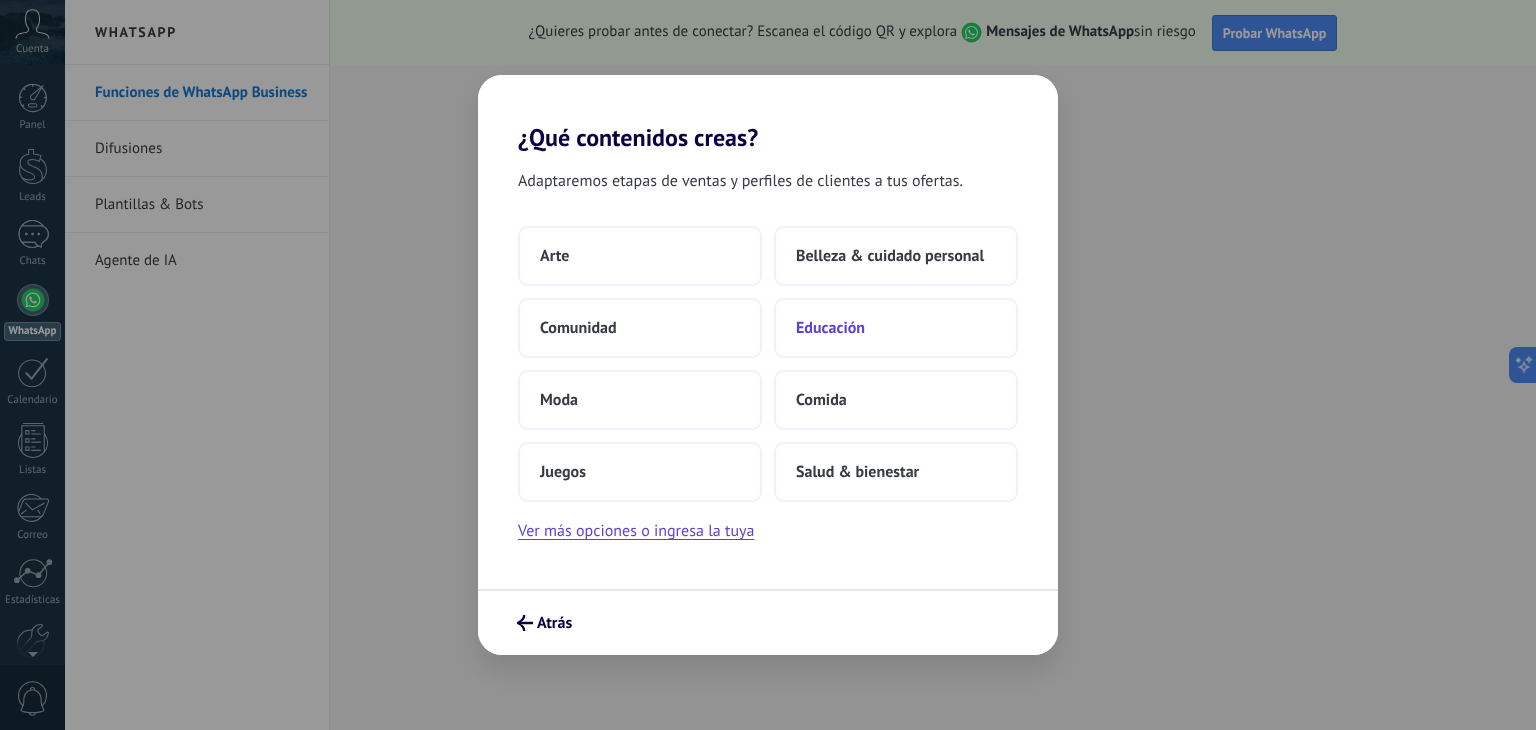 click on "Educación" at bounding box center [830, 328] 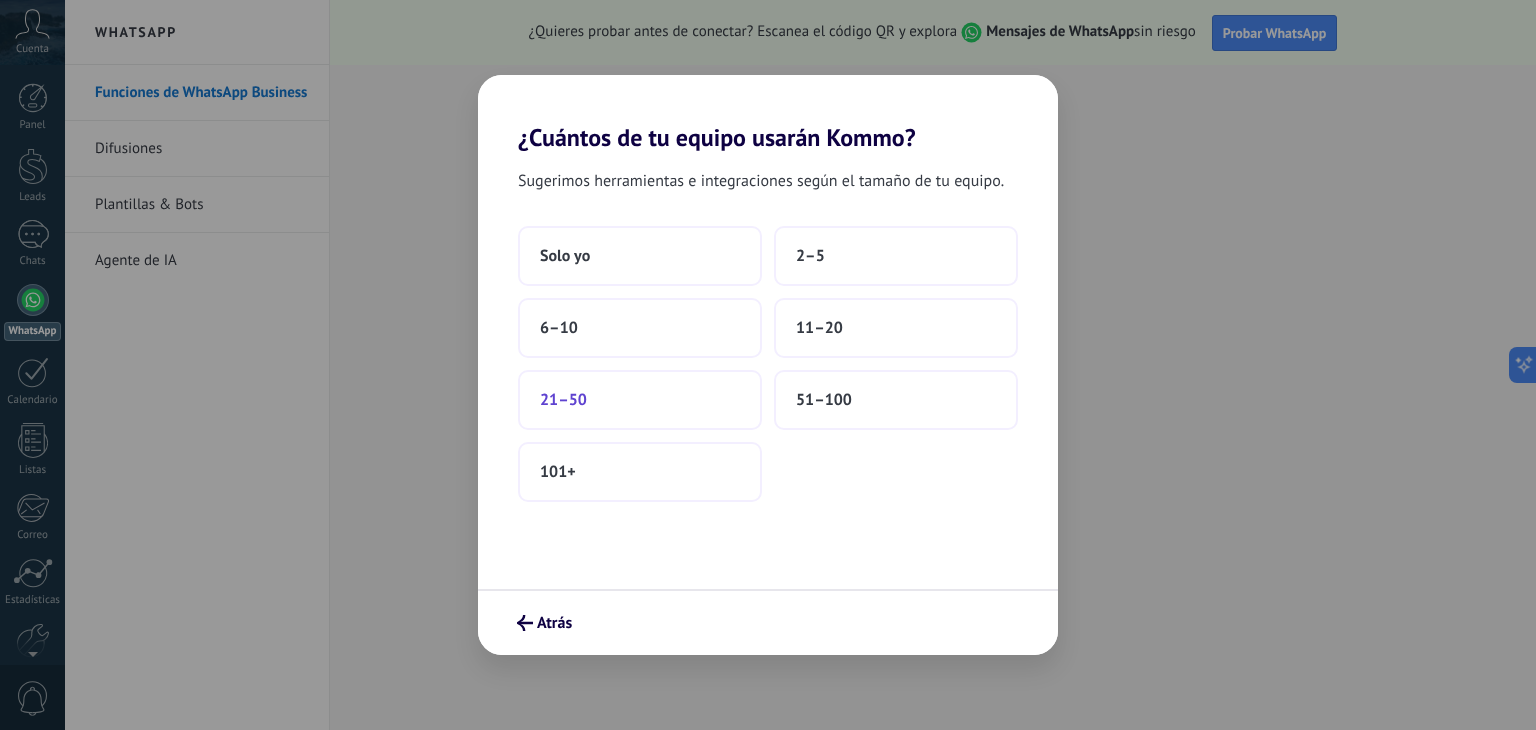 click on "21–50" at bounding box center (640, 400) 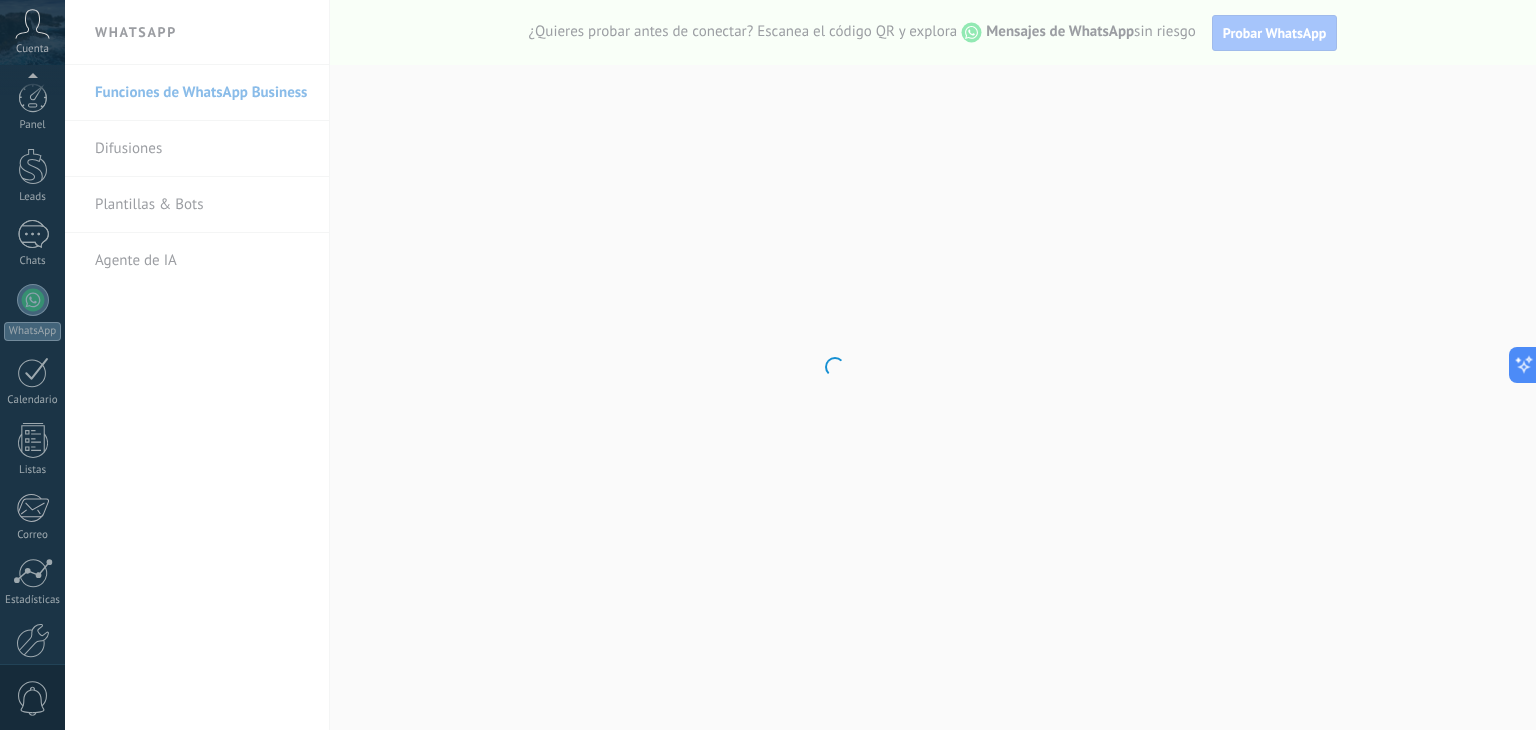 scroll, scrollTop: 101, scrollLeft: 0, axis: vertical 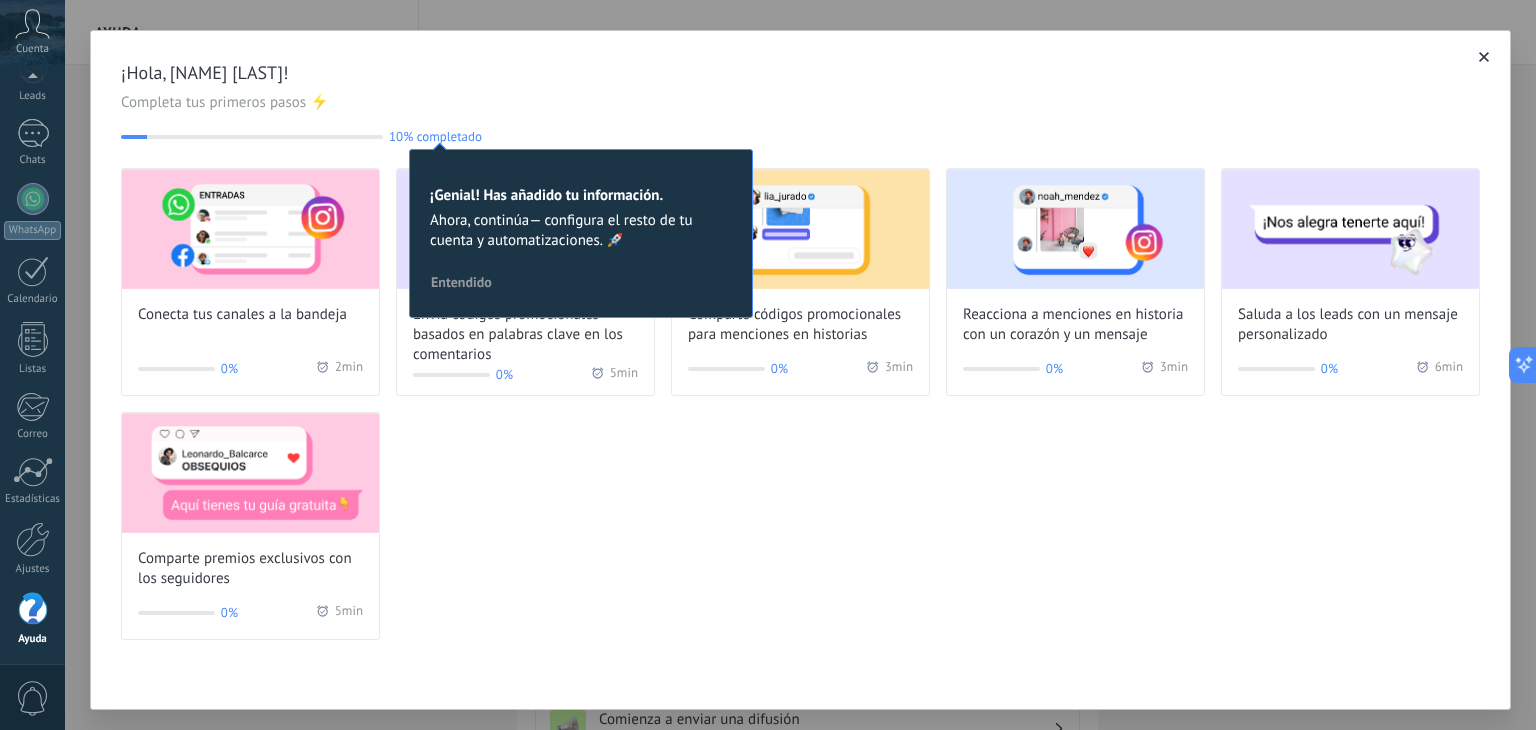 click 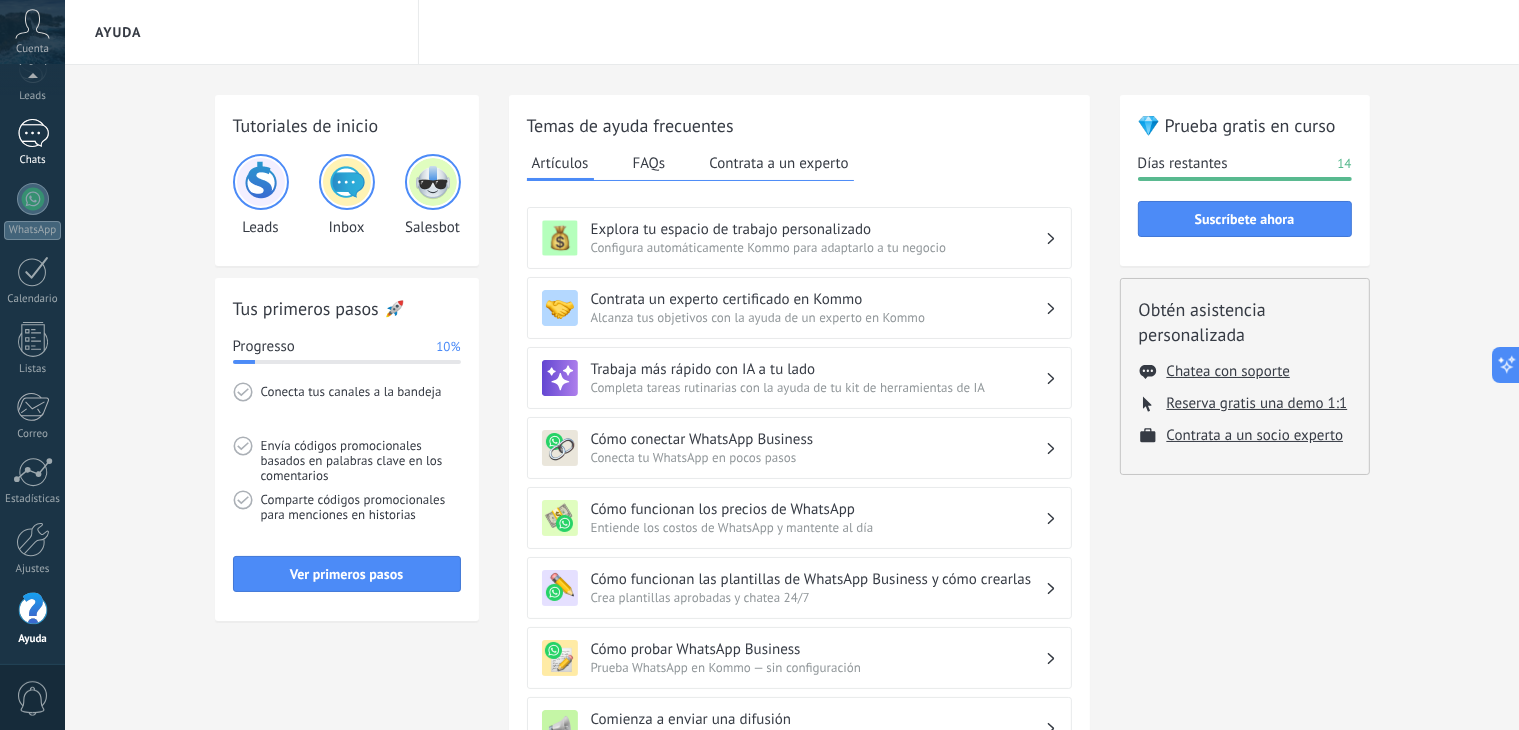 click at bounding box center [33, 133] 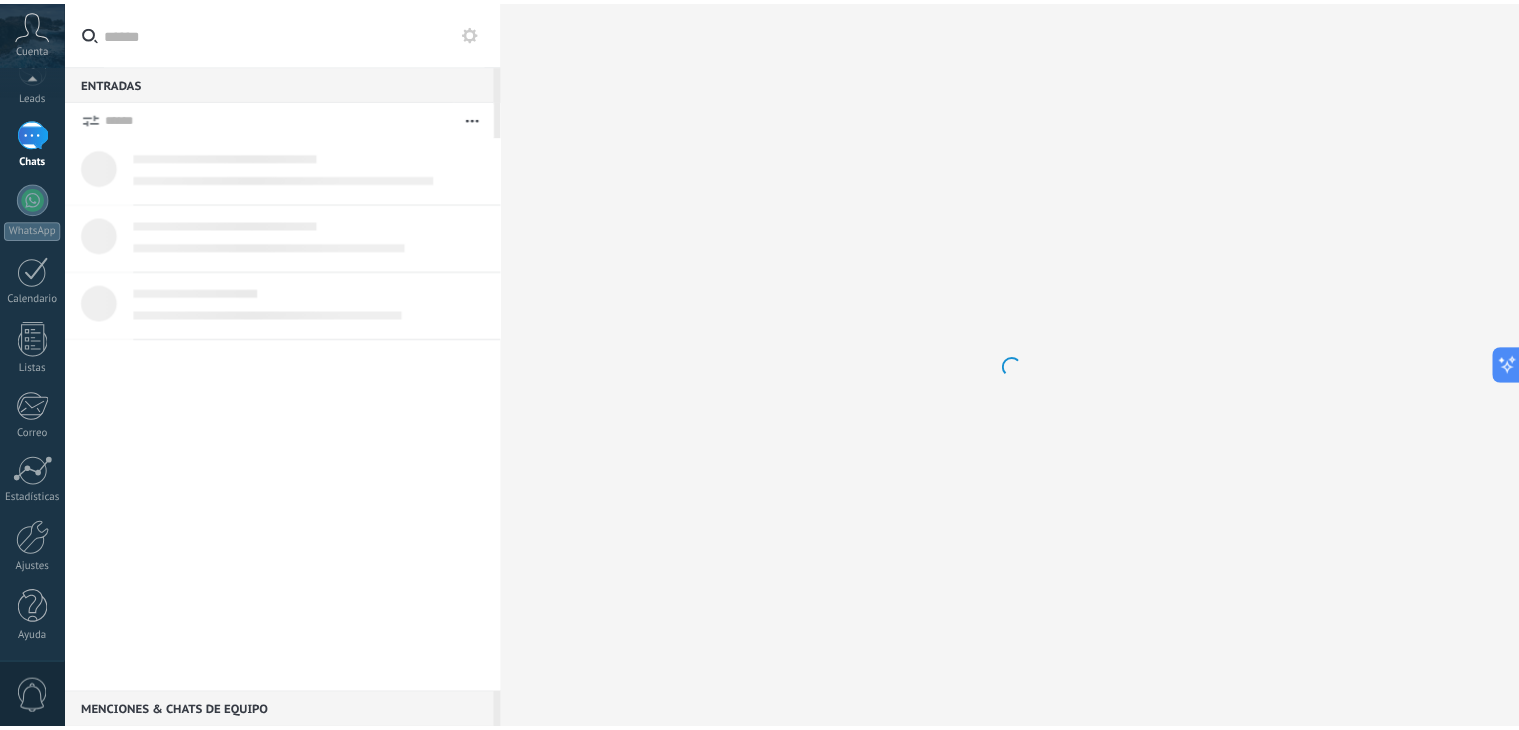 scroll, scrollTop: 0, scrollLeft: 0, axis: both 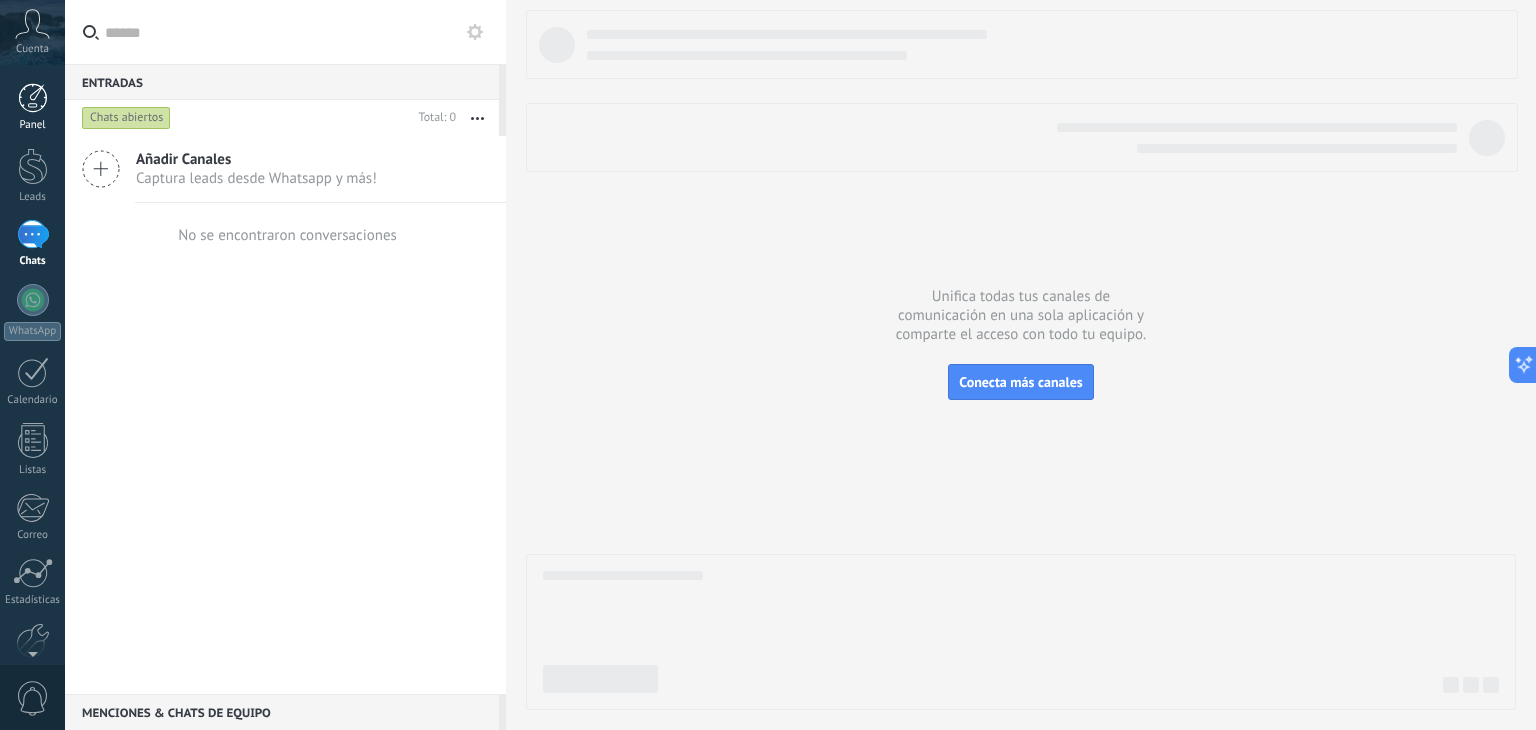 click at bounding box center (33, 98) 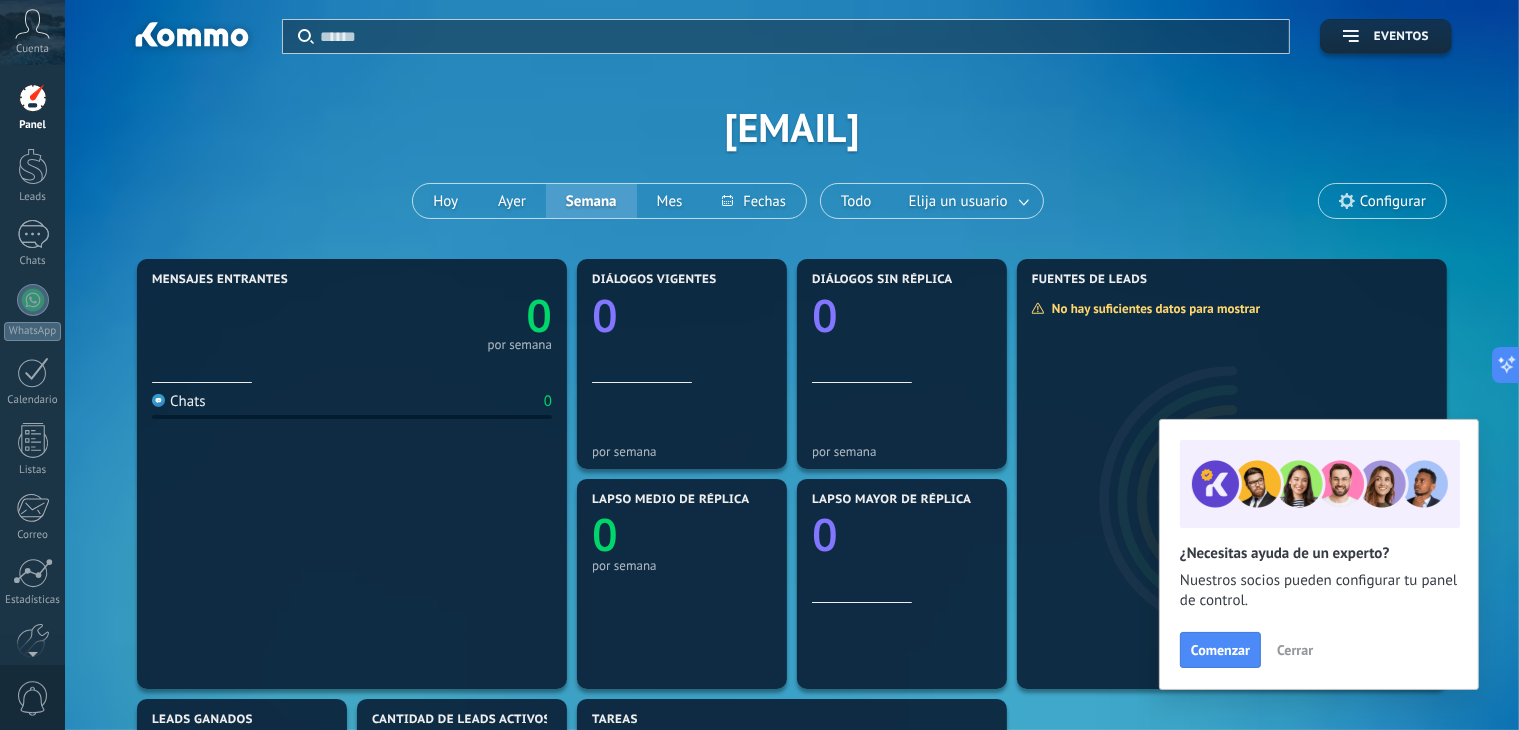 click on "Aplicar Eventos marciaestrellansyahoocom Hoy Ayer Semana Mes Todo Elija un usuario Configurar" at bounding box center [792, 127] 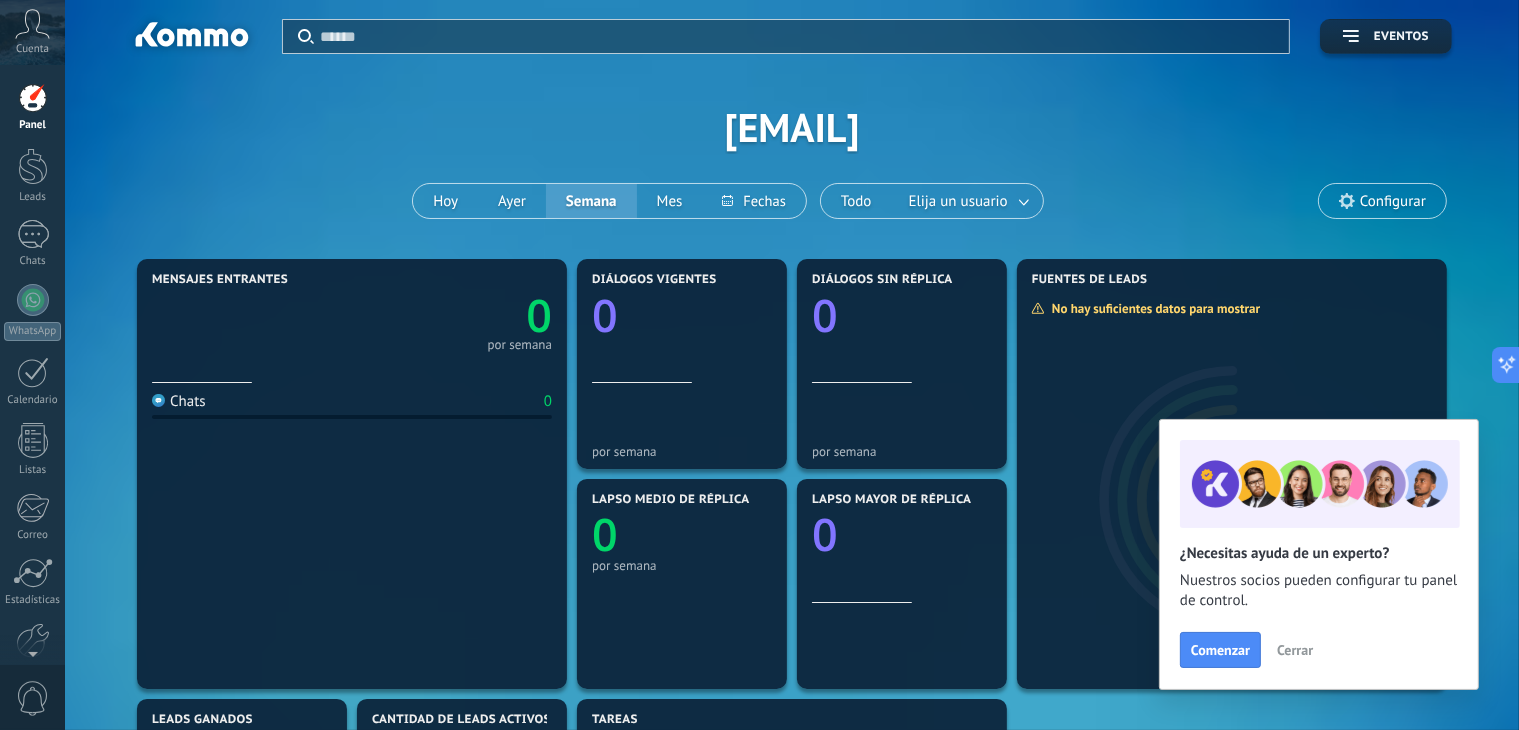 click on "Configurar" at bounding box center [1393, 201] 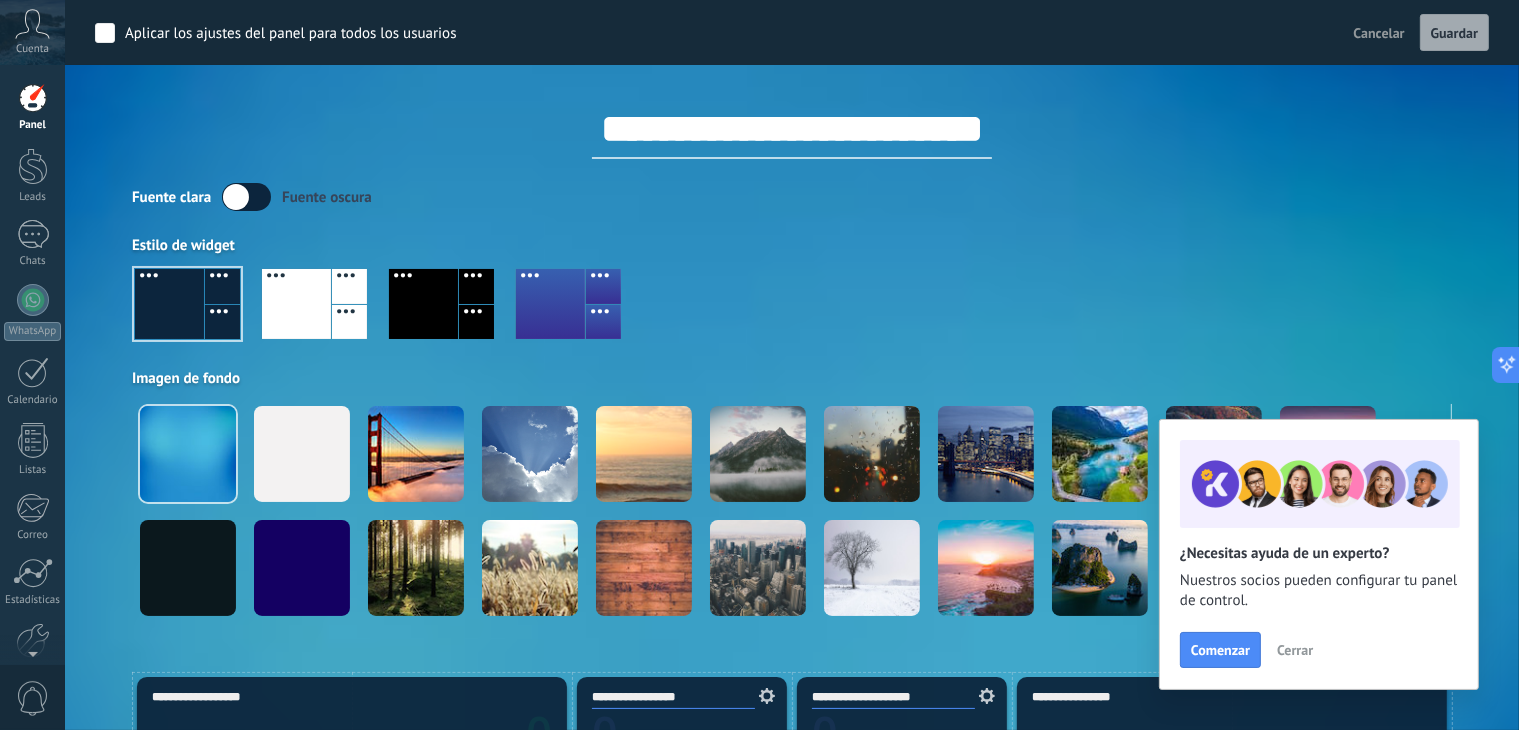 click on "**********" at bounding box center (792, 129) 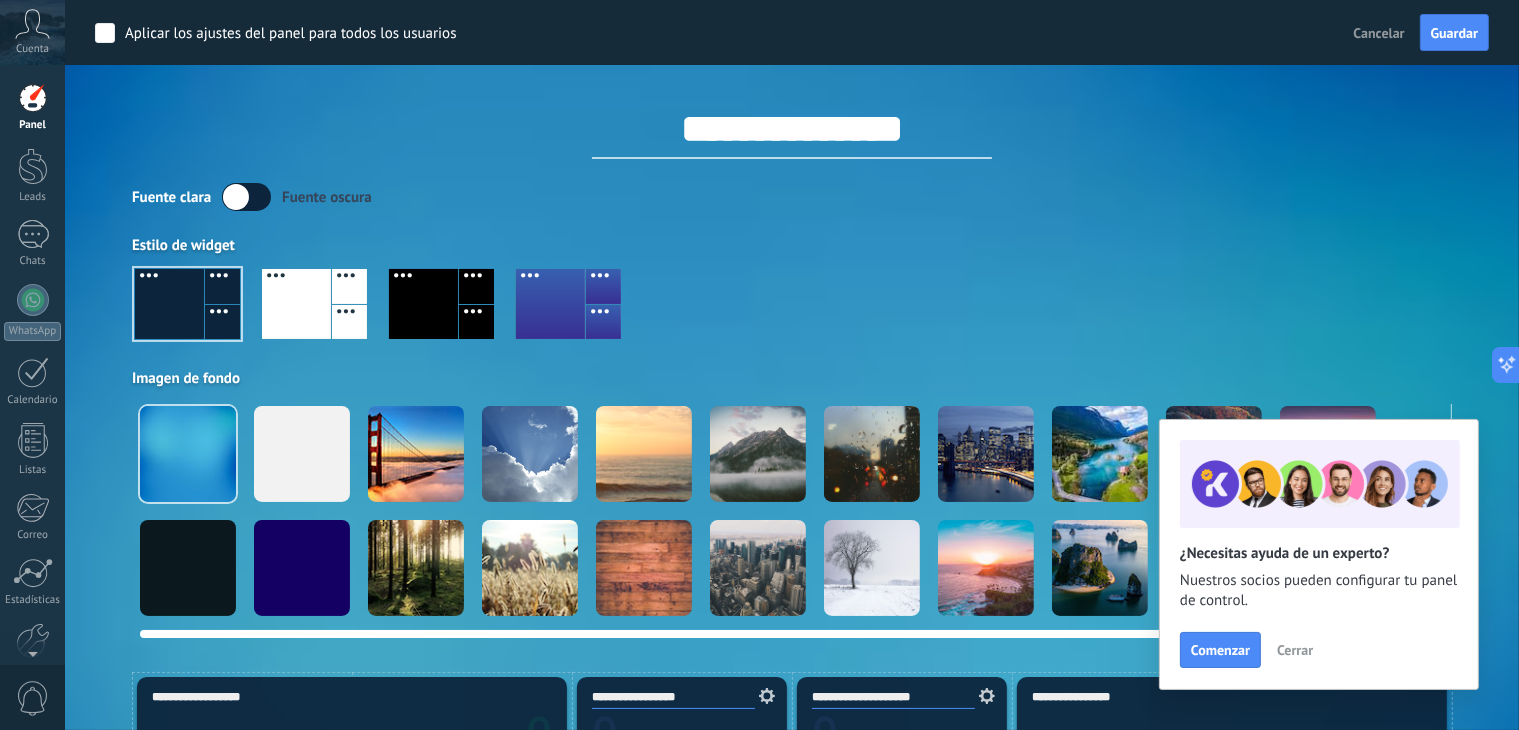 scroll, scrollTop: 100, scrollLeft: 0, axis: vertical 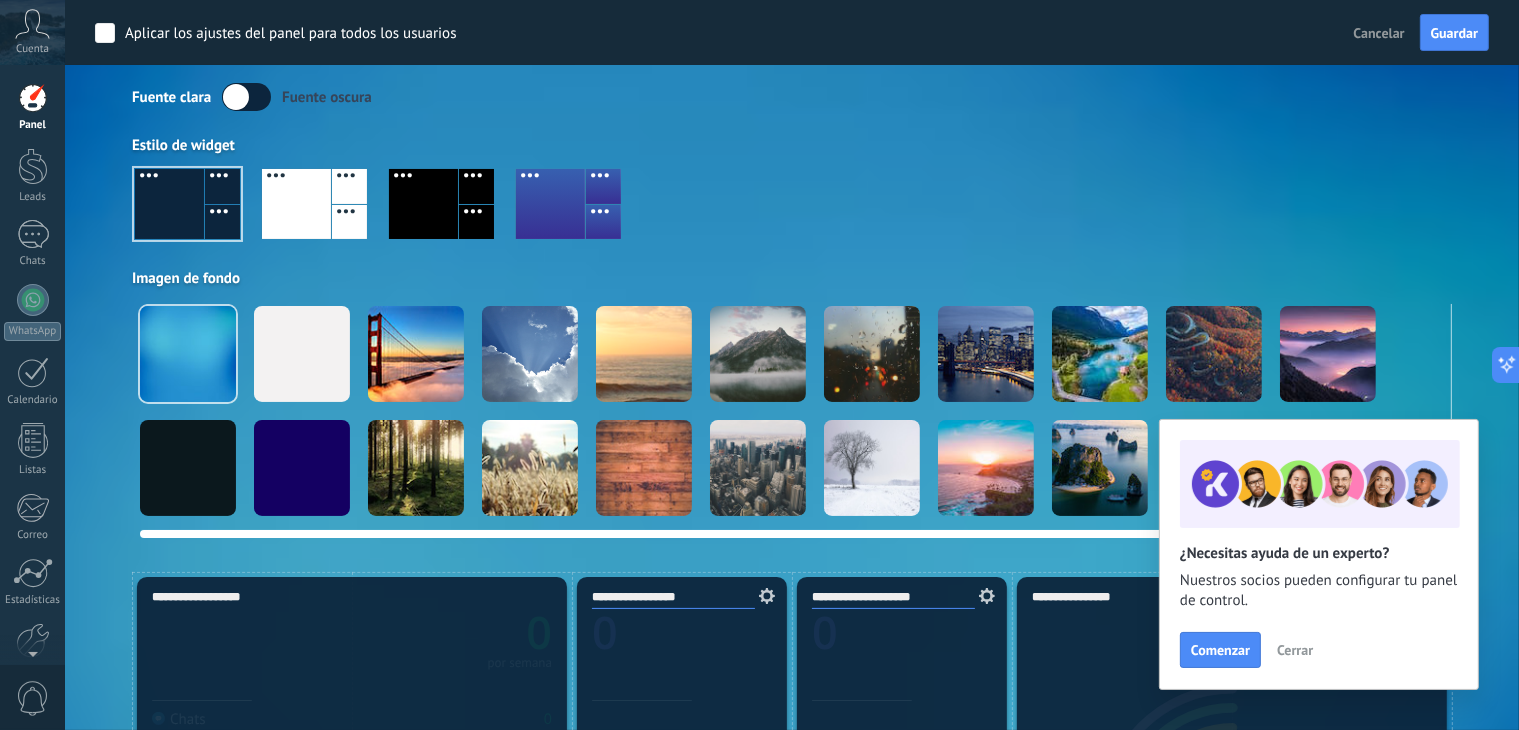 type on "**********" 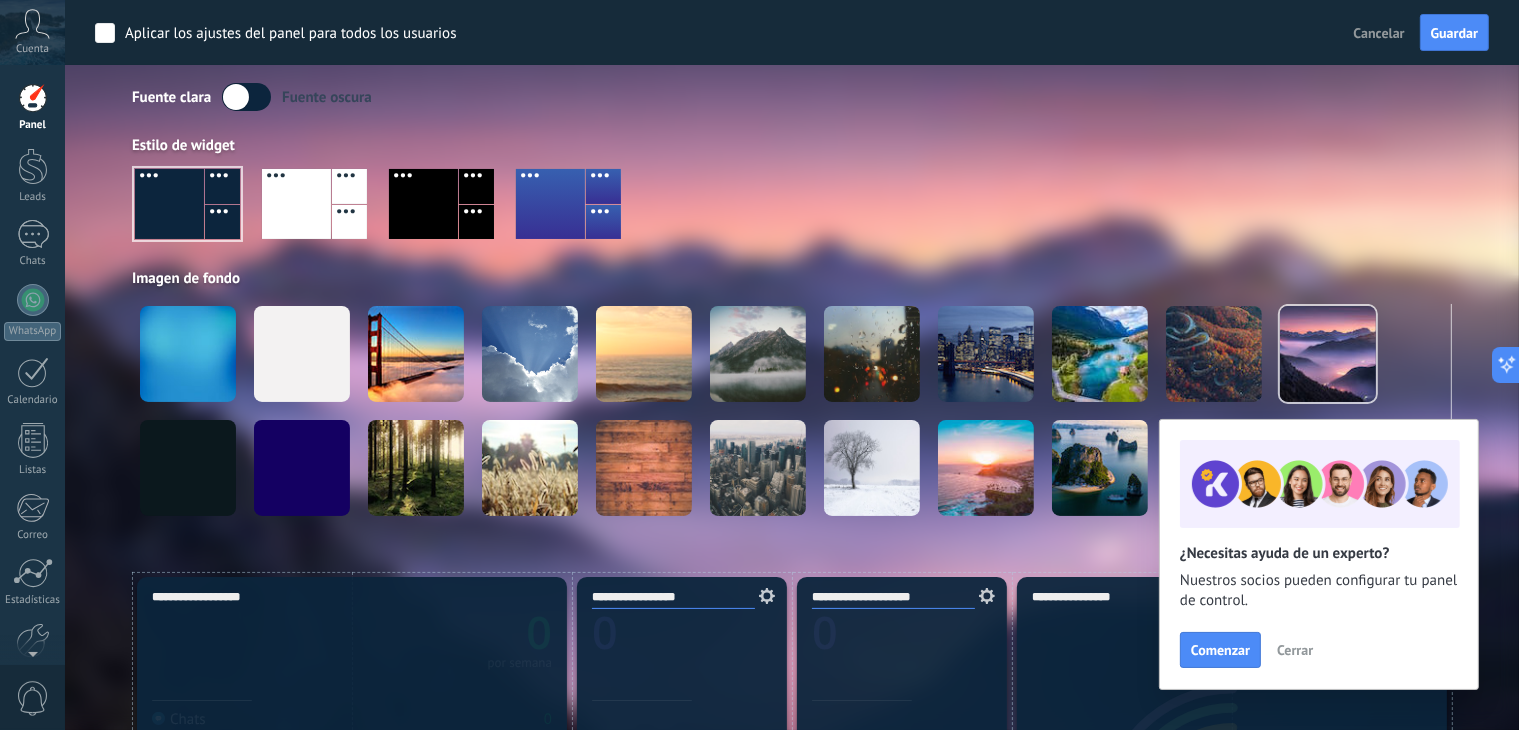 click at bounding box center [792, 212] 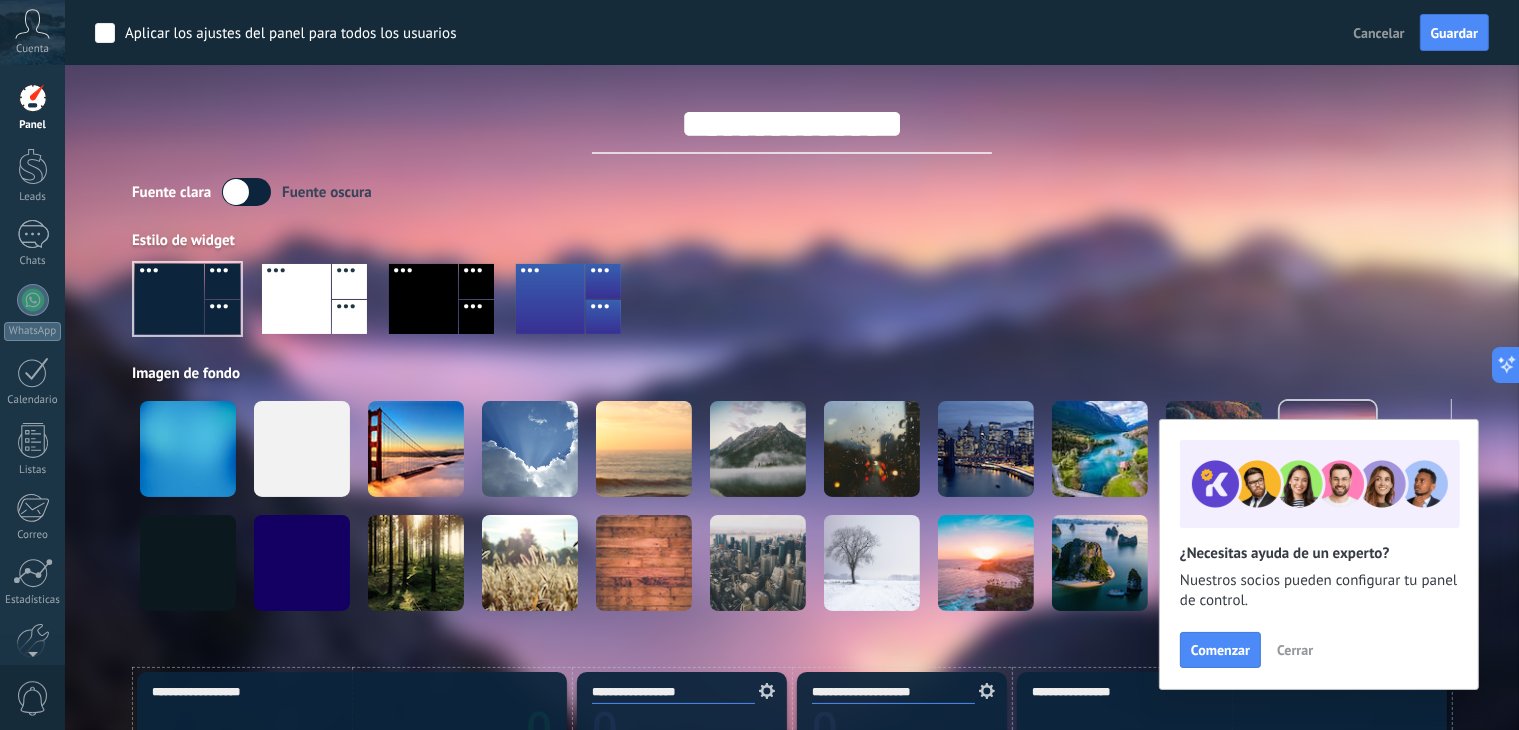 scroll, scrollTop: 0, scrollLeft: 0, axis: both 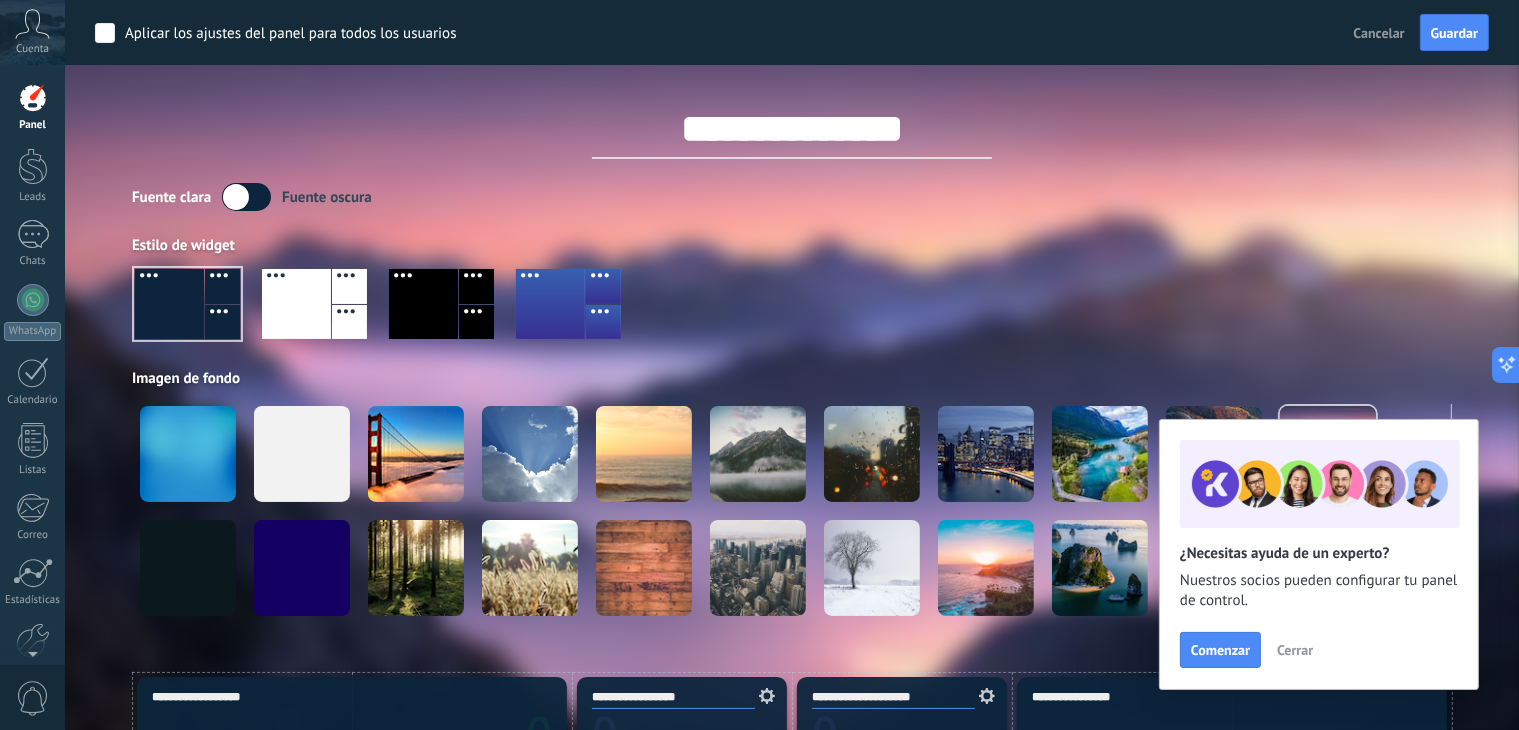 click on "Fuente clara Fuente oscura Estilo de widget Imagen de fondo" at bounding box center (792, 410) 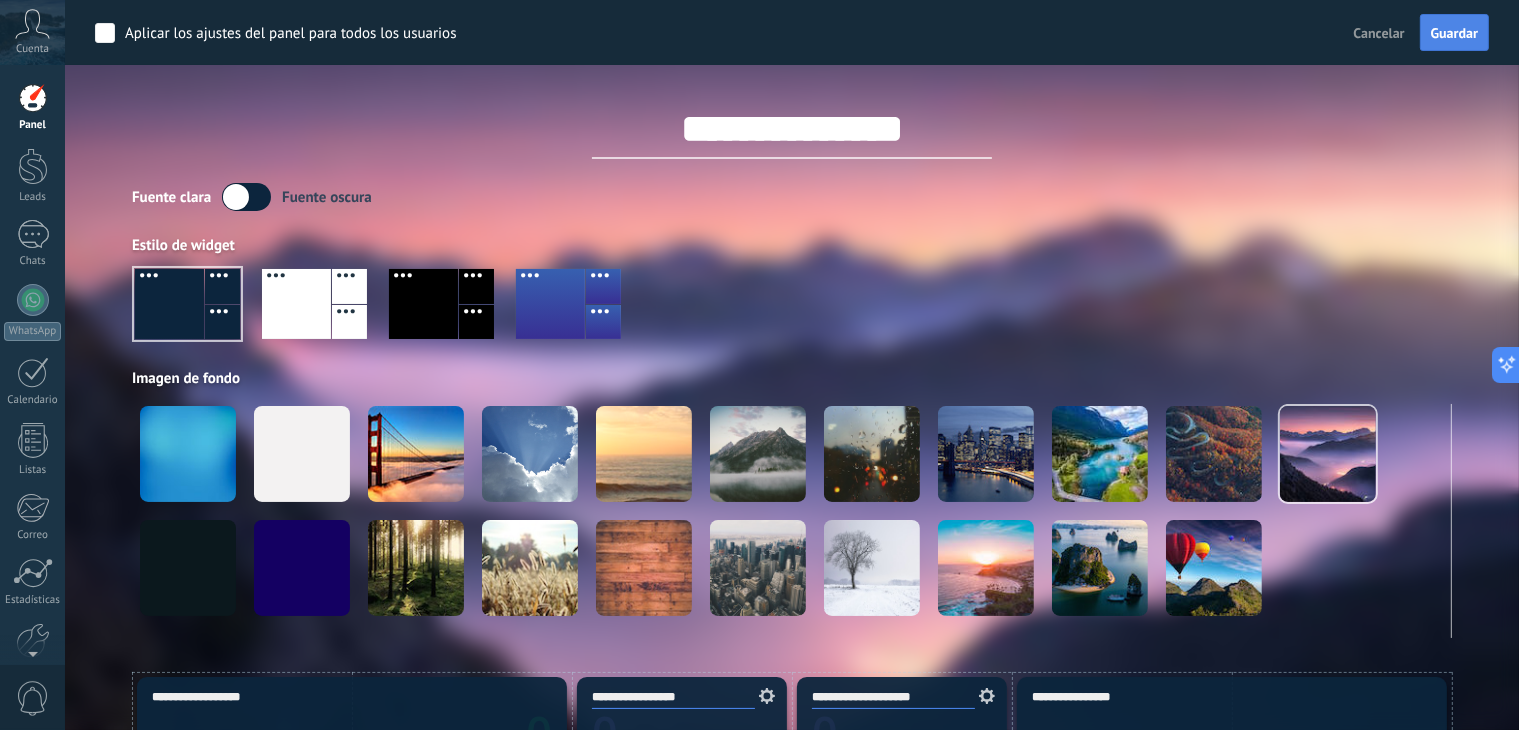 click on "Guardar" at bounding box center (1454, 33) 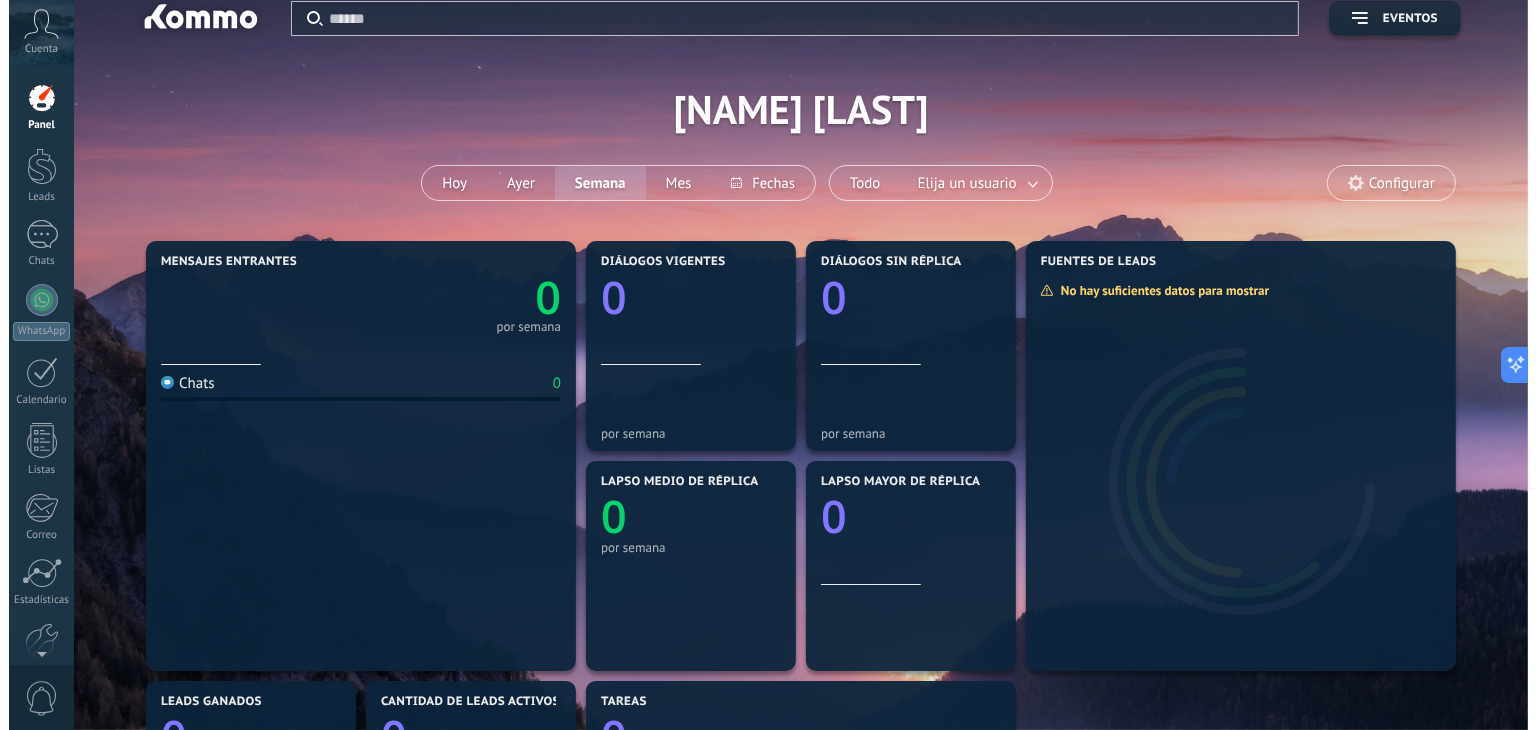 scroll, scrollTop: 0, scrollLeft: 0, axis: both 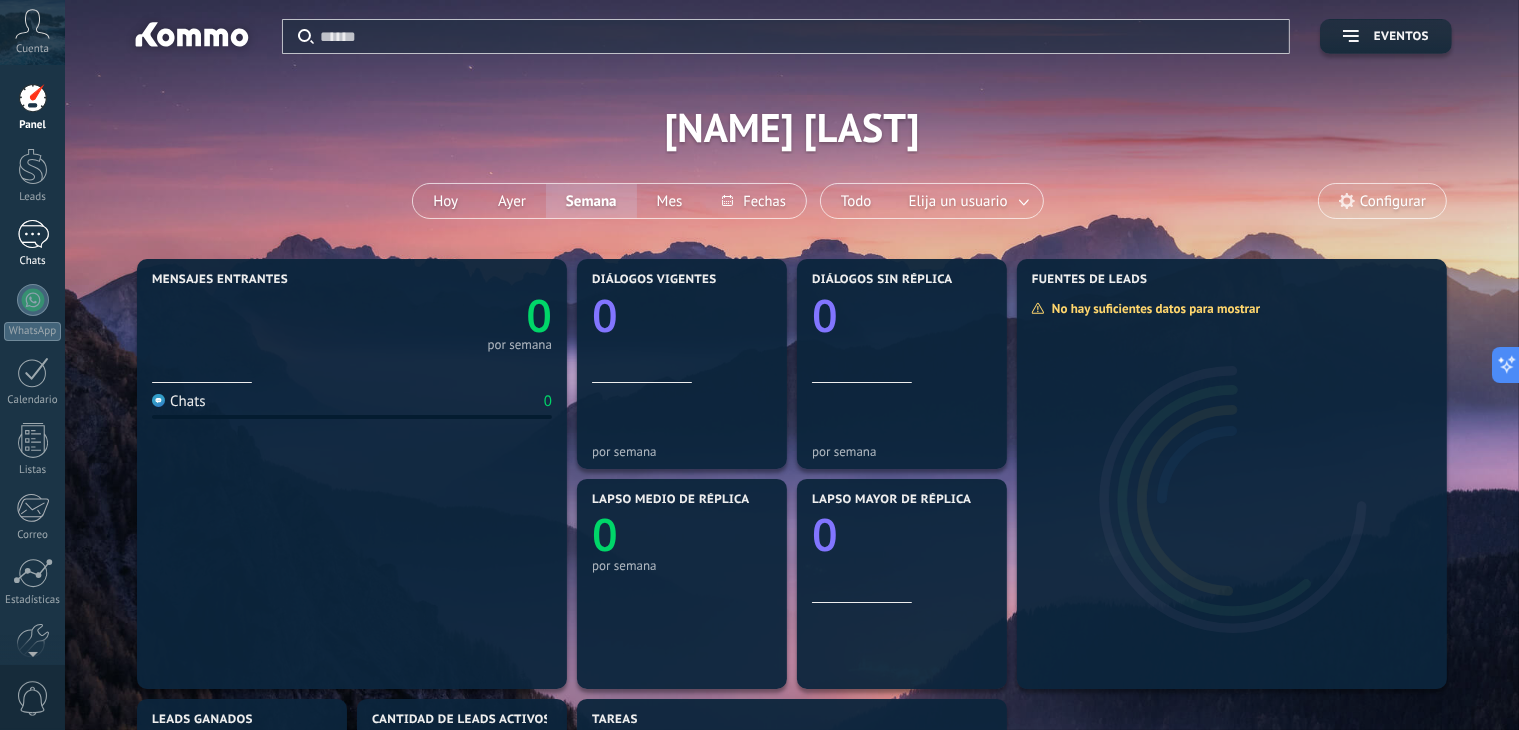 click at bounding box center (33, 234) 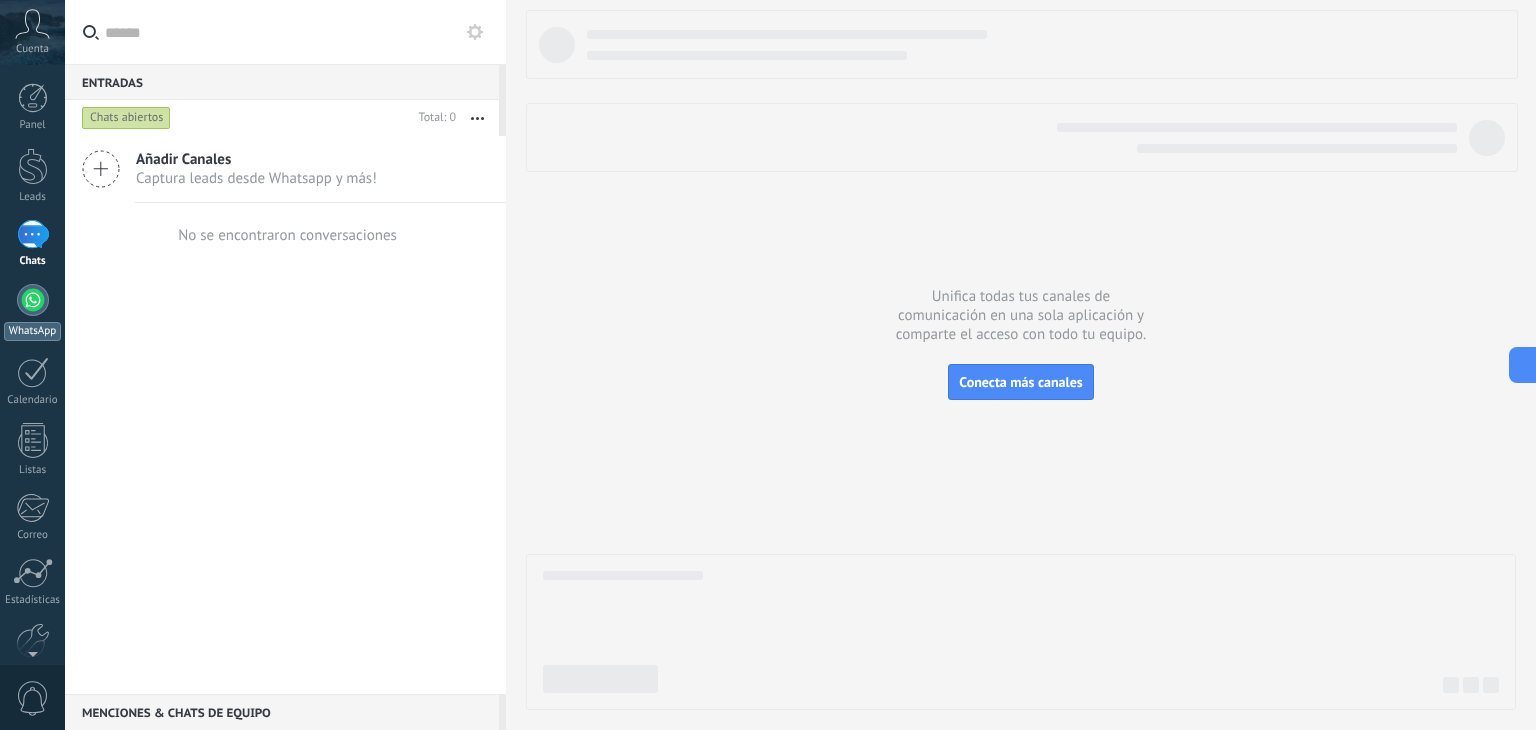 click at bounding box center [33, 300] 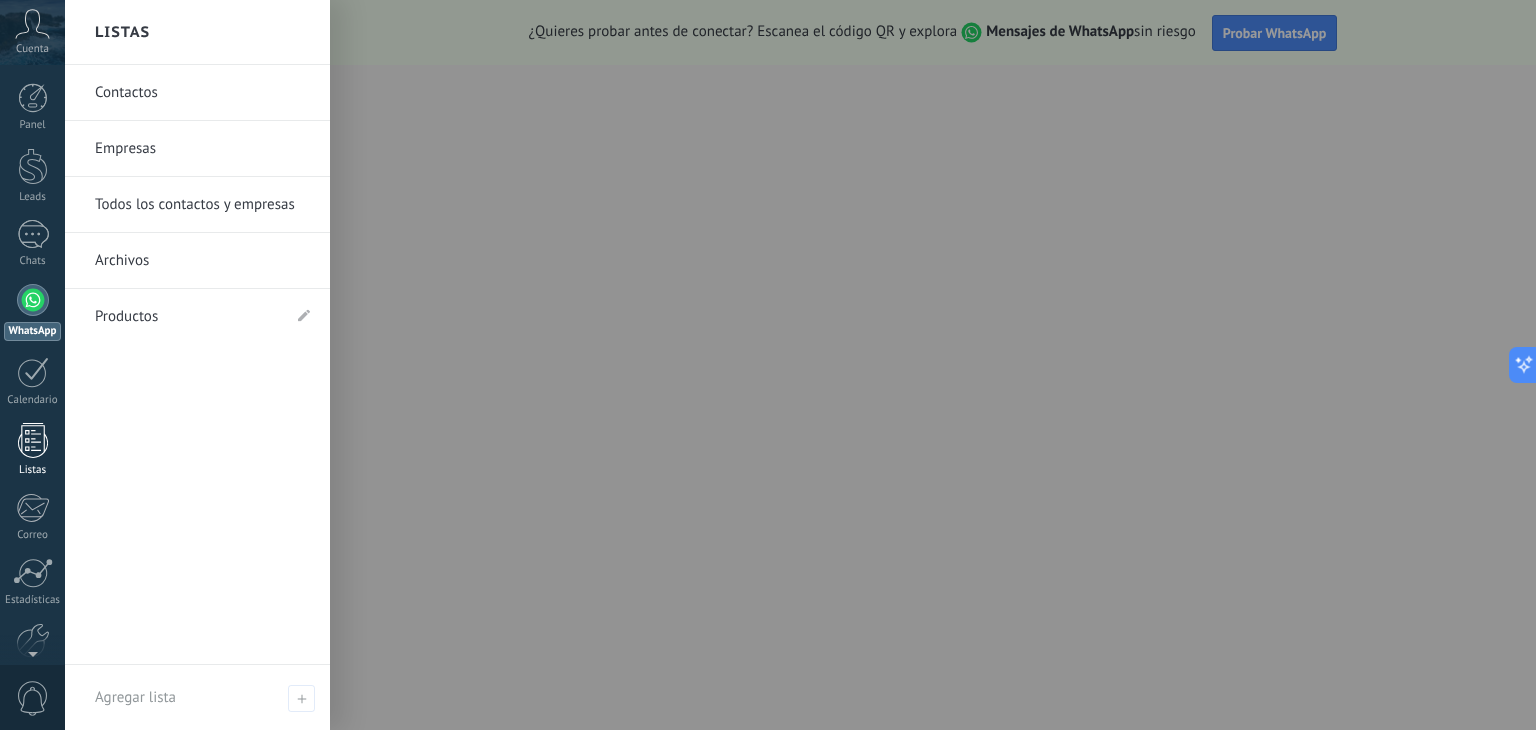 click at bounding box center [33, 440] 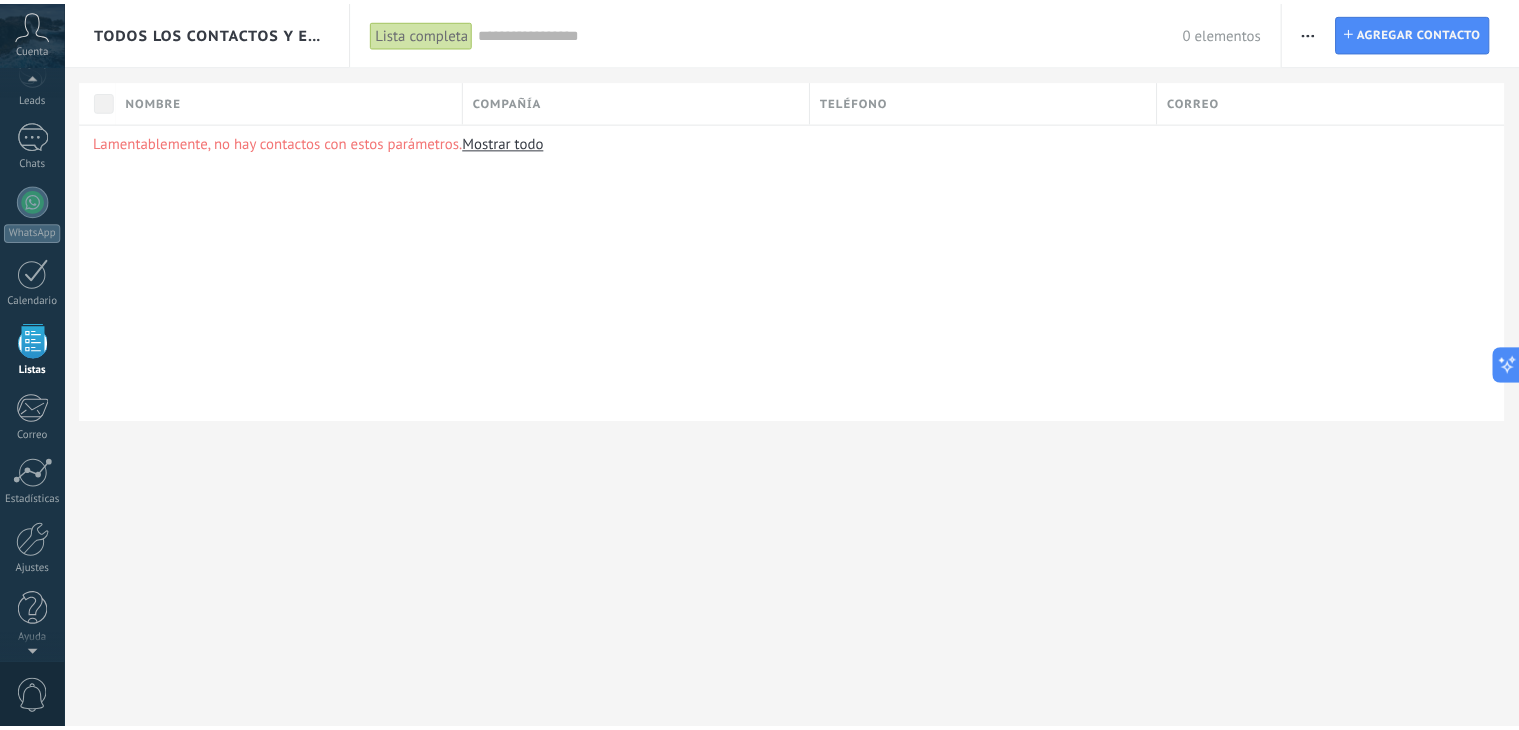 scroll, scrollTop: 101, scrollLeft: 0, axis: vertical 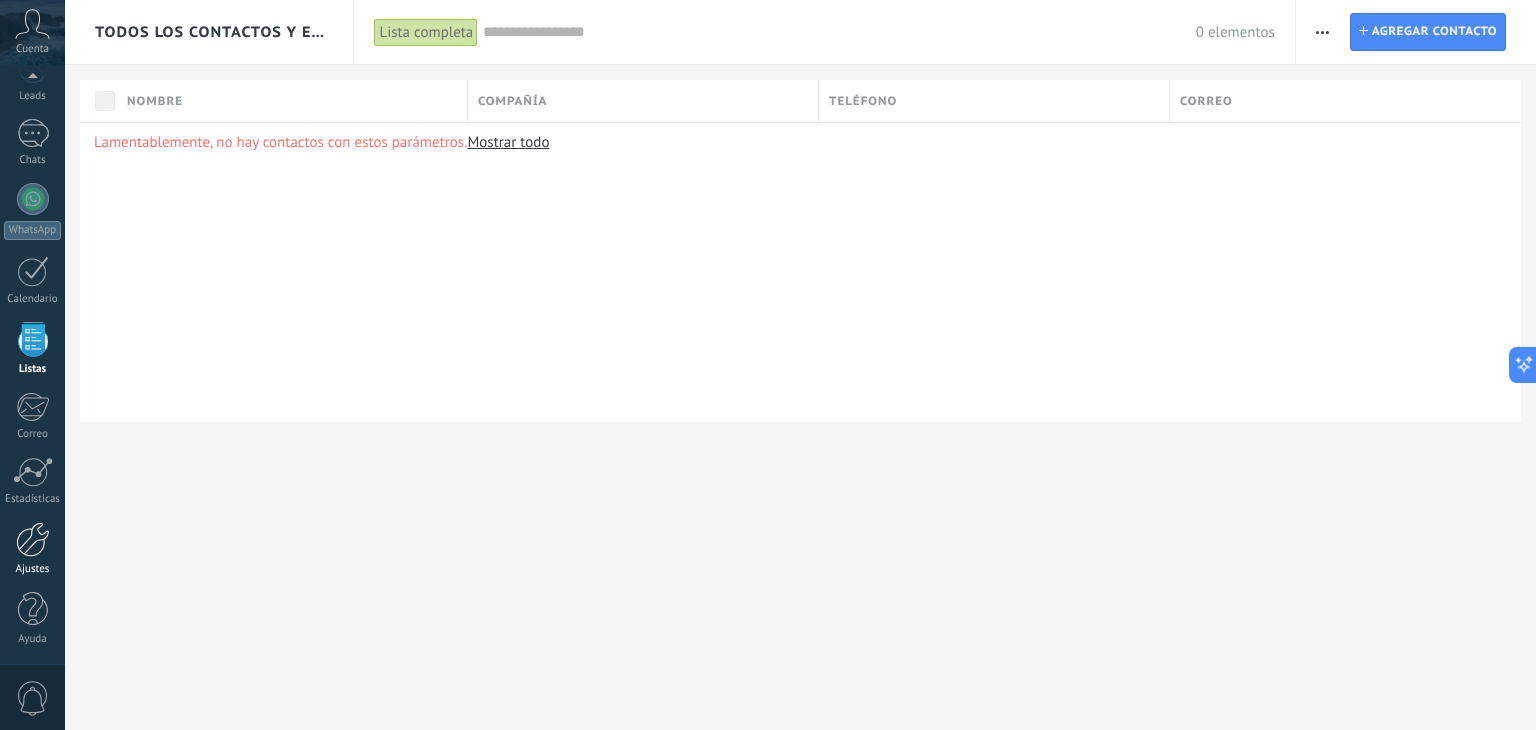 click at bounding box center [33, 539] 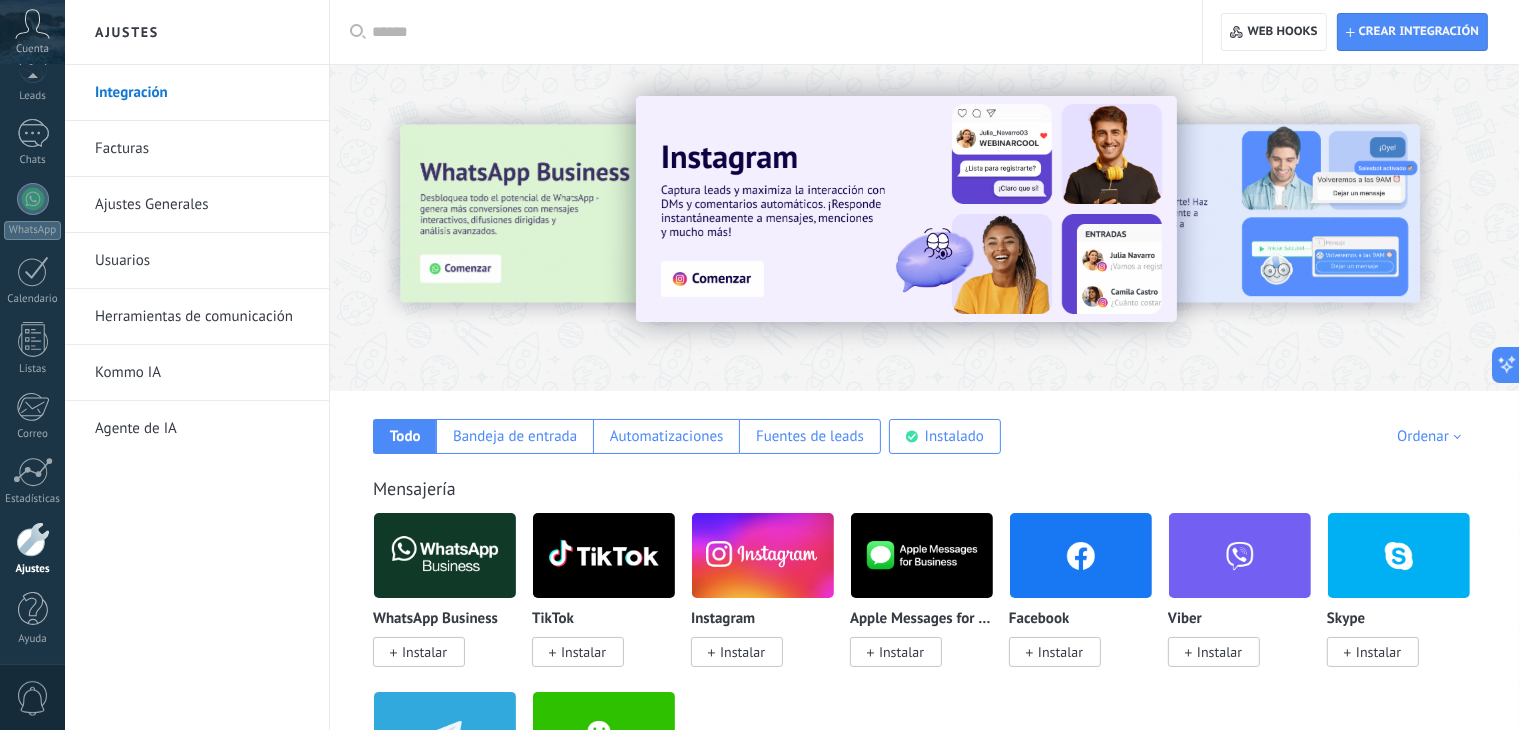 click on "Herramientas de comunicación" at bounding box center [202, 317] 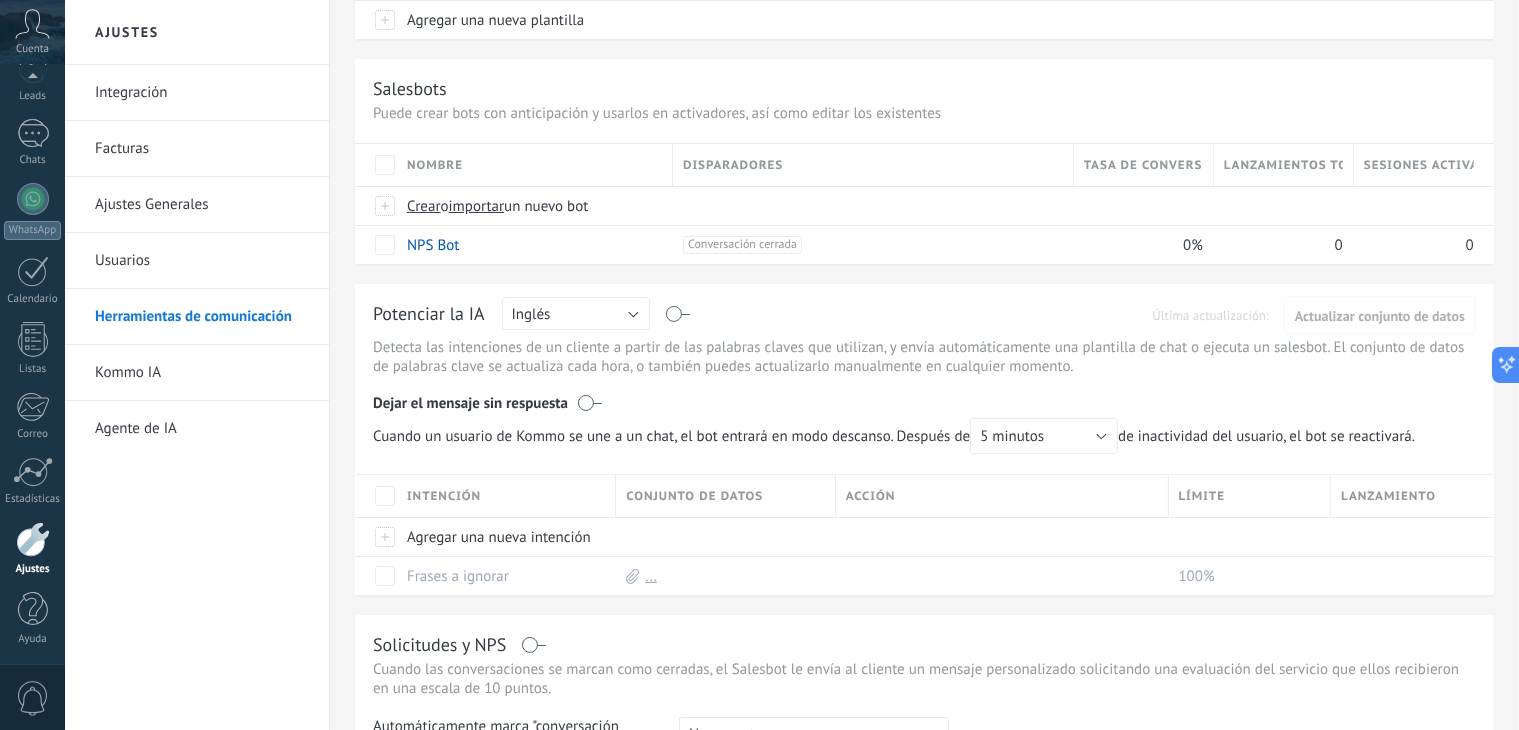 scroll, scrollTop: 100, scrollLeft: 0, axis: vertical 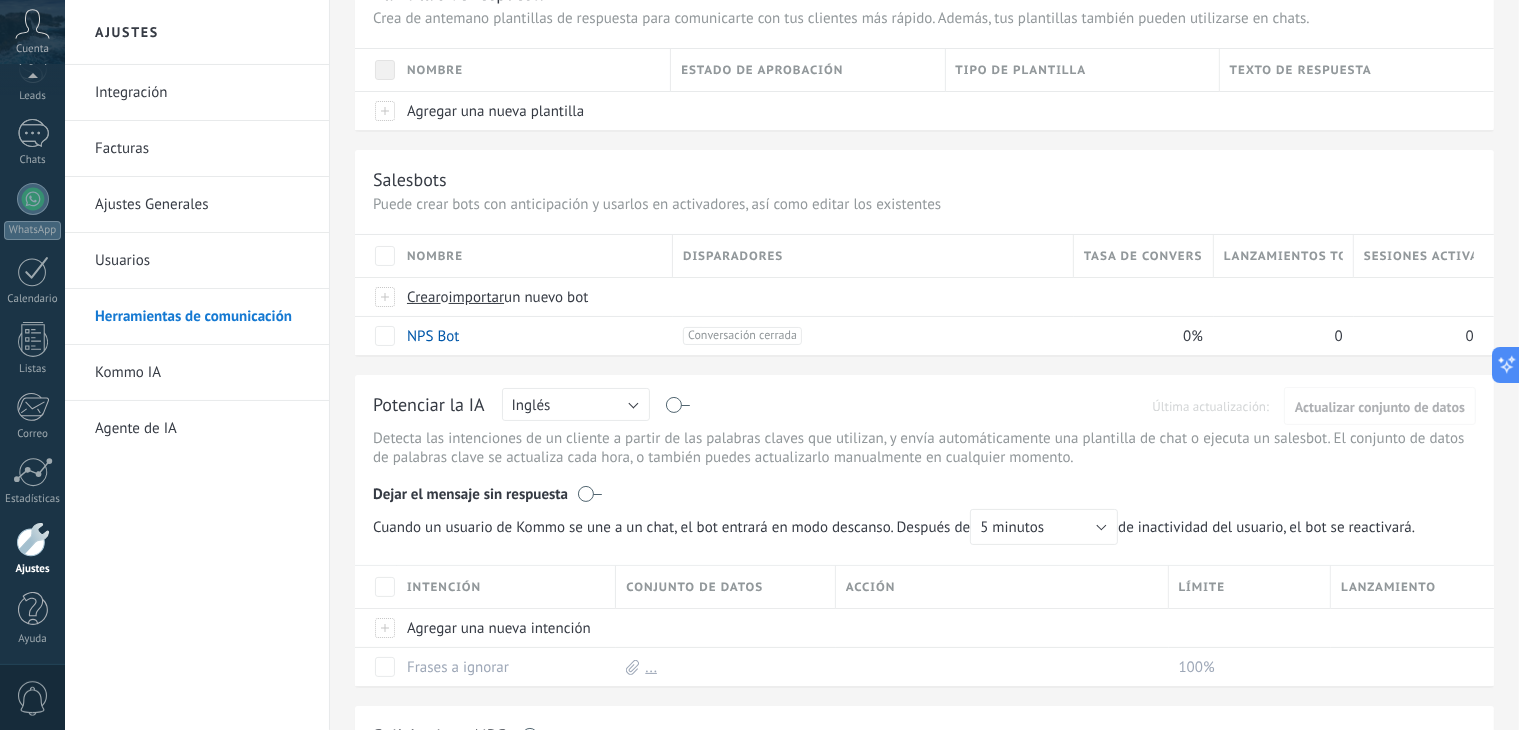 click on "Integración" at bounding box center (202, 93) 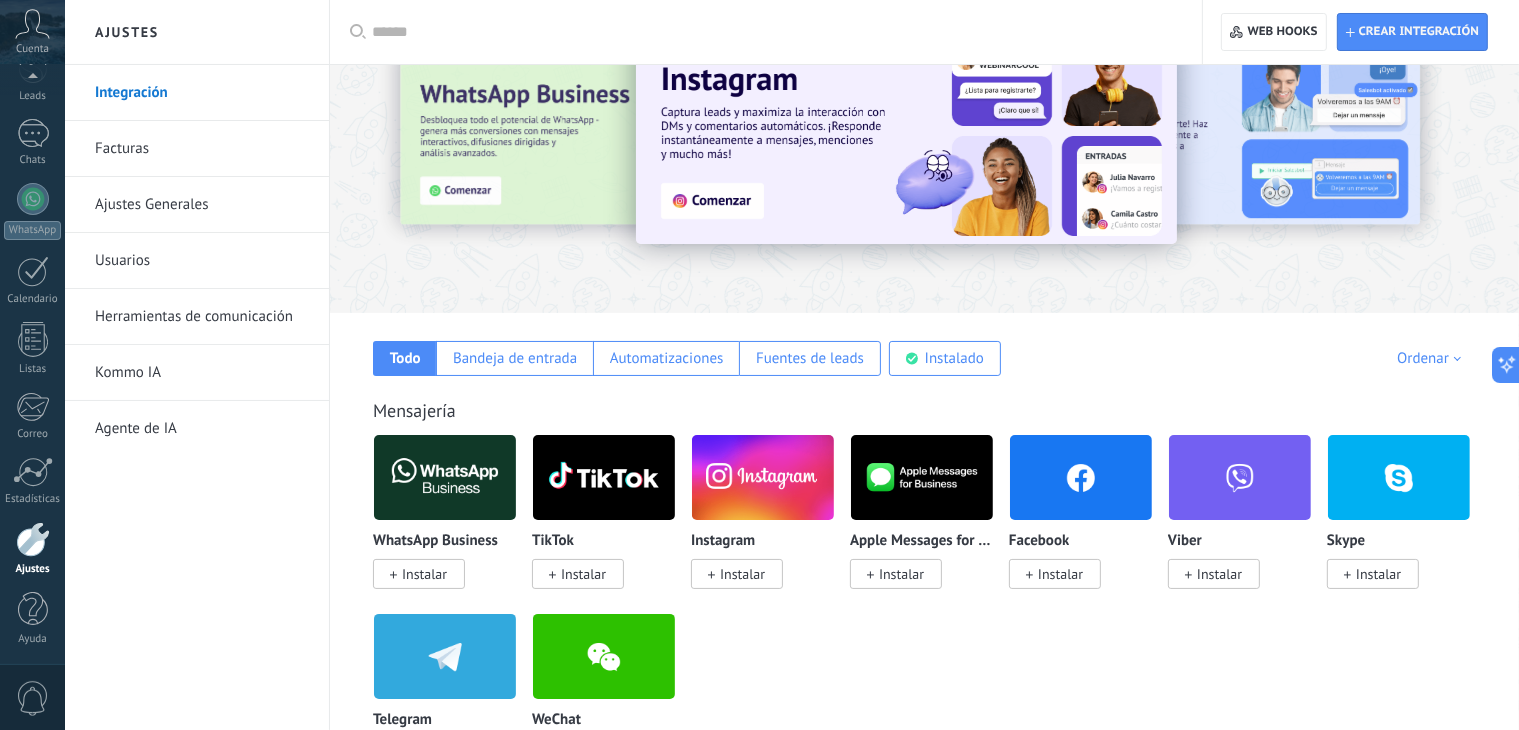 scroll, scrollTop: 200, scrollLeft: 0, axis: vertical 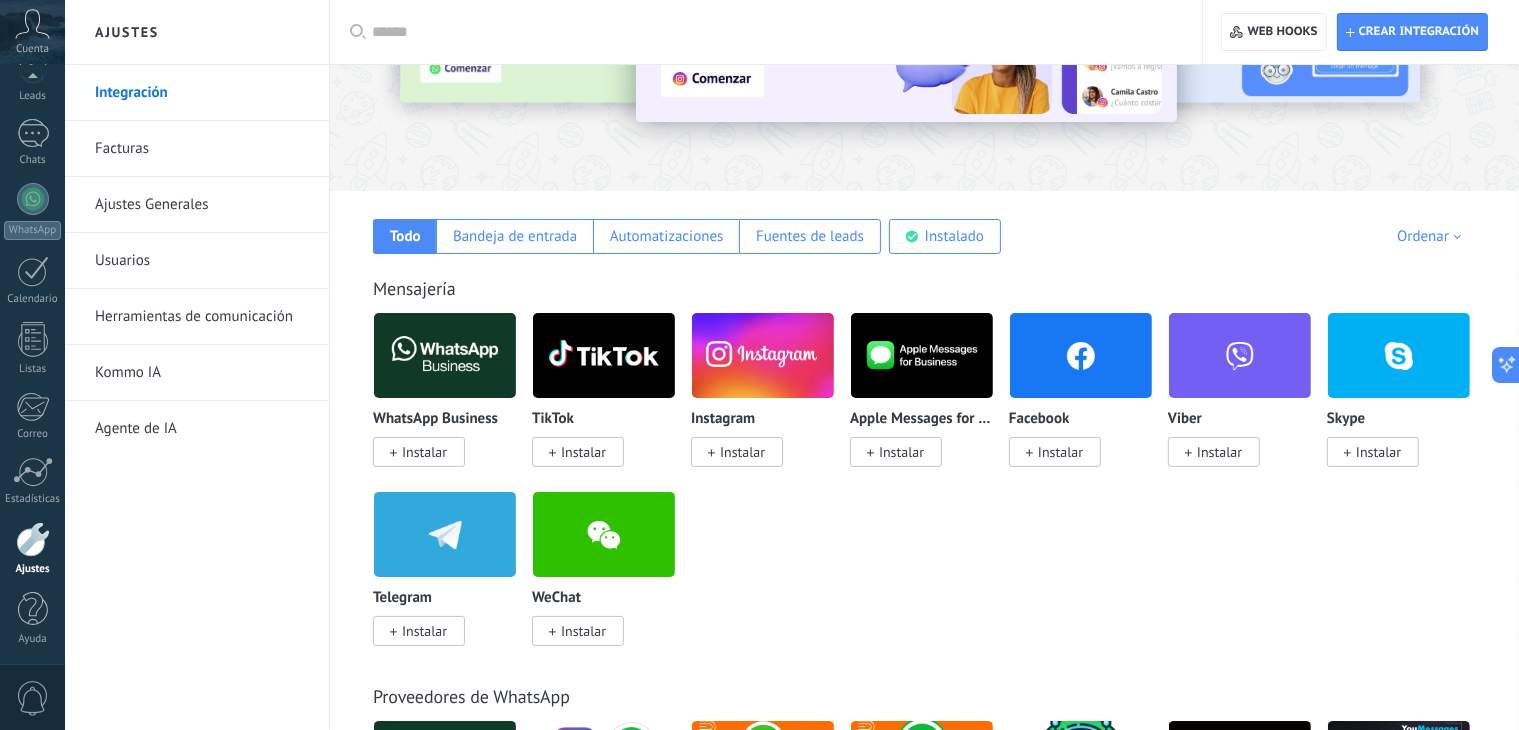 click on "Instalar" at bounding box center (1060, 452) 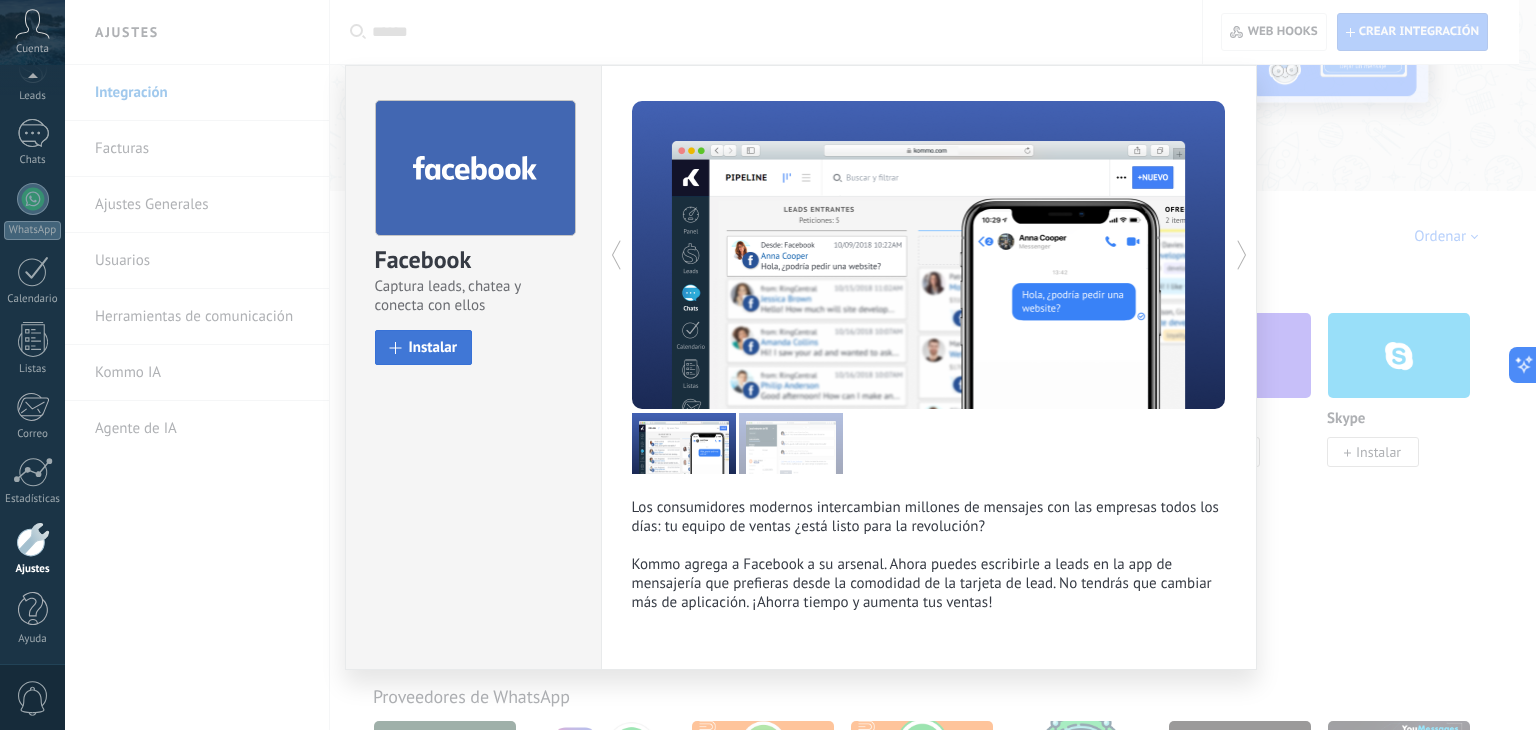 click on "Instalar" at bounding box center (433, 347) 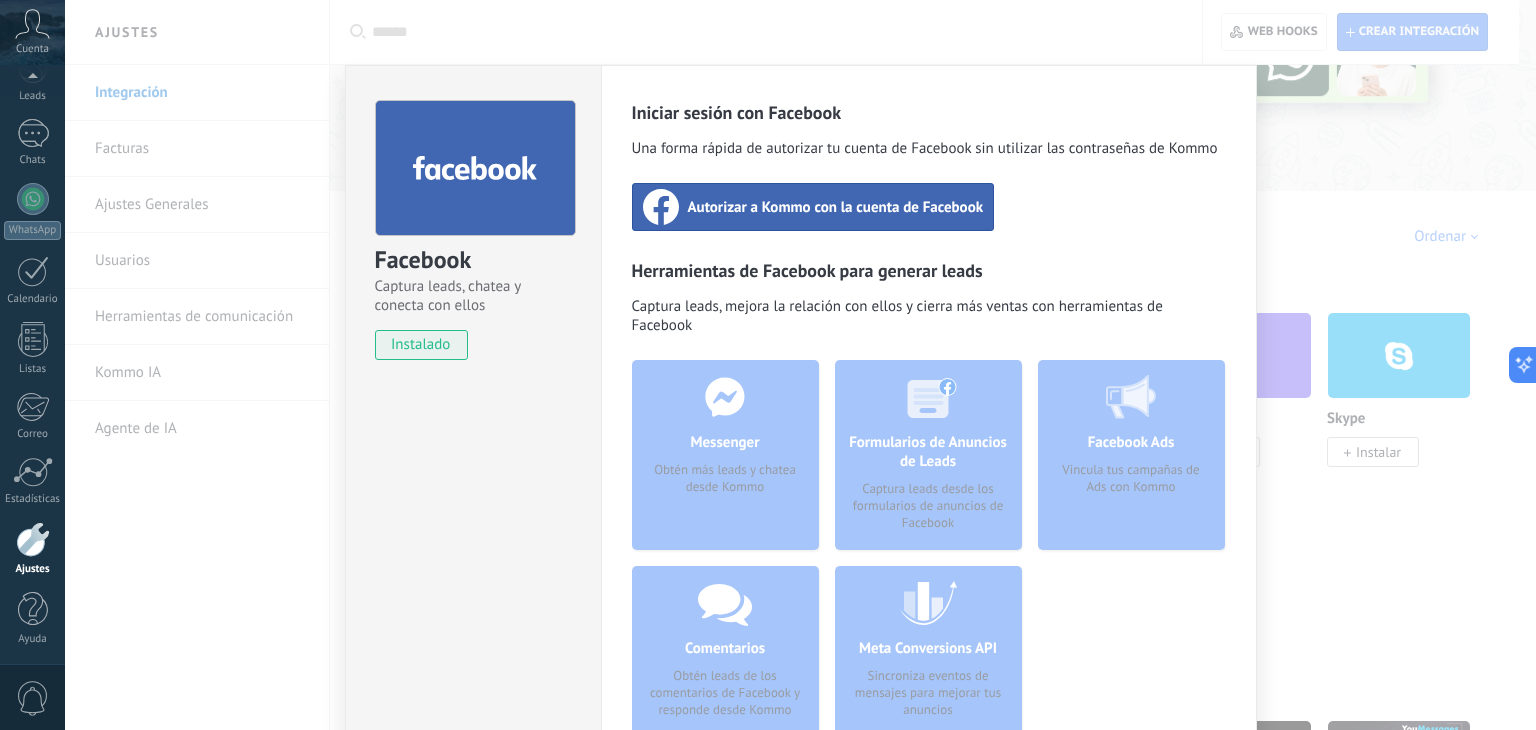 click on "Autorizar a Kommo con la cuenta de Facebook" at bounding box center (836, 207) 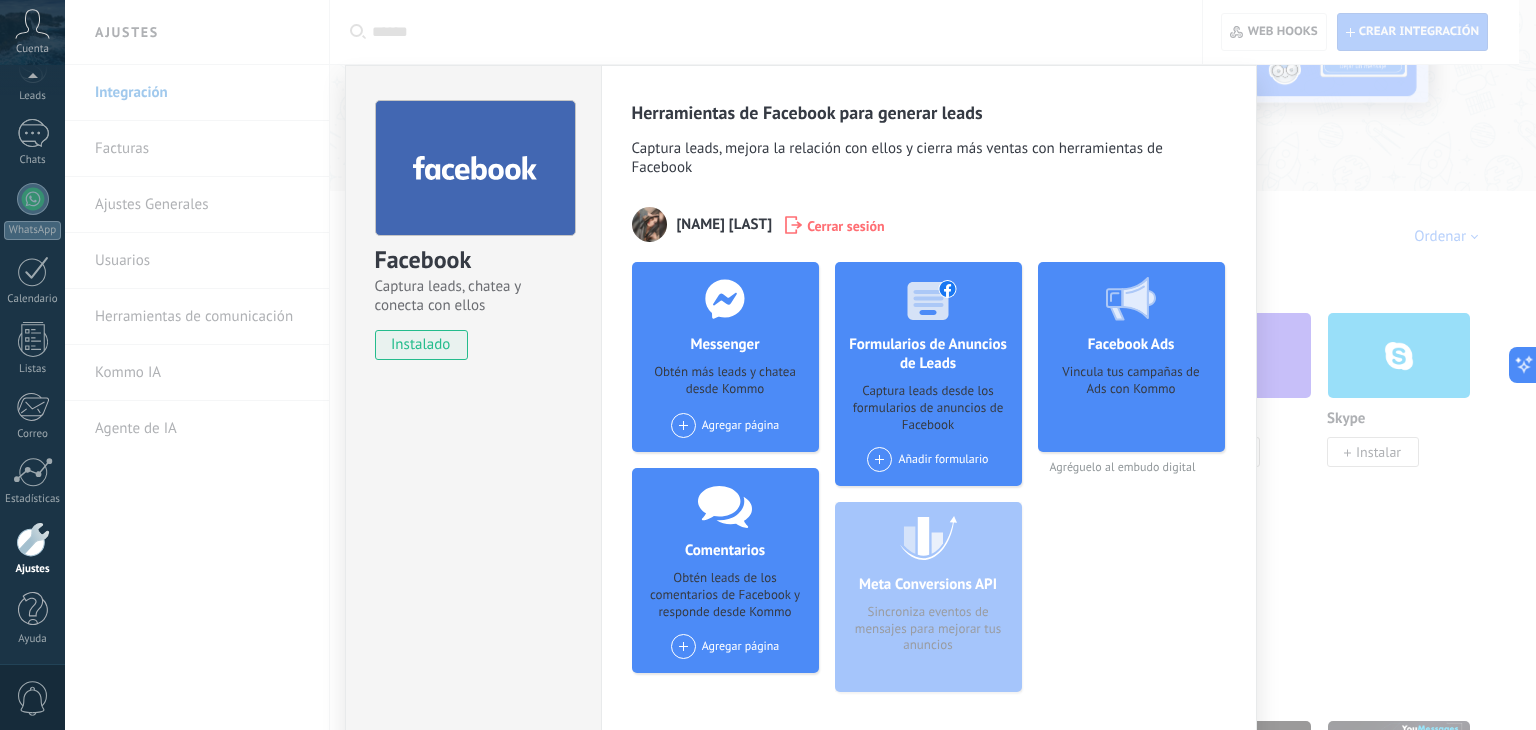 click on "[FIRST] [LAST]" at bounding box center (725, 224) 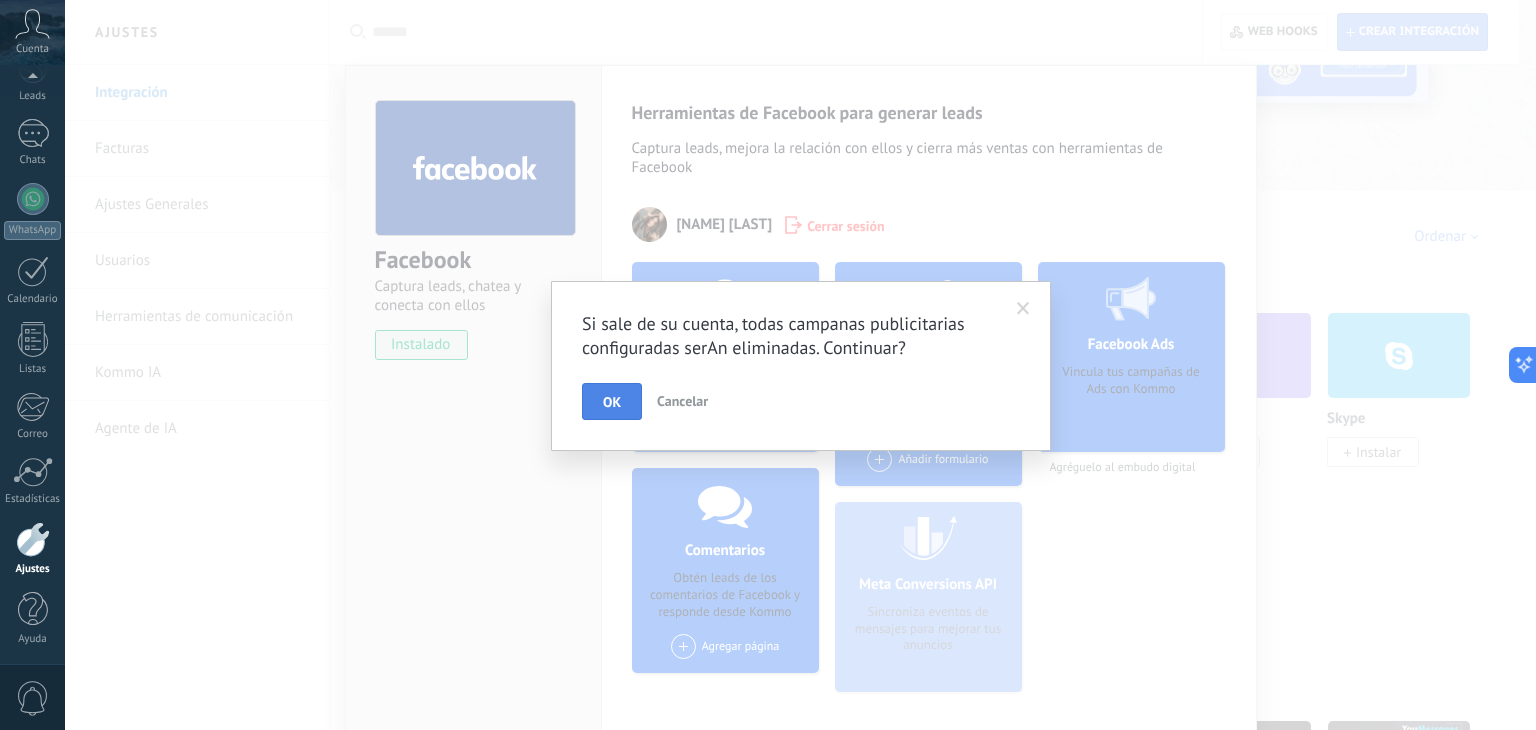 click on "OK" at bounding box center (612, 402) 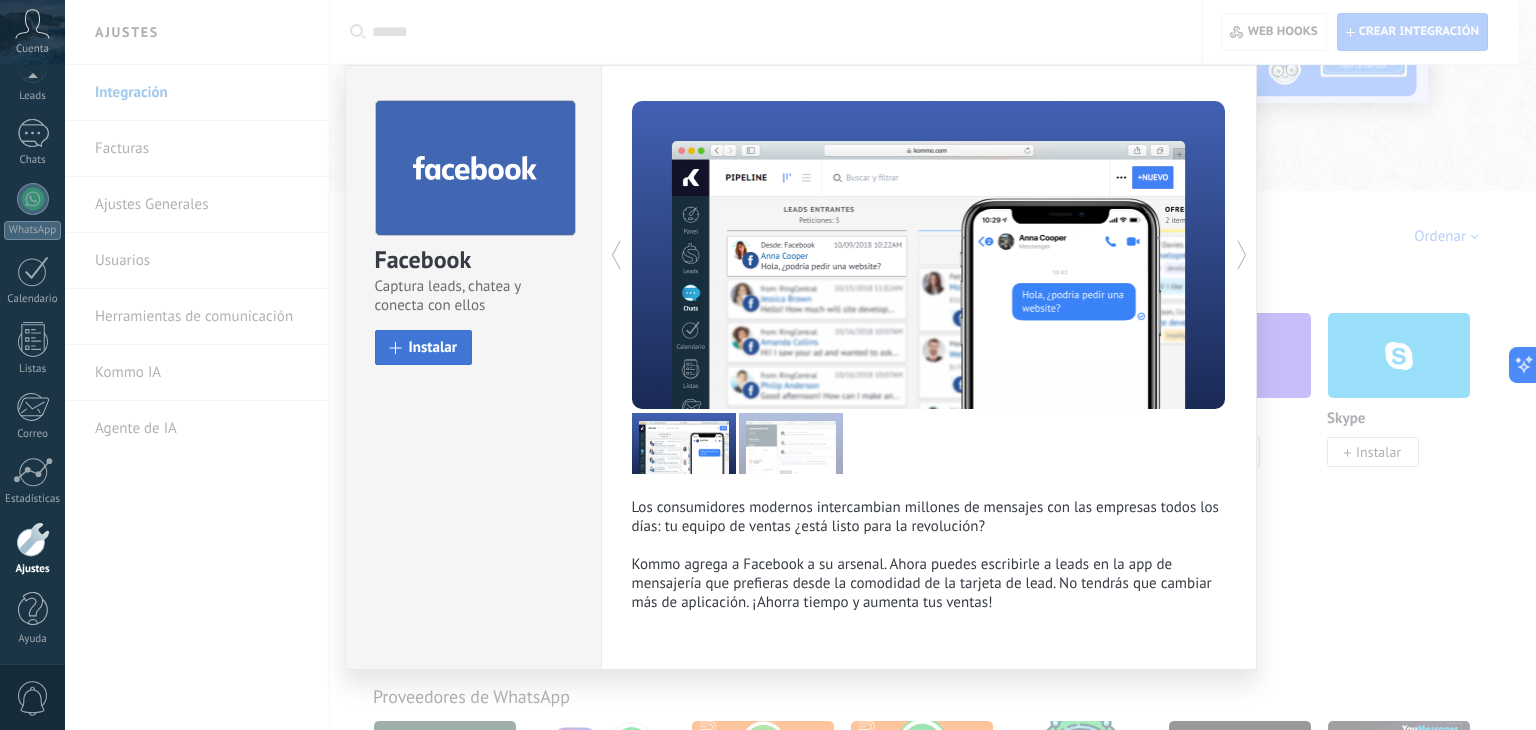 click on "Instalar" at bounding box center (433, 347) 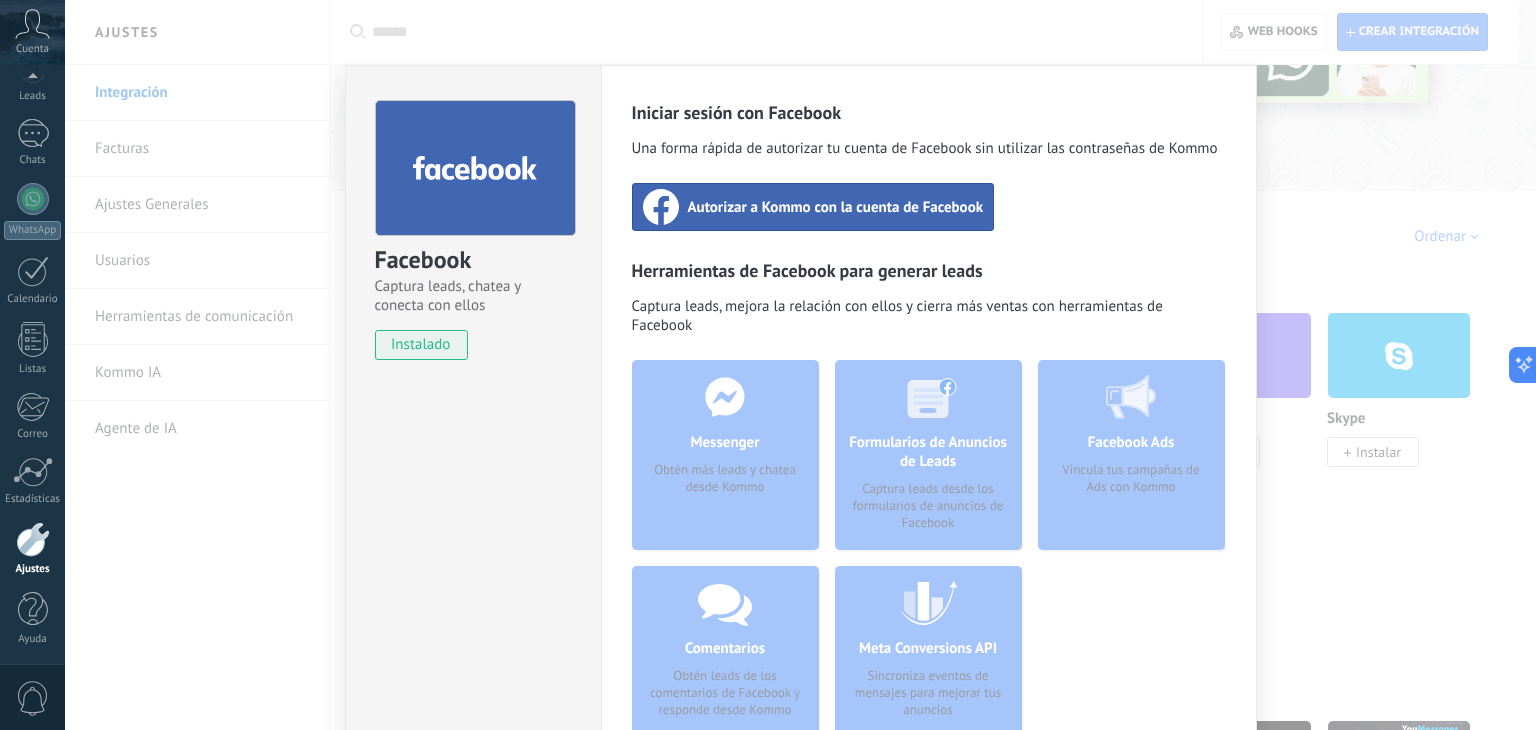 click on "Autorizar a Kommo con la cuenta de Facebook" at bounding box center (836, 207) 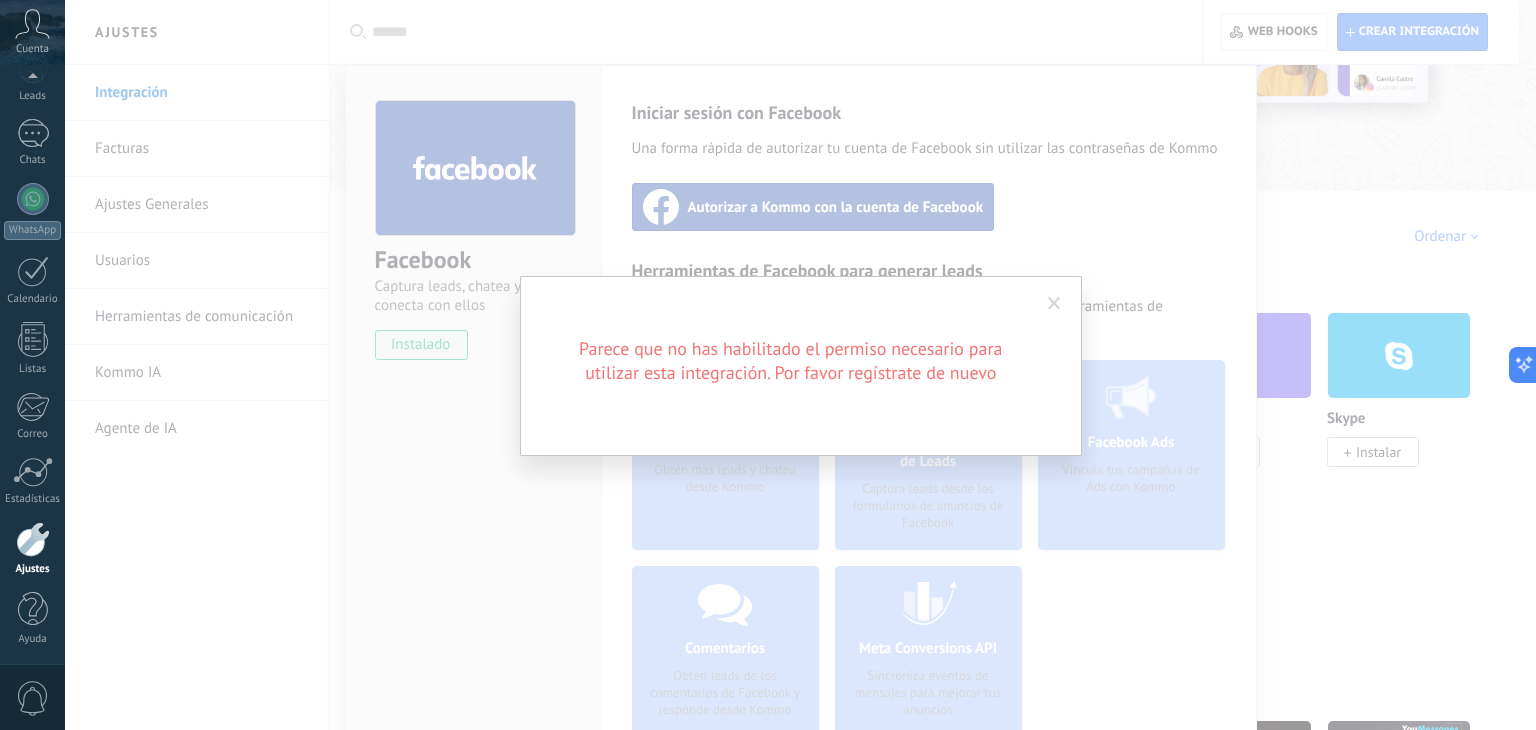 drag, startPoint x: 1068, startPoint y: 299, endPoint x: 1057, endPoint y: 301, distance: 11.18034 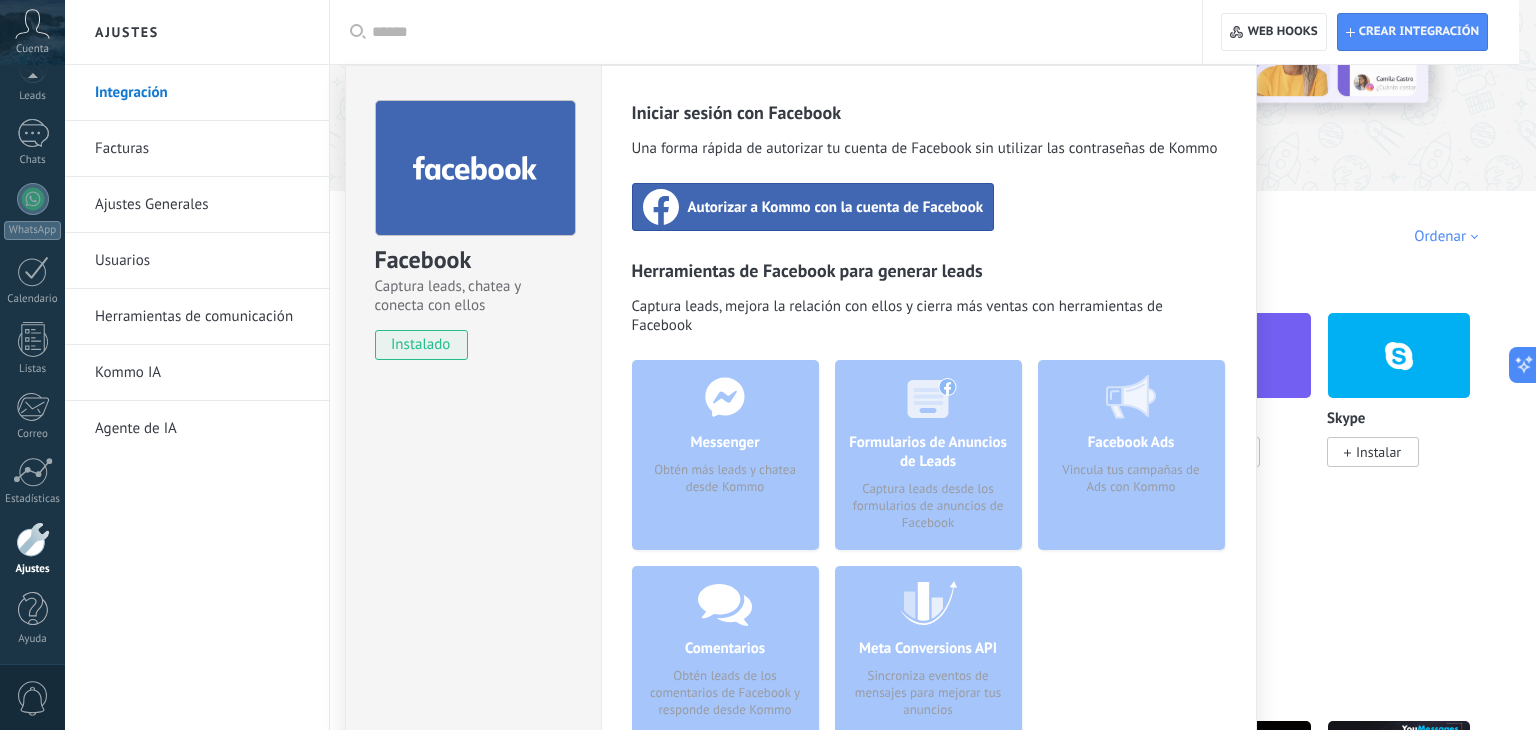click on "Autorizar a Kommo con la cuenta de Facebook" at bounding box center [836, 207] 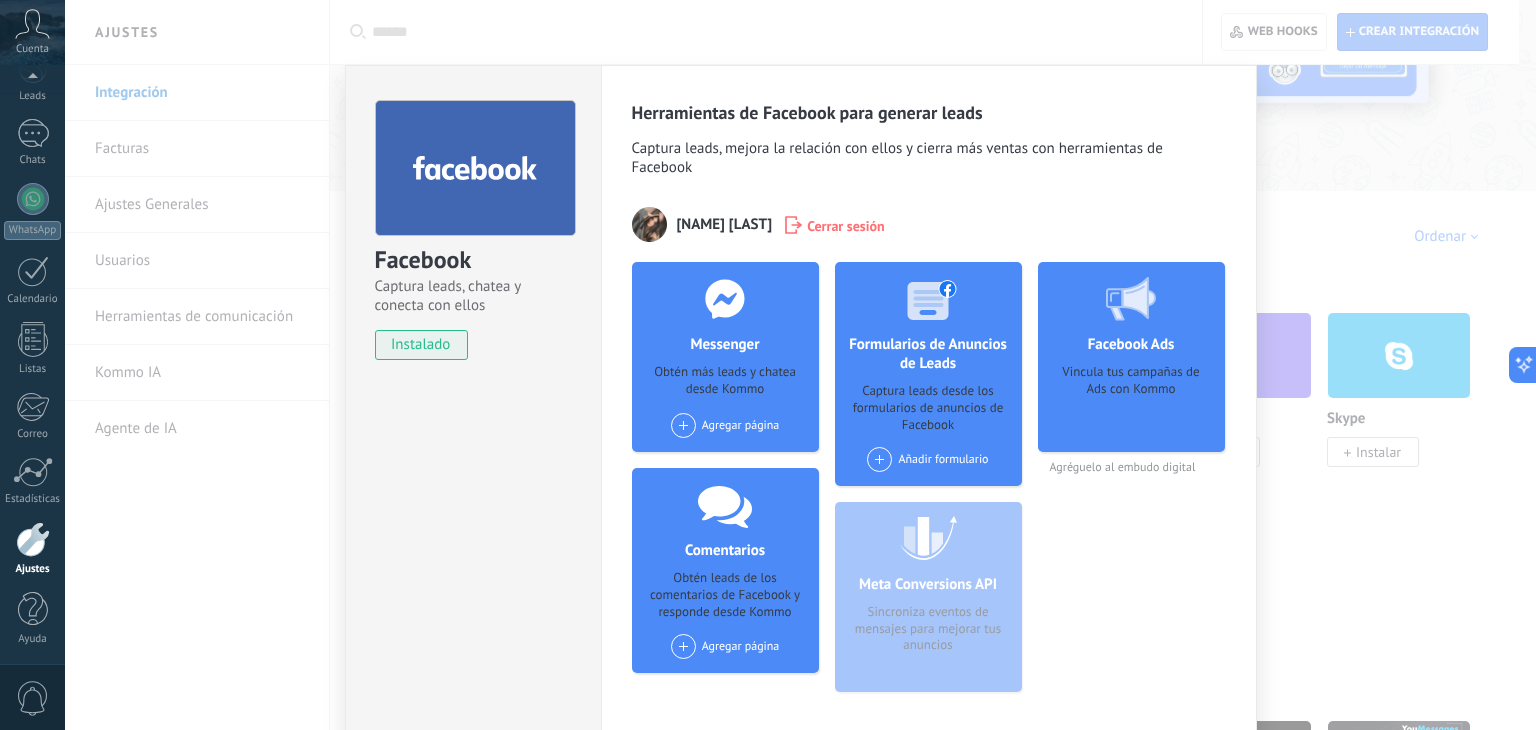 click on "Obtén más leads y chatea desde Kommo" at bounding box center (725, 382) 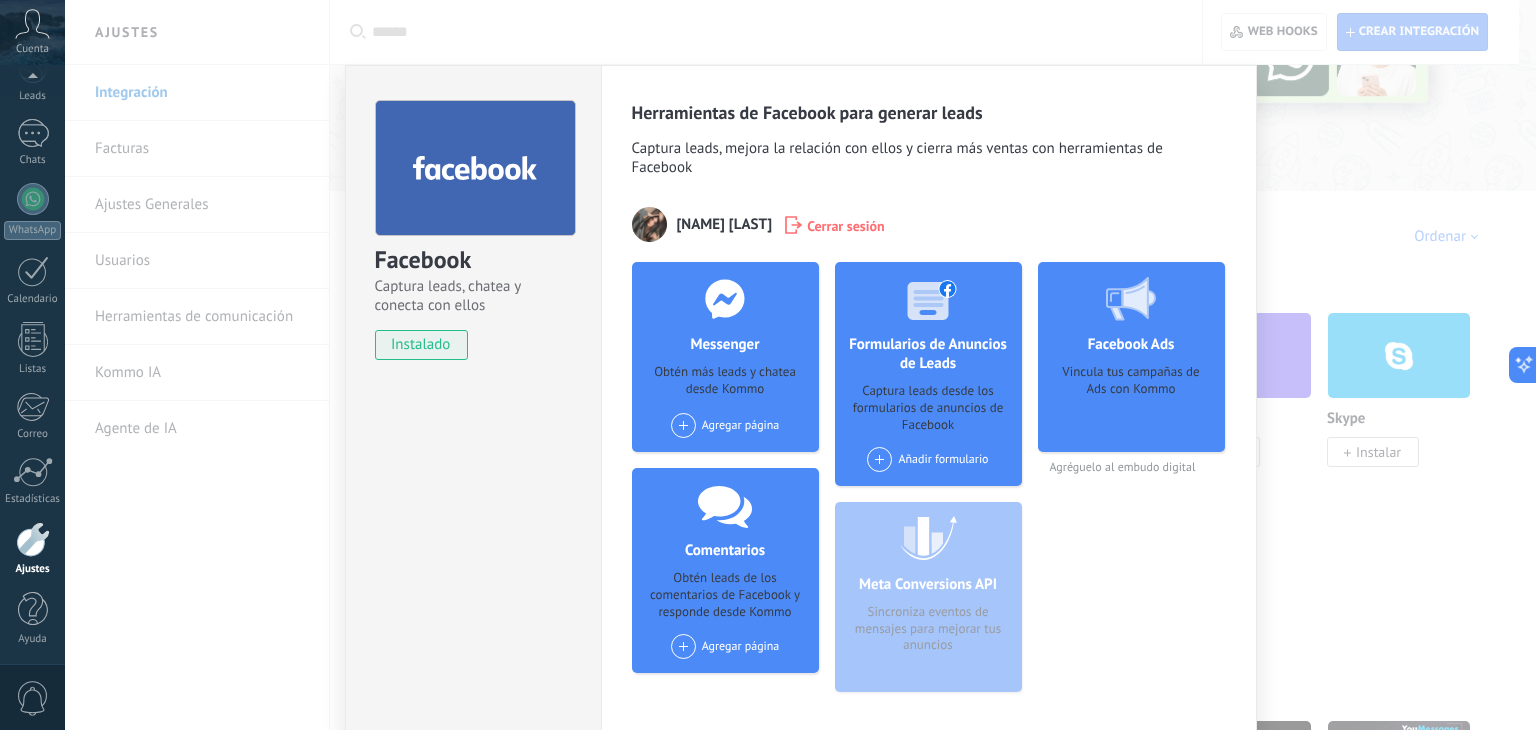 click at bounding box center [683, 425] 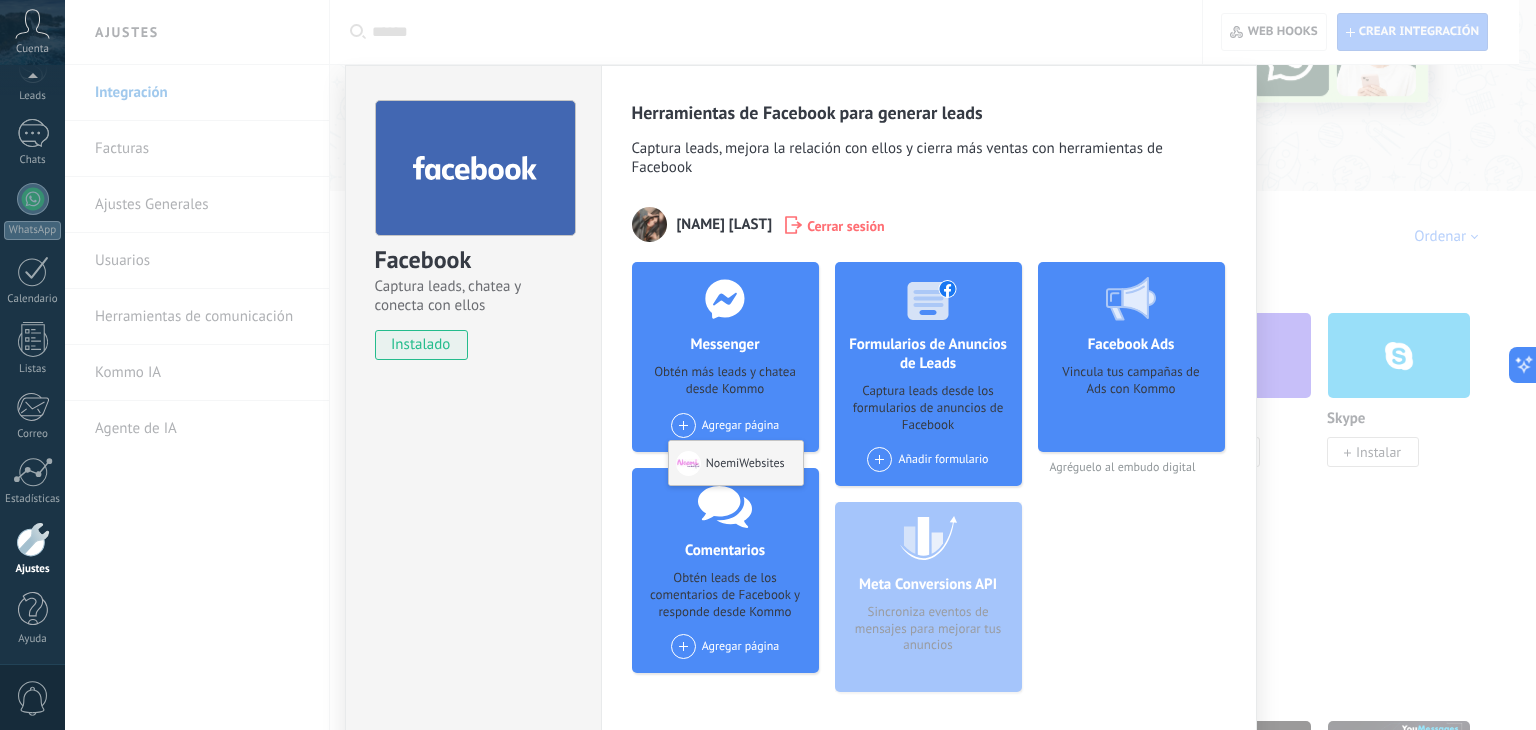 click at bounding box center [688, 463] 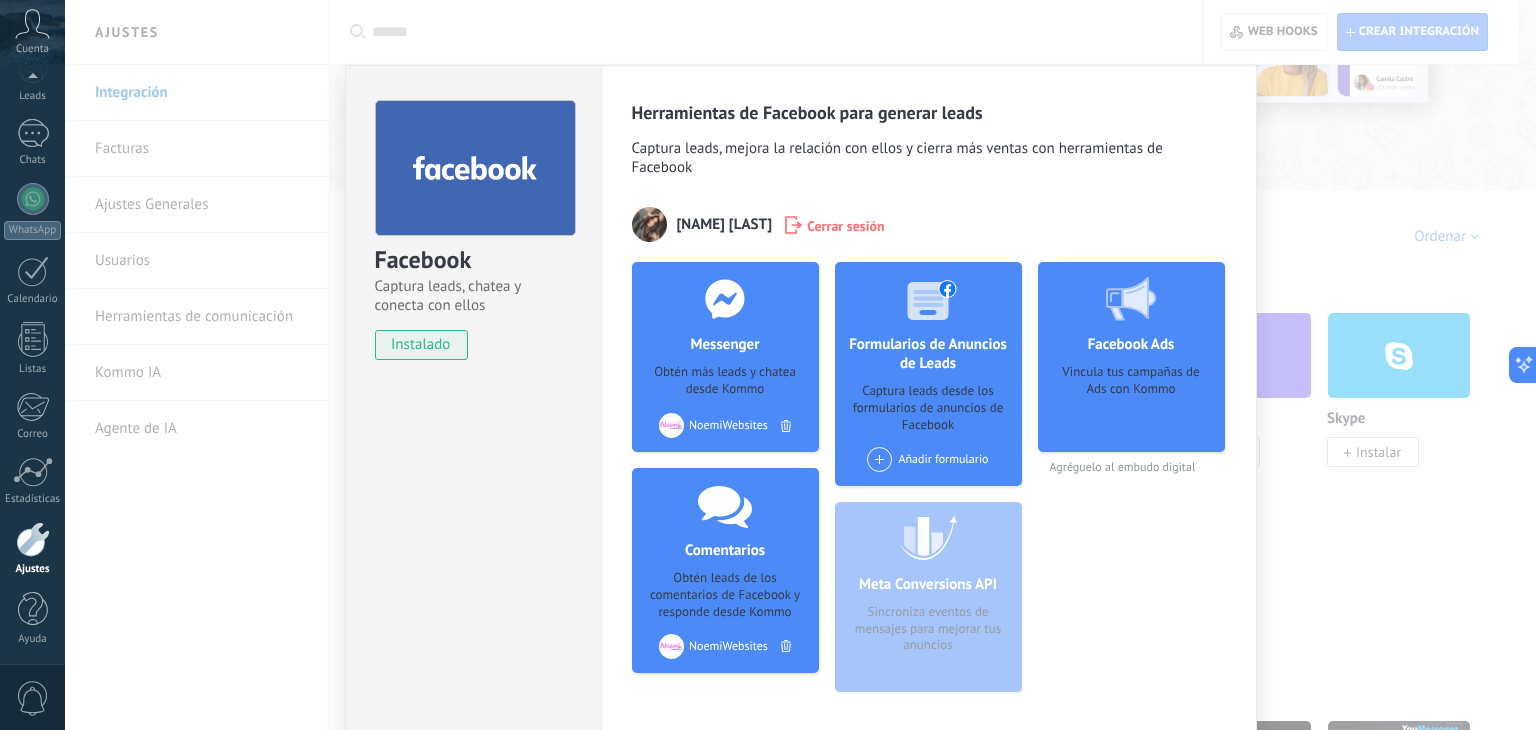 click on "Facebook Captura leads, chatea y conecta con ellos instalado Desinstalar Herramientas de Facebook para generar leads Captura leads, mejora la relación con ellos y cierra más ventas con herramientas de Facebook Noemi Estrella Cerrar sesión Messenger Obtén más leads y chatea desde Kommo Agregar página NoemiWebsites Comentarios Obtén leads de los comentarios de Facebook y responde desde Kommo Agregar página NoemiWebsites Formularios de Anuncios de Leads Captura leads desde los formularios de anuncios de Facebook Añadir formulario Meta Conversions API Sincroniza eventos de mensajes para mejorar tus anuncios Facebook Ads Vincula tus campañas de Ads con Kommo Agréguelo al embudo digital más" at bounding box center (800, 365) 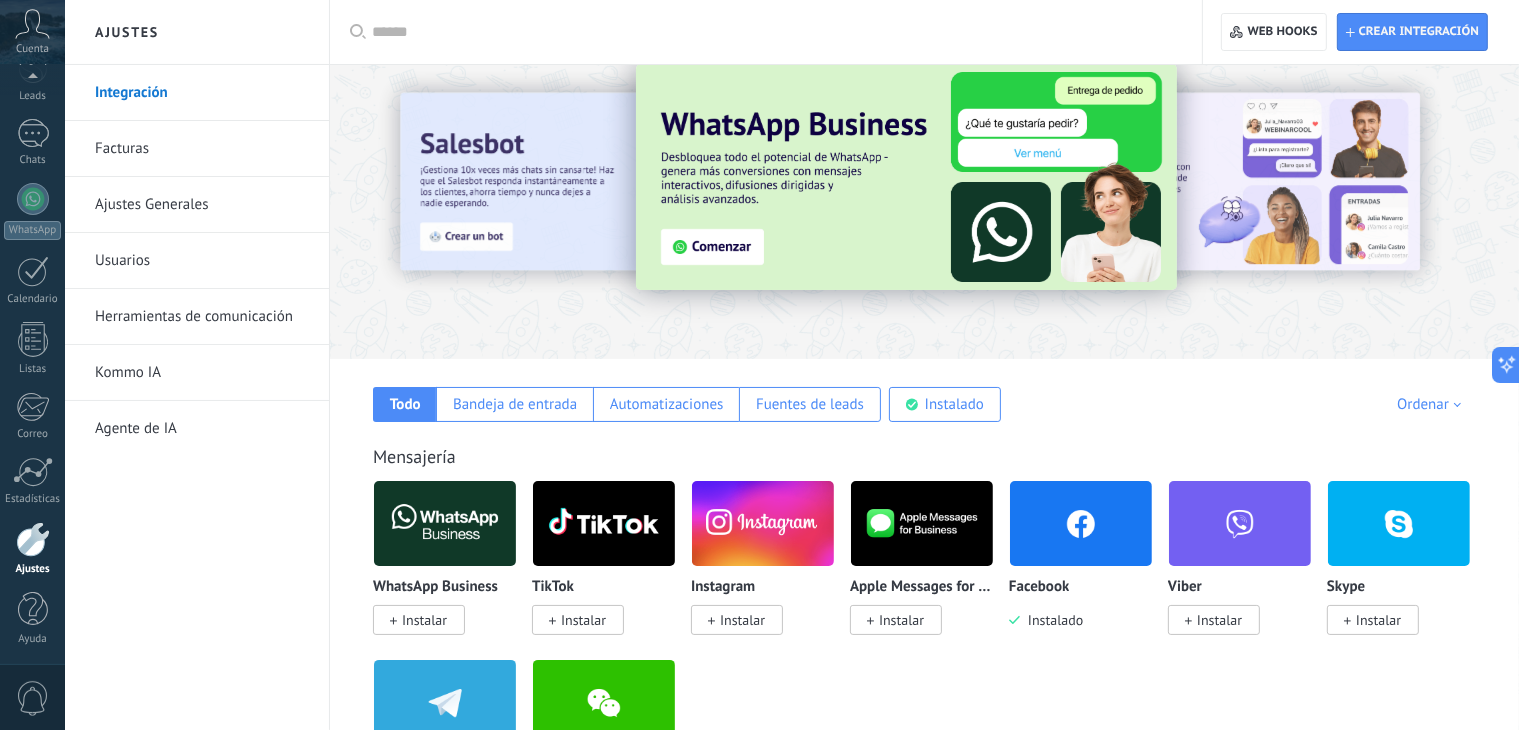 scroll, scrollTop: 0, scrollLeft: 0, axis: both 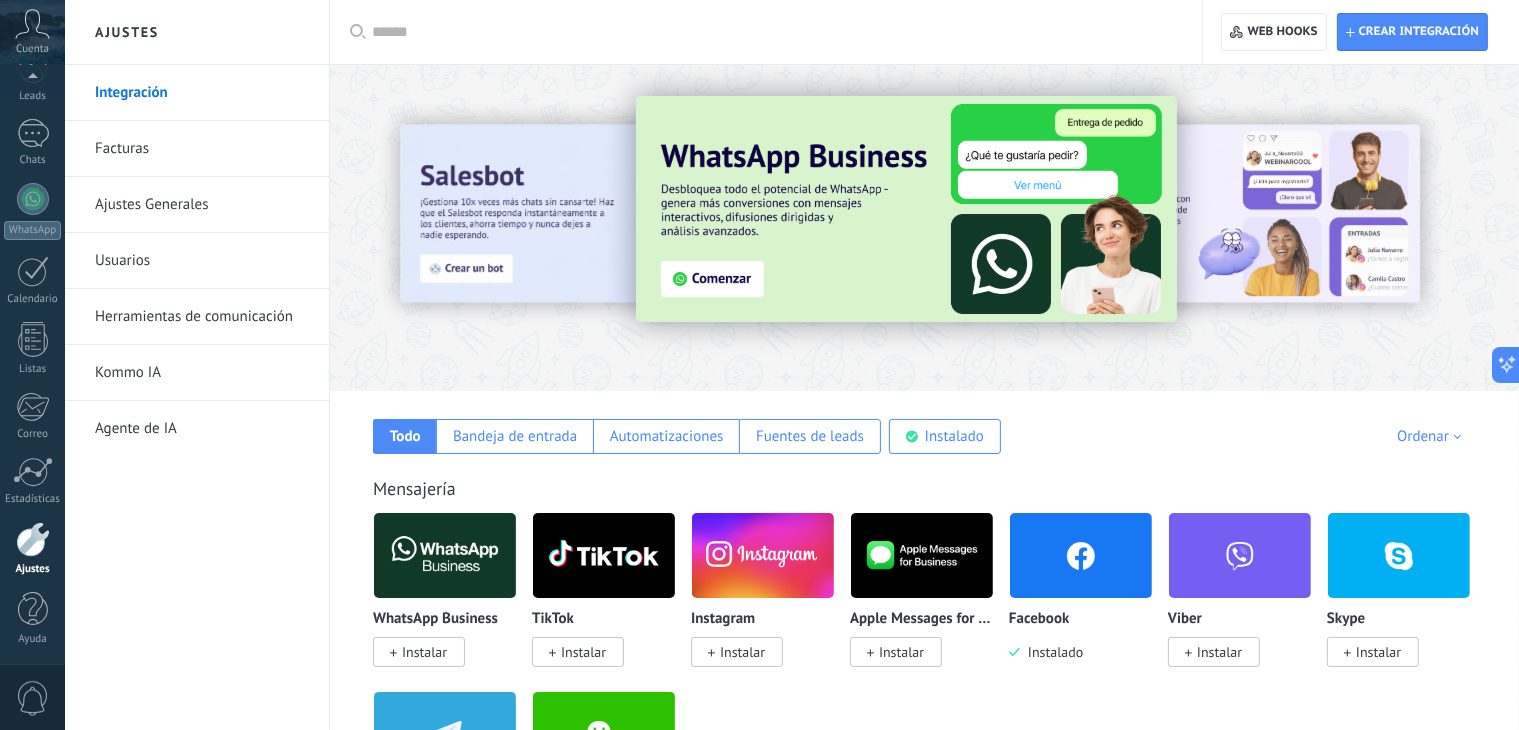 click on "Facturas" at bounding box center [202, 149] 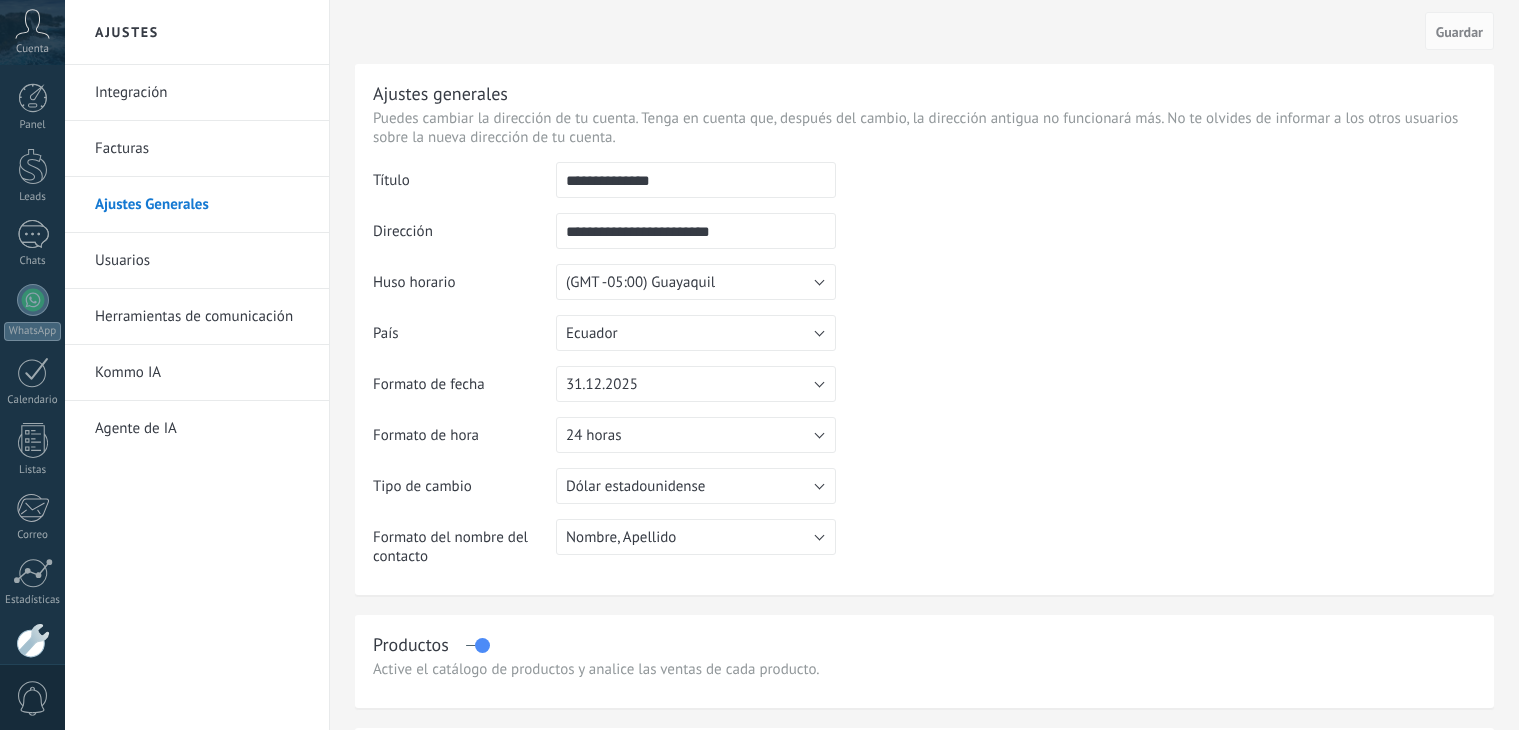 scroll, scrollTop: 0, scrollLeft: 0, axis: both 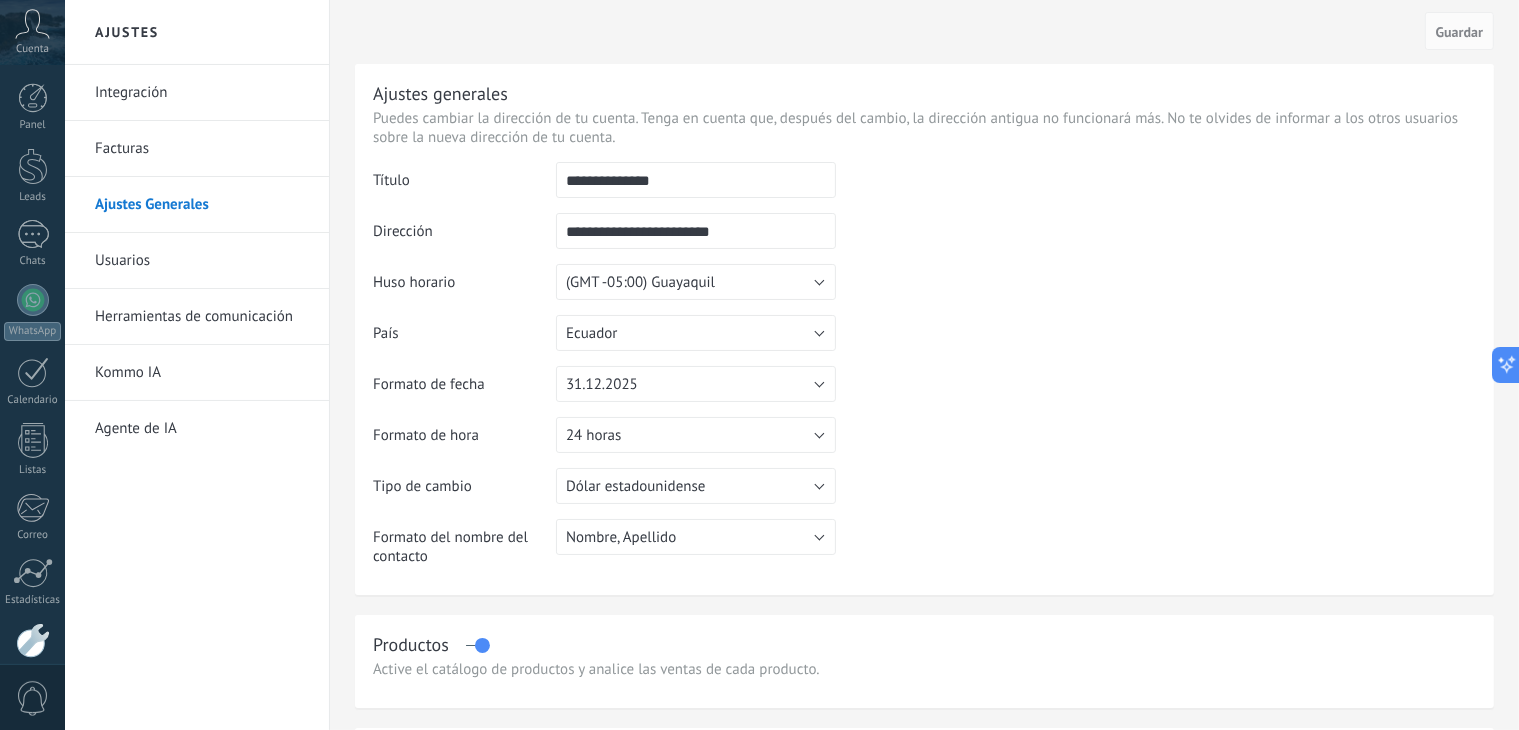 click on "Usuarios" at bounding box center [202, 261] 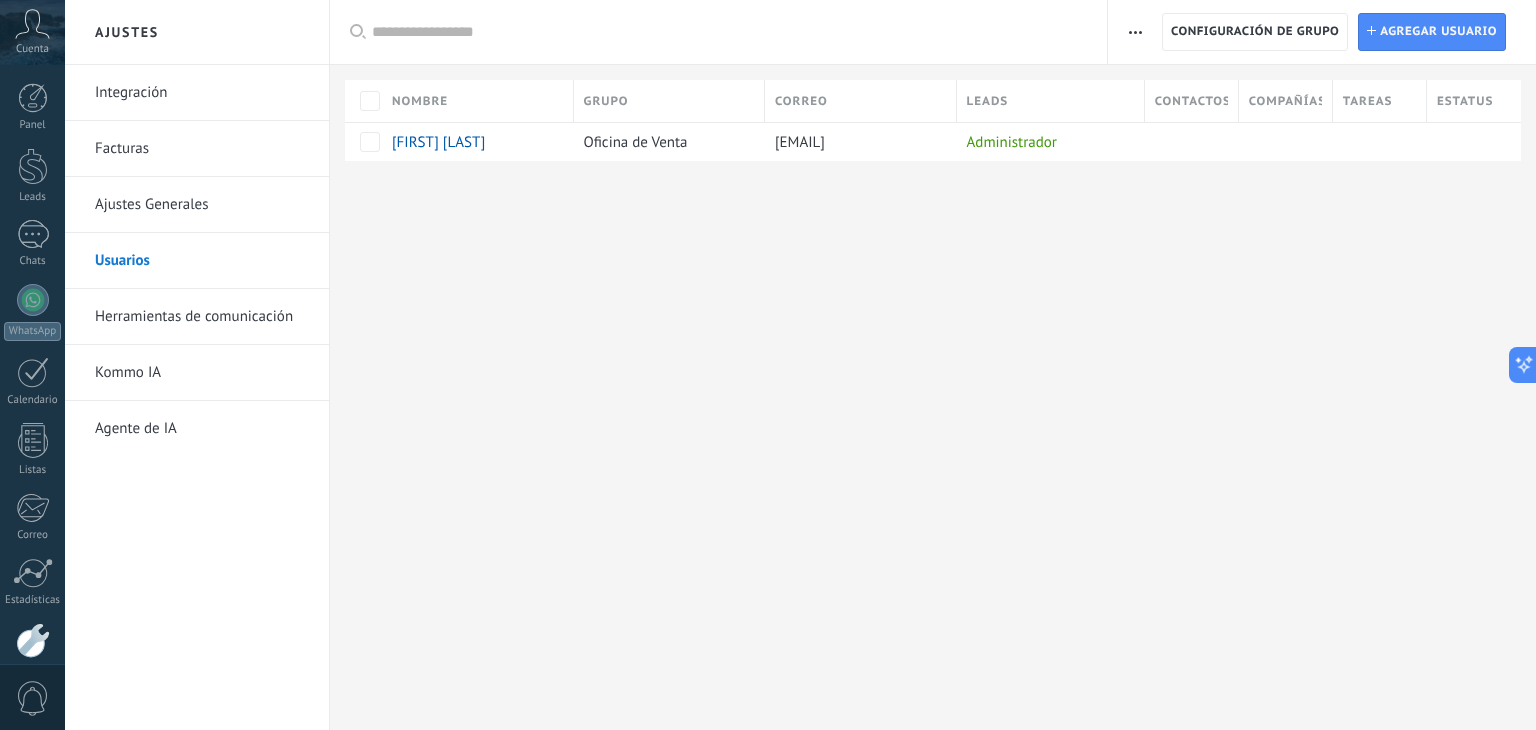 click on "Herramientas de comunicación" at bounding box center [202, 317] 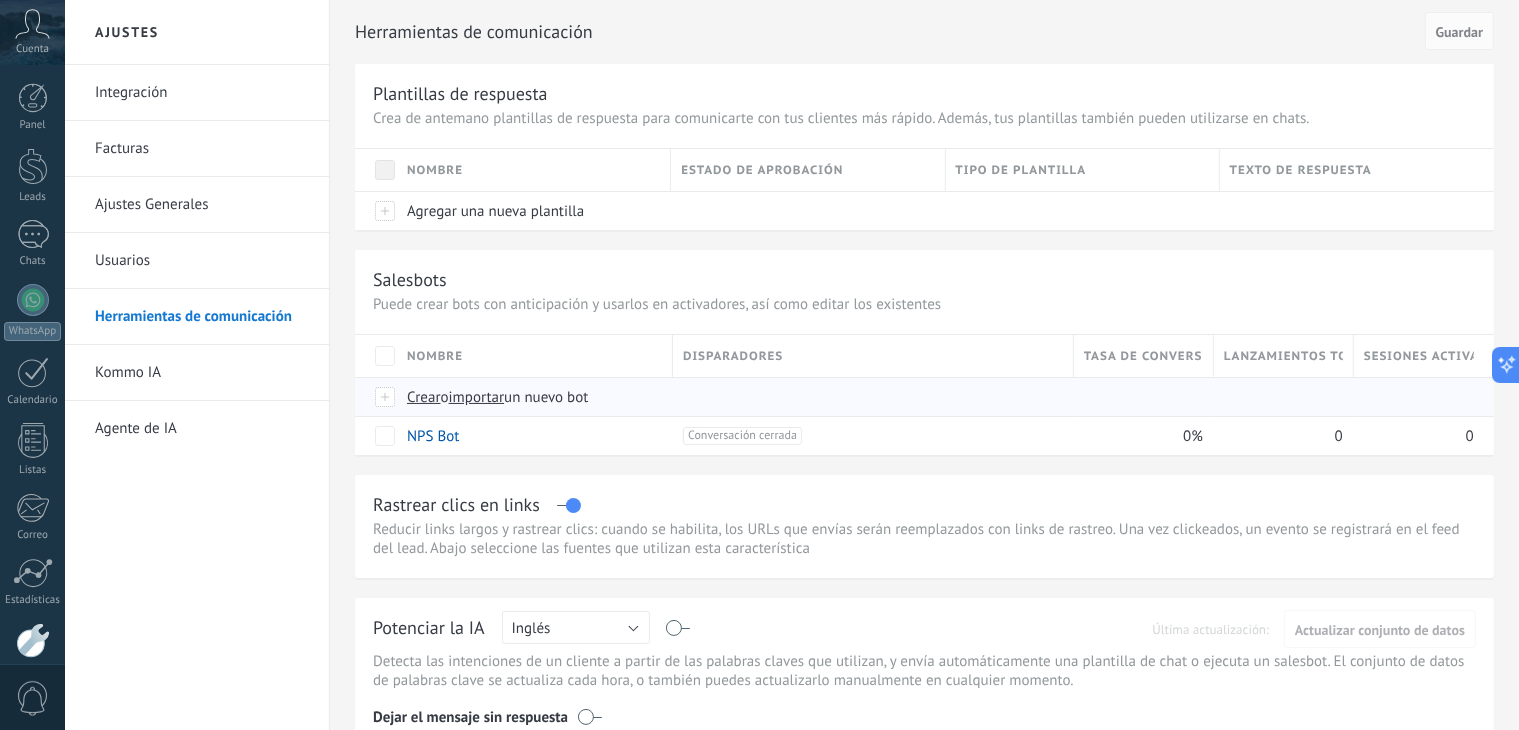 click on "Crear" at bounding box center (424, 397) 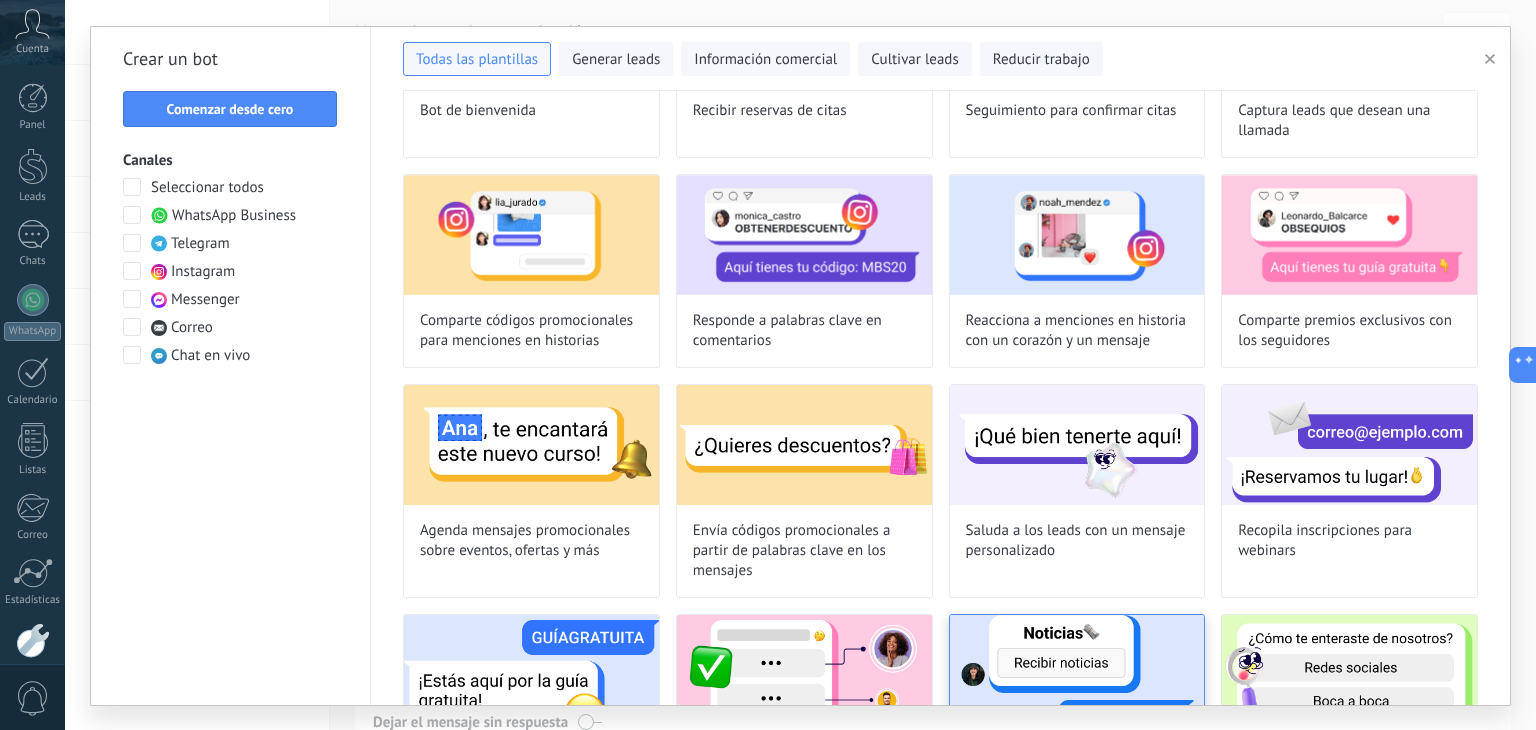 scroll, scrollTop: 0, scrollLeft: 0, axis: both 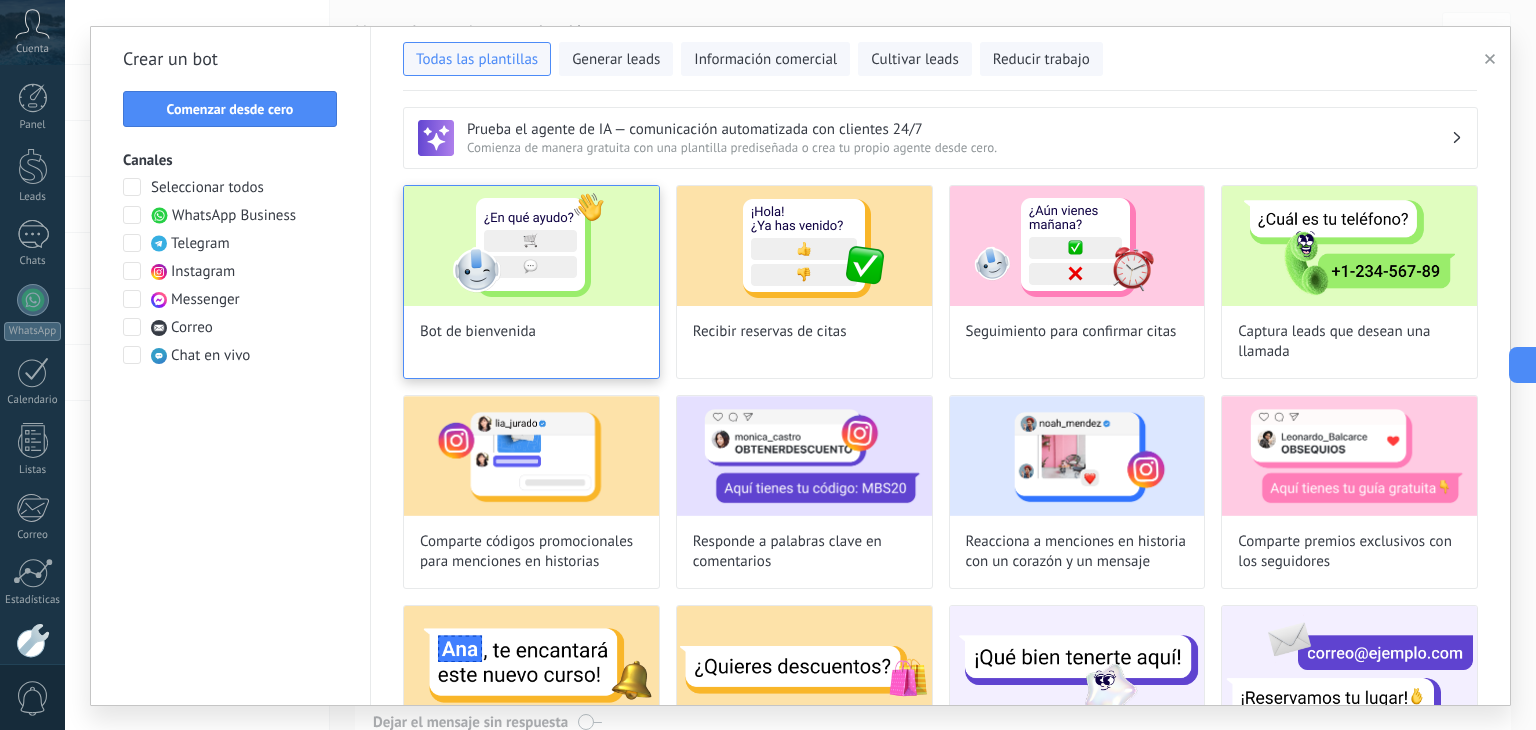 click at bounding box center [531, 246] 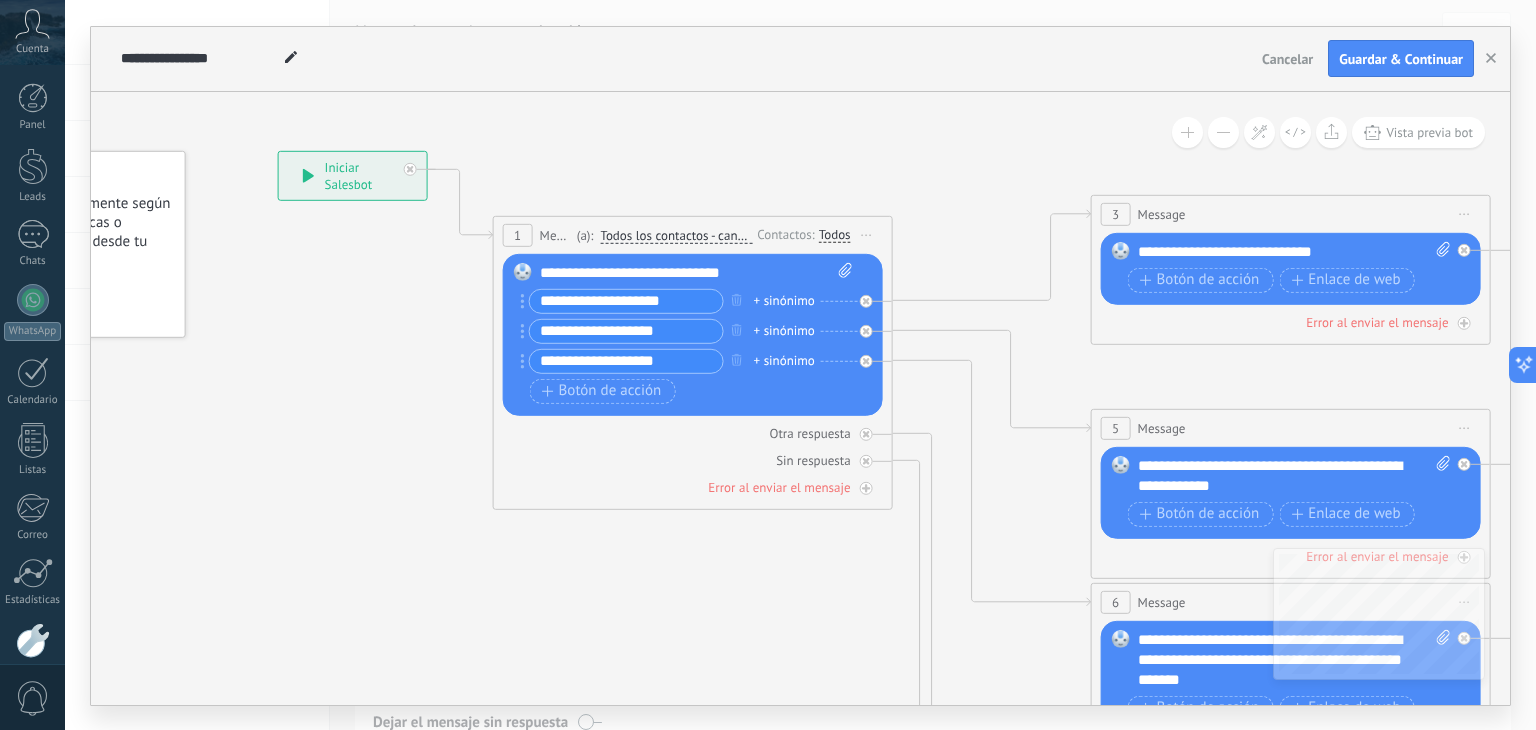 drag, startPoint x: 627, startPoint y: 514, endPoint x: 383, endPoint y: 419, distance: 261.84155 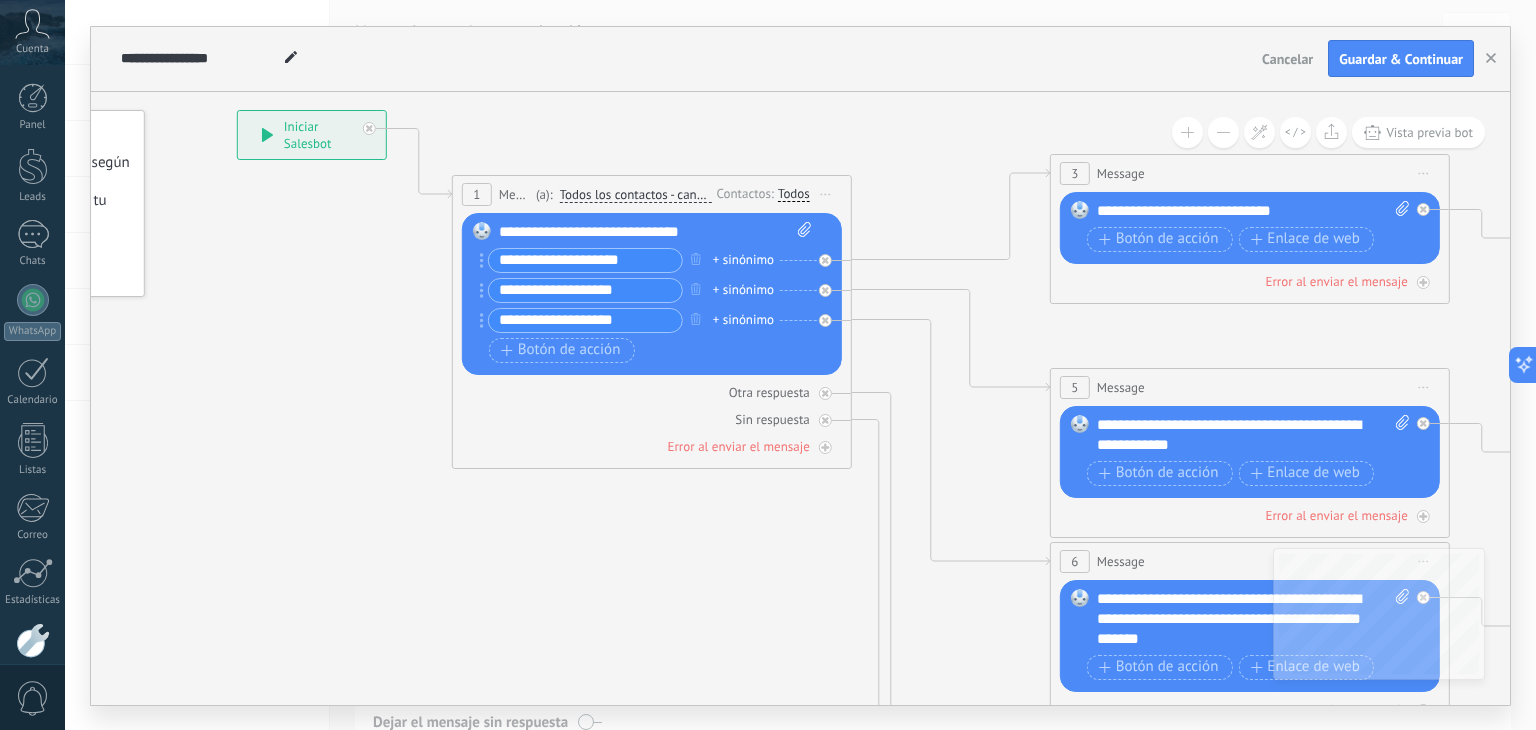 drag, startPoint x: 648, startPoint y: 677, endPoint x: 613, endPoint y: 641, distance: 50.20956 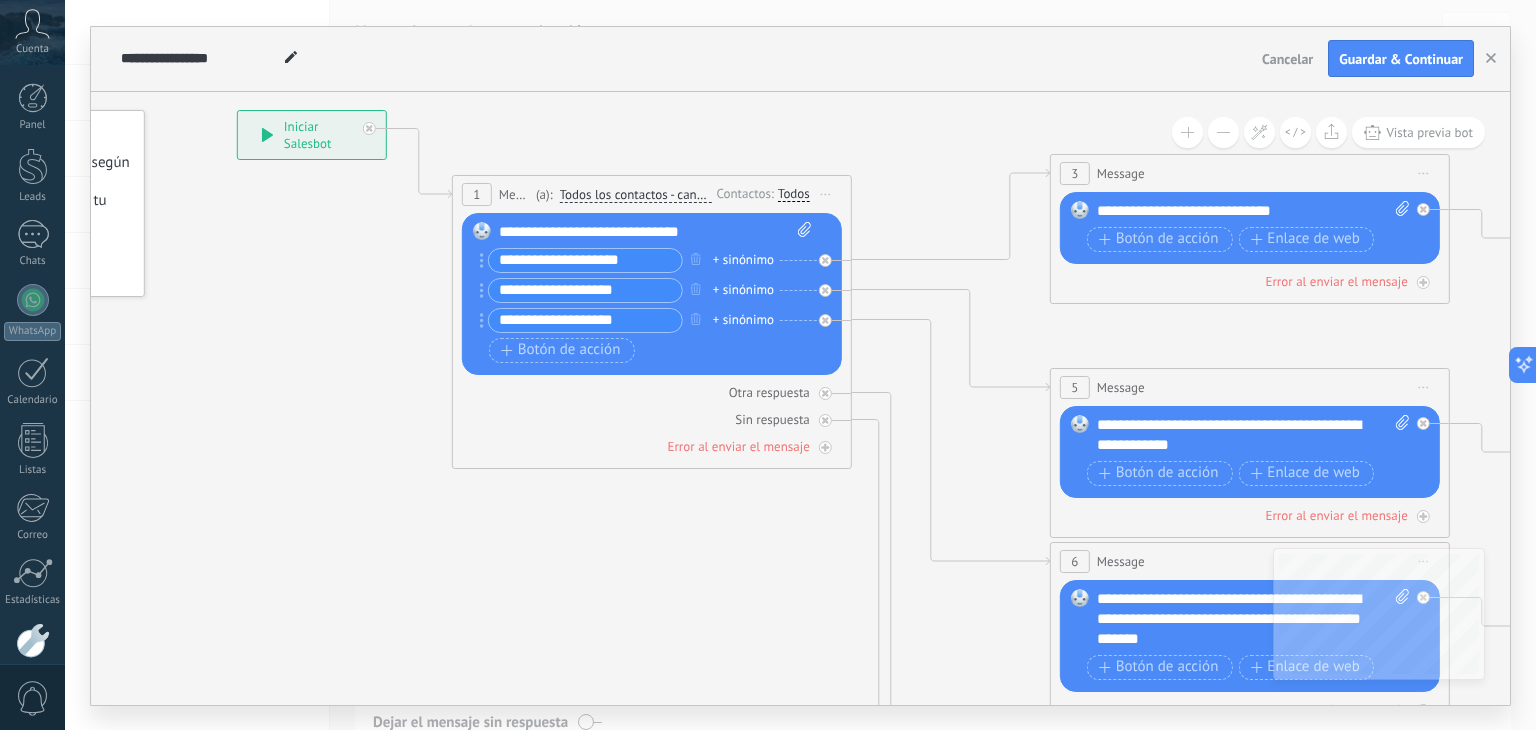 click 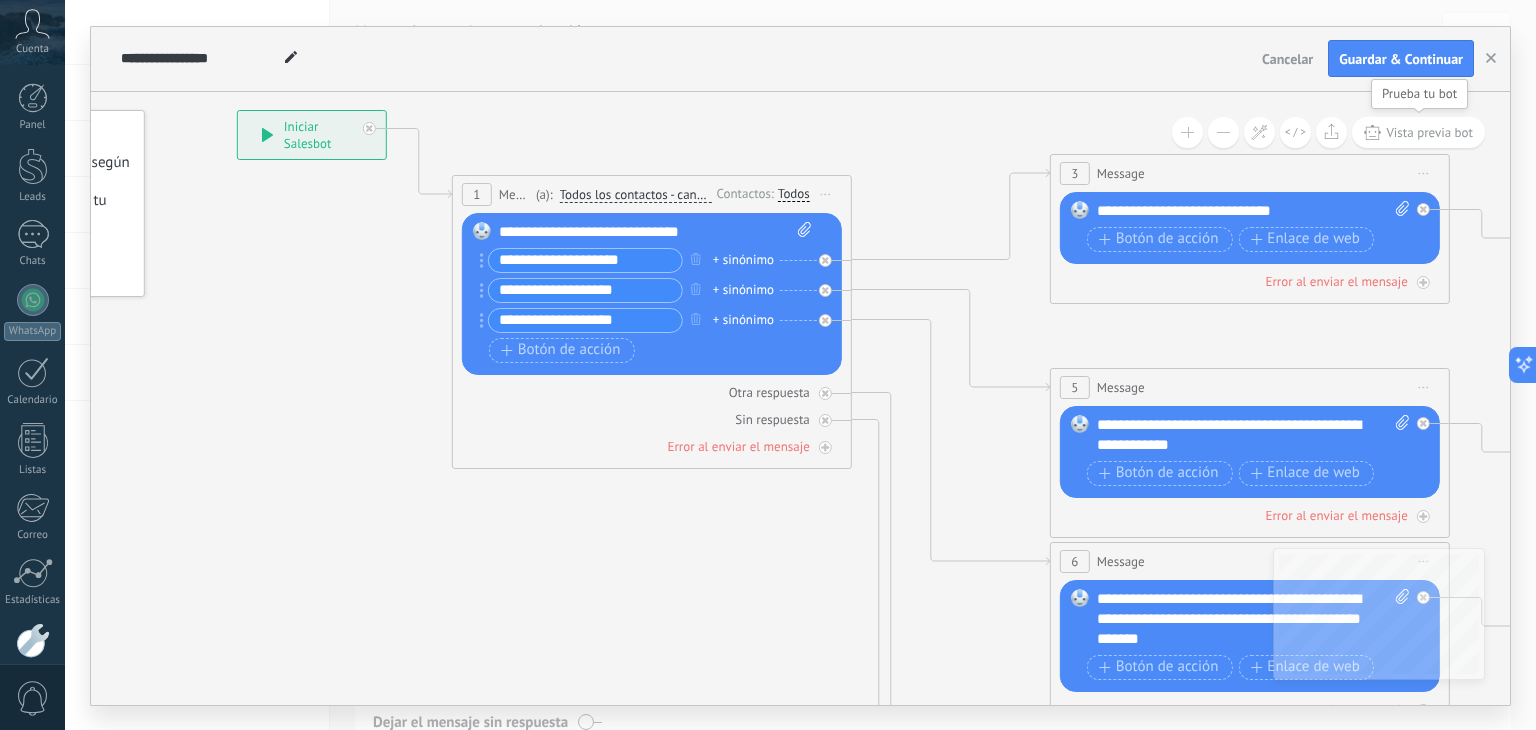 click on "Vista previa bot" at bounding box center [1429, 132] 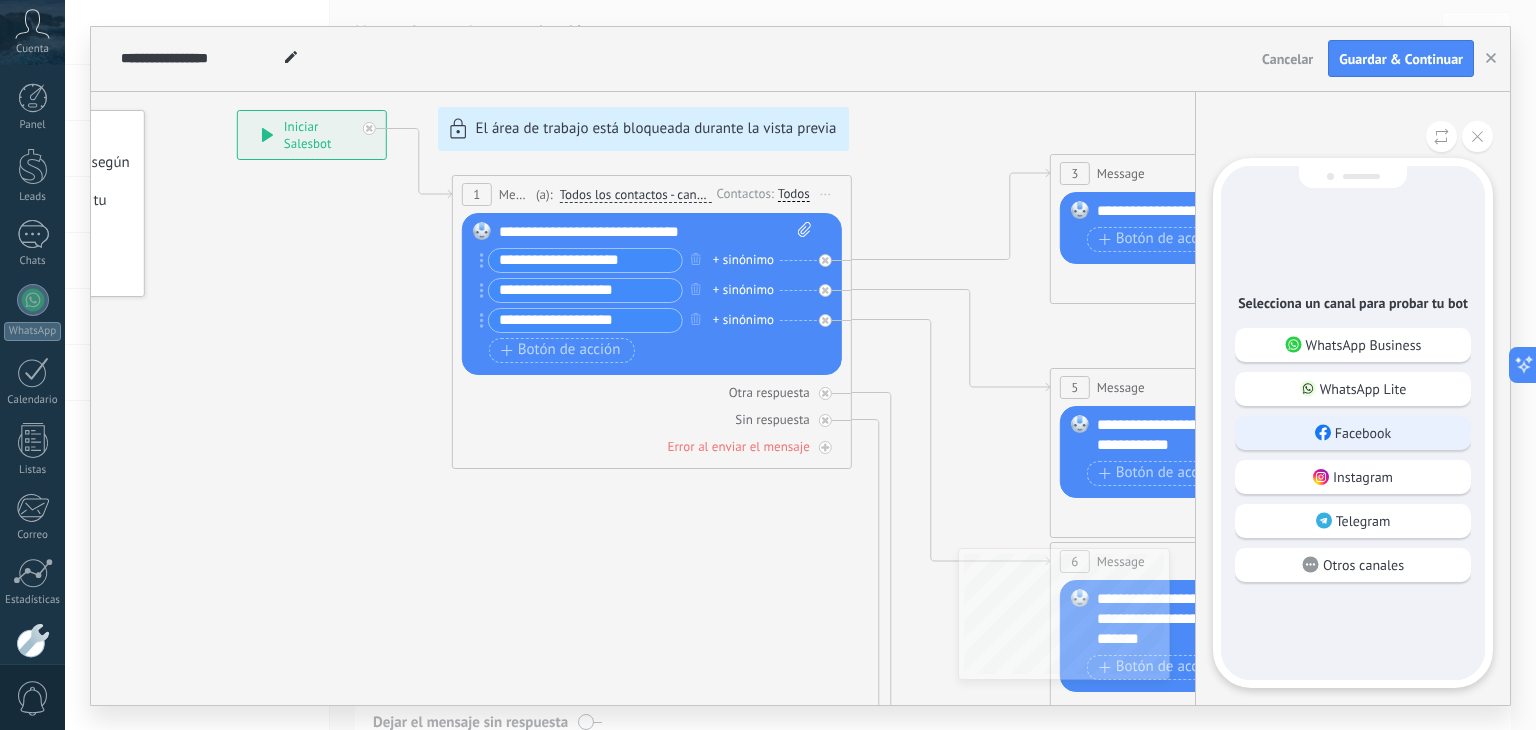 click on "Facebook" at bounding box center [1363, 433] 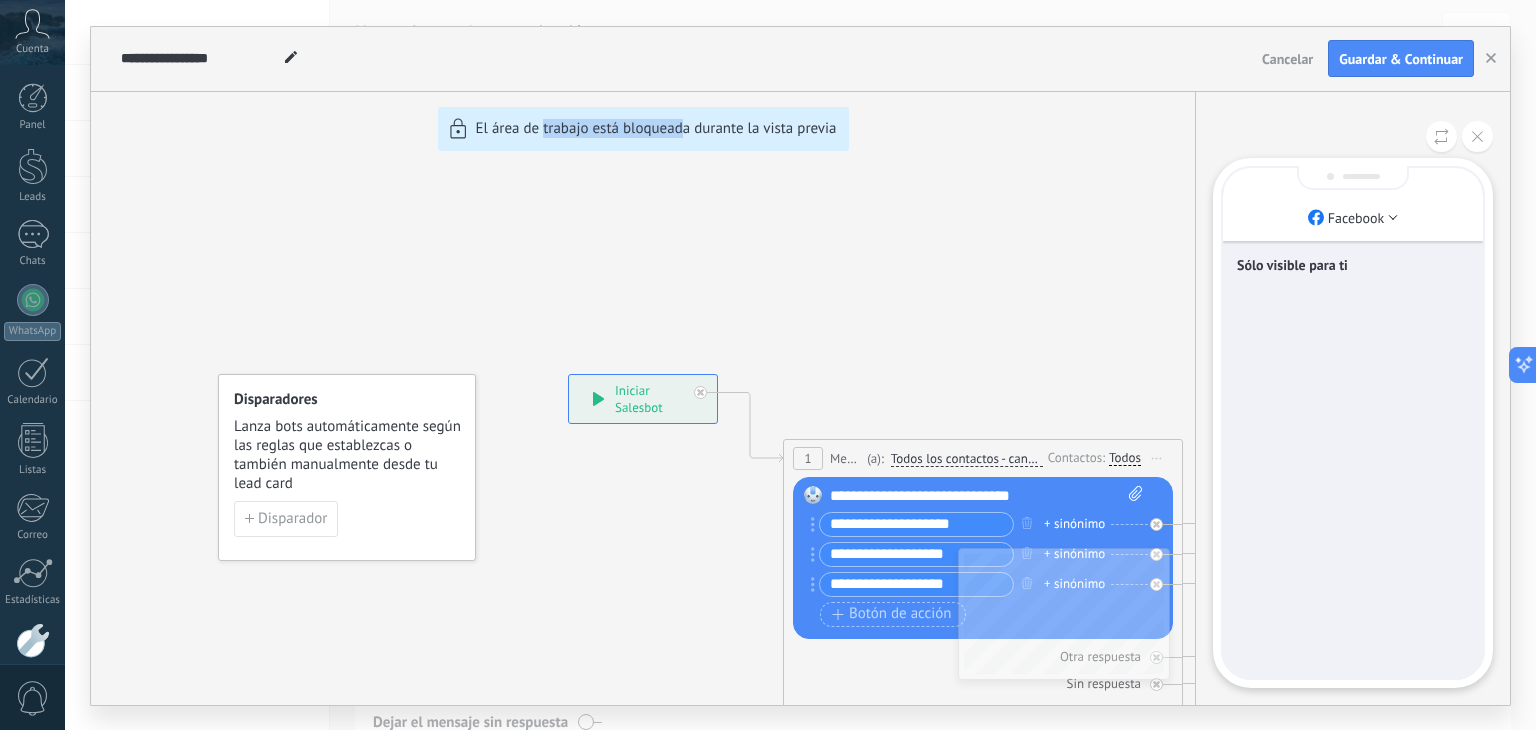 drag, startPoint x: 681, startPoint y: 575, endPoint x: 556, endPoint y: 278, distance: 322.23285 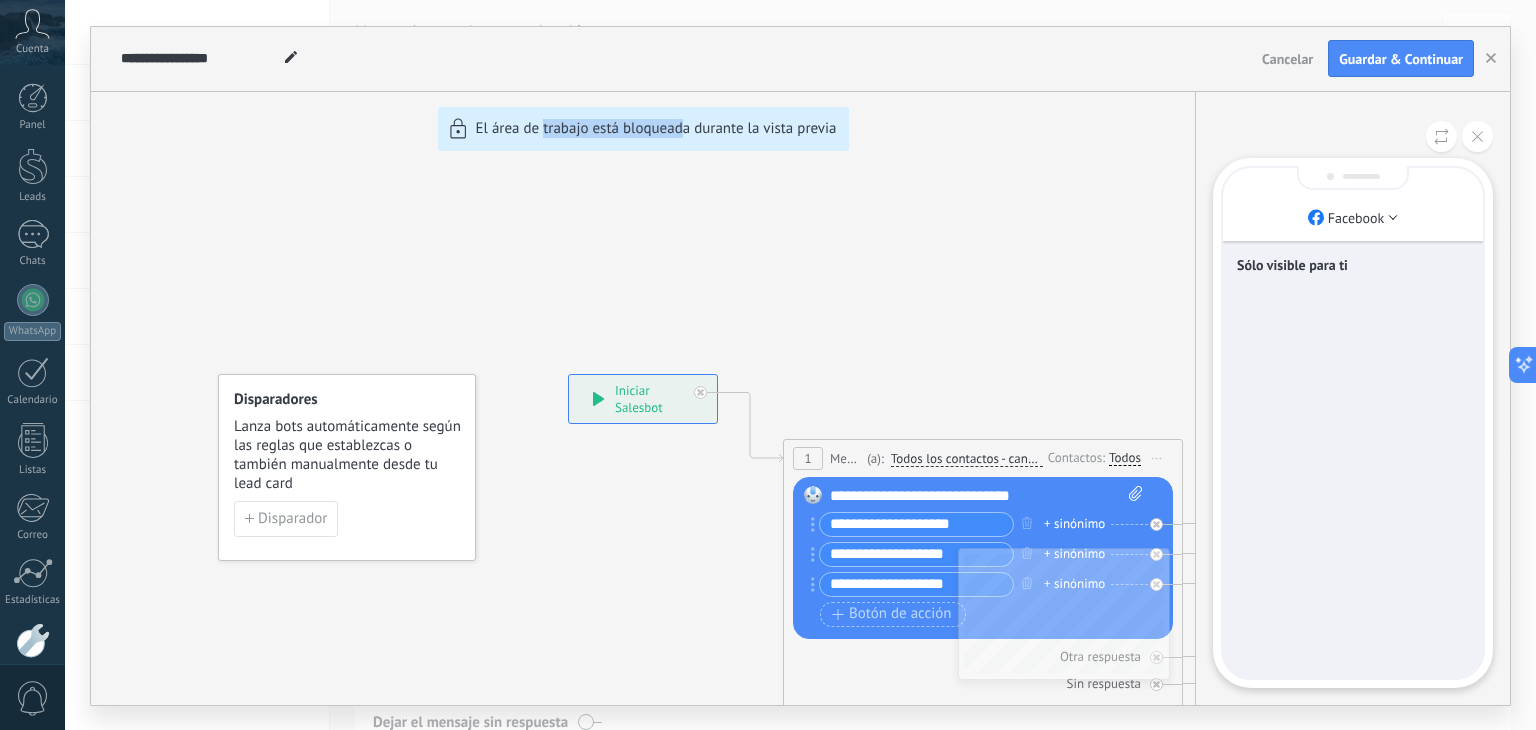 click on "**********" at bounding box center (800, 366) 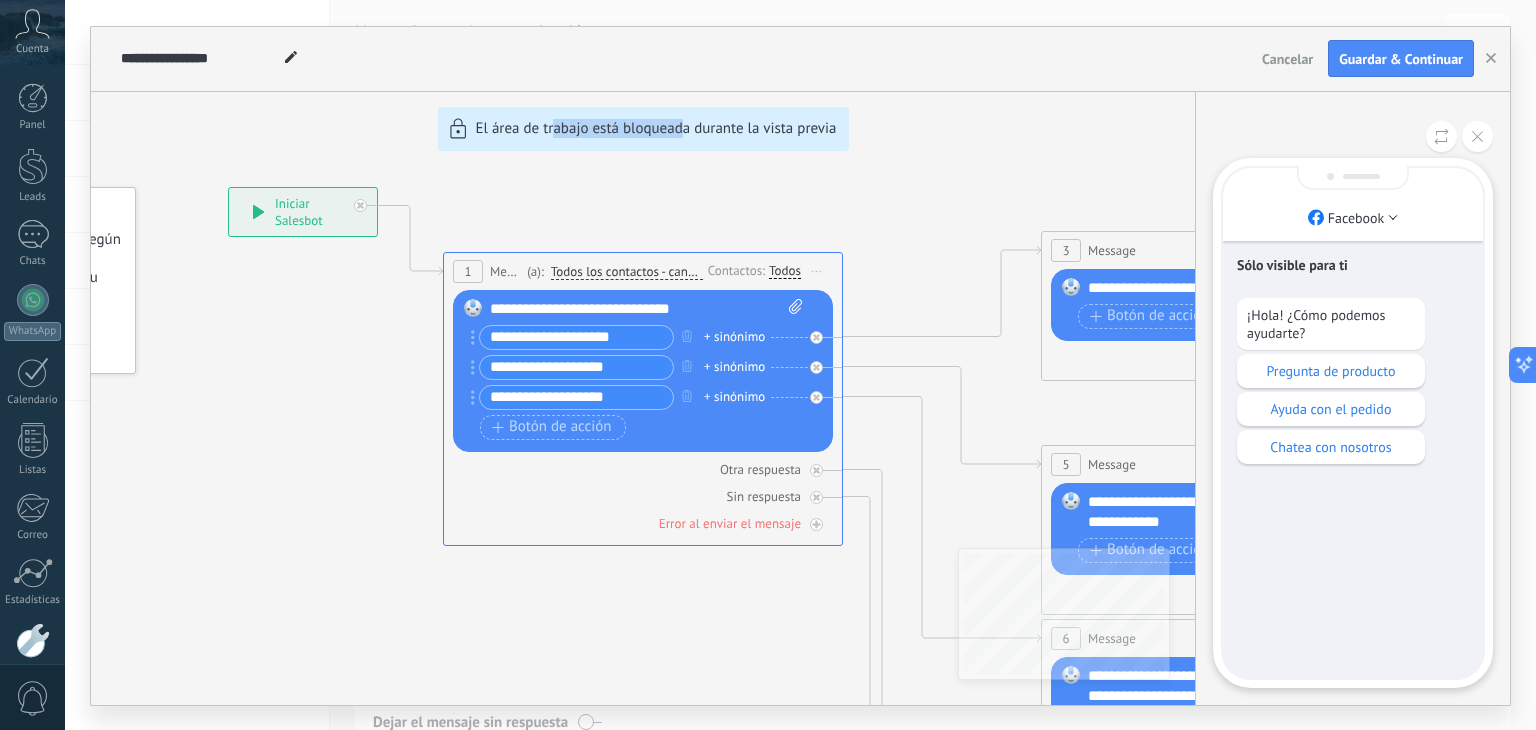 click on "**********" at bounding box center [800, 366] 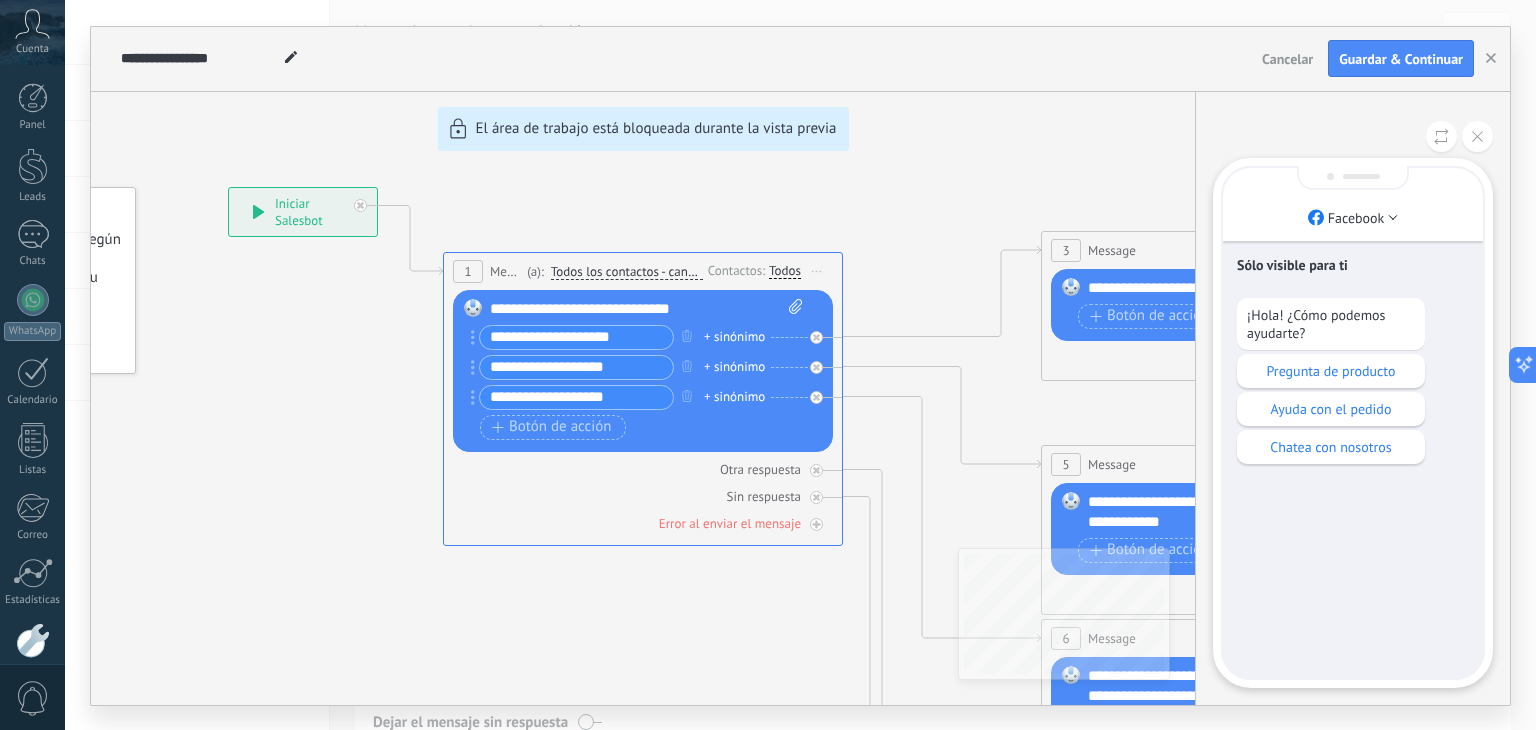 click on "**********" at bounding box center (800, 366) 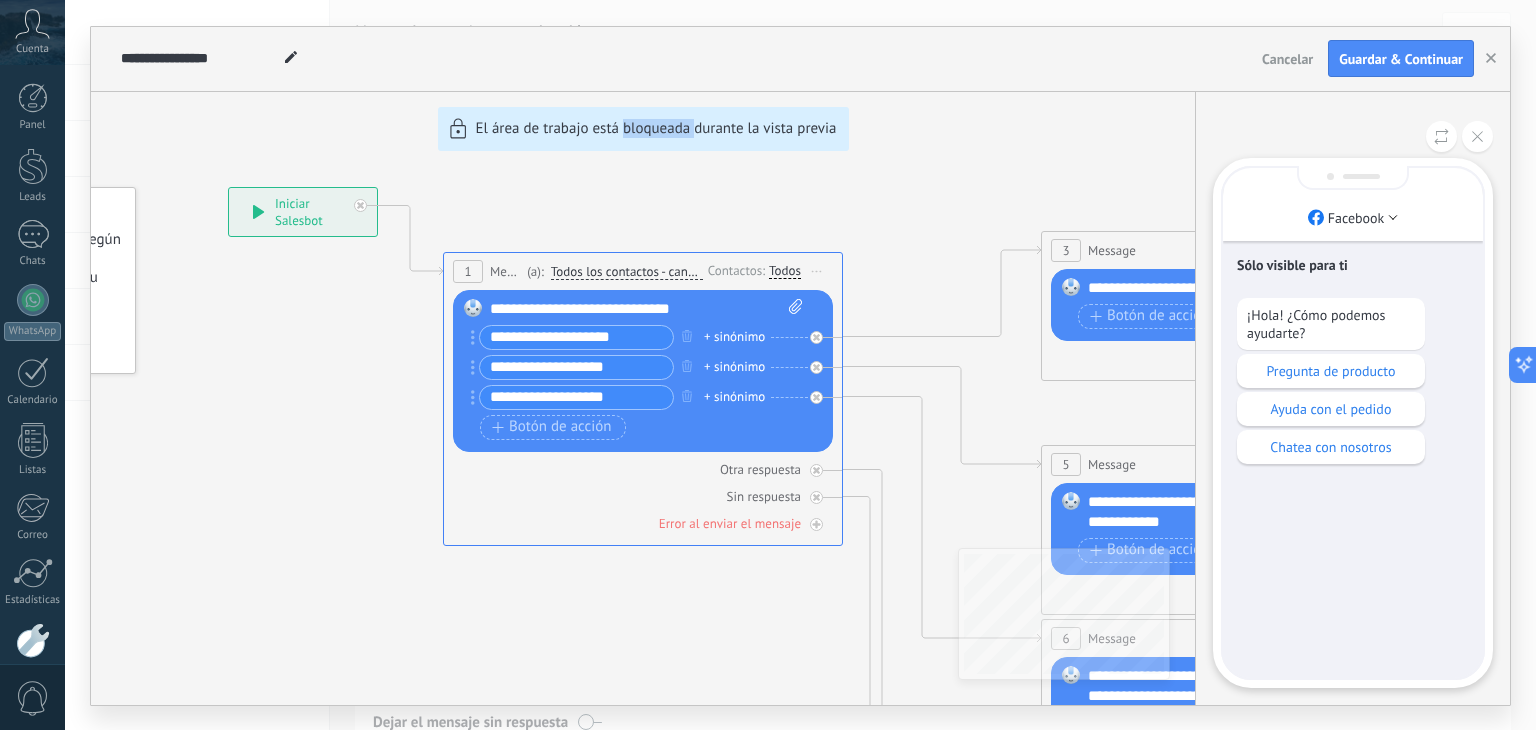 click on "**********" at bounding box center [800, 366] 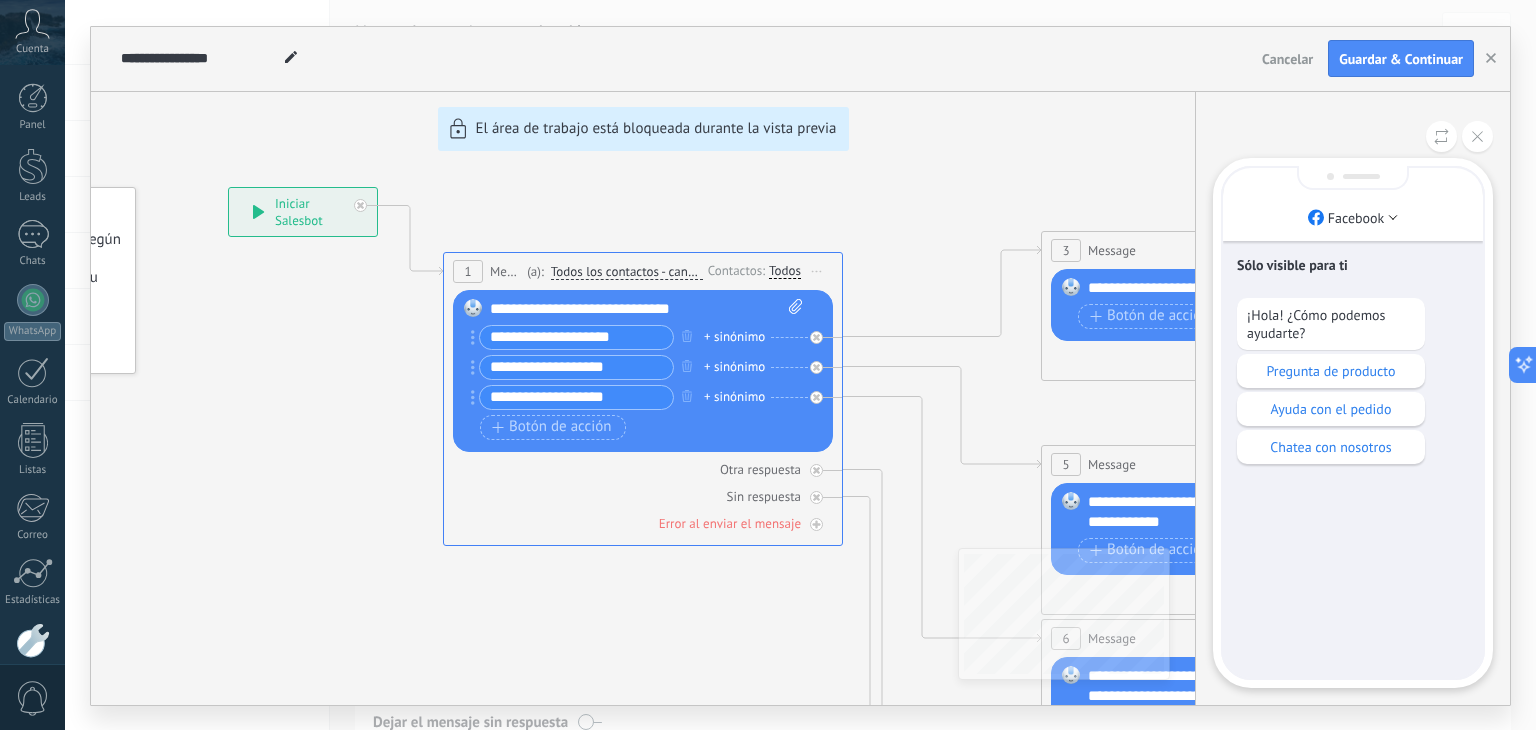 click on "**********" at bounding box center [800, 366] 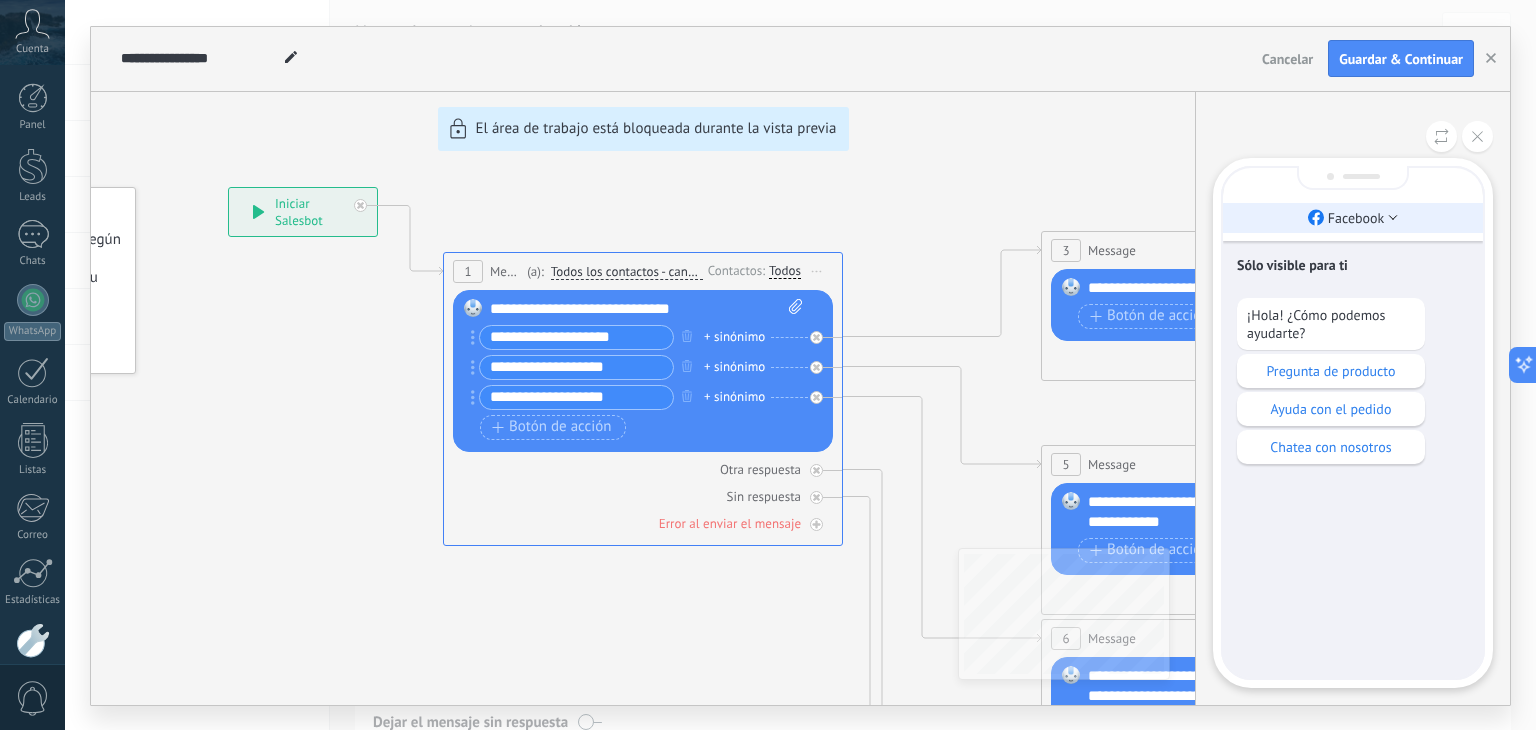 drag, startPoint x: 710, startPoint y: 148, endPoint x: 1272, endPoint y: 208, distance: 565.1938 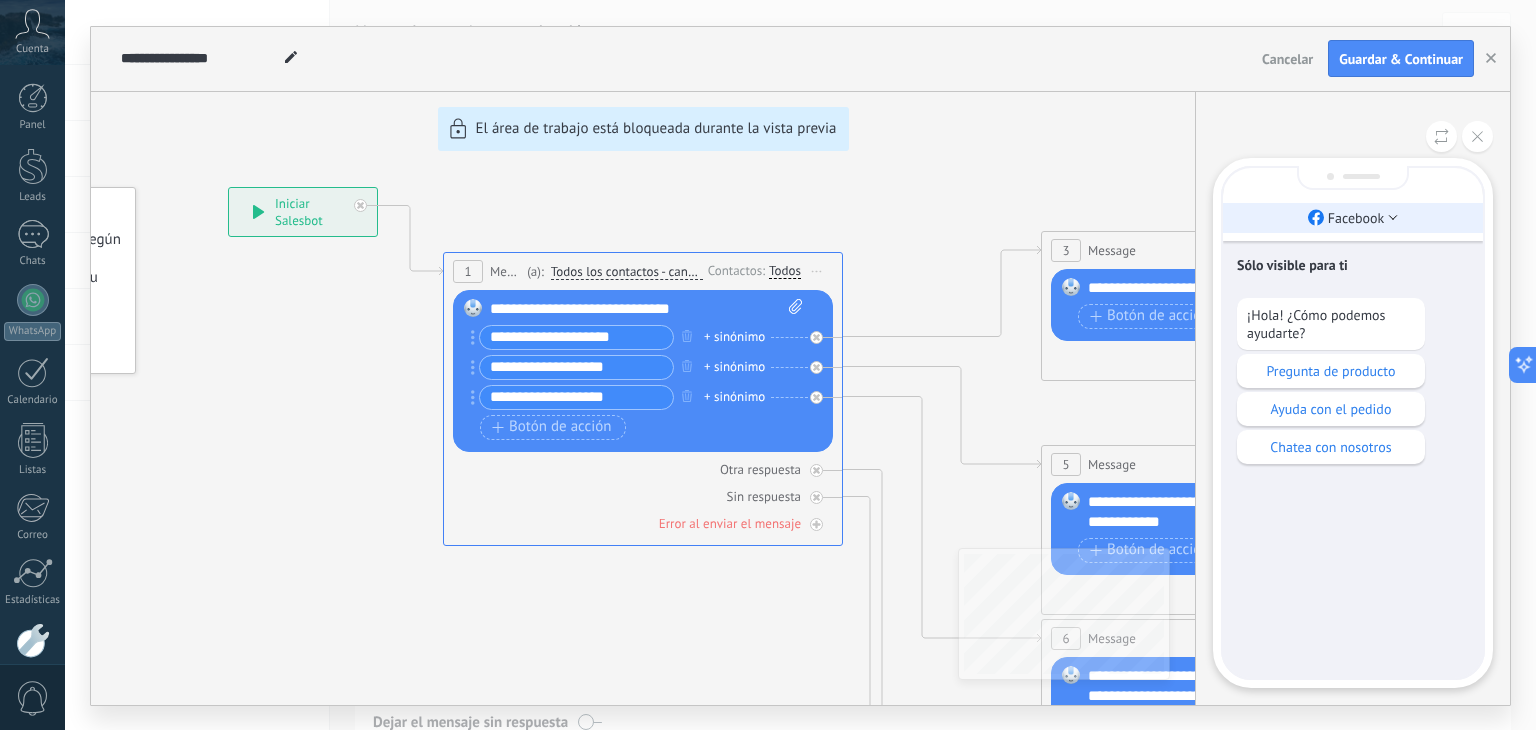 click on "**********" at bounding box center [800, 366] 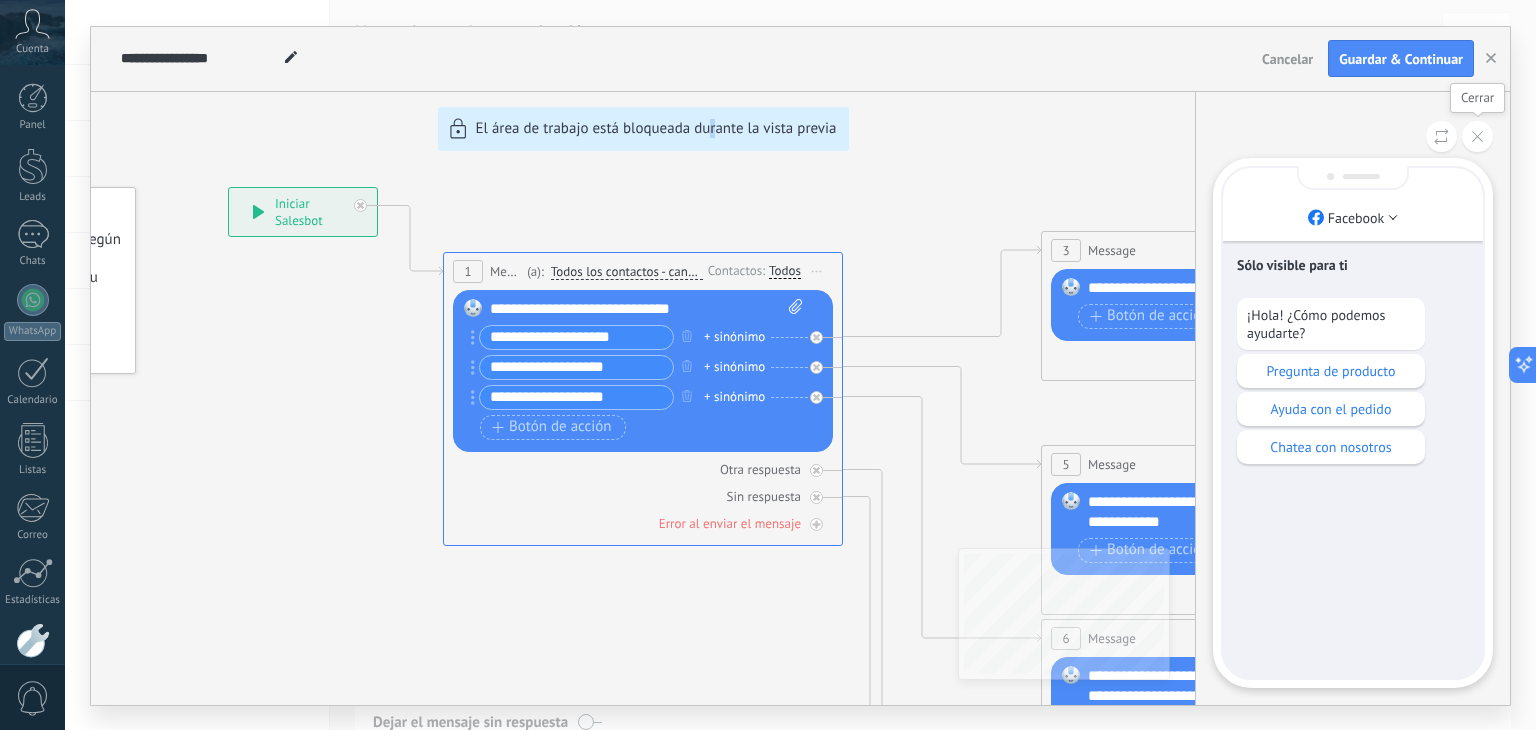 click at bounding box center [1477, 136] 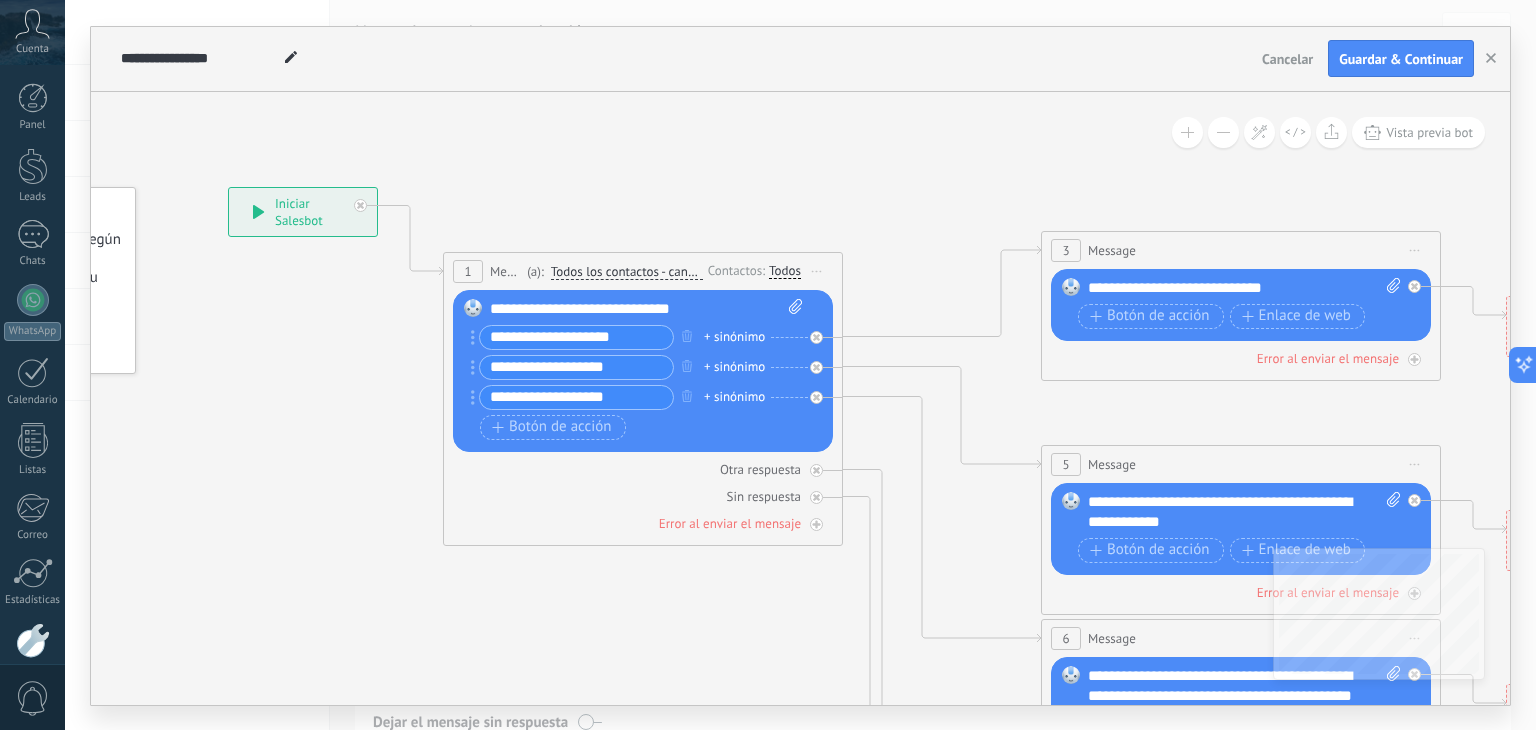 click on "**********" at bounding box center [647, 309] 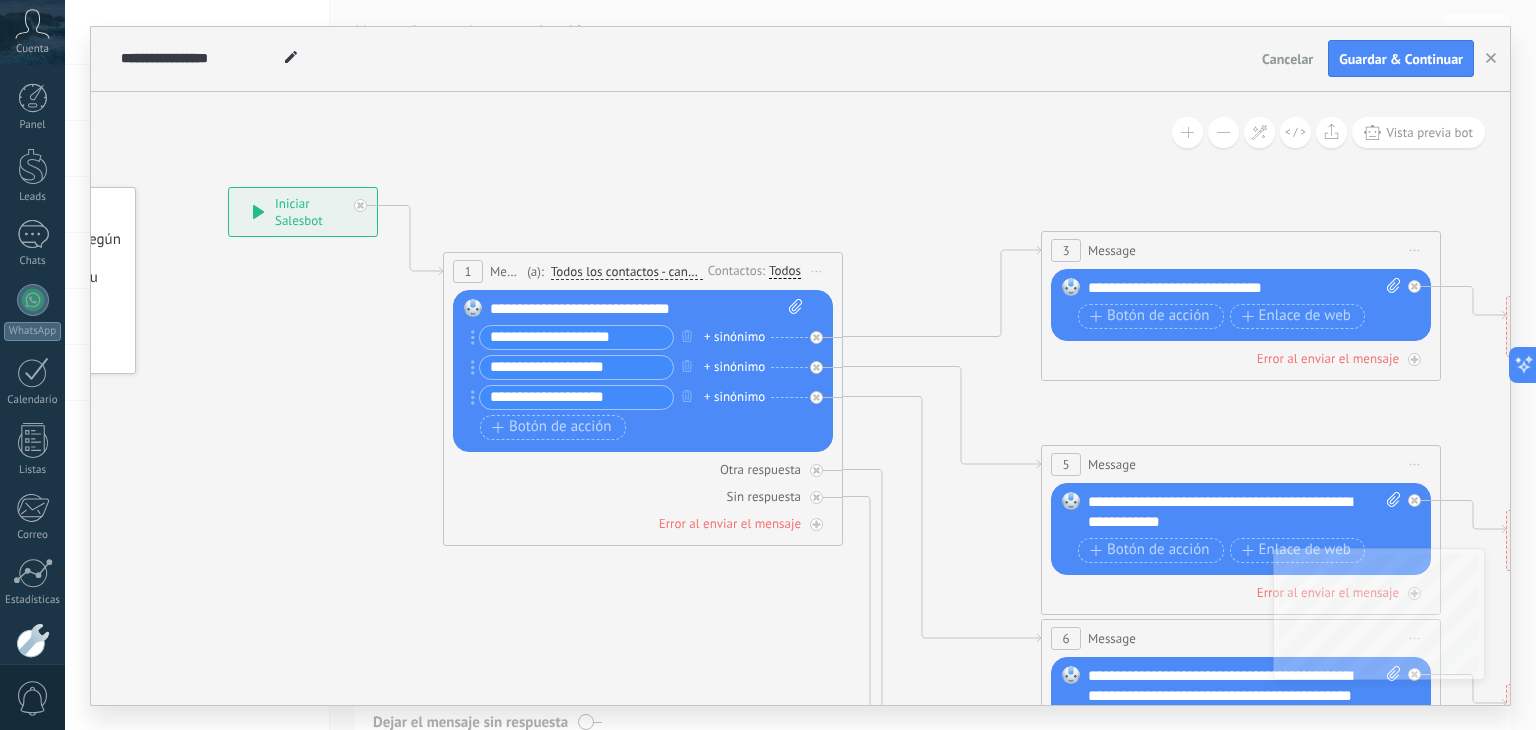click on "**********" at bounding box center [647, 309] 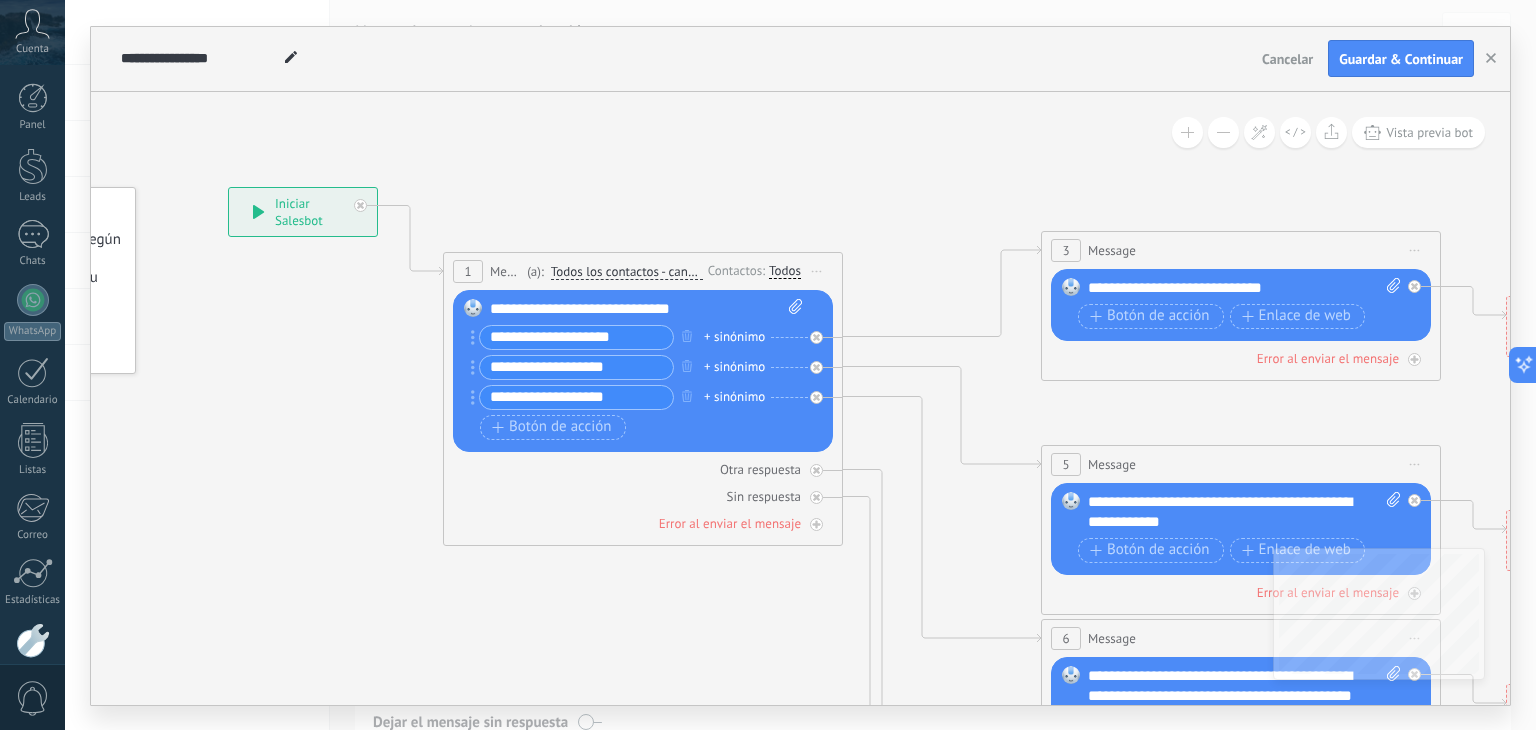 click on "**********" at bounding box center (647, 309) 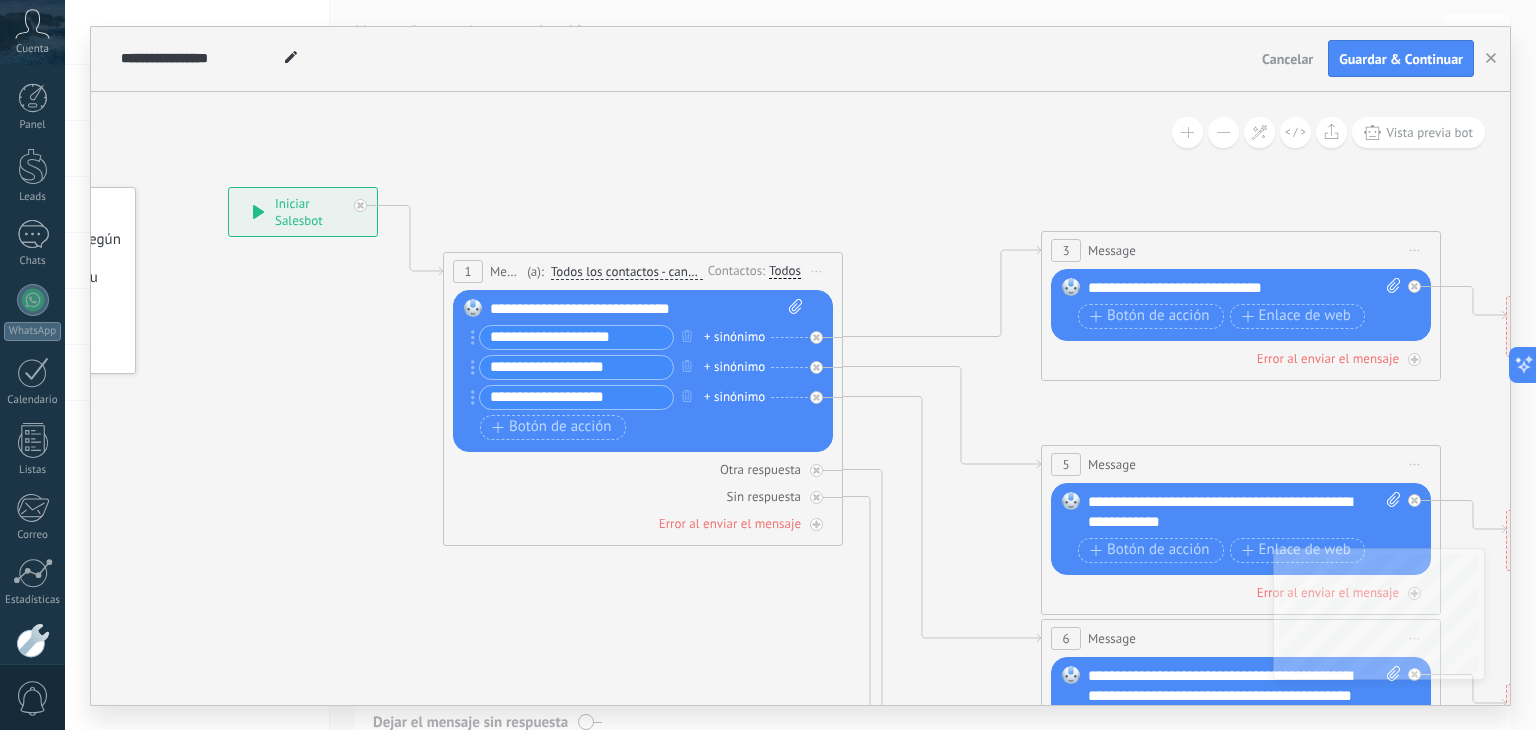 type 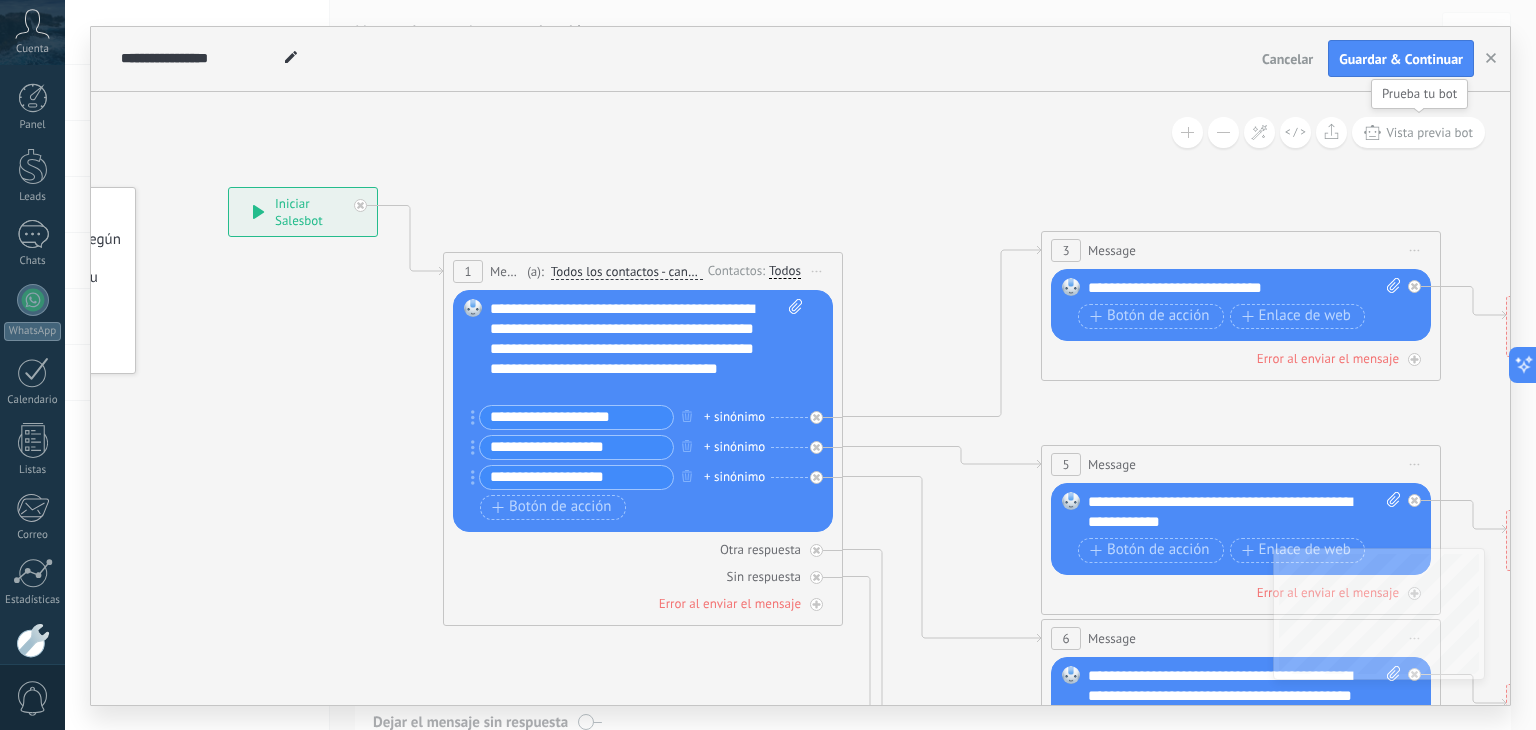 click on "Vista previa bot" at bounding box center [1429, 132] 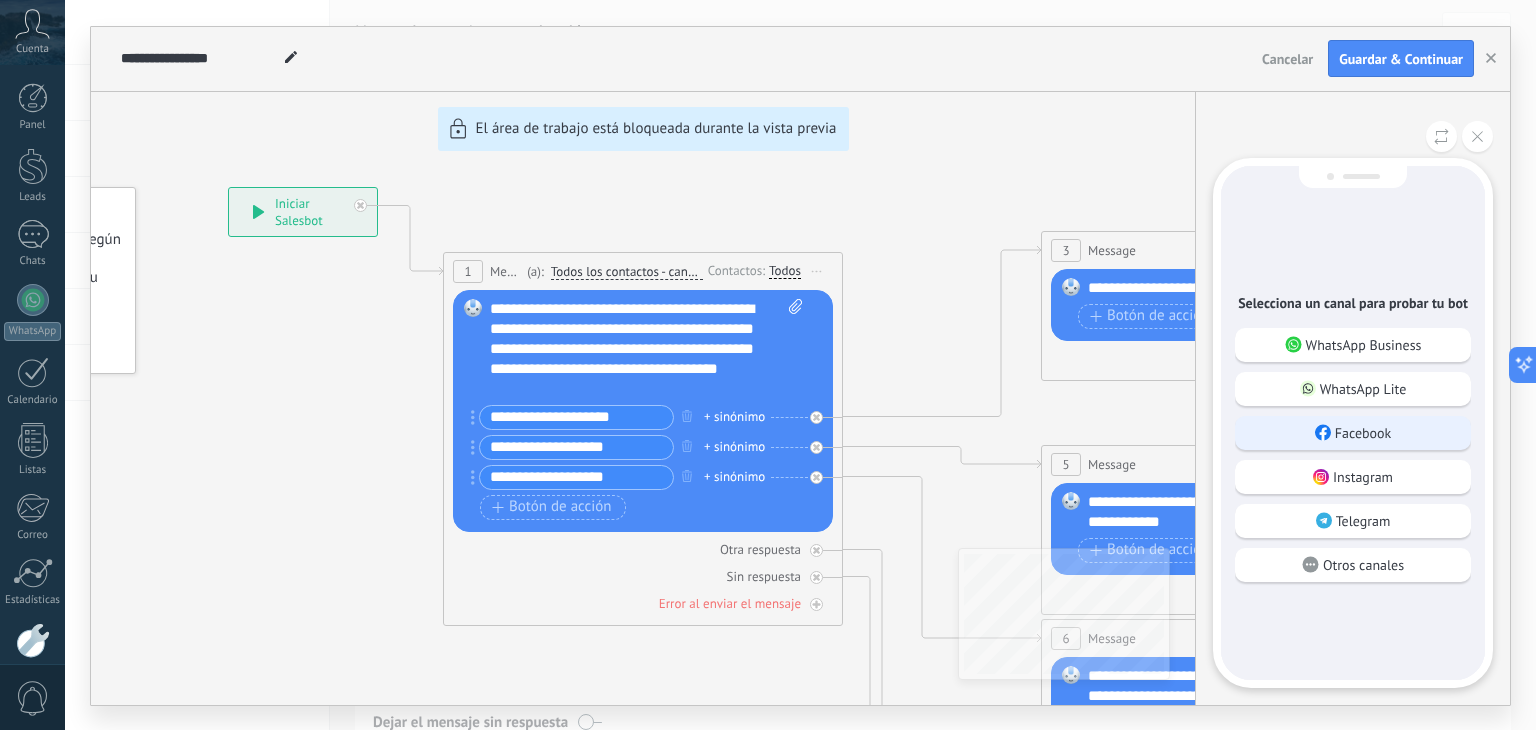 click on "Facebook" at bounding box center [1363, 433] 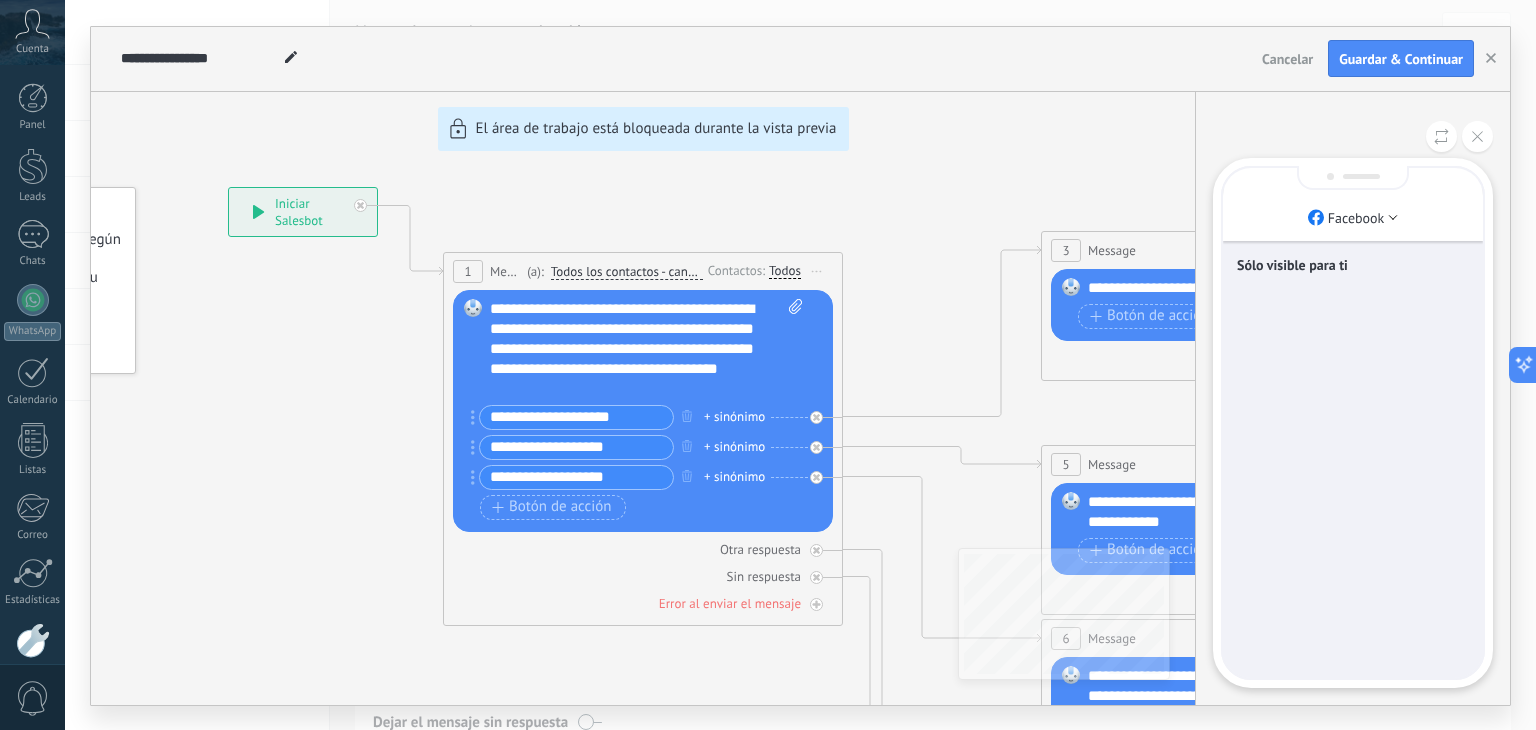 click on "Sólo visible para ti" at bounding box center [1353, 423] 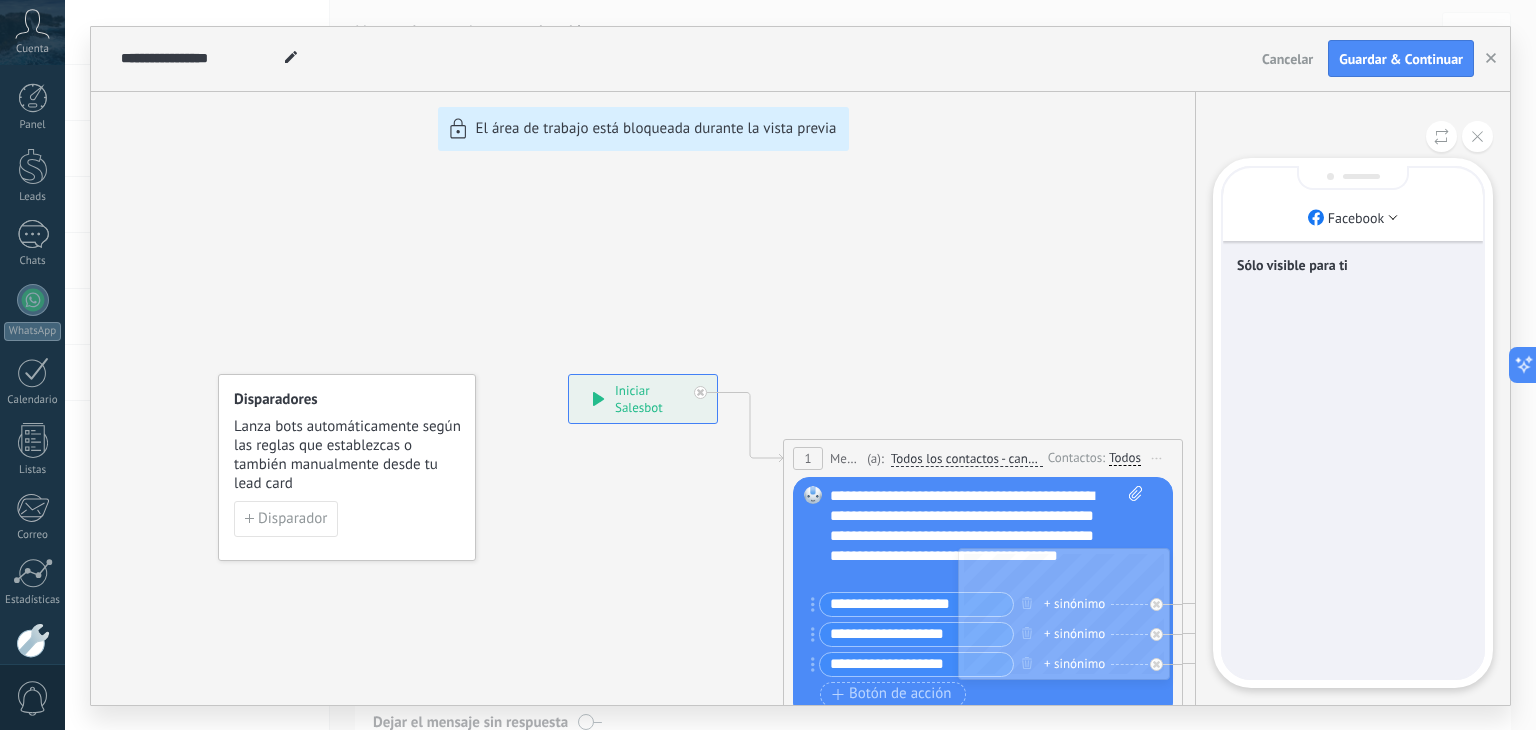 click on "Sólo visible para ti" at bounding box center [1353, 267] 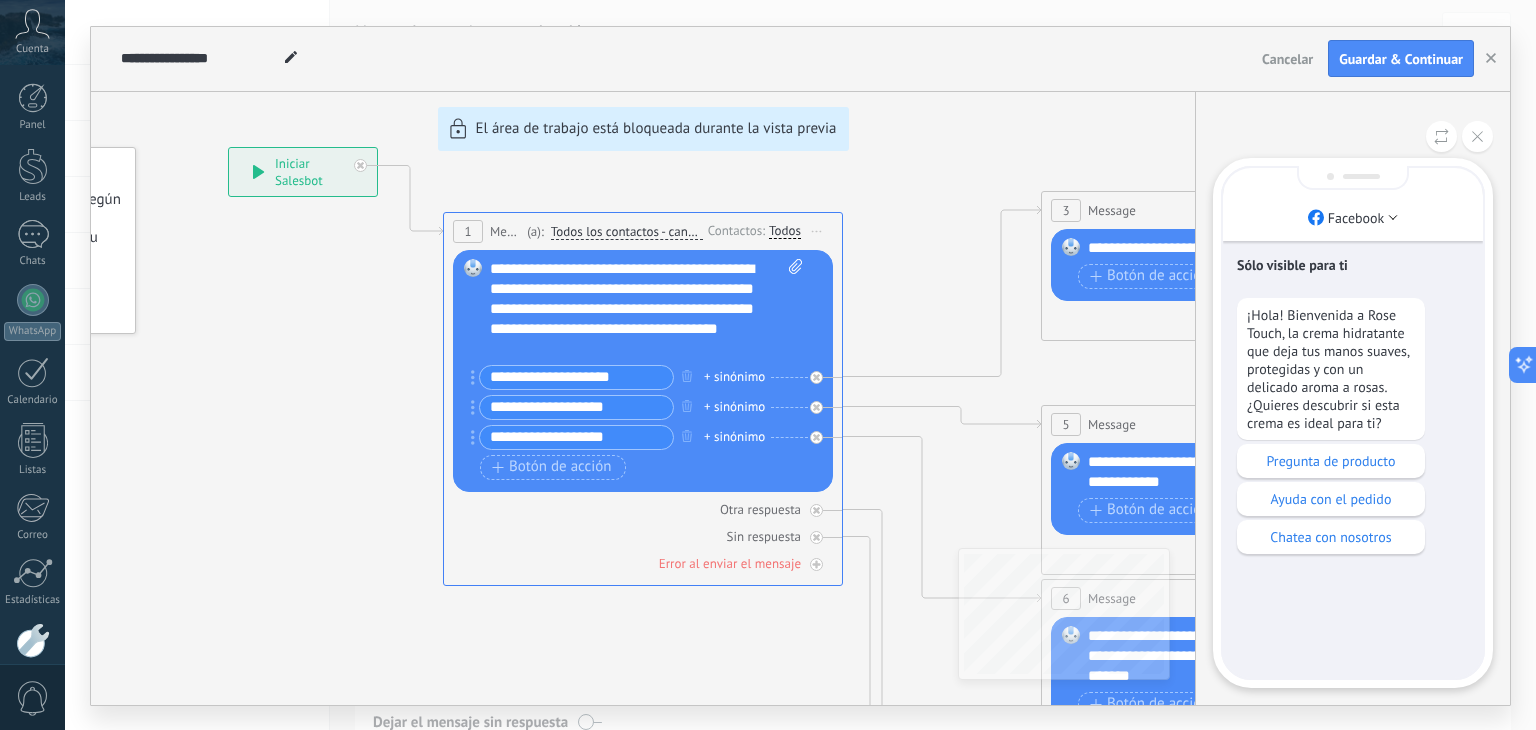 click on "**********" at bounding box center (800, 366) 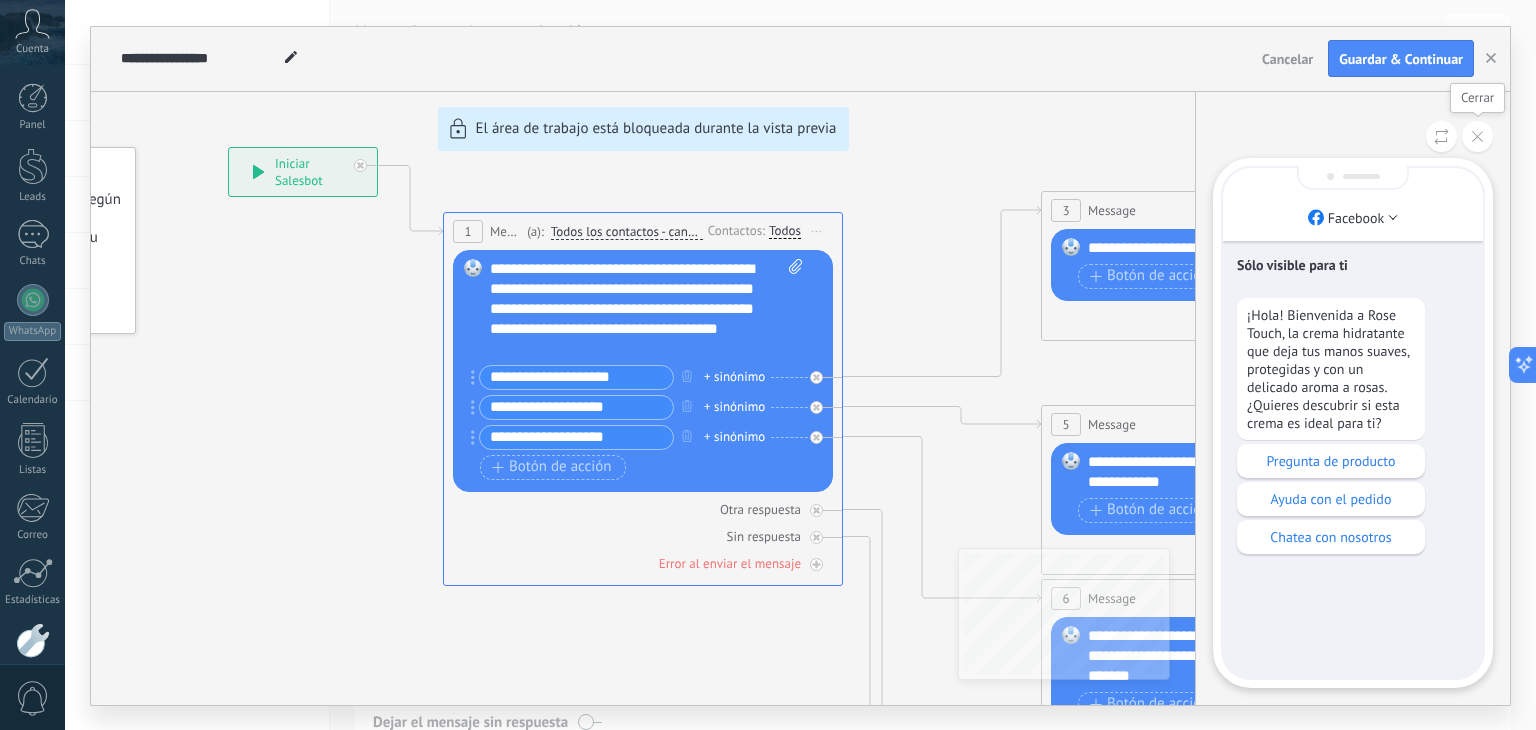 click 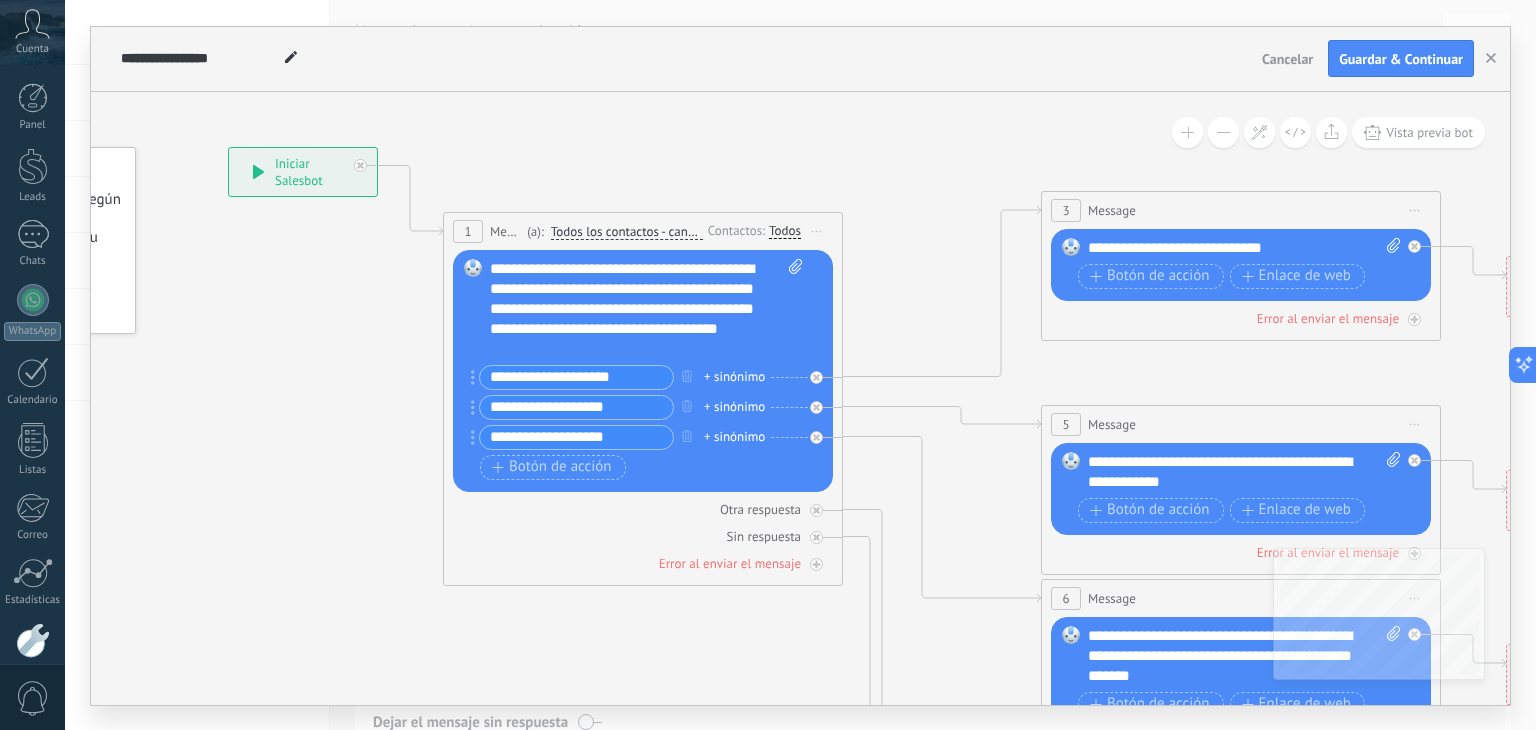 click on "**********" at bounding box center (647, 309) 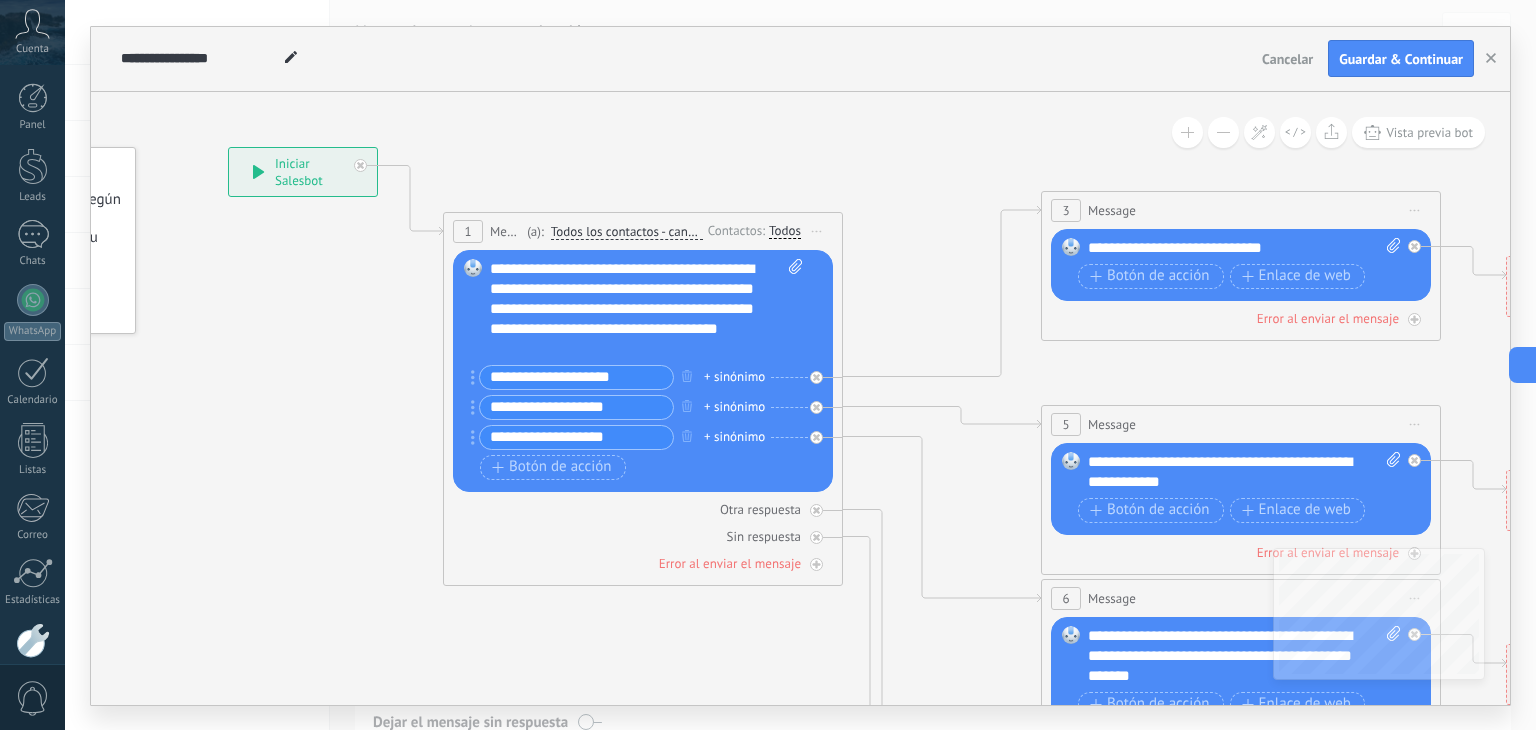 drag, startPoint x: 639, startPoint y: 360, endPoint x: 637, endPoint y: 385, distance: 25.079872 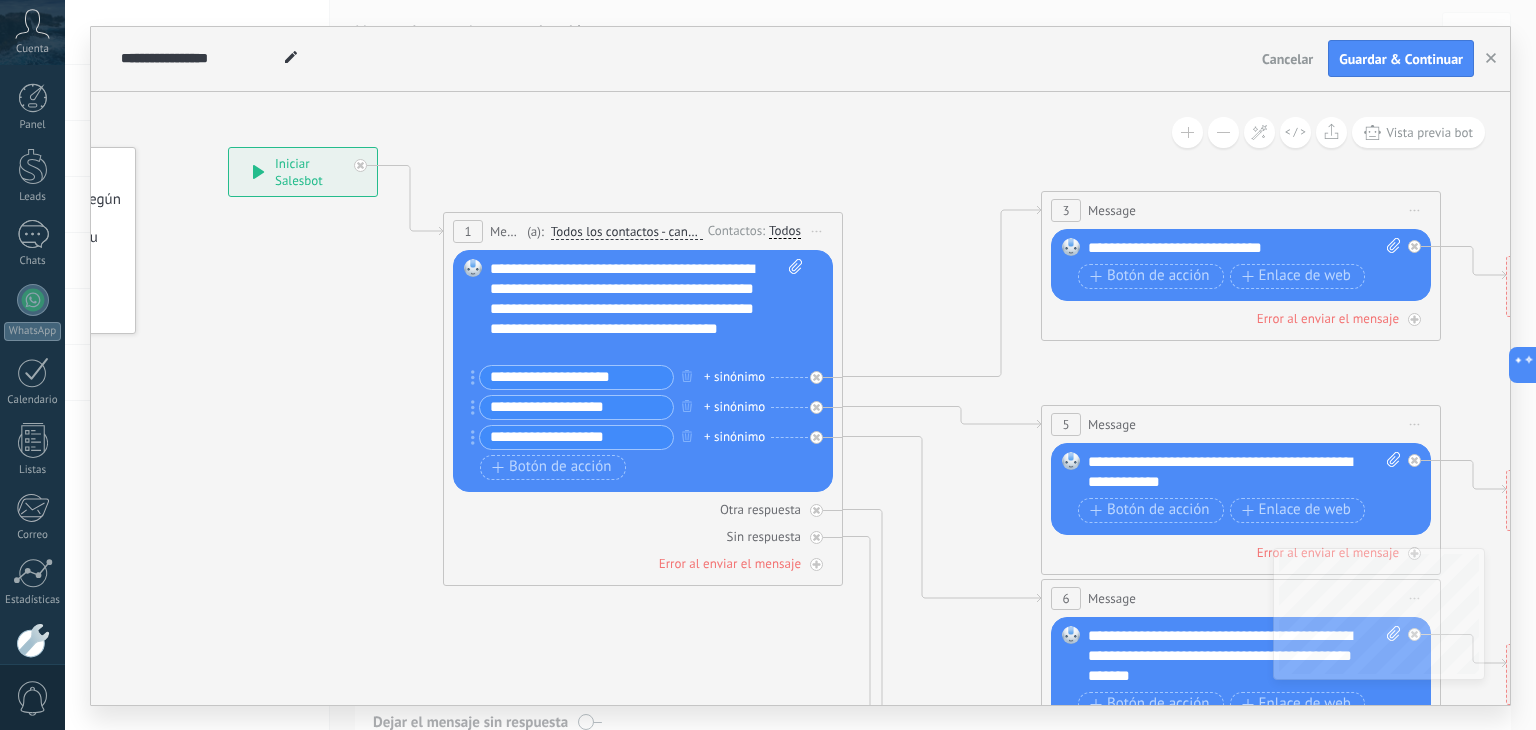 click on "**********" at bounding box center [576, 377] 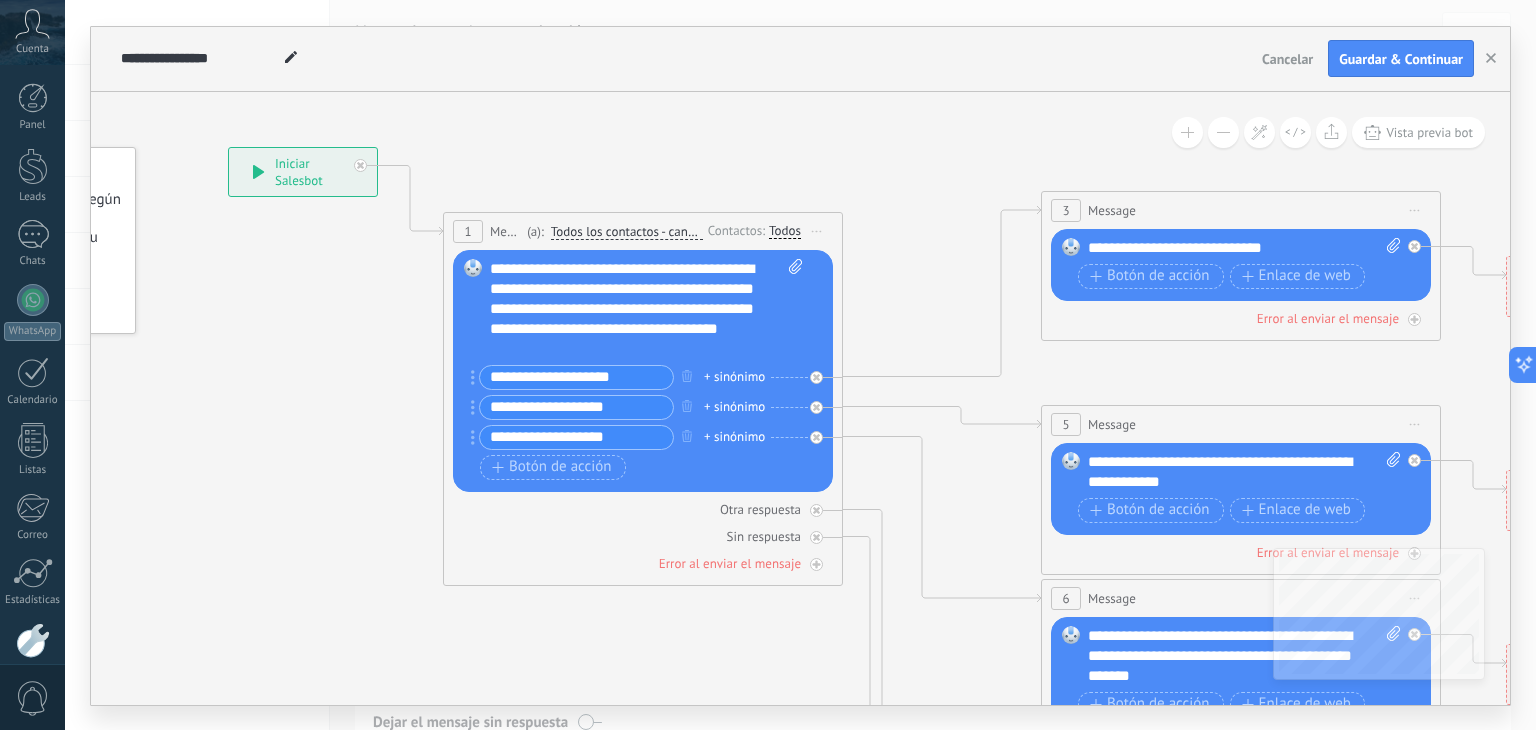 click on "**********" at bounding box center [576, 377] 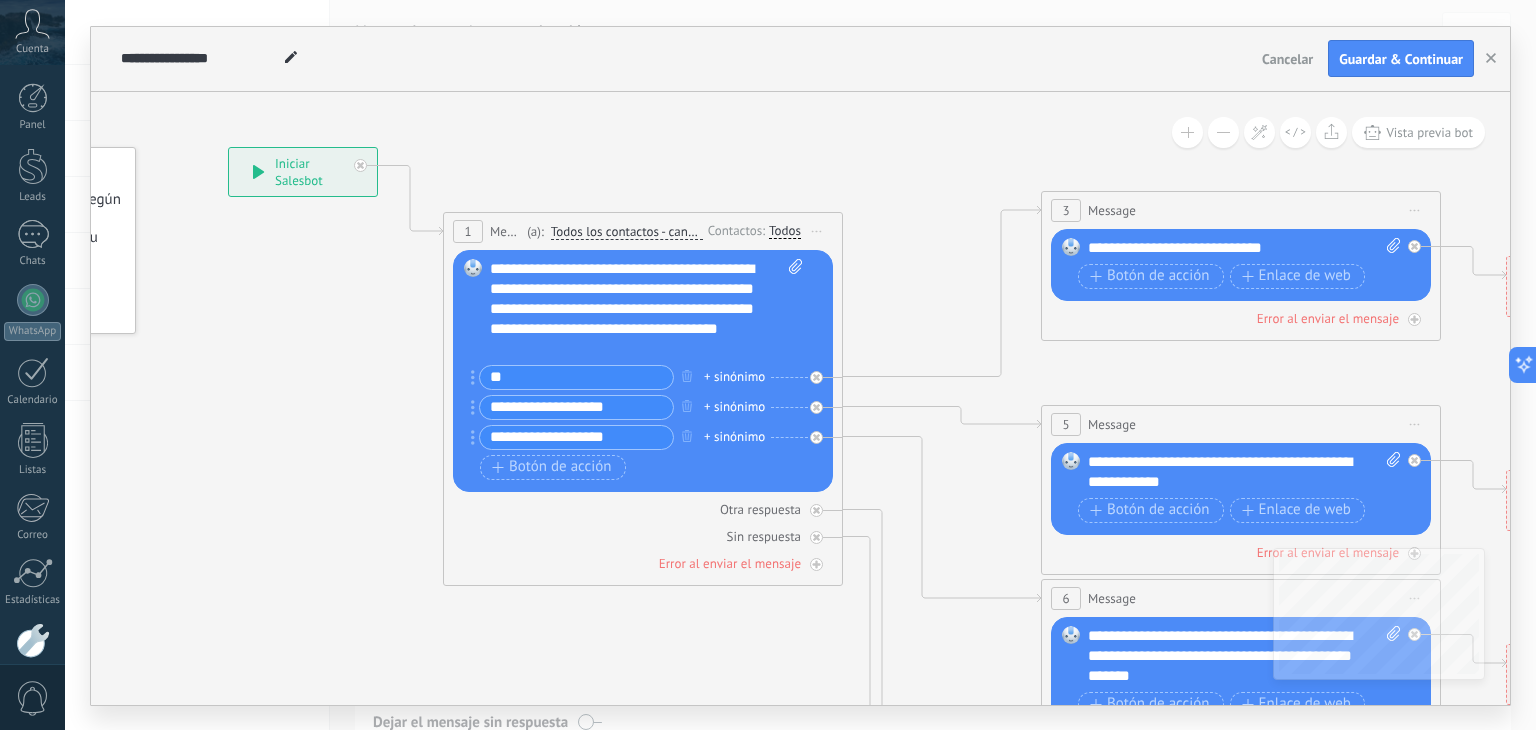 type on "*" 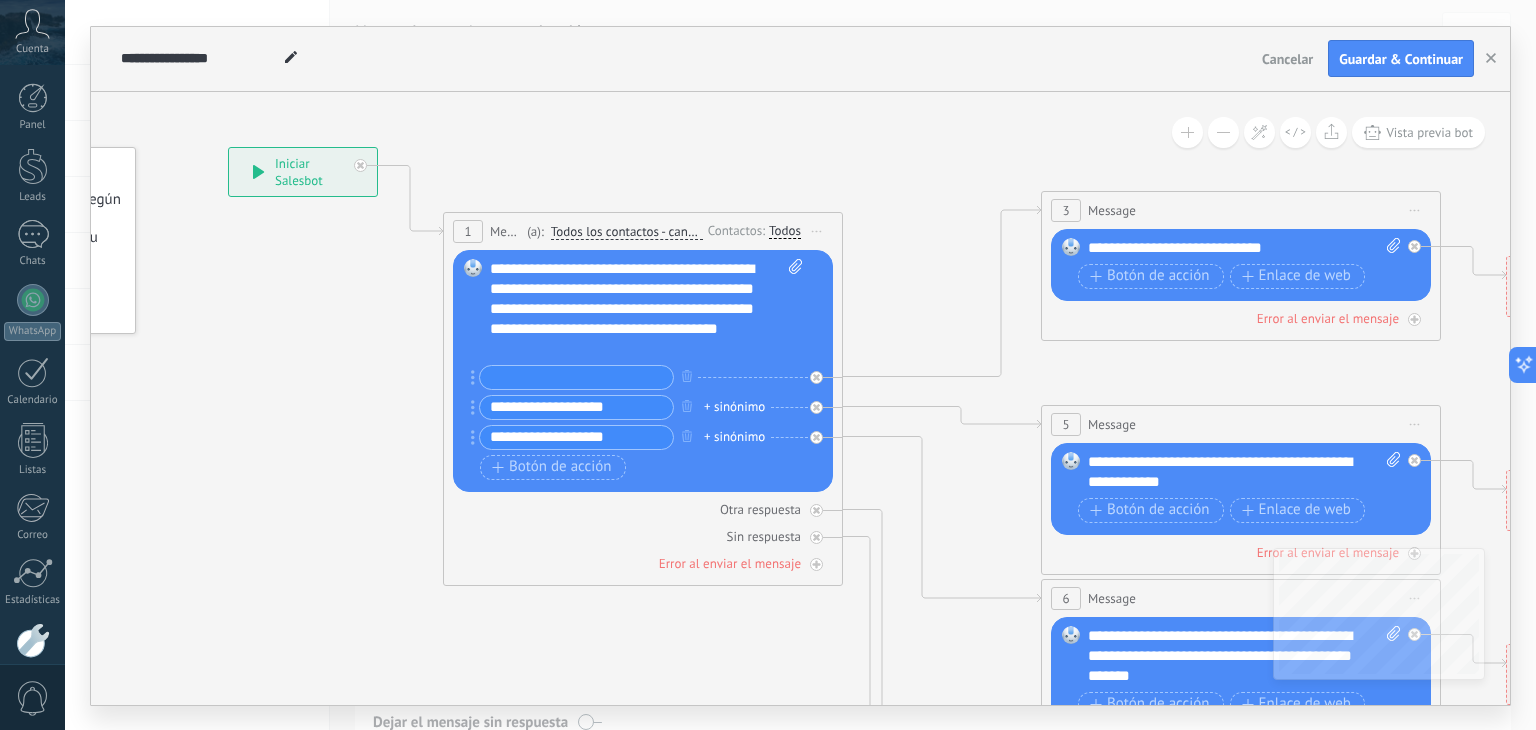 paste on "**********" 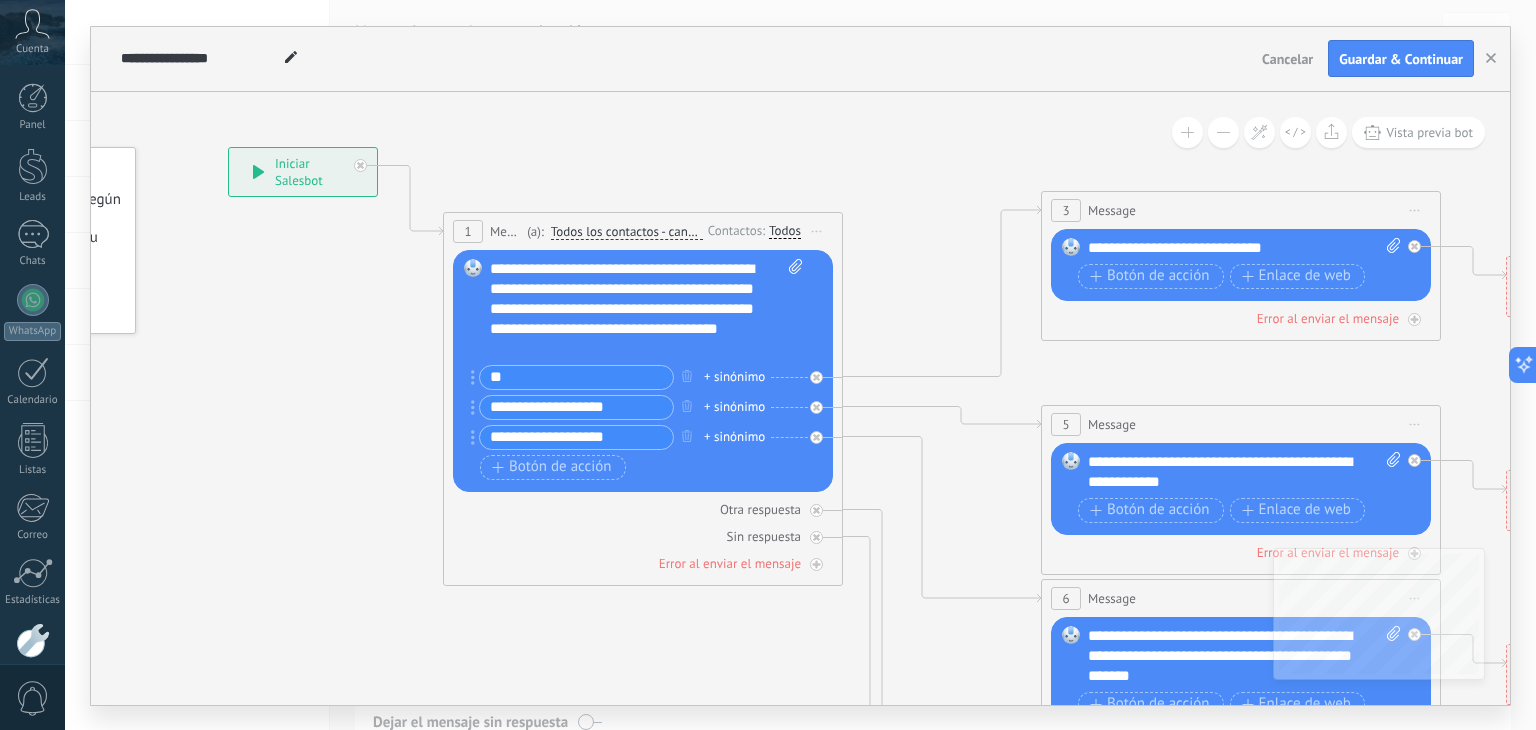 type on "*" 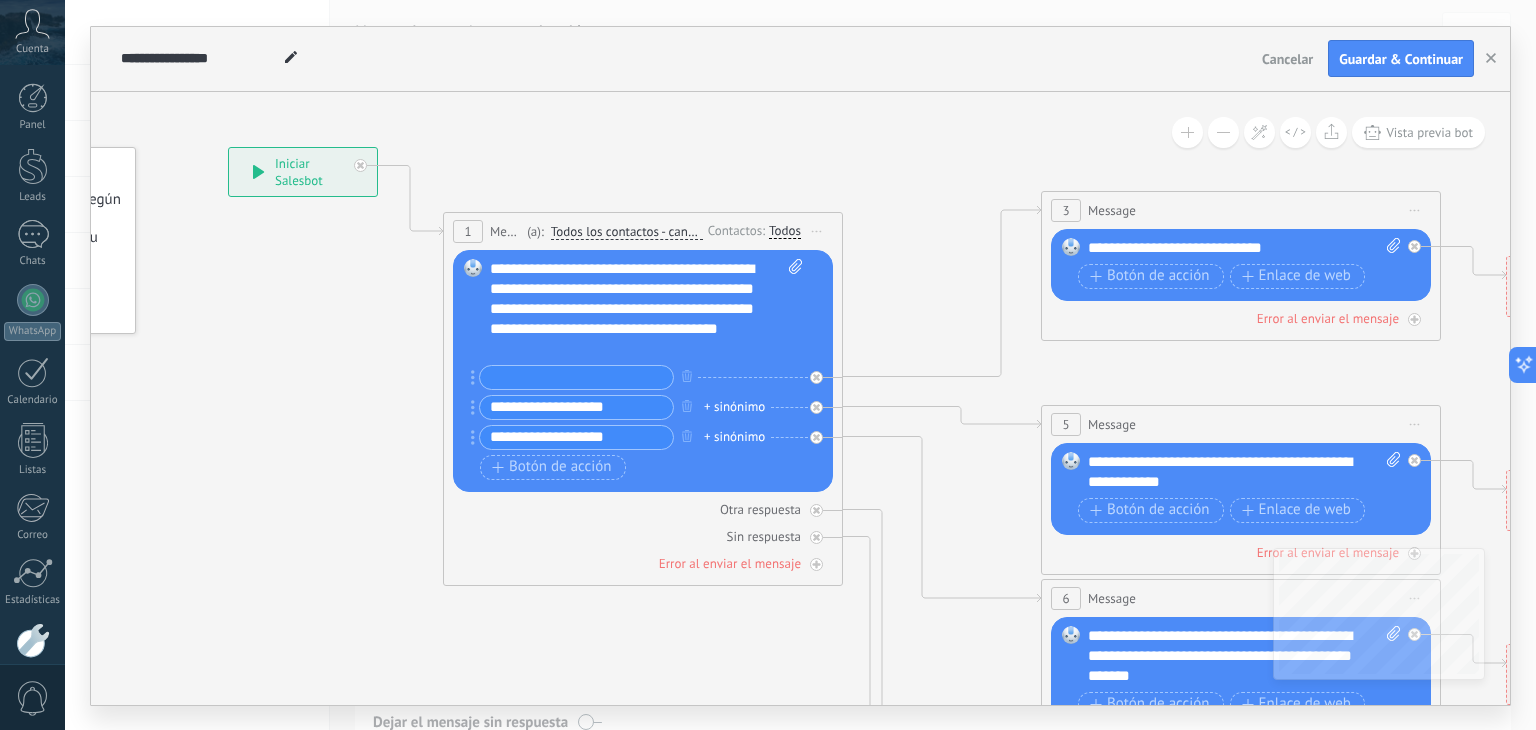 paste on "**********" 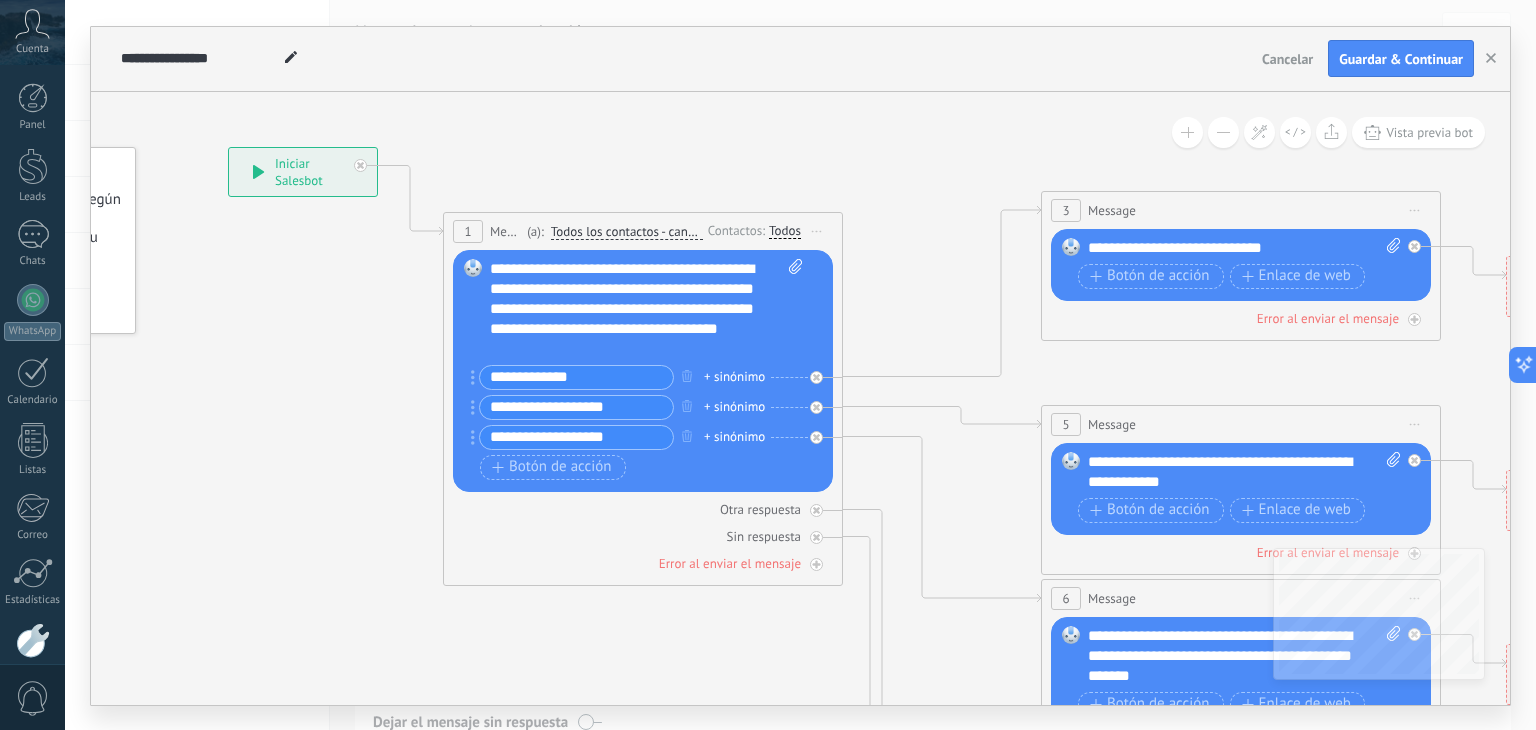 type on "**********" 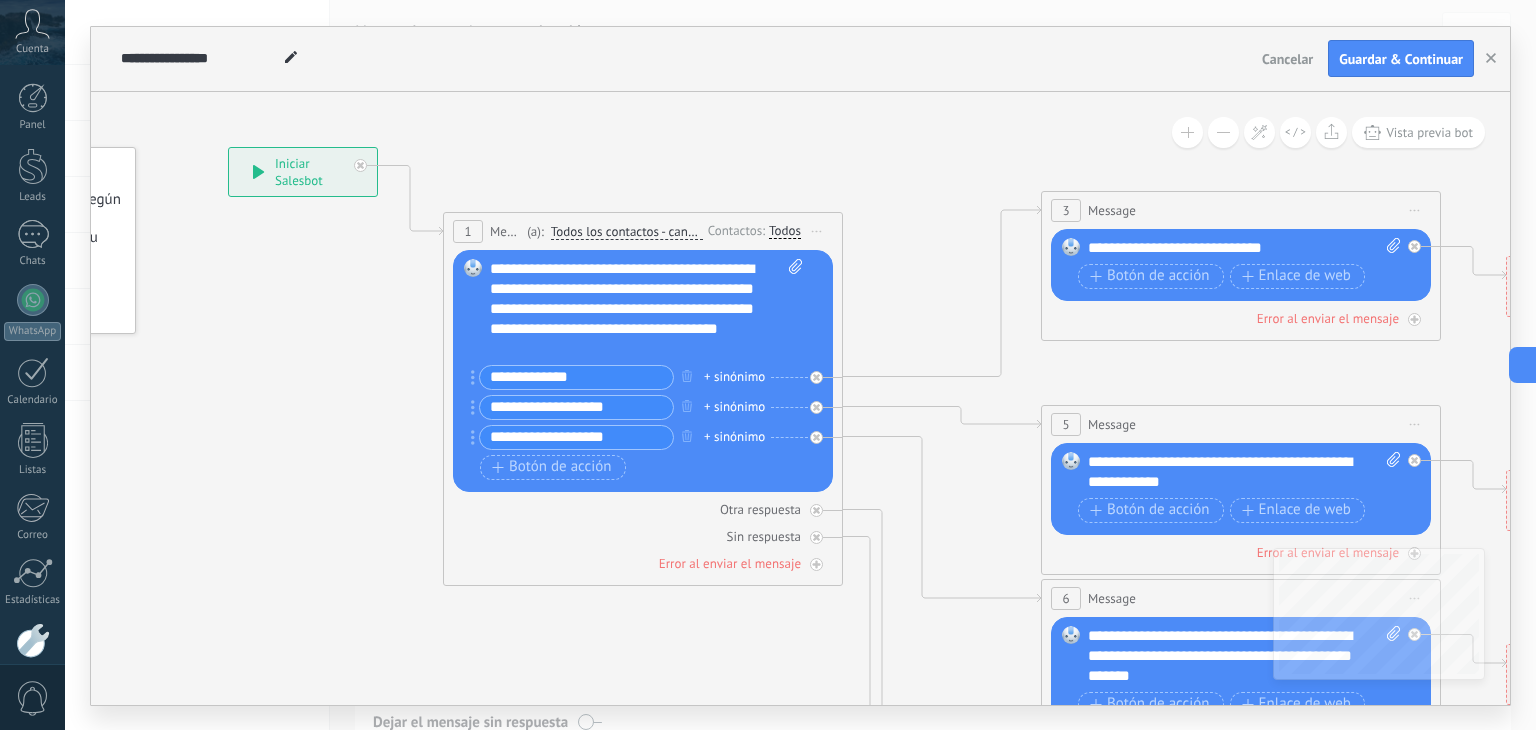 drag, startPoint x: 638, startPoint y: 409, endPoint x: 433, endPoint y: 421, distance: 205.35092 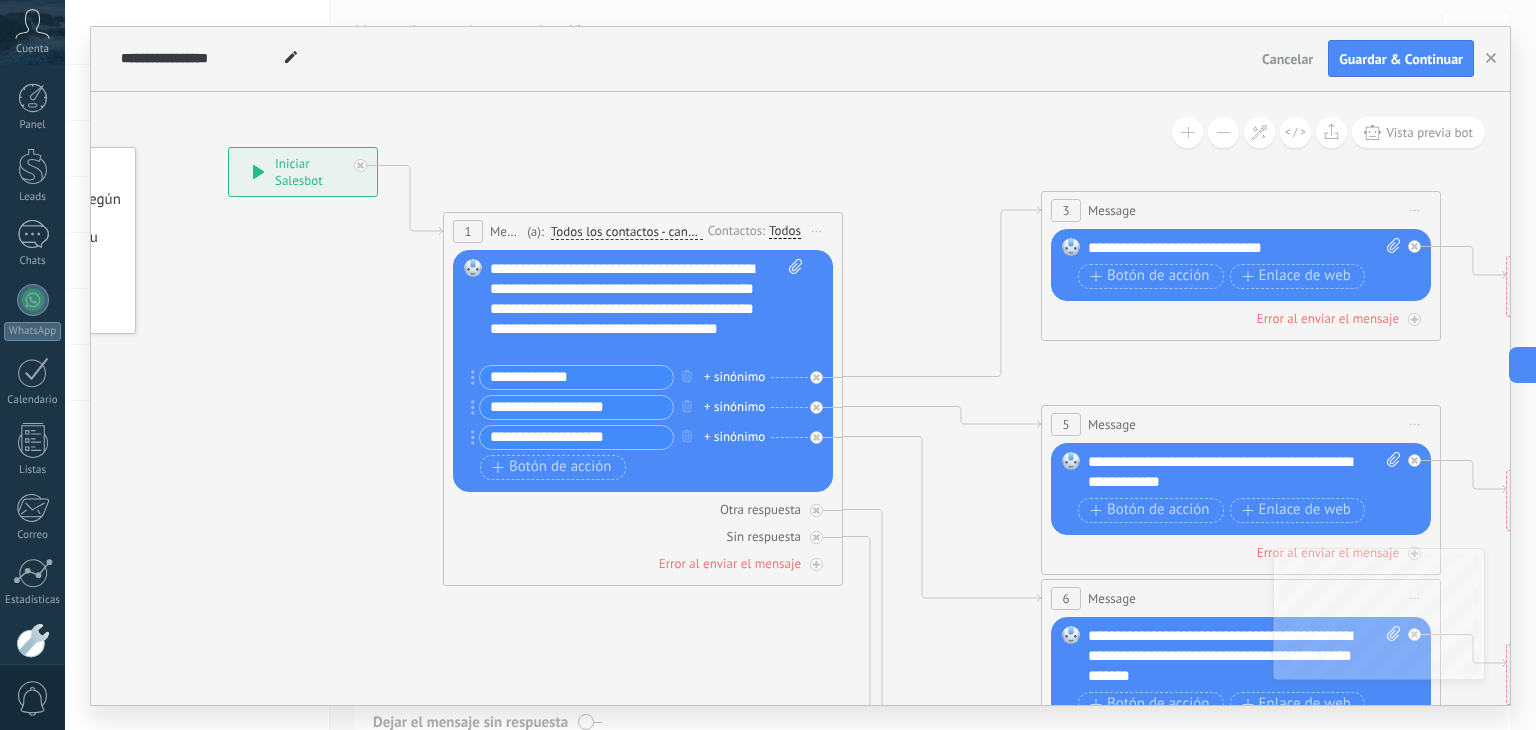 click on "**********" at bounding box center (228, 147) 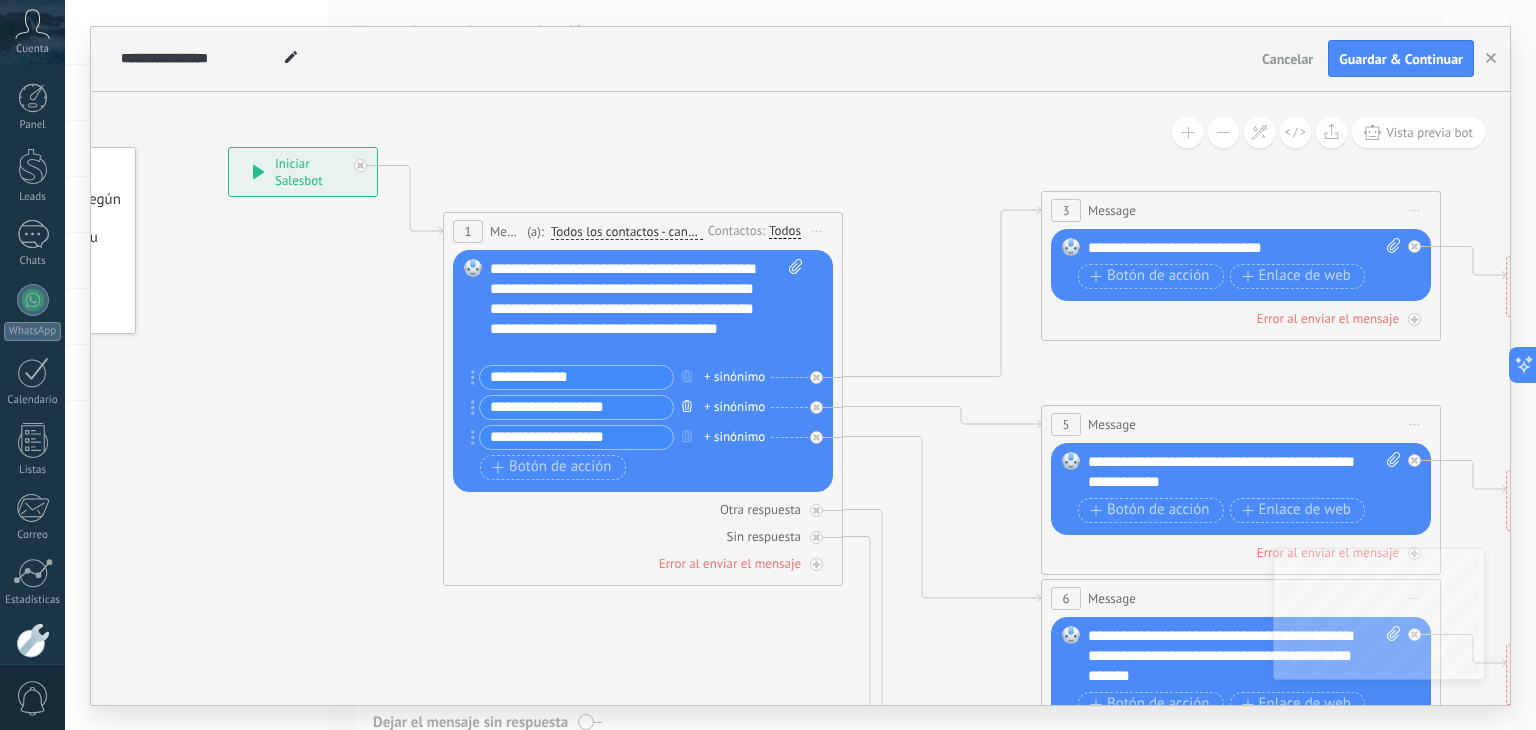 click 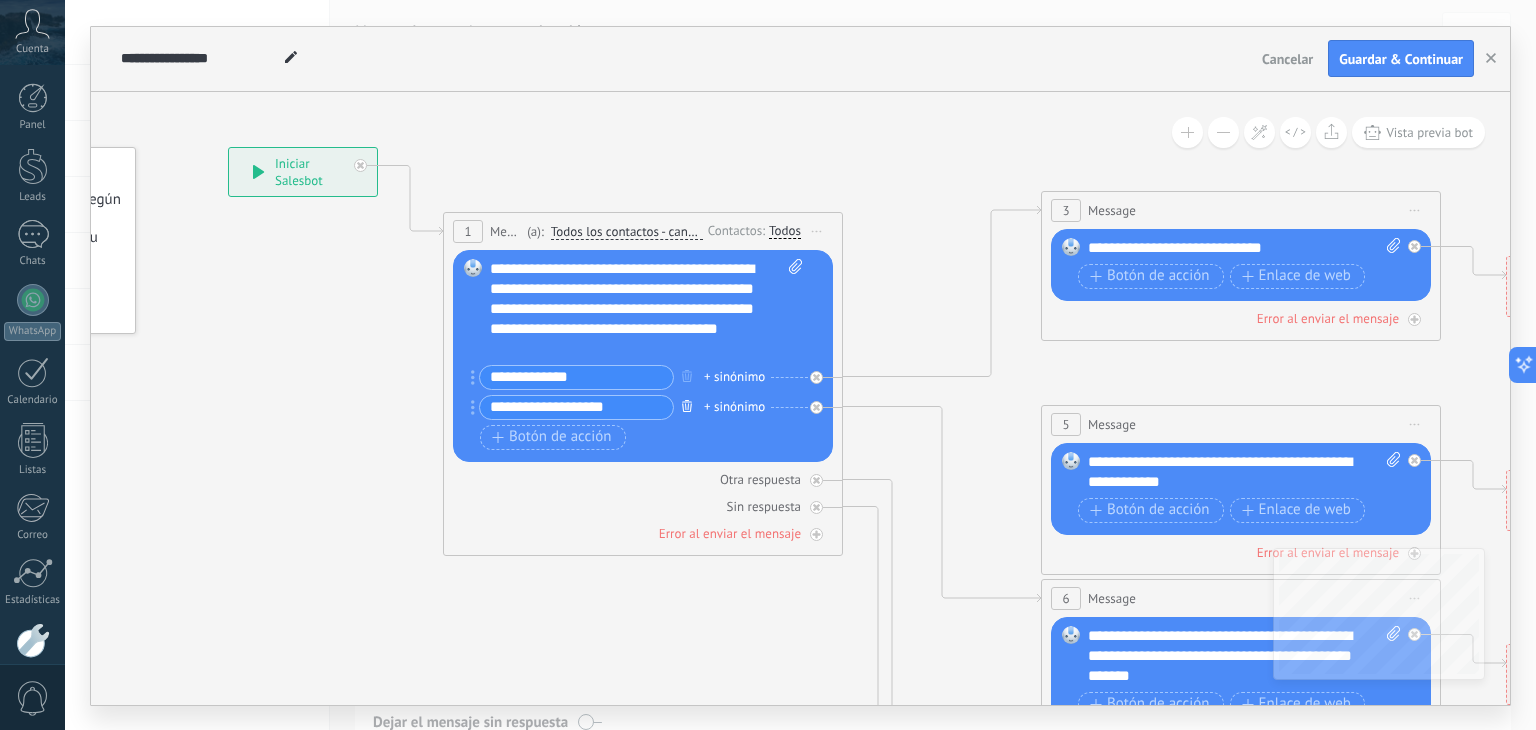 click 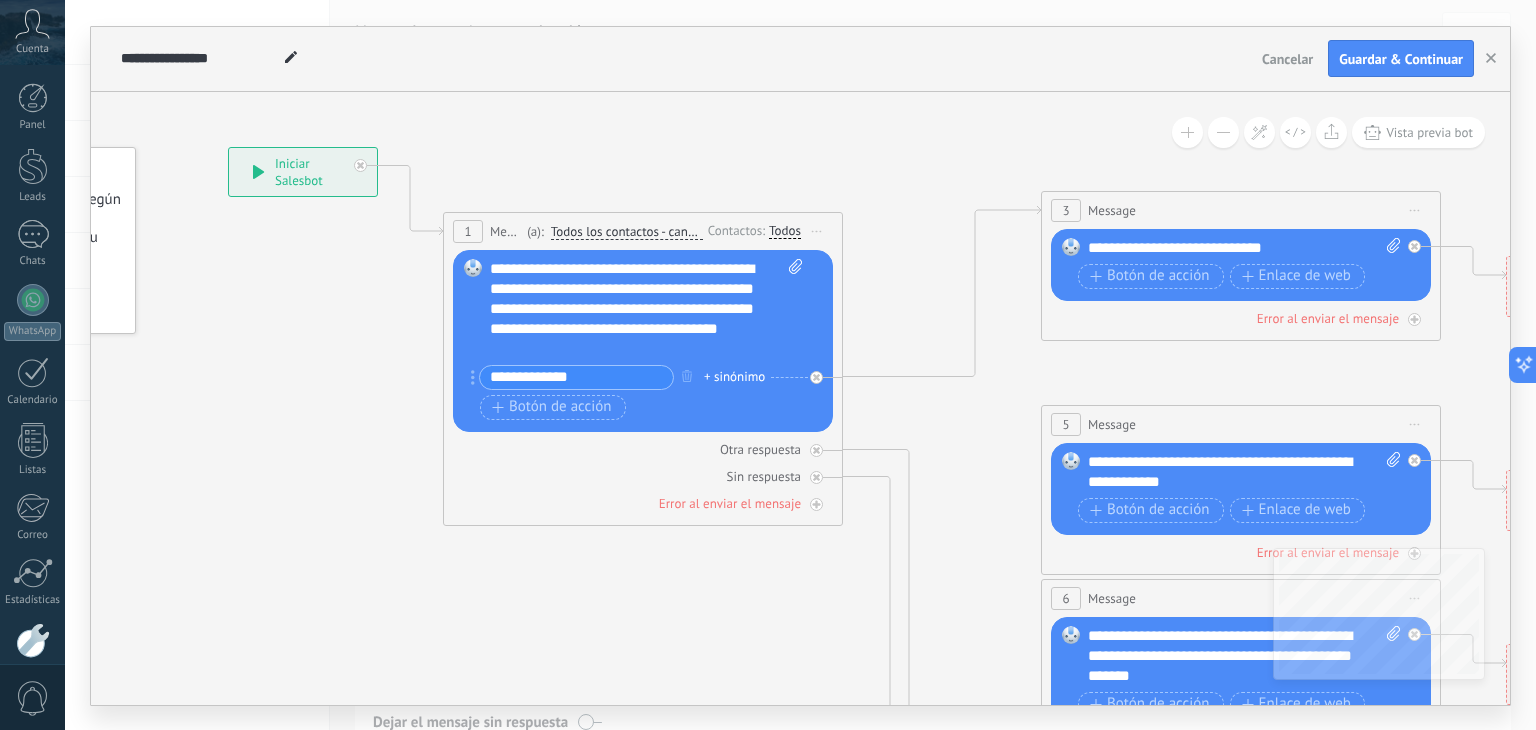 click on "**********" at bounding box center [1245, 248] 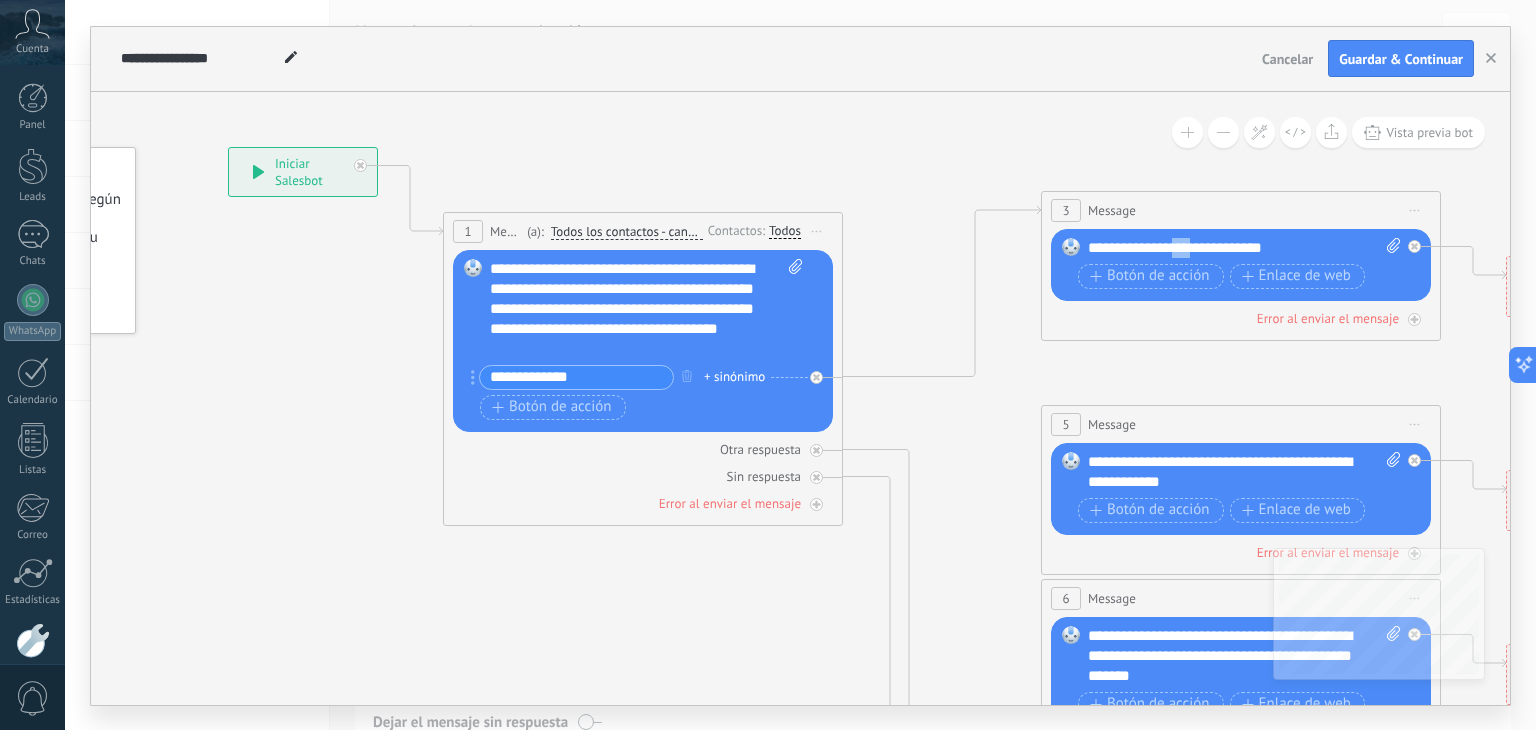 click on "**********" at bounding box center [1245, 248] 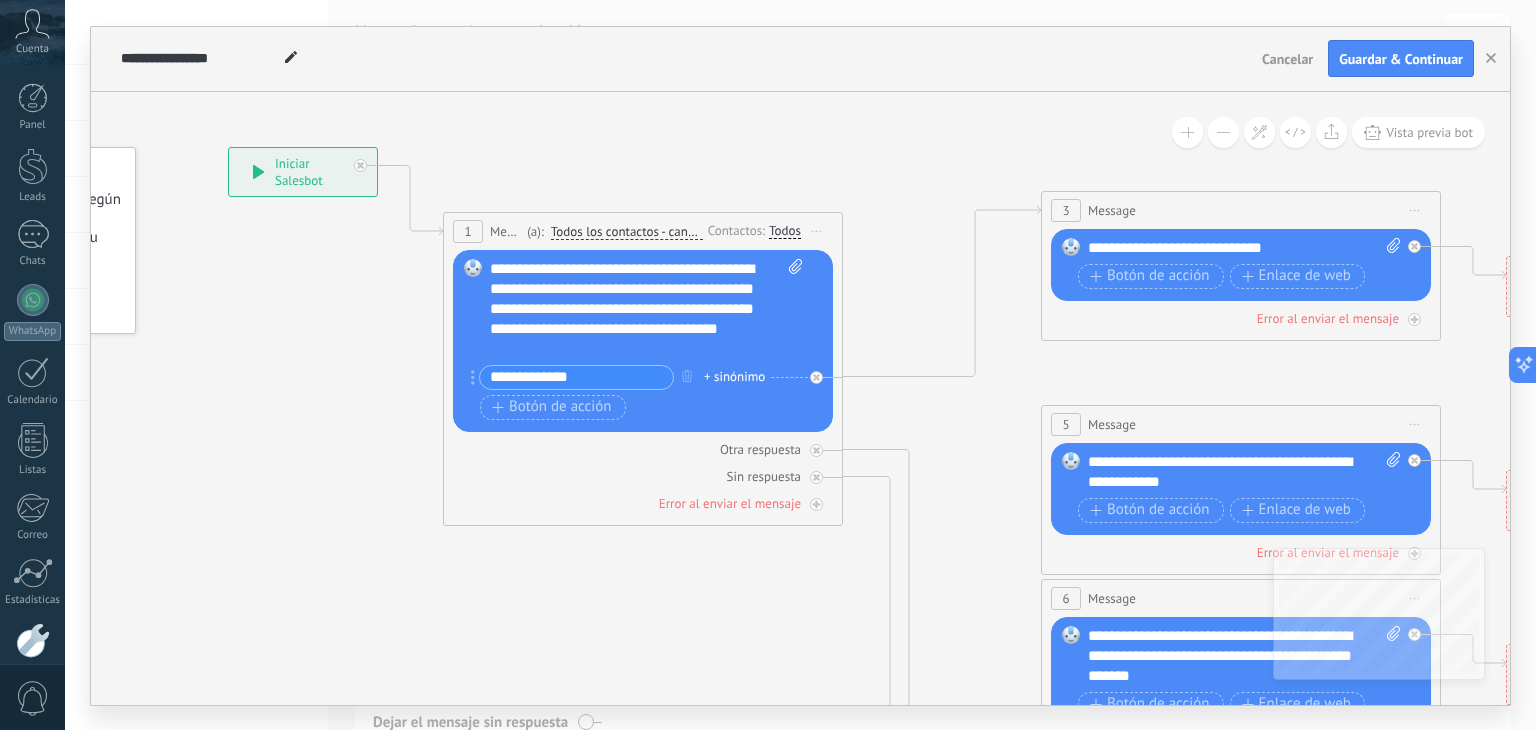 click on "**********" at bounding box center [1245, 248] 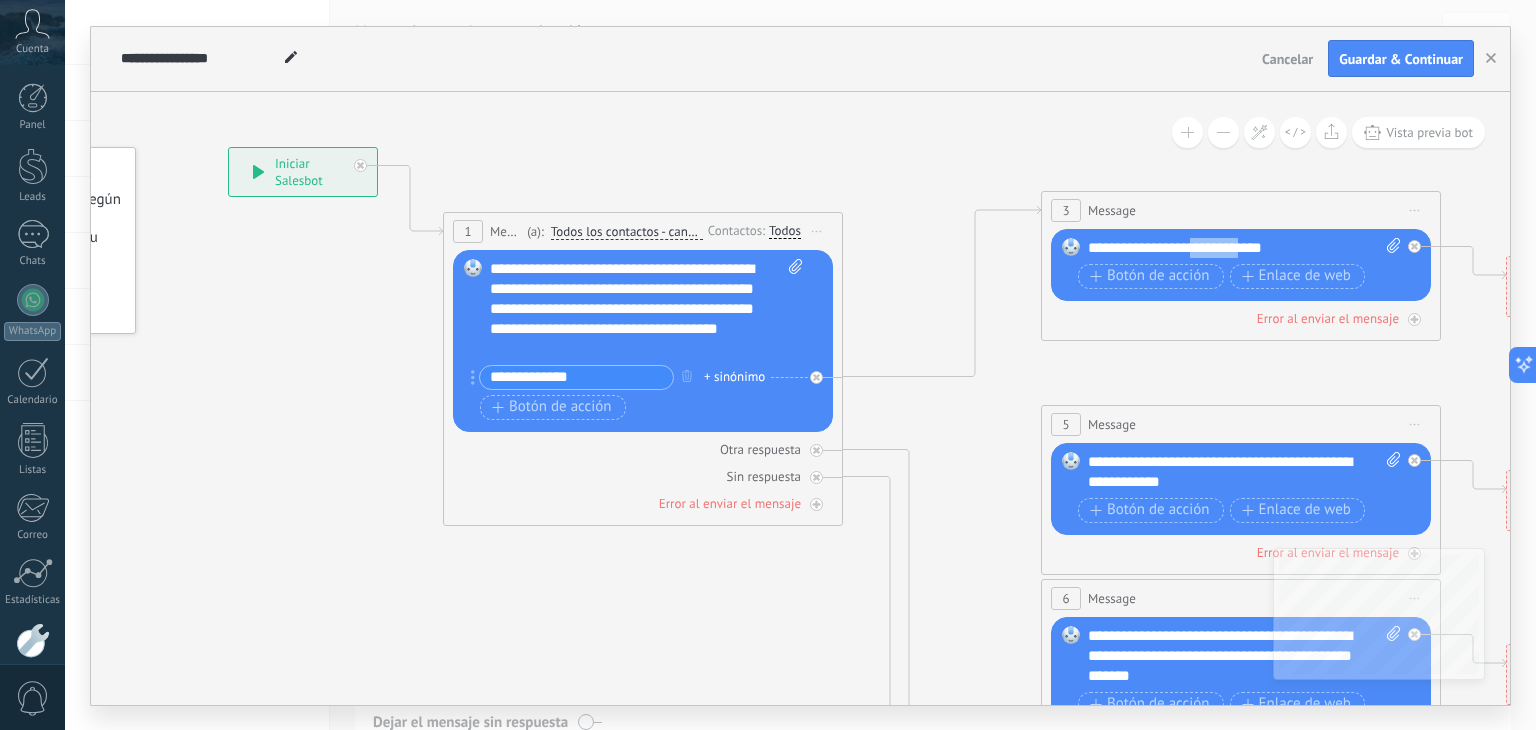 drag, startPoint x: 1217, startPoint y: 253, endPoint x: 1236, endPoint y: 249, distance: 19.416489 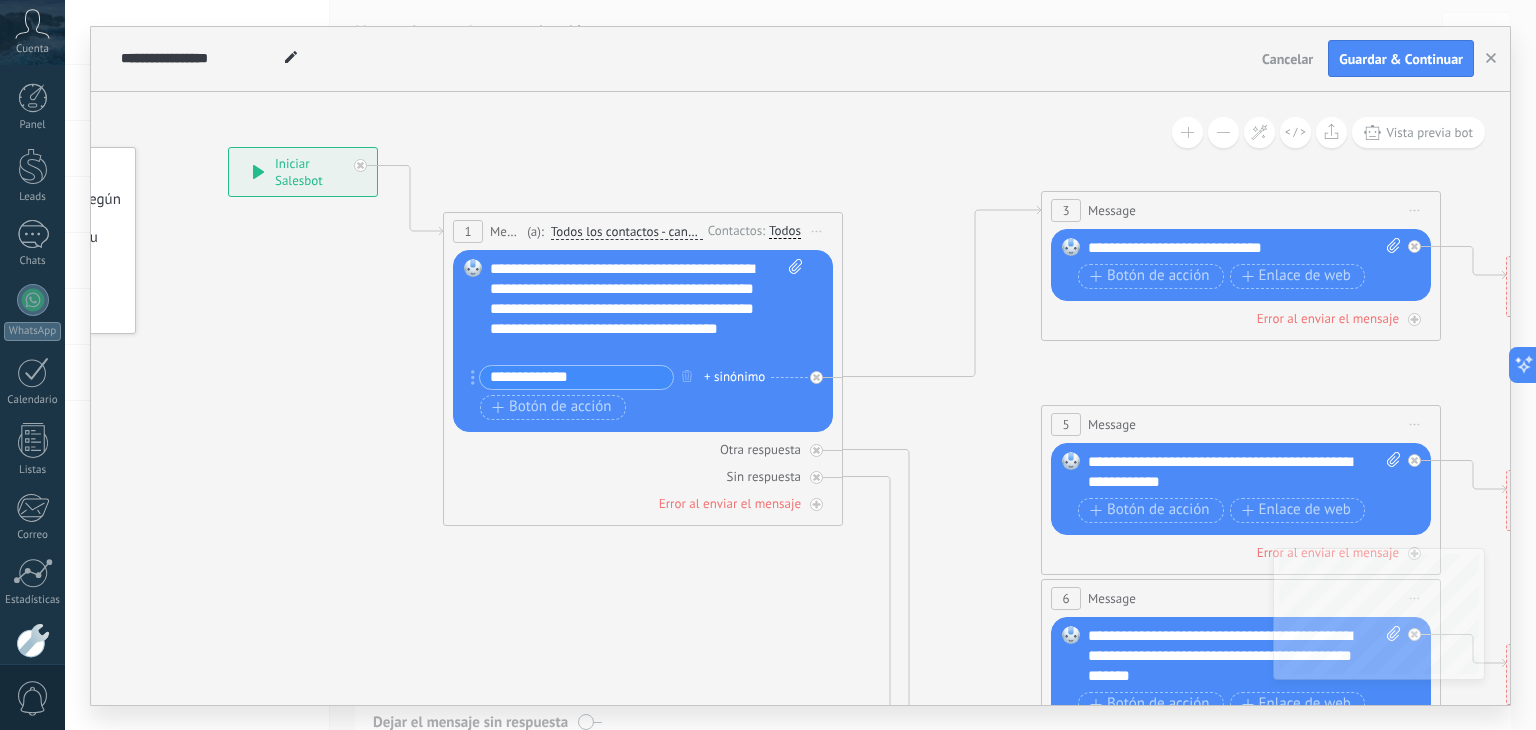 click on "**********" at bounding box center (647, 309) 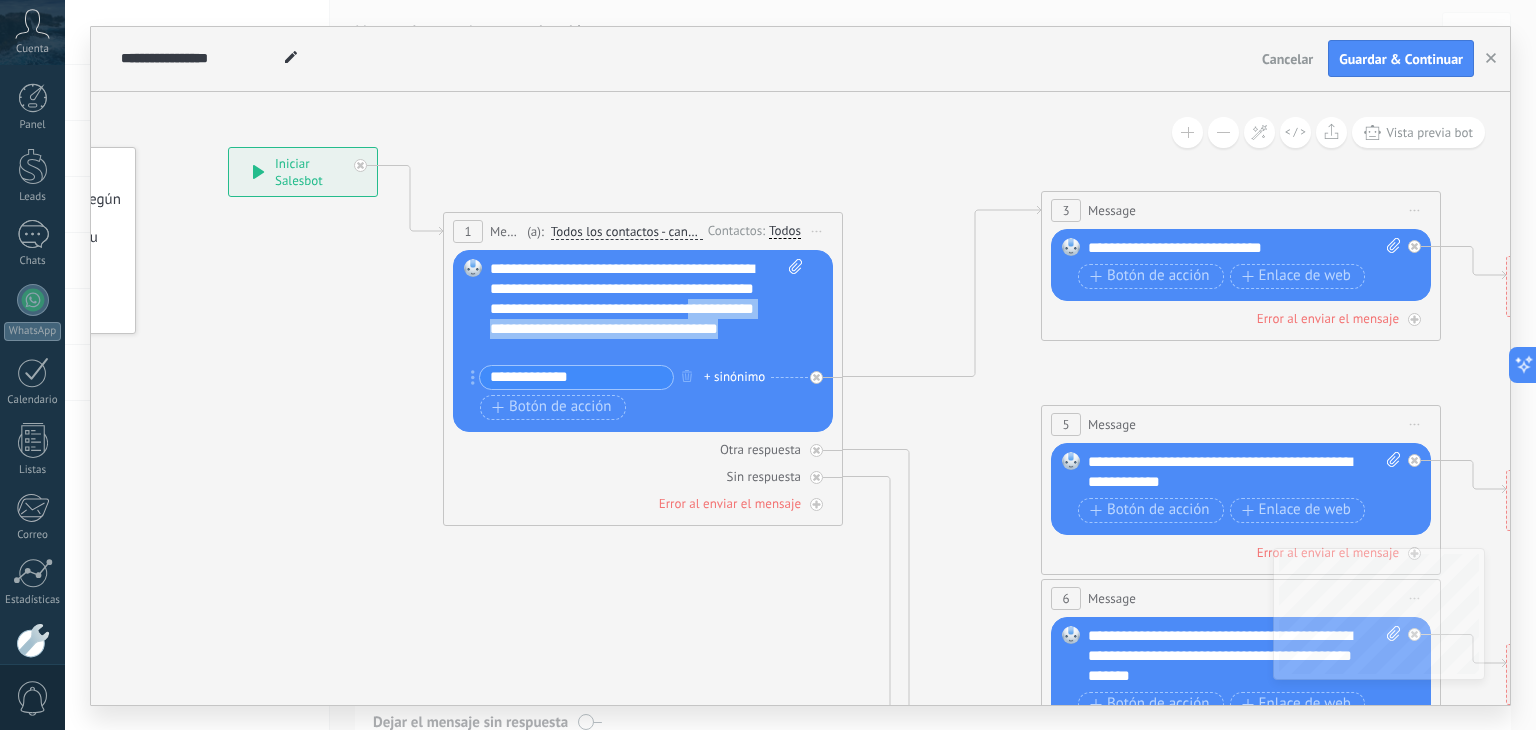drag, startPoint x: 580, startPoint y: 351, endPoint x: 530, endPoint y: 329, distance: 54.626 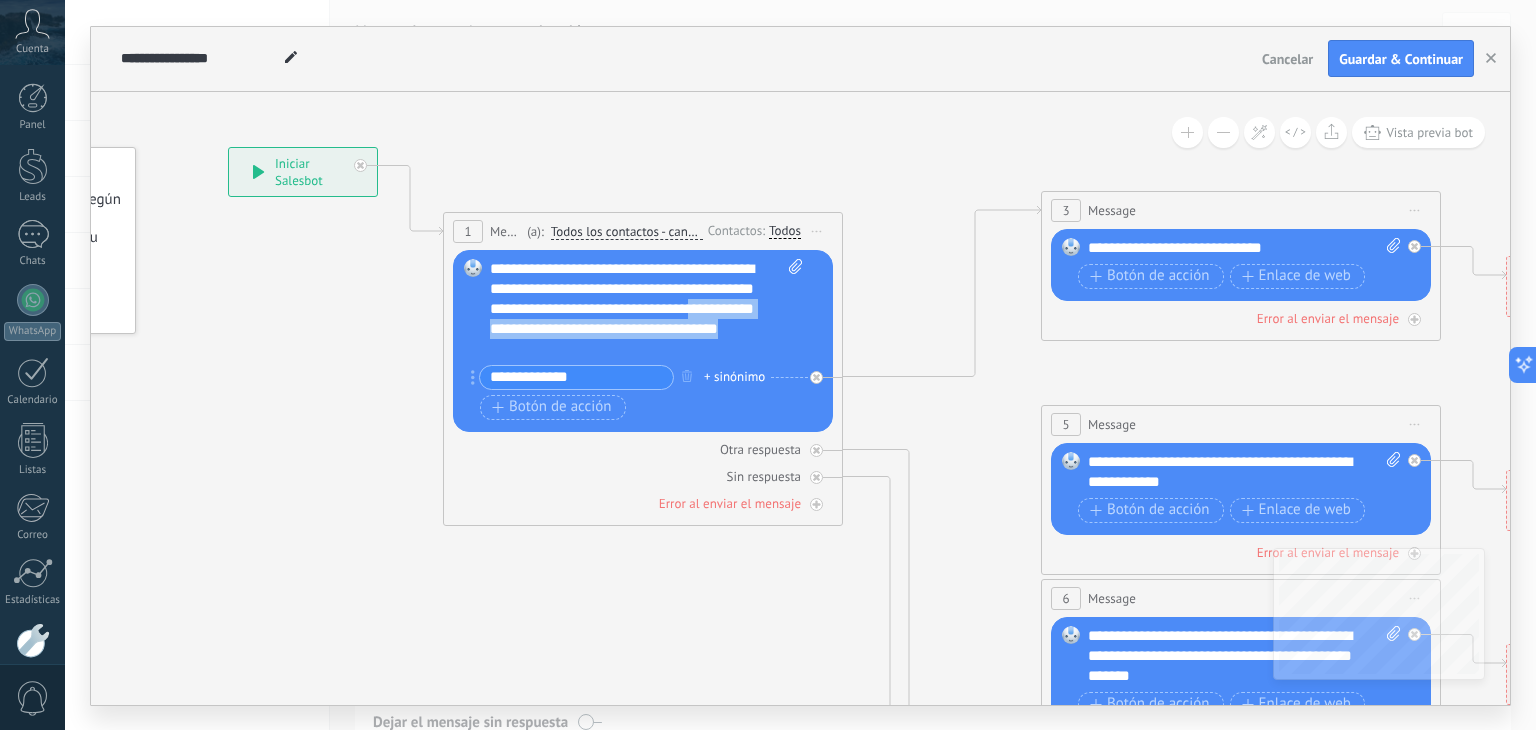 copy on "**********" 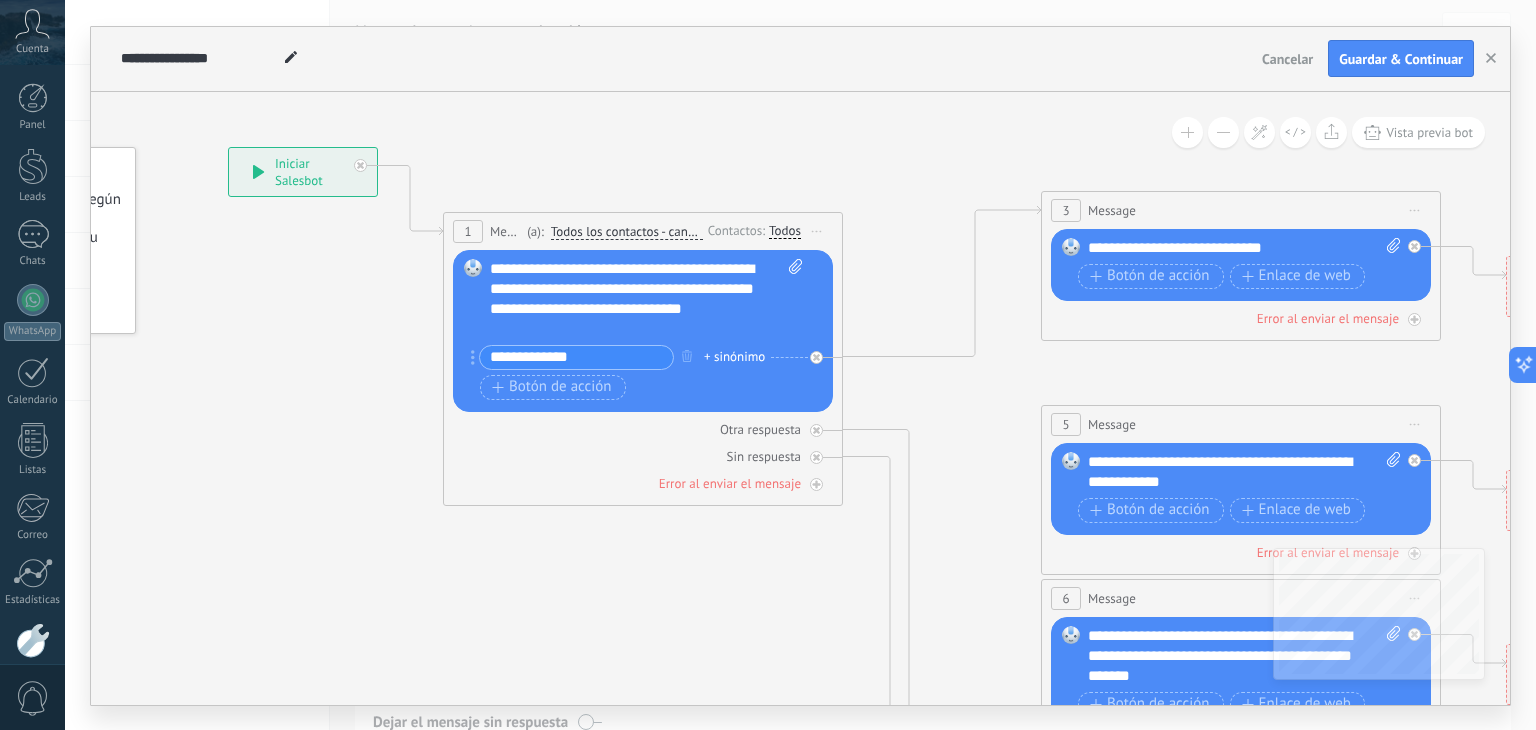 drag, startPoint x: 617, startPoint y: 357, endPoint x: 449, endPoint y: 361, distance: 168.0476 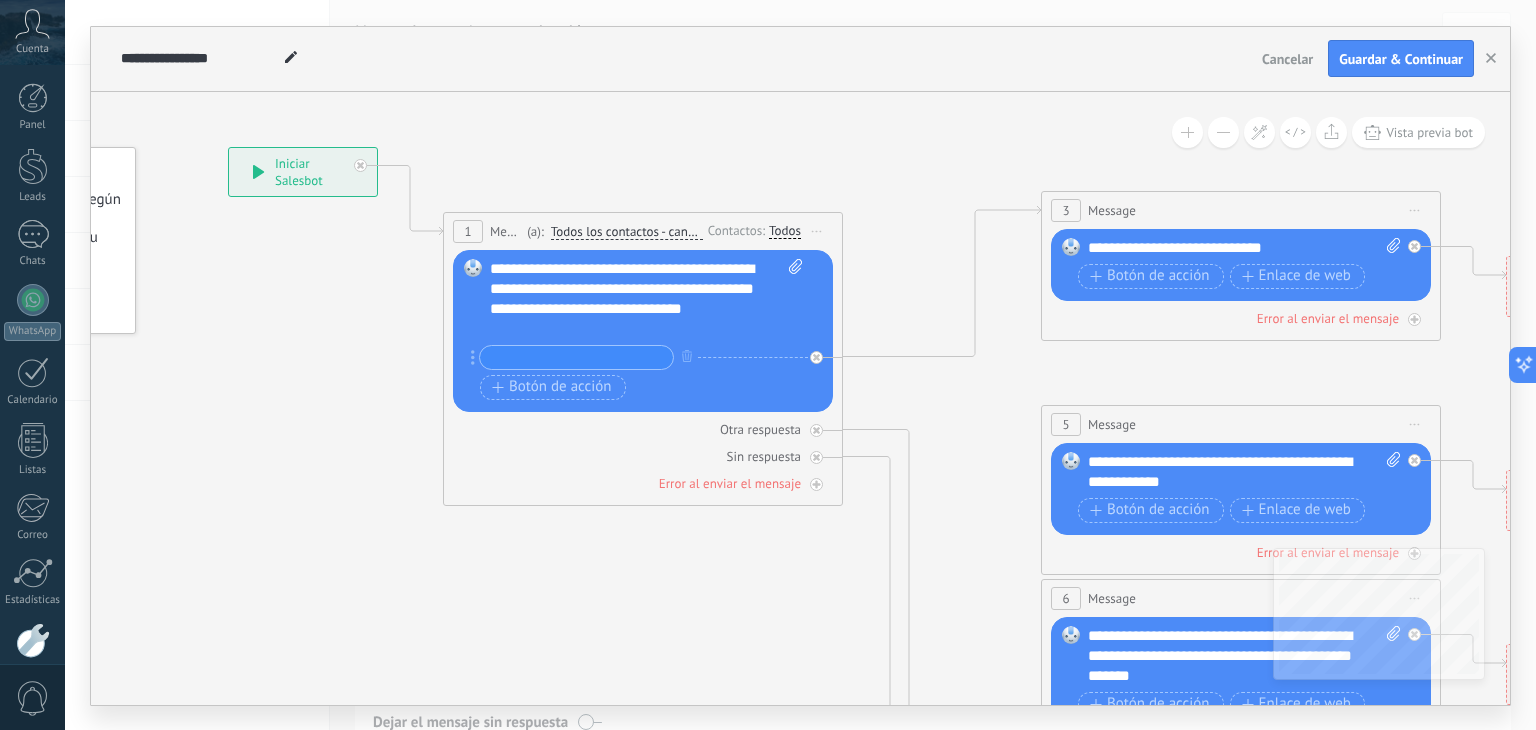 paste on "**********" 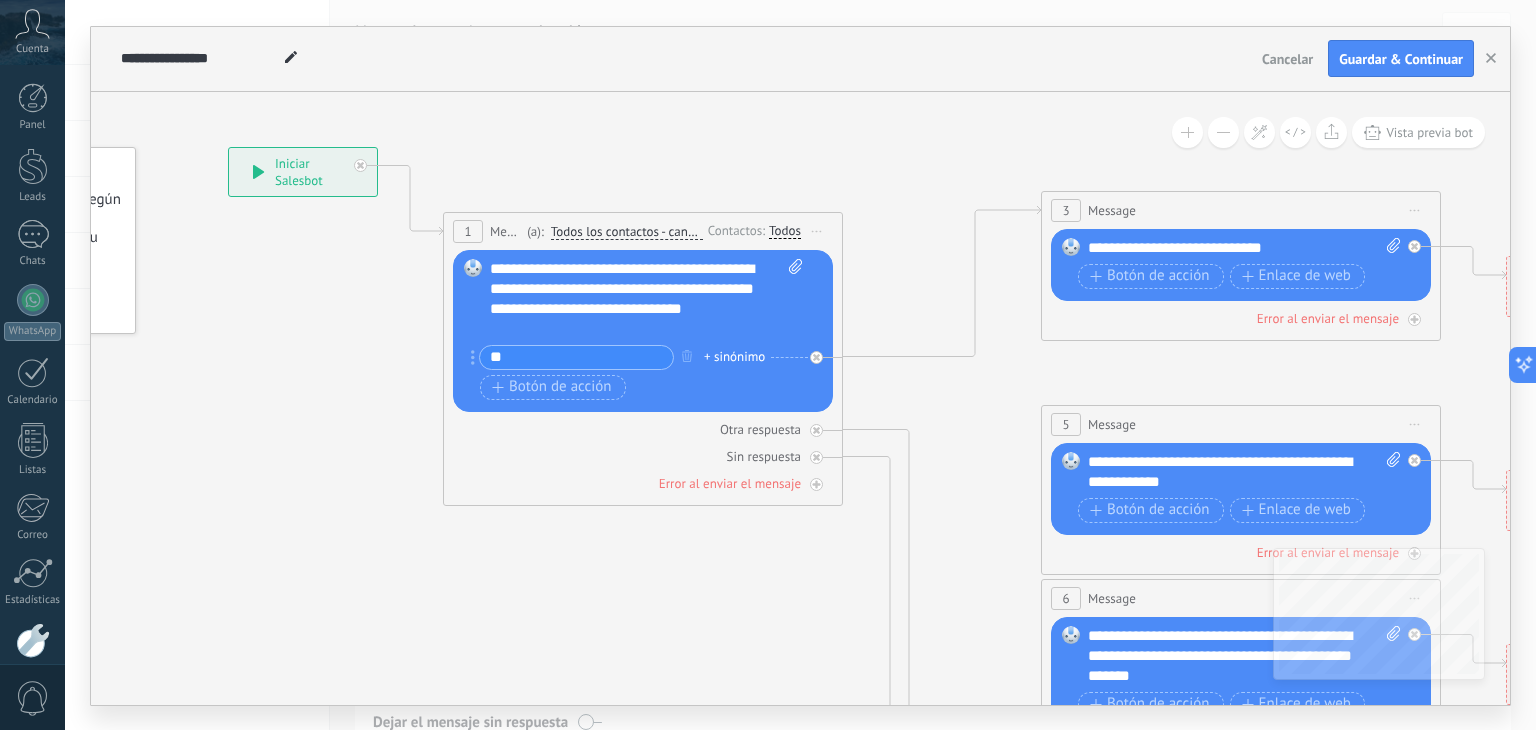 type on "*" 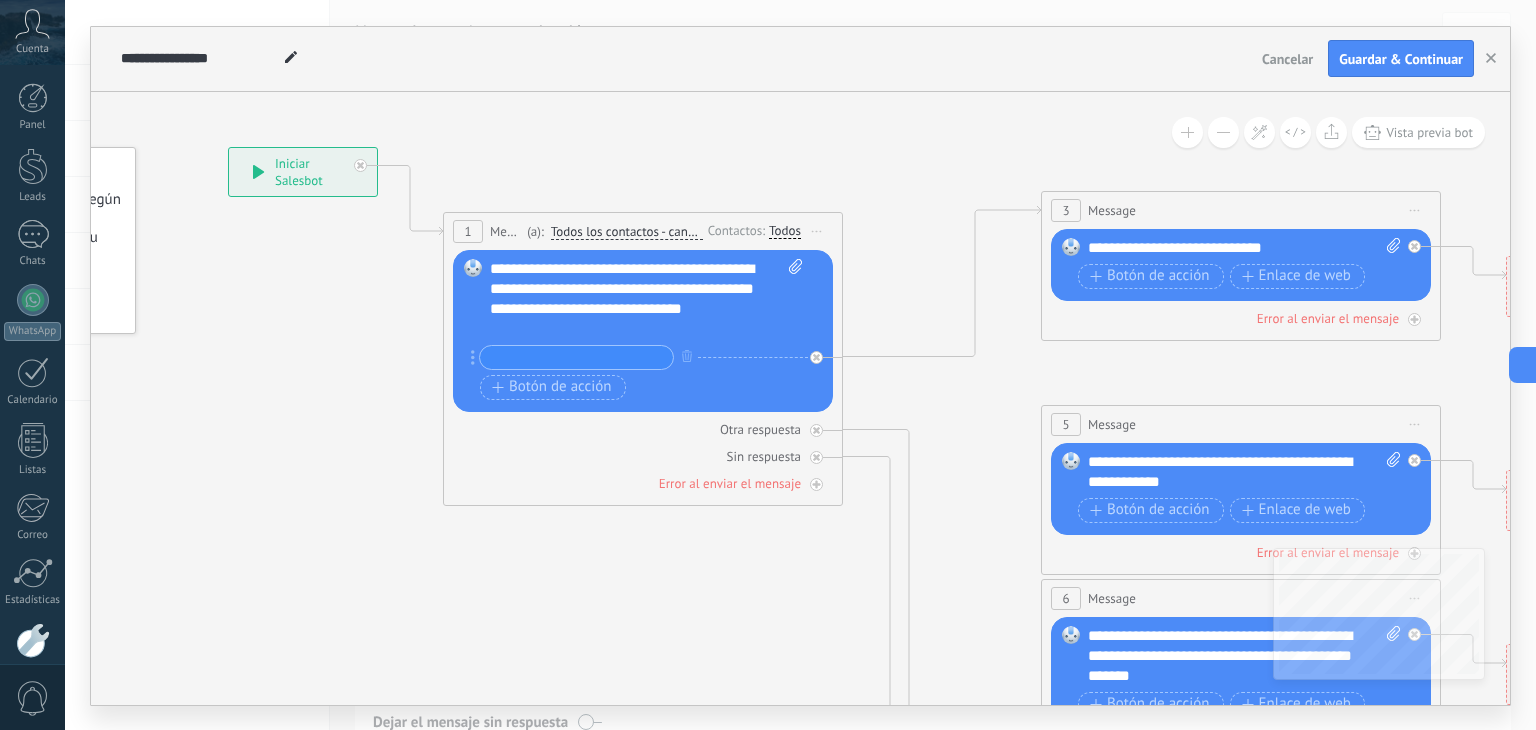paste on "**********" 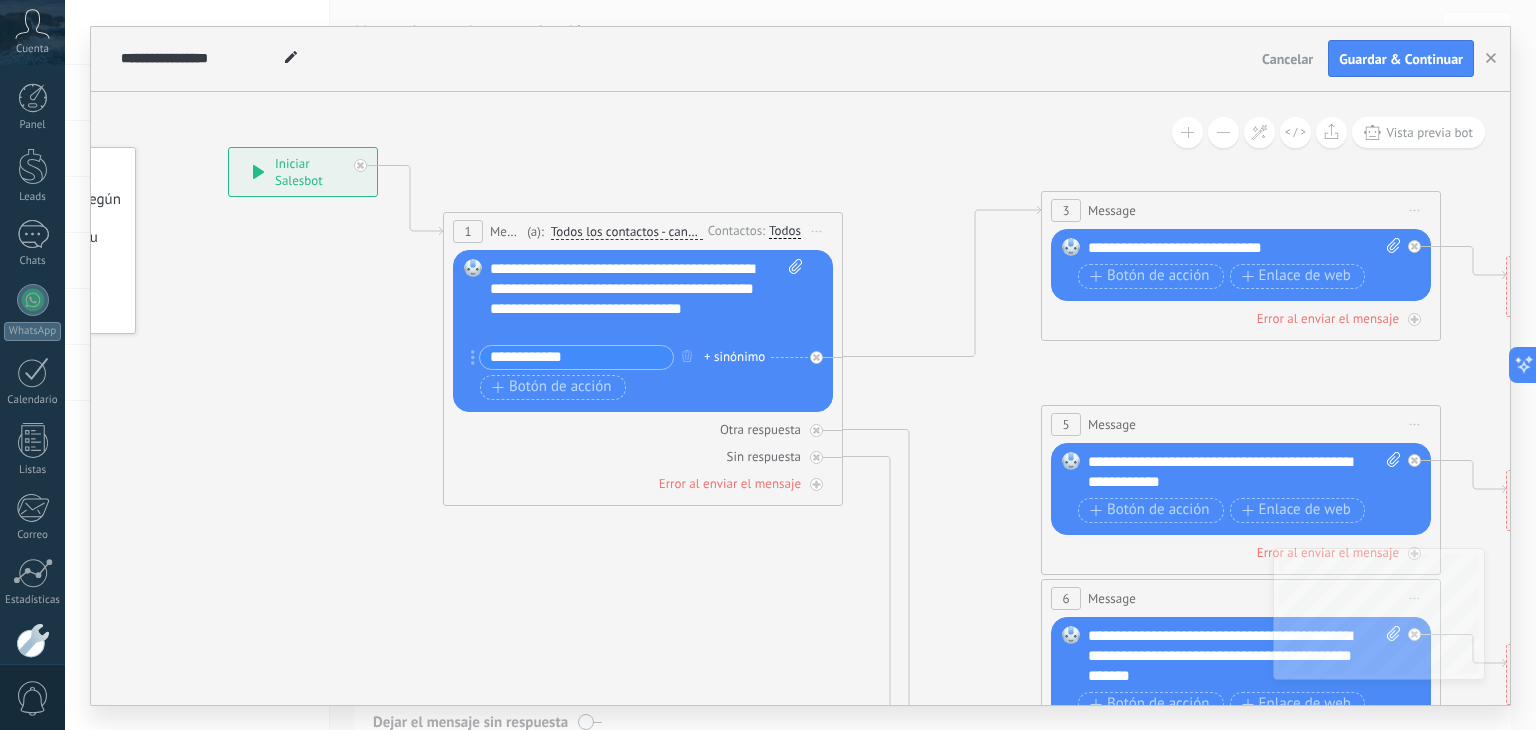 type on "**********" 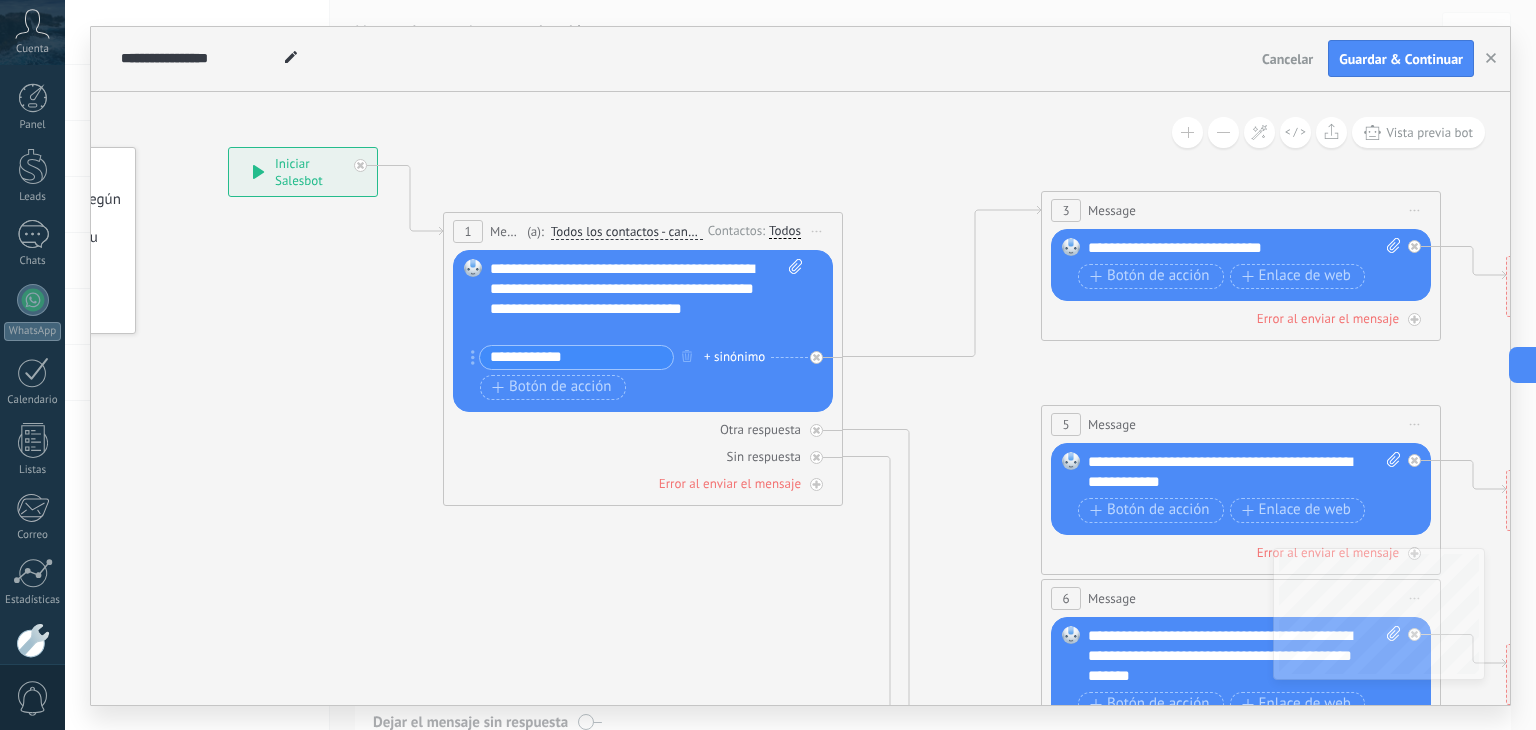 click on "**********" at bounding box center [1245, 248] 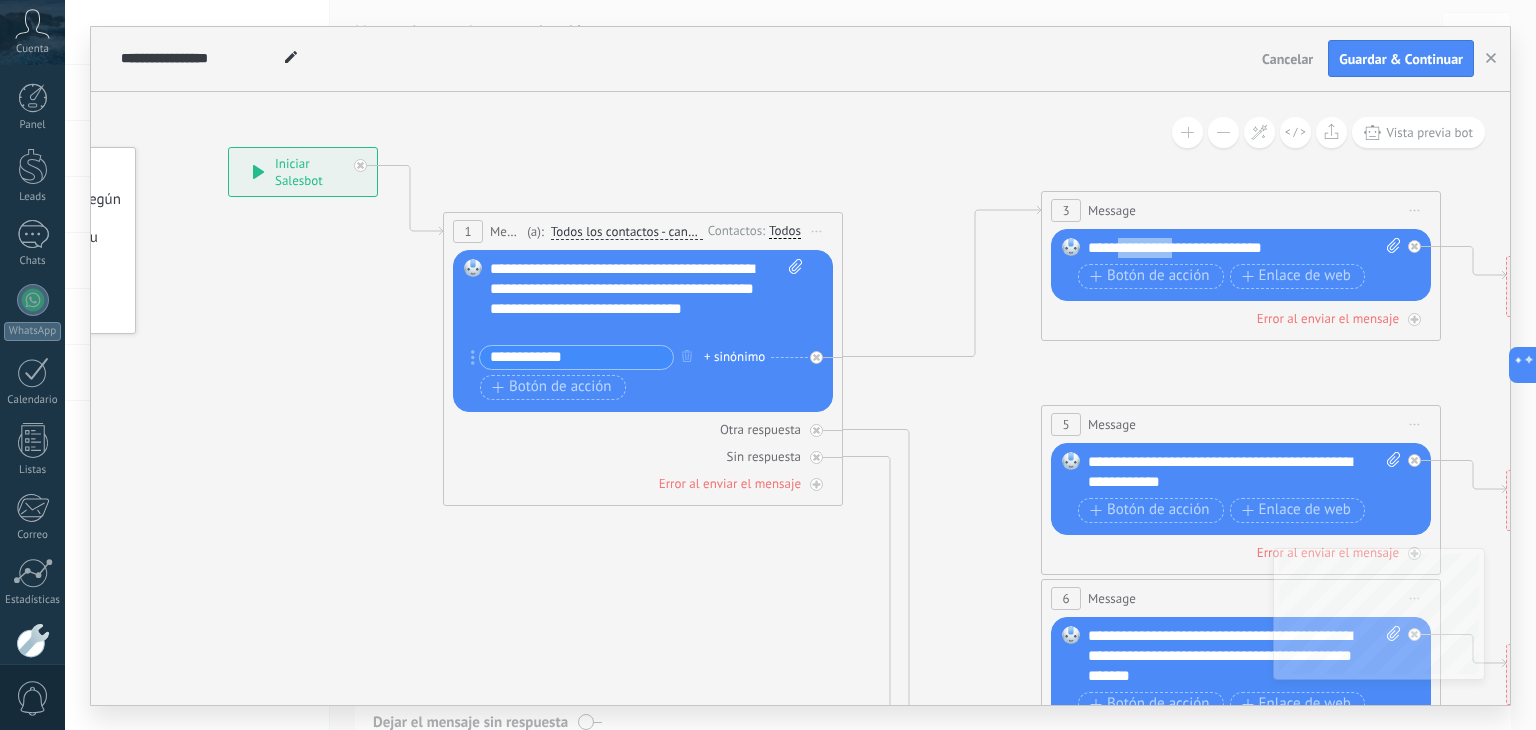 click on "**********" at bounding box center [1245, 248] 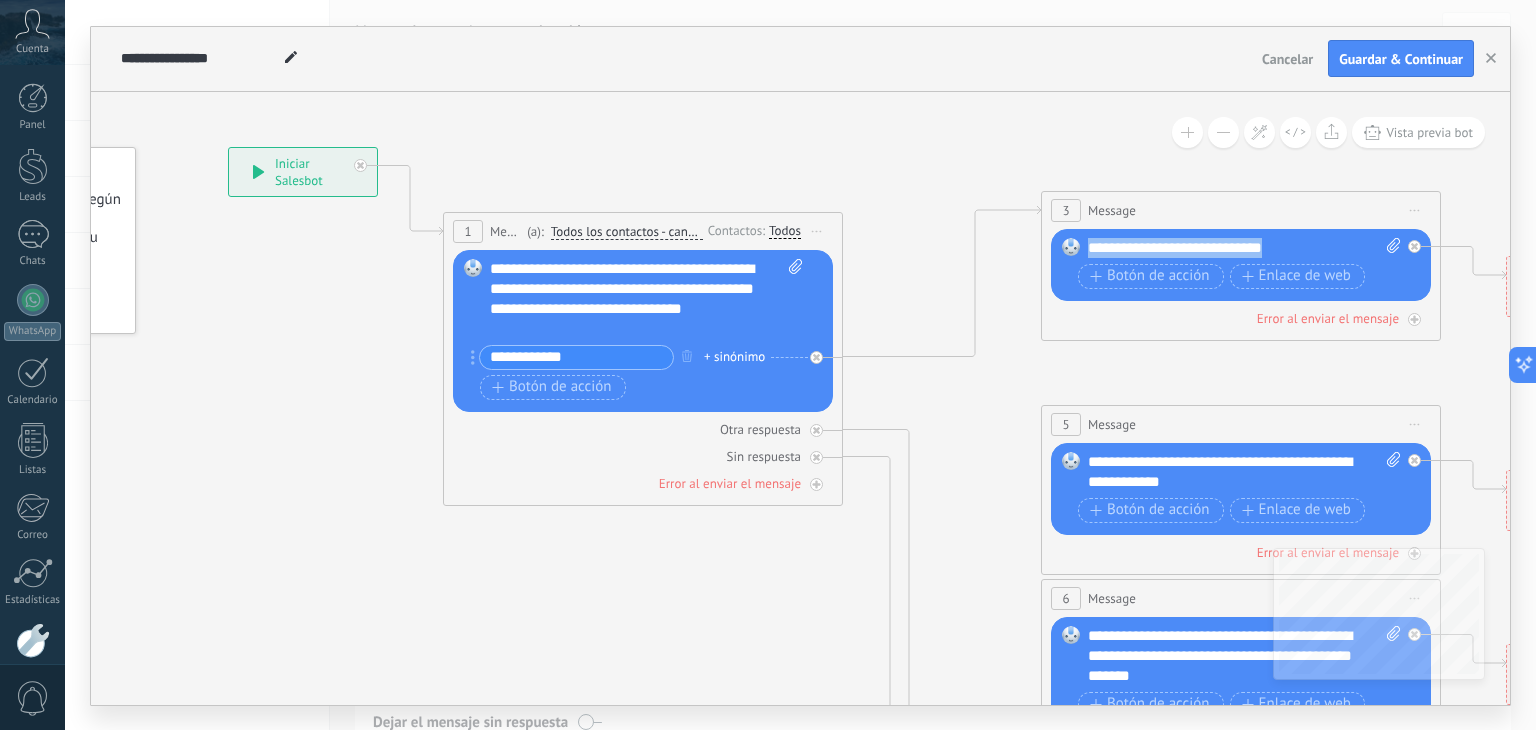click on "**********" at bounding box center (1245, 248) 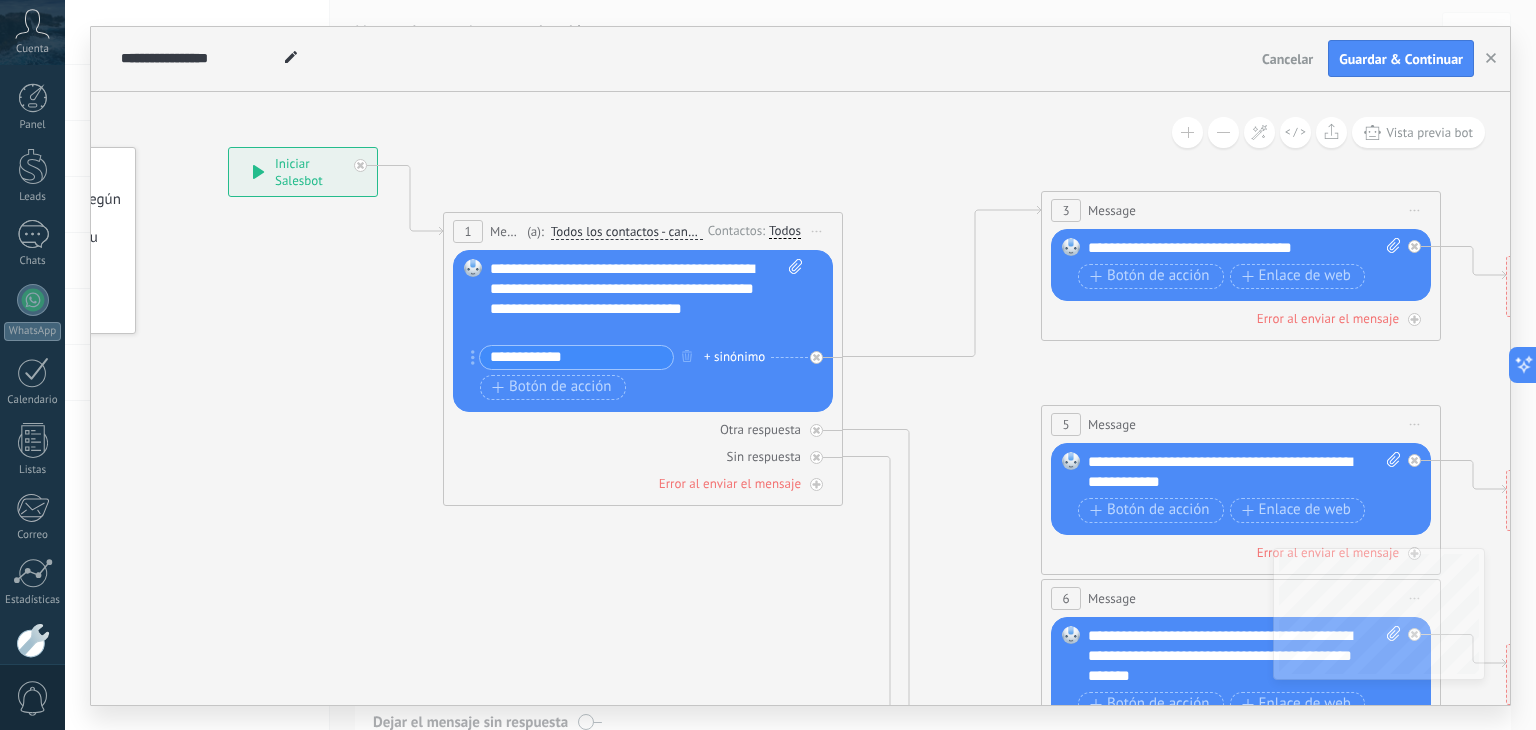 click on "**********" at bounding box center (576, 357) 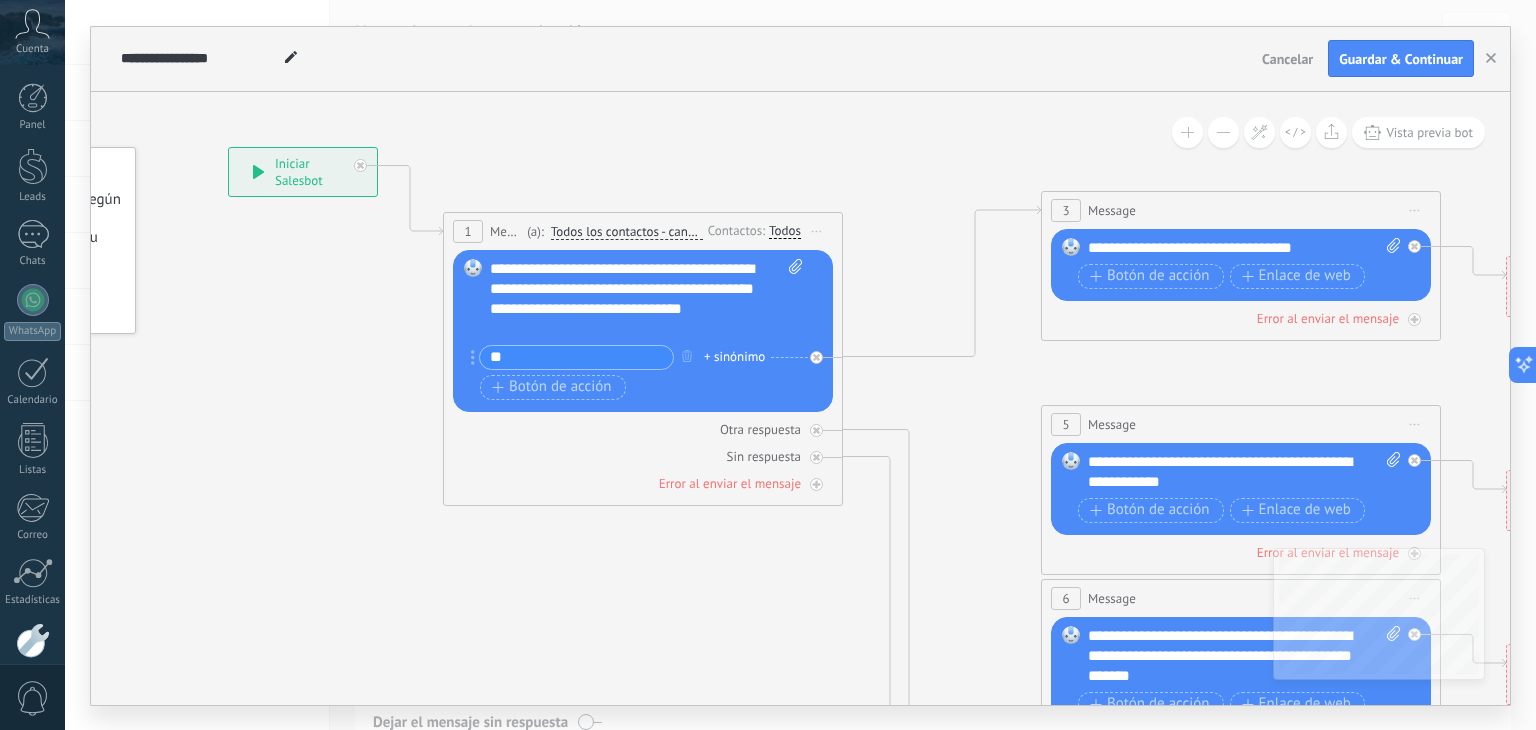 type on "*" 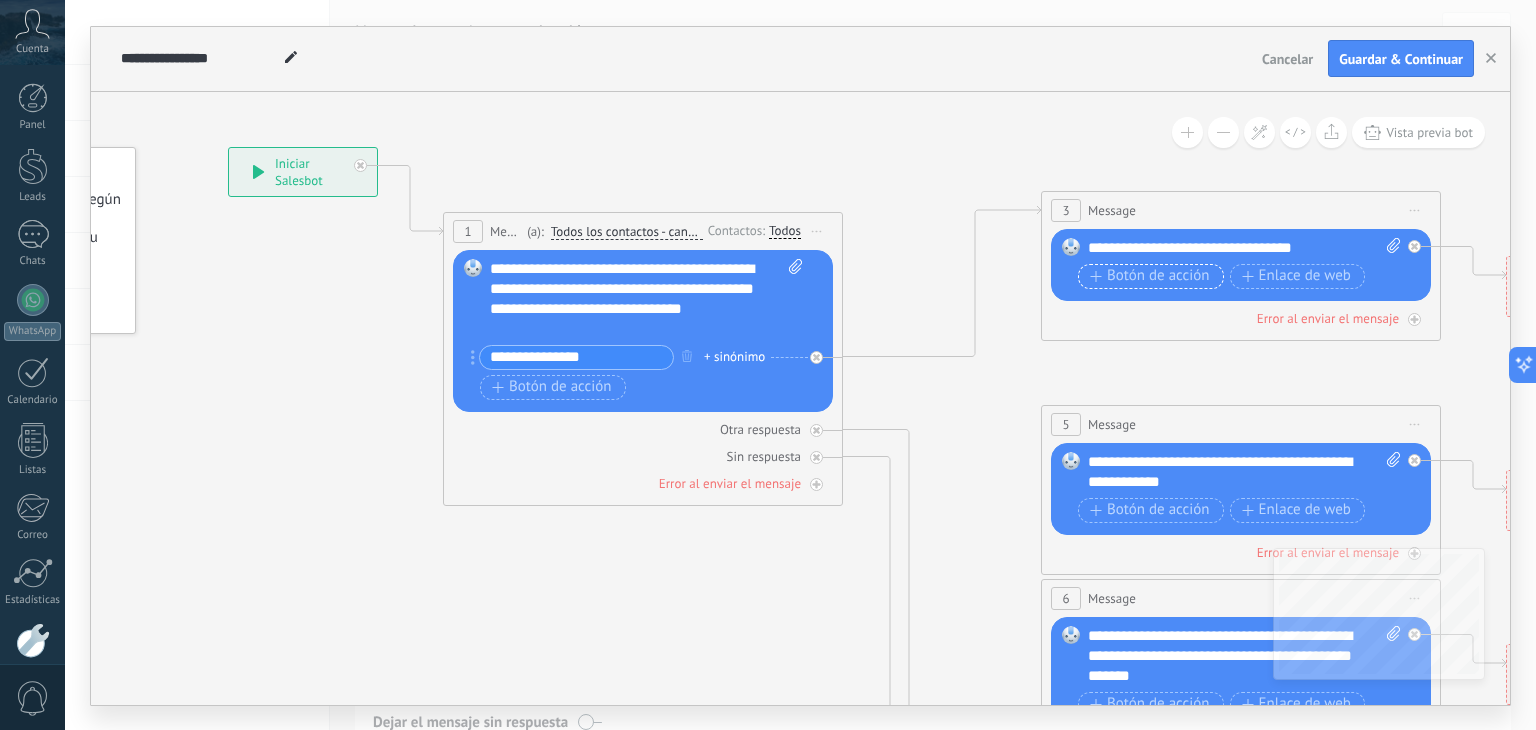 type on "**********" 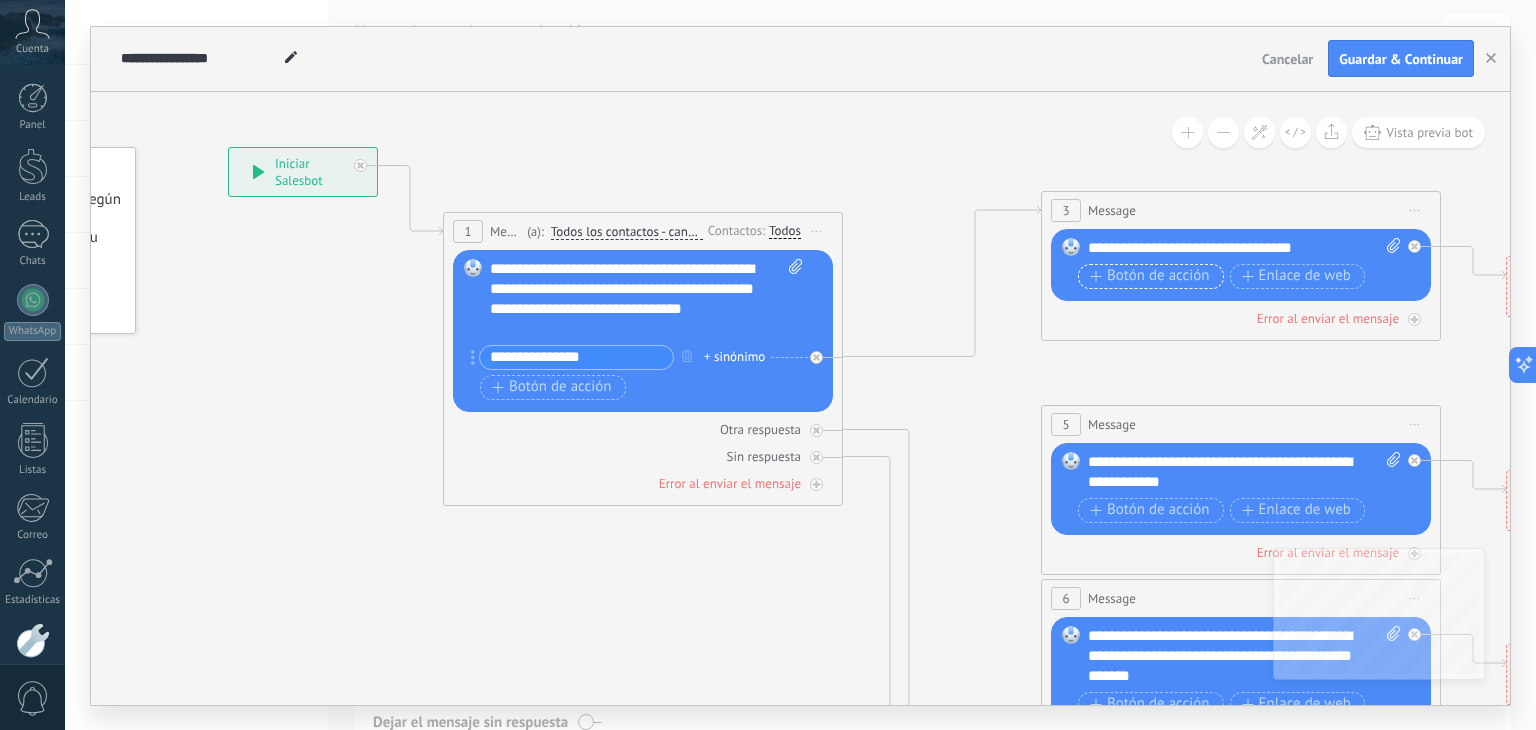 click on "Botón de acción" at bounding box center (1150, 276) 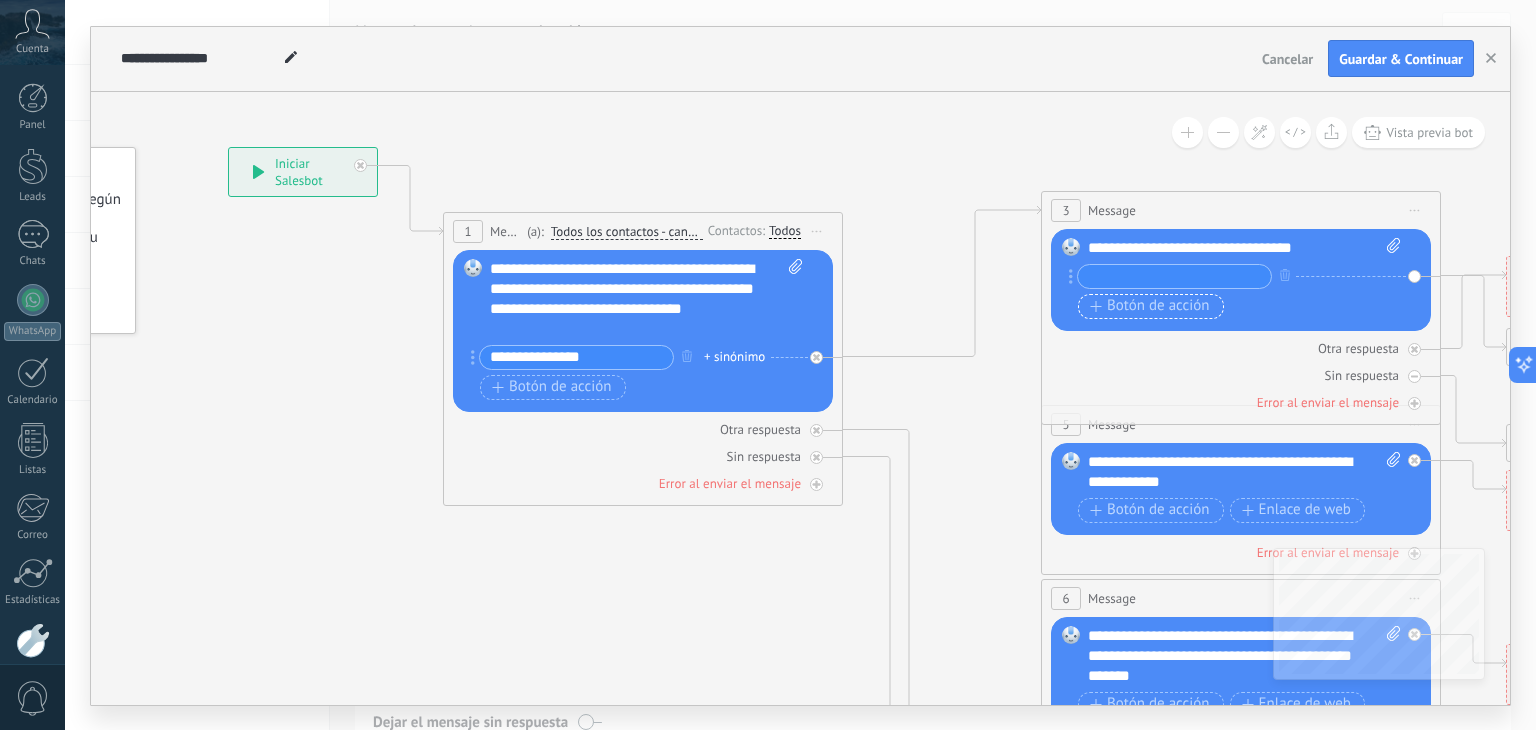 click on "Botón de acción" at bounding box center [1150, 306] 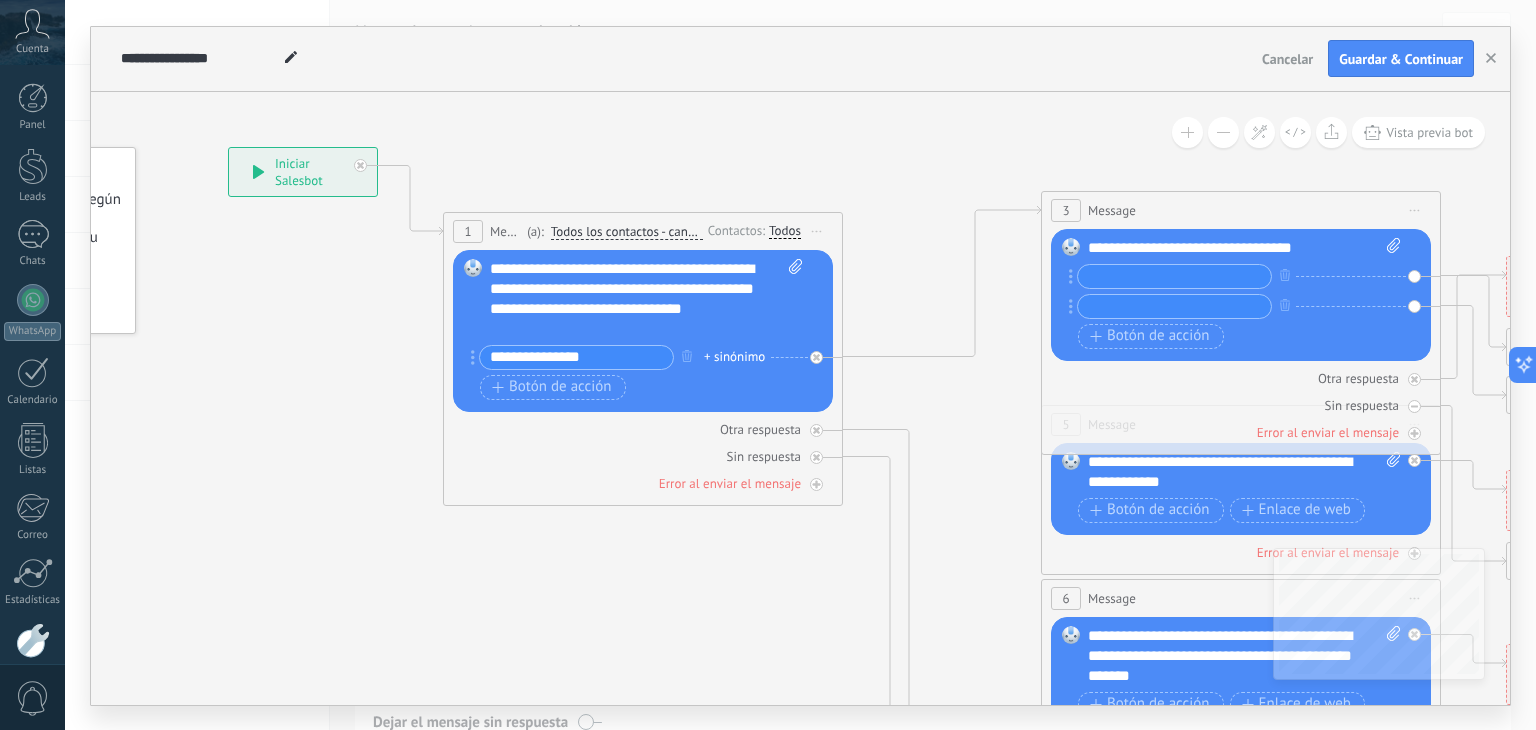 click at bounding box center [1174, 276] 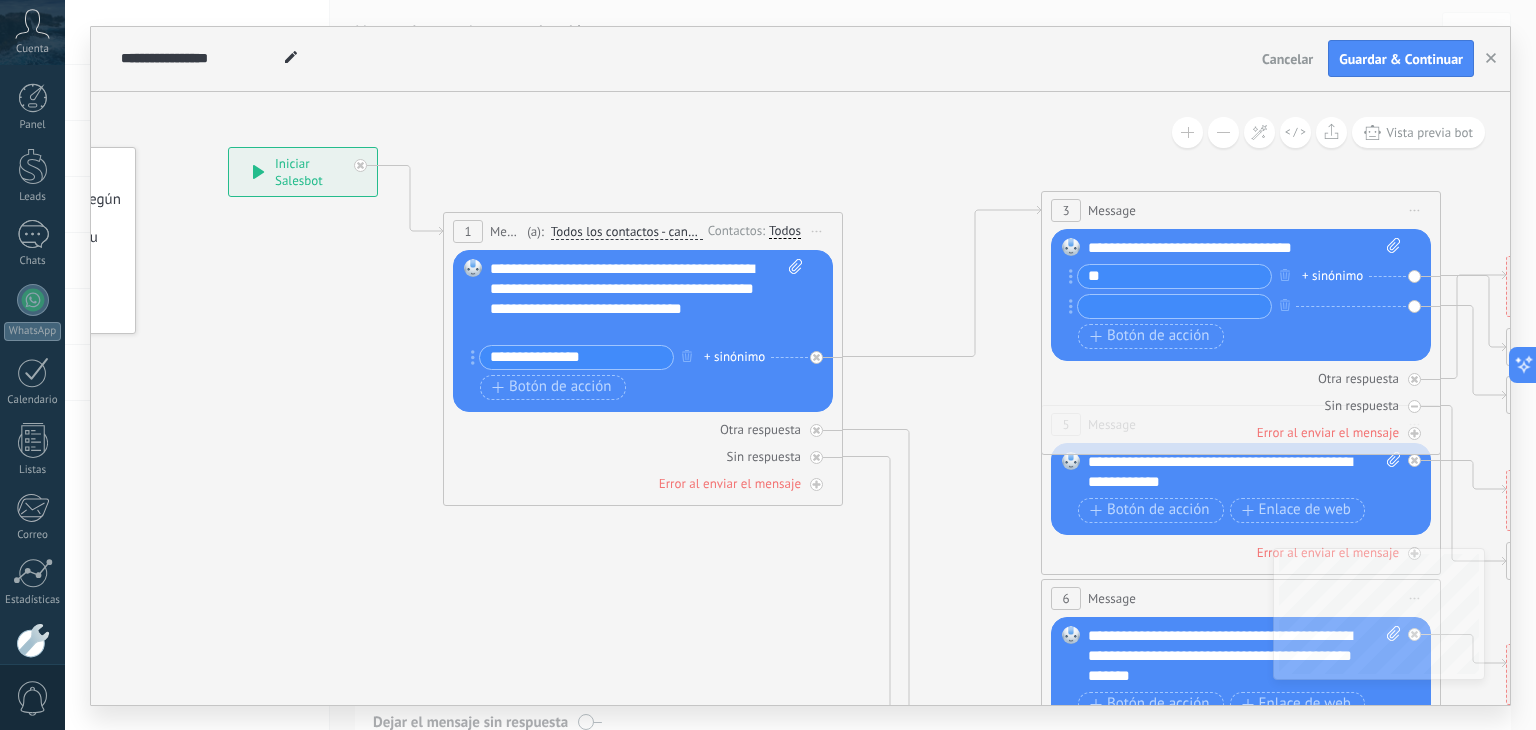 type on "**" 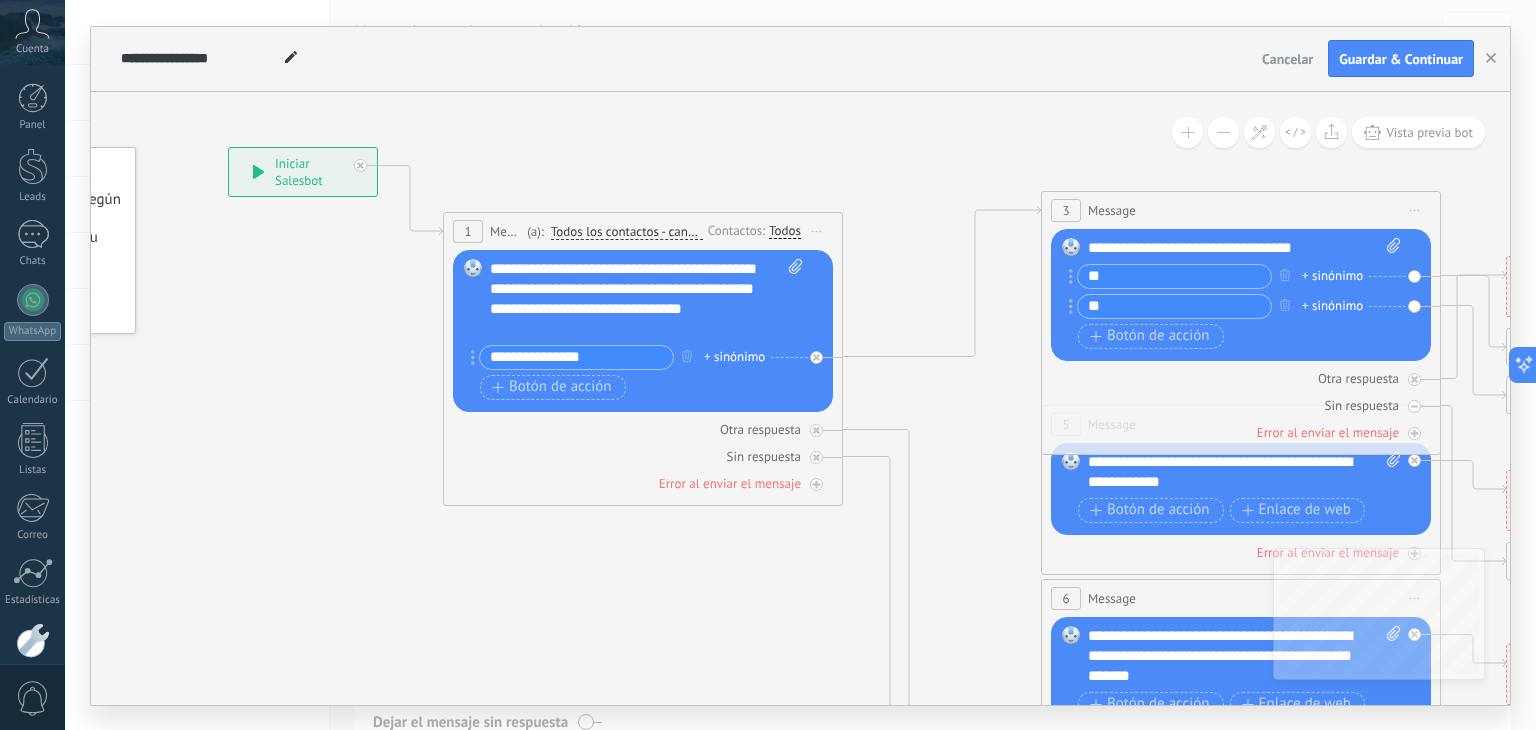 type on "**" 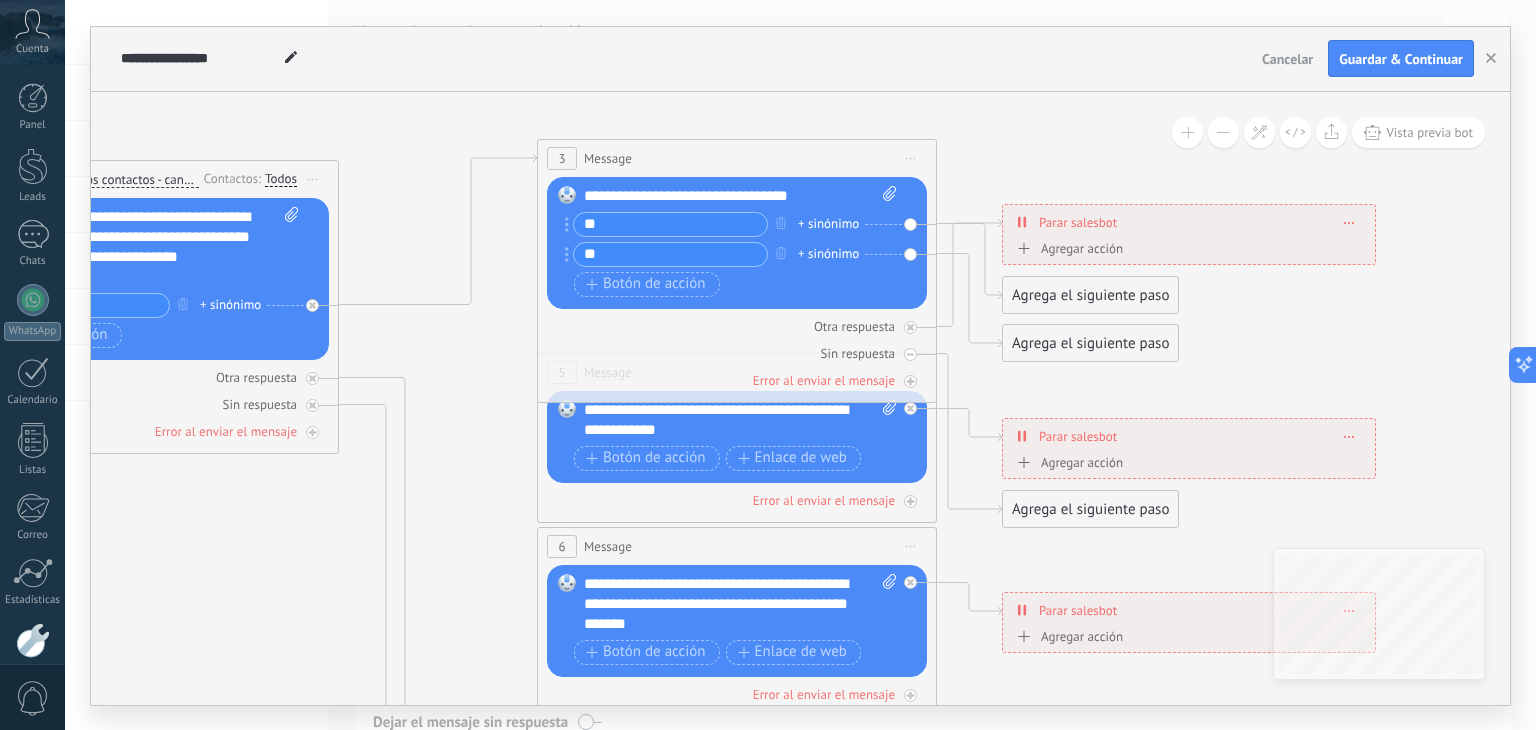 drag, startPoint x: 987, startPoint y: 602, endPoint x: 483, endPoint y: 550, distance: 506.67545 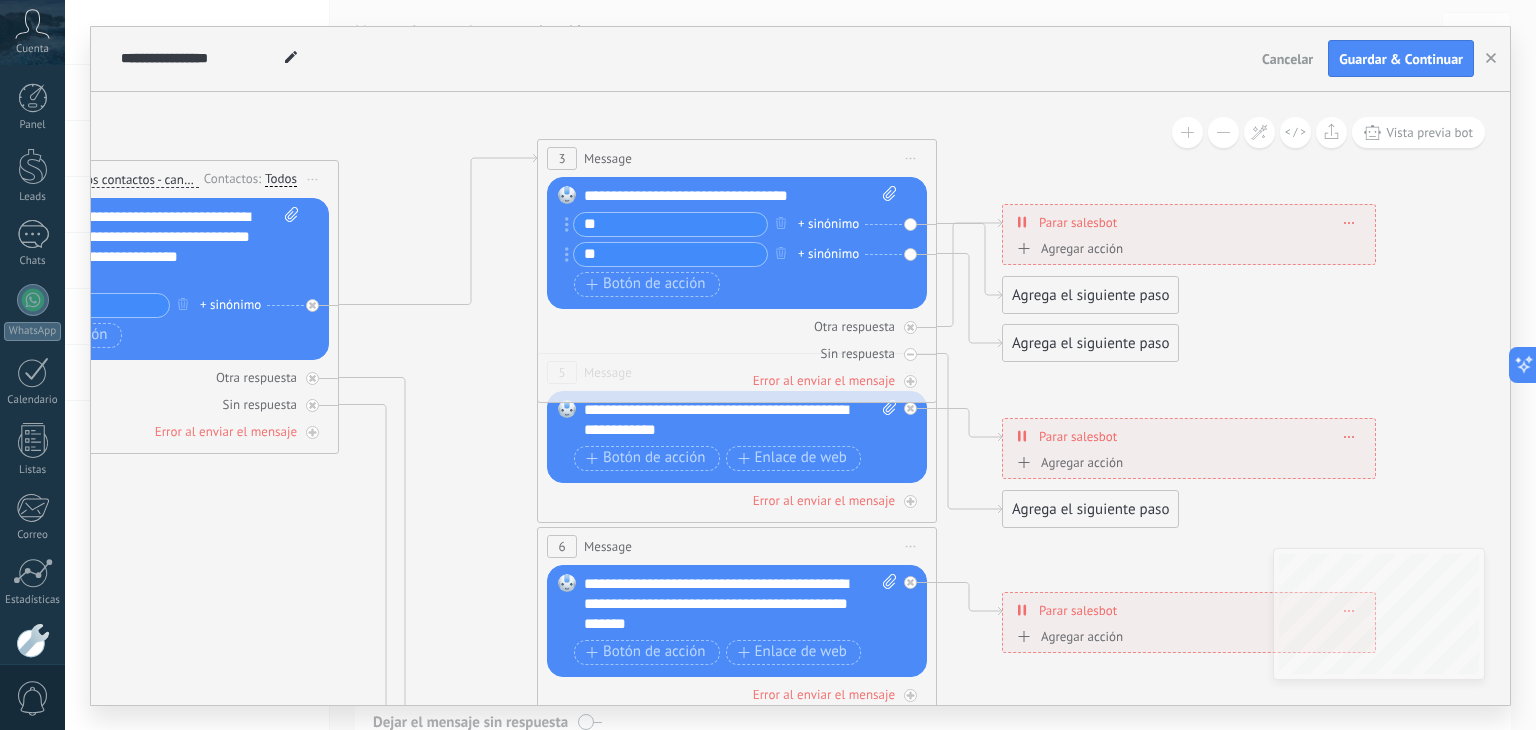 click 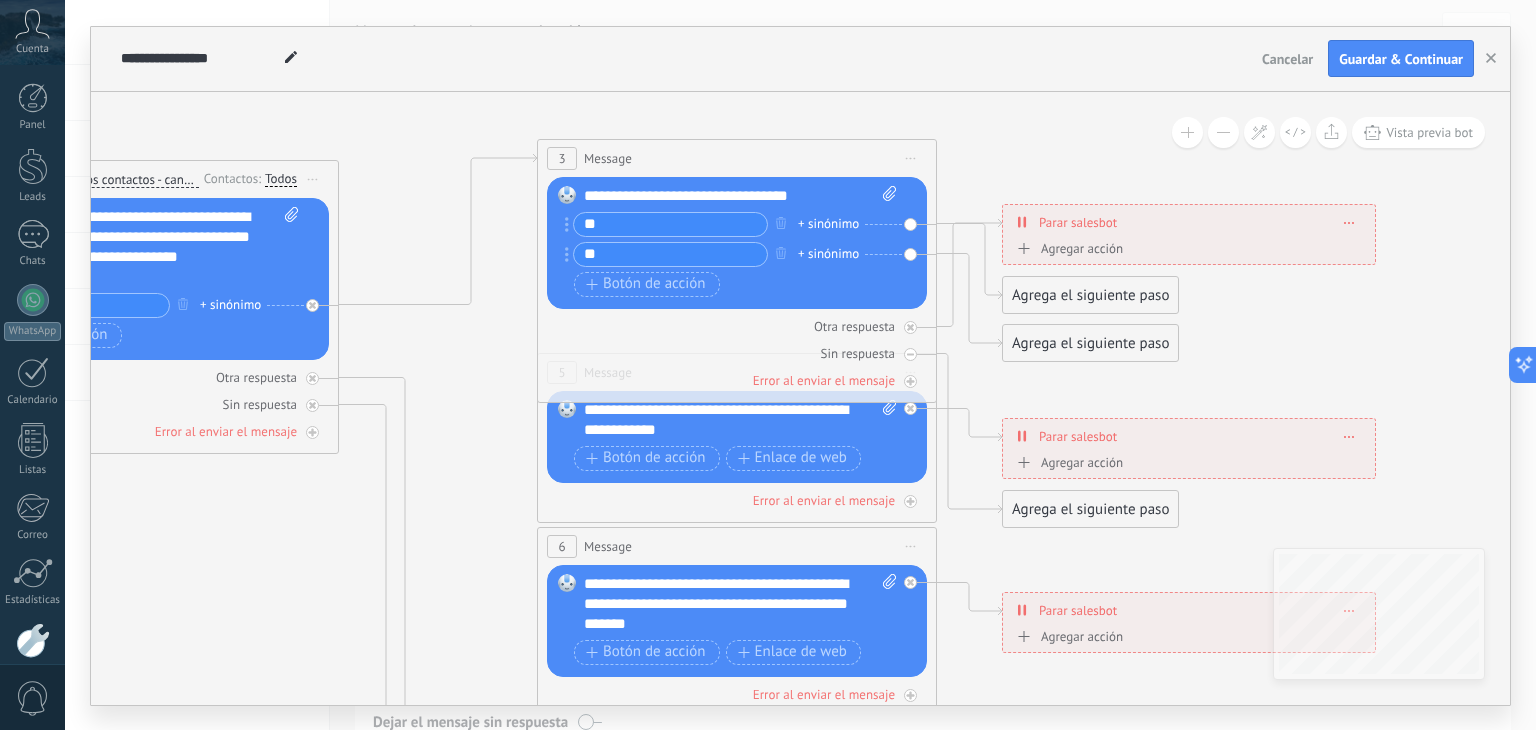 click on "Reemplazar
Quitar
Convertir a mensaje de voz
Arrastre la imagen aquí para adjuntarla.
Añadir imagen
Subir
Arrastrar y soltar
Archivo no encontrado
Escribe tu mensaje..." at bounding box center (737, 243) 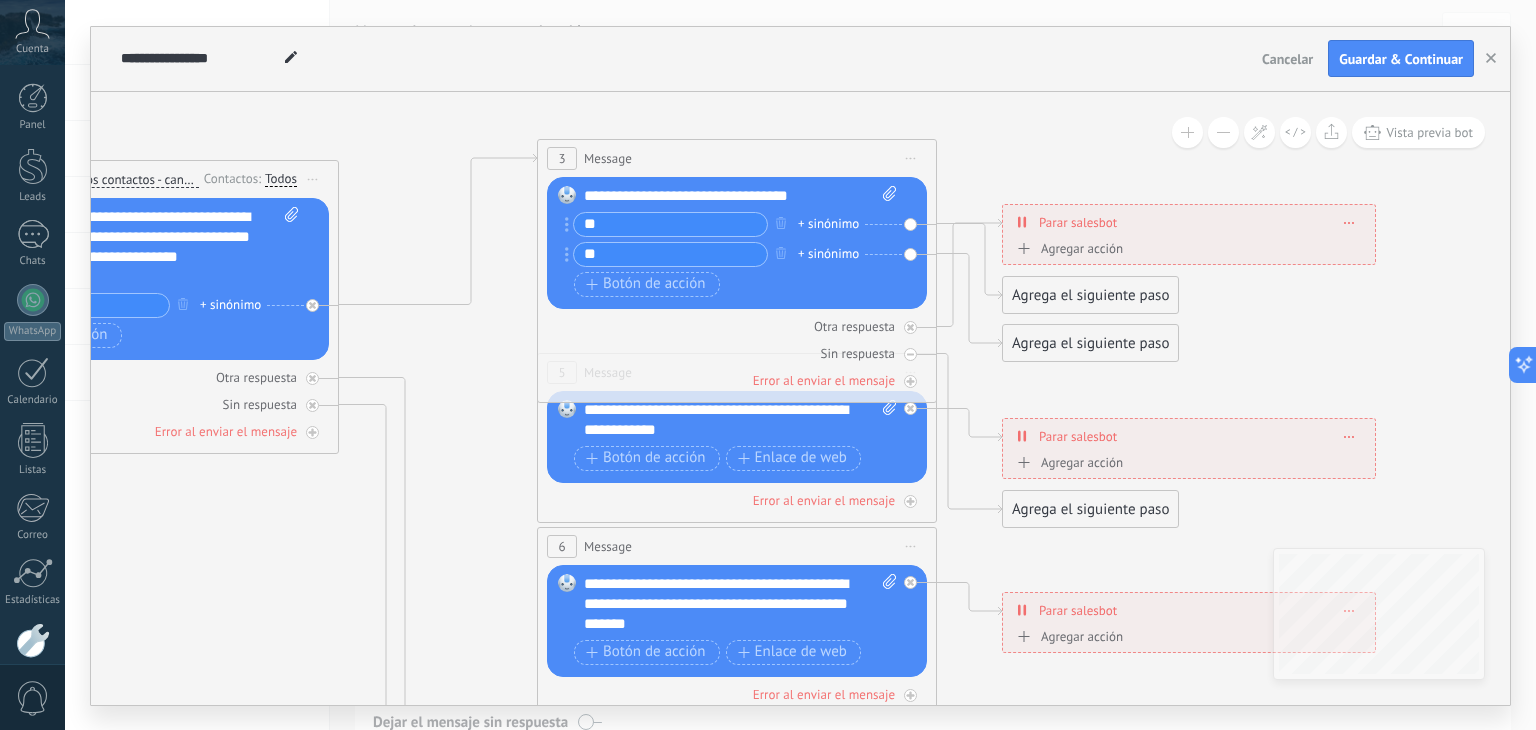 click on "Agrega el siguiente paso" at bounding box center (1090, 295) 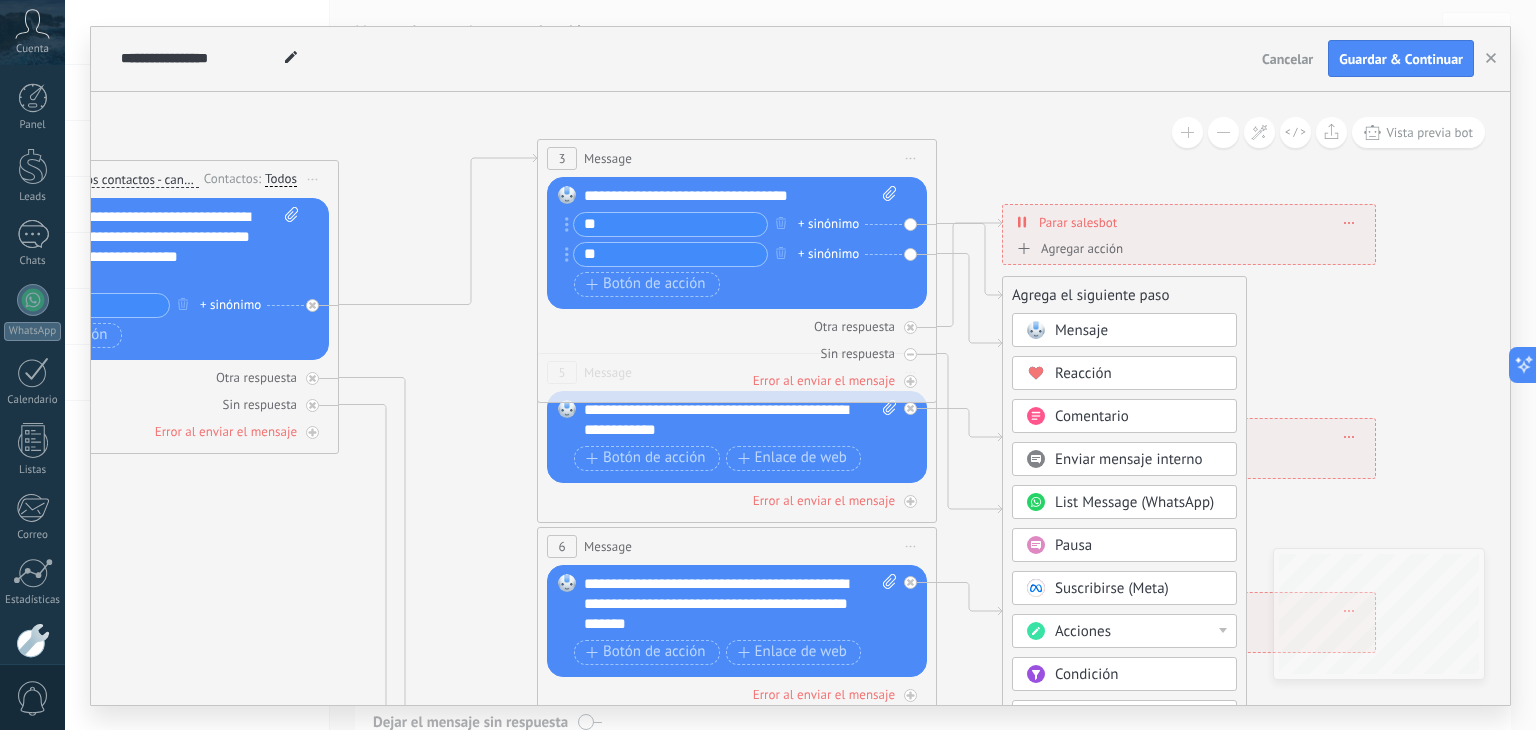 click on "Mensaje" at bounding box center [1081, 330] 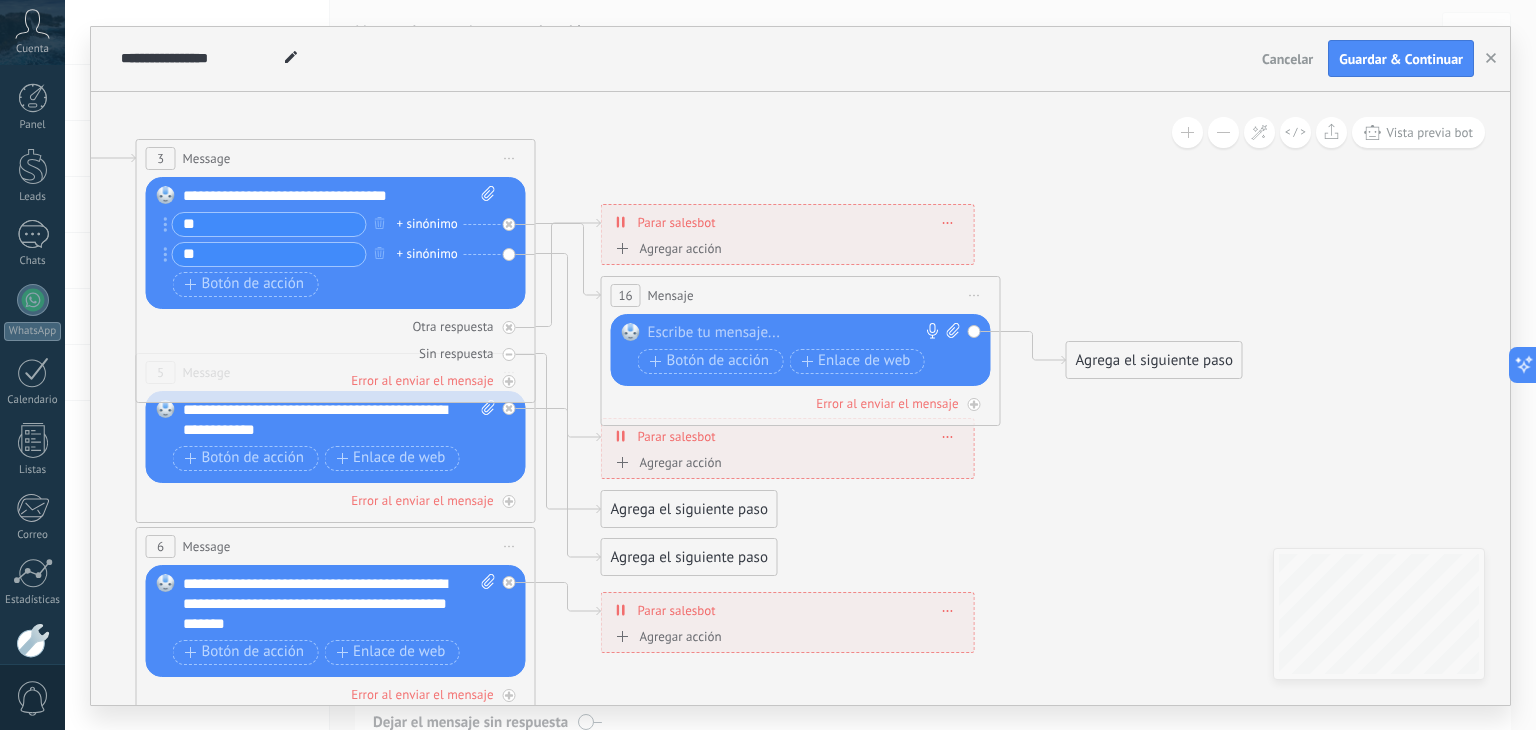 click at bounding box center [796, 333] 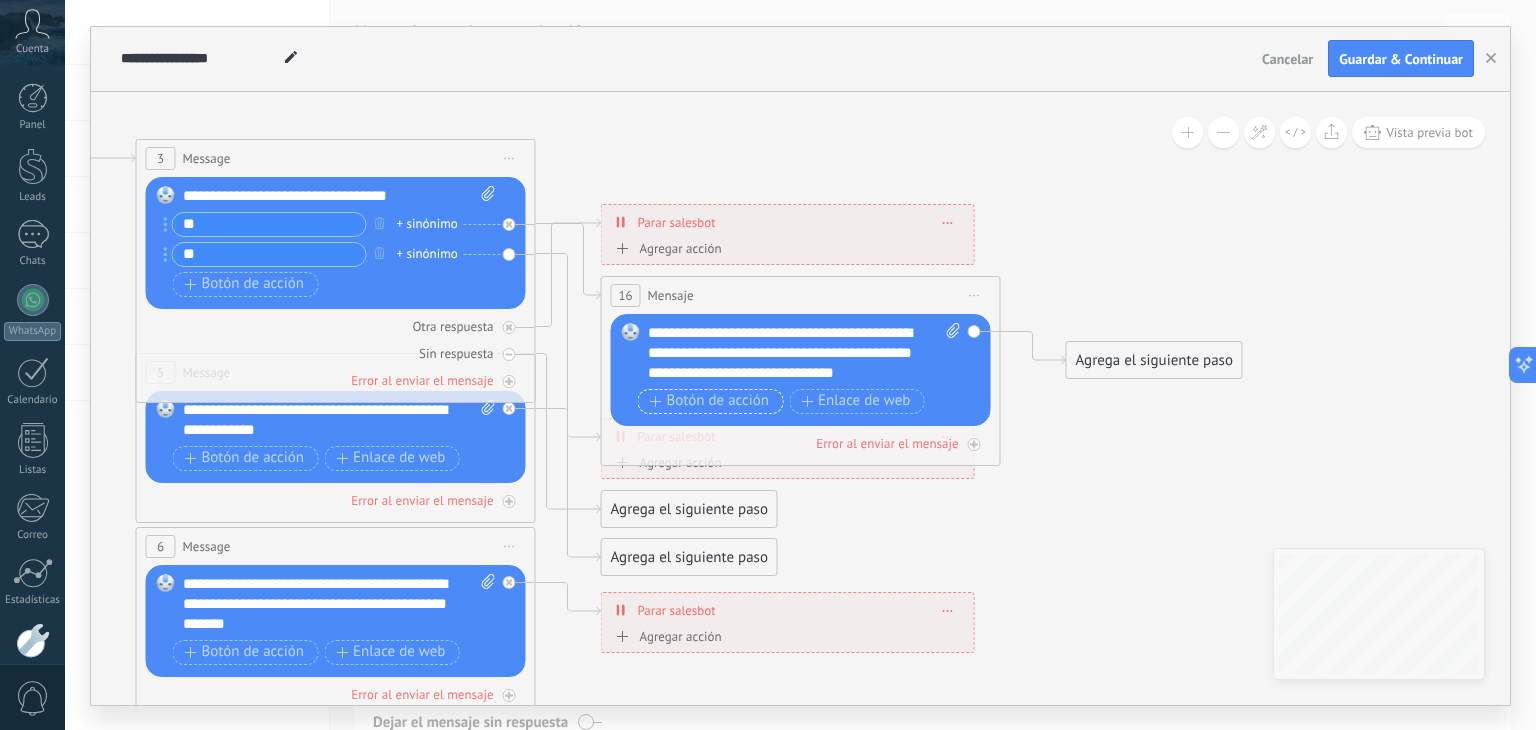 click on "Botón de acción" at bounding box center [710, 401] 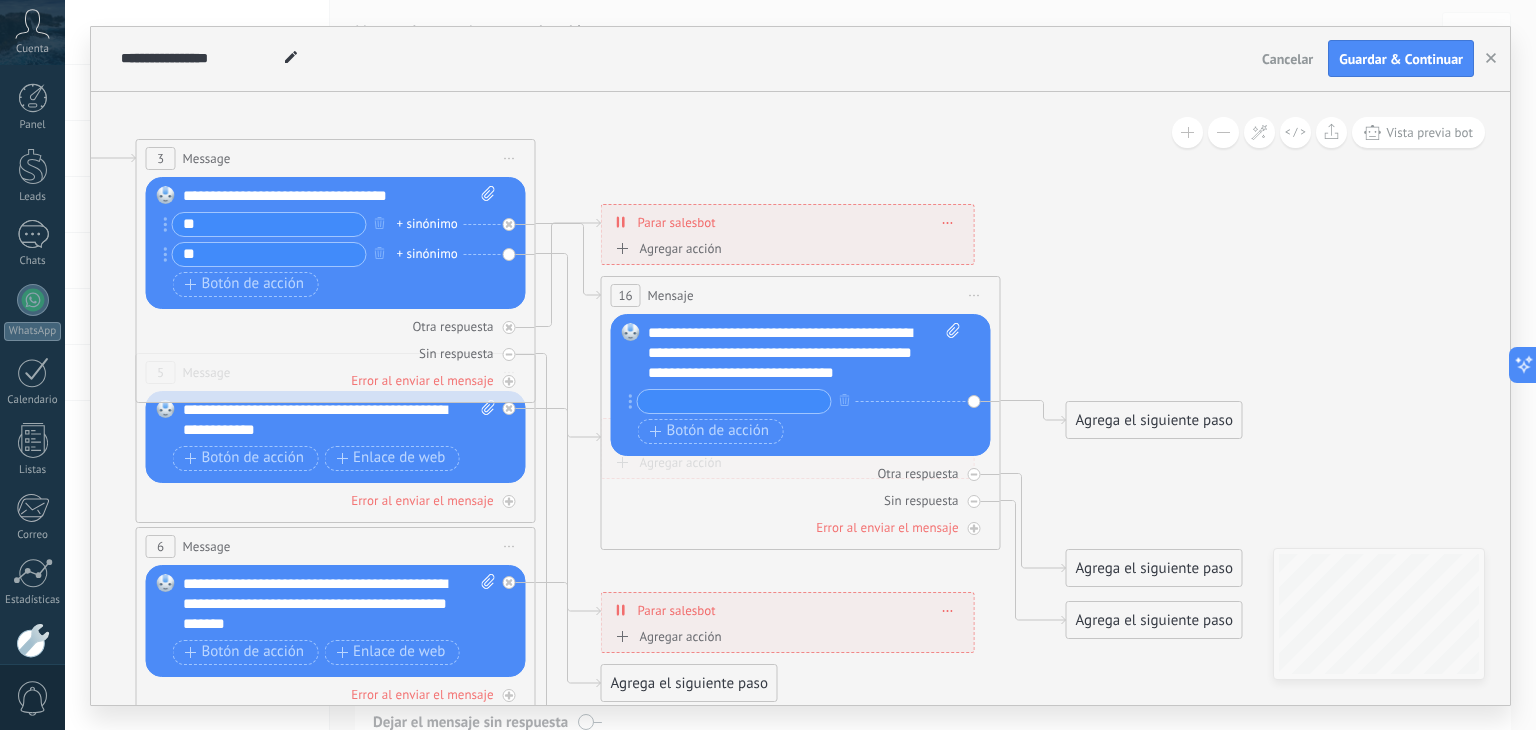 click at bounding box center [734, 401] 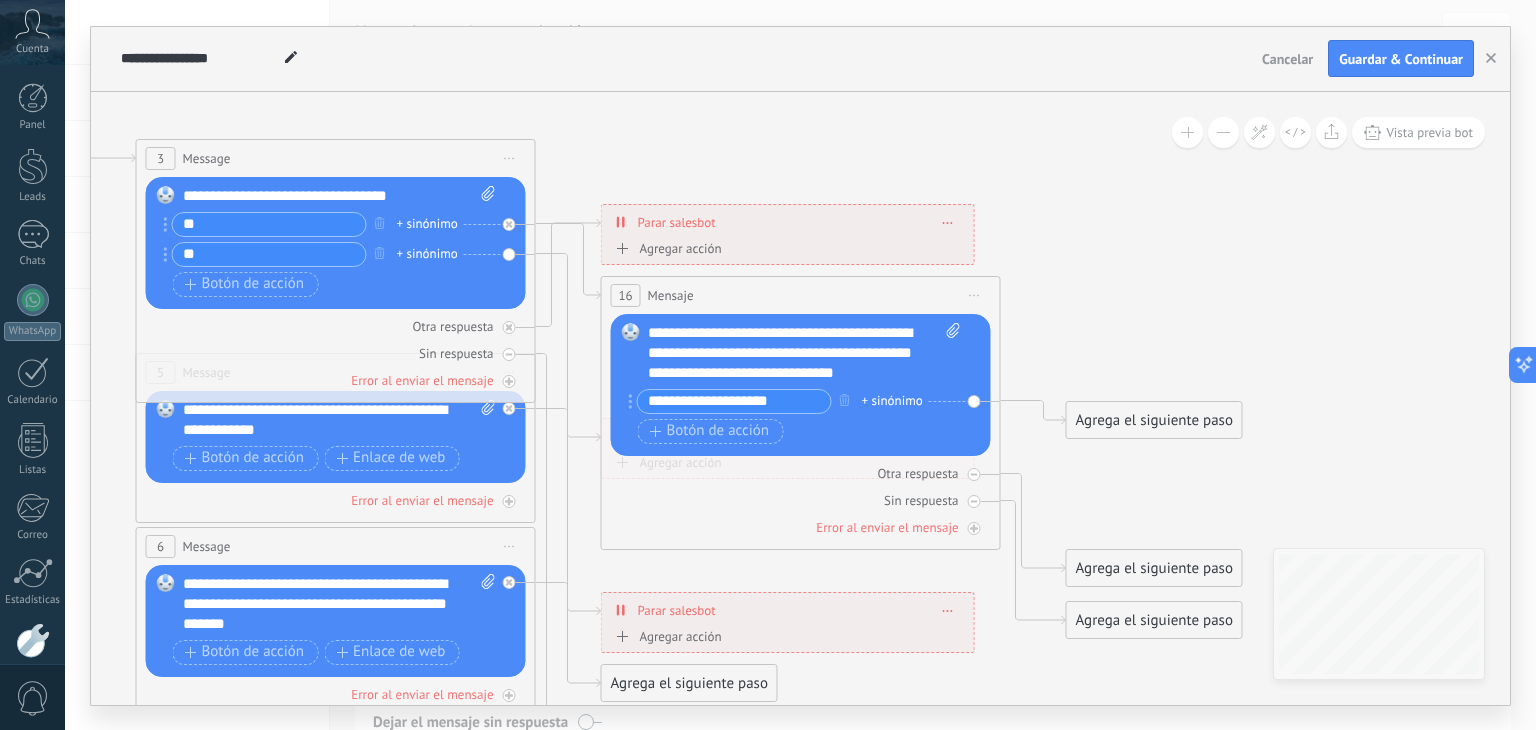 type on "**********" 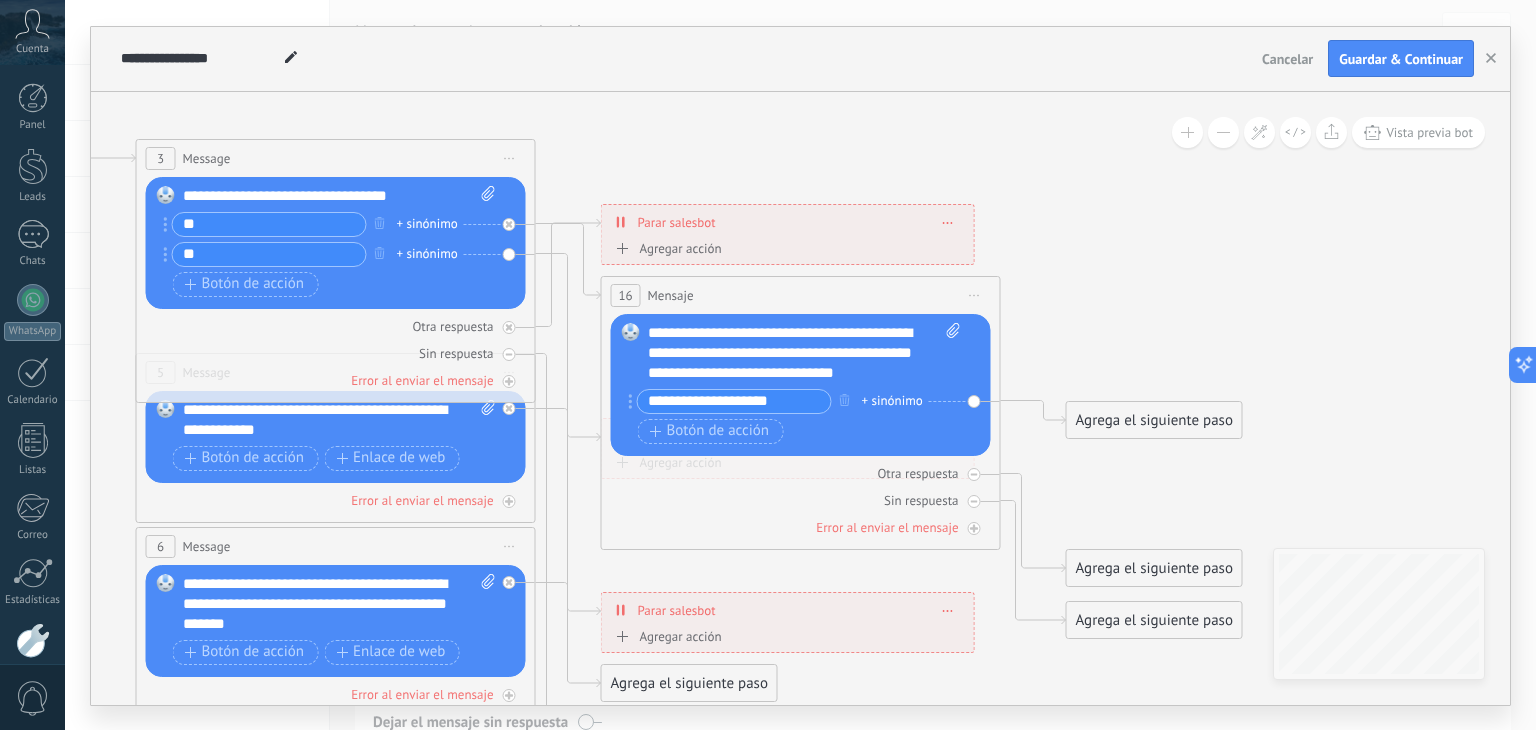 click on "Reemplazar
Quitar
Convertir a mensaje de voz
Arrastre la imagen aquí para adjuntarla.
Añadir imagen
Subir
Arrastrar y soltar
Archivo no encontrado
Escribe tu mensaje..." at bounding box center (801, 385) 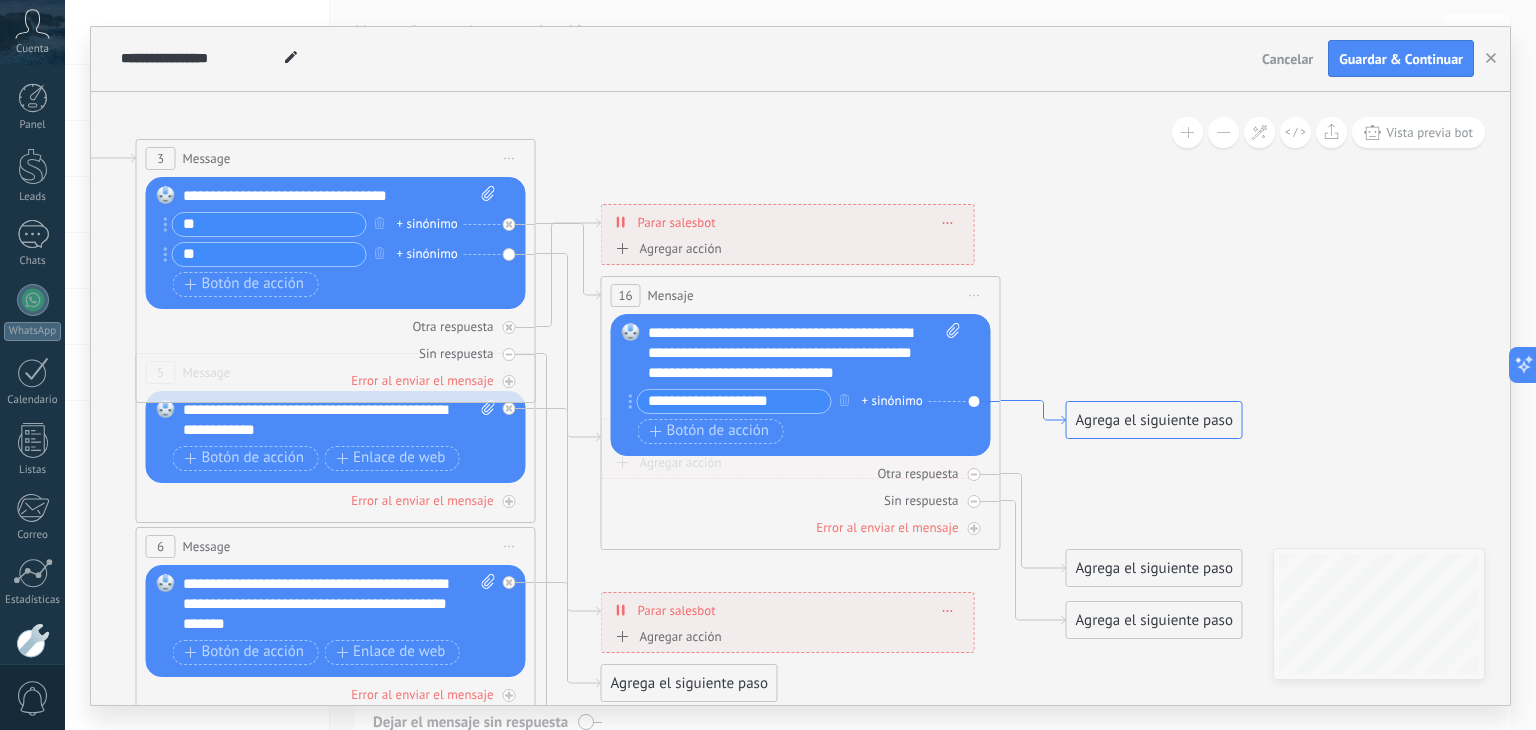 click 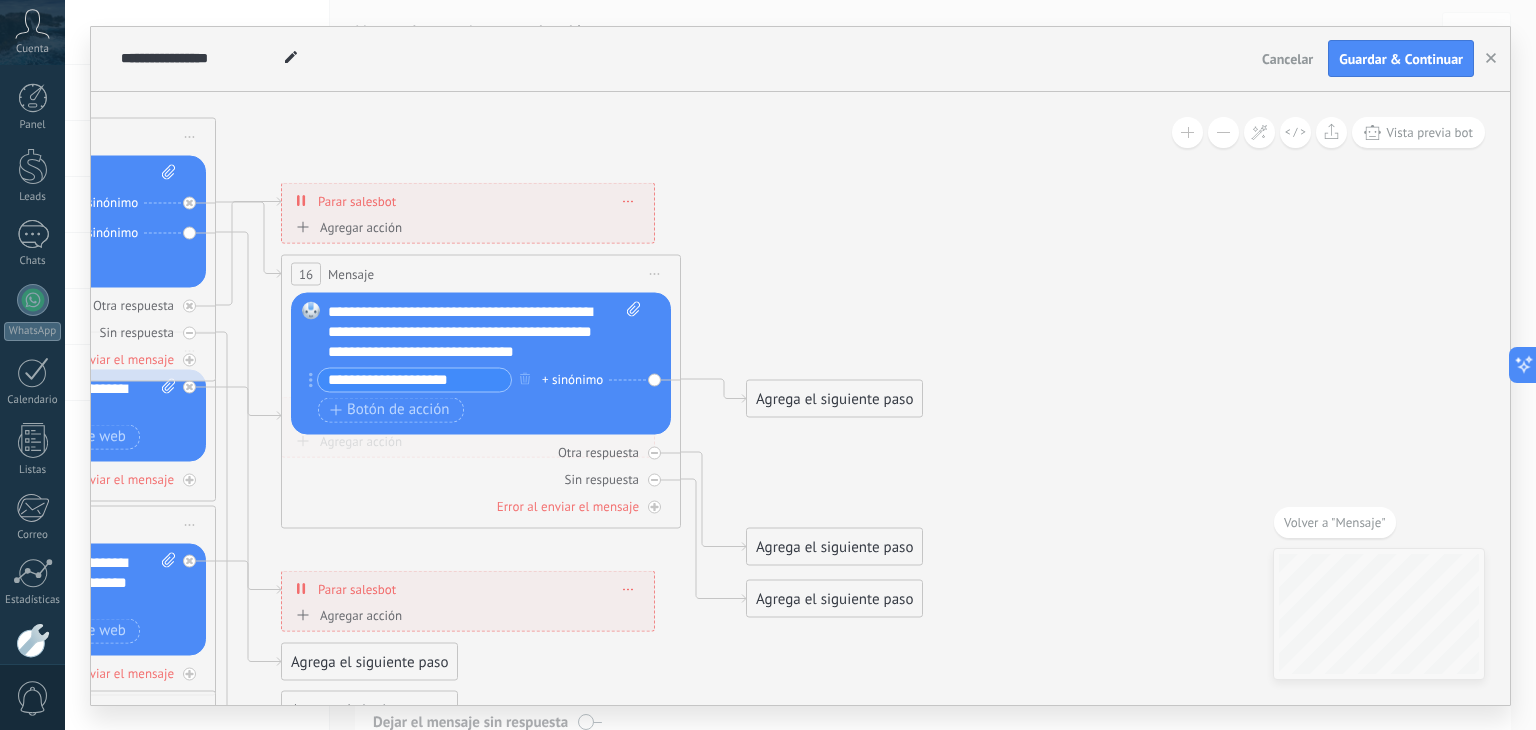 click on "Agrega el siguiente paso" at bounding box center (834, 398) 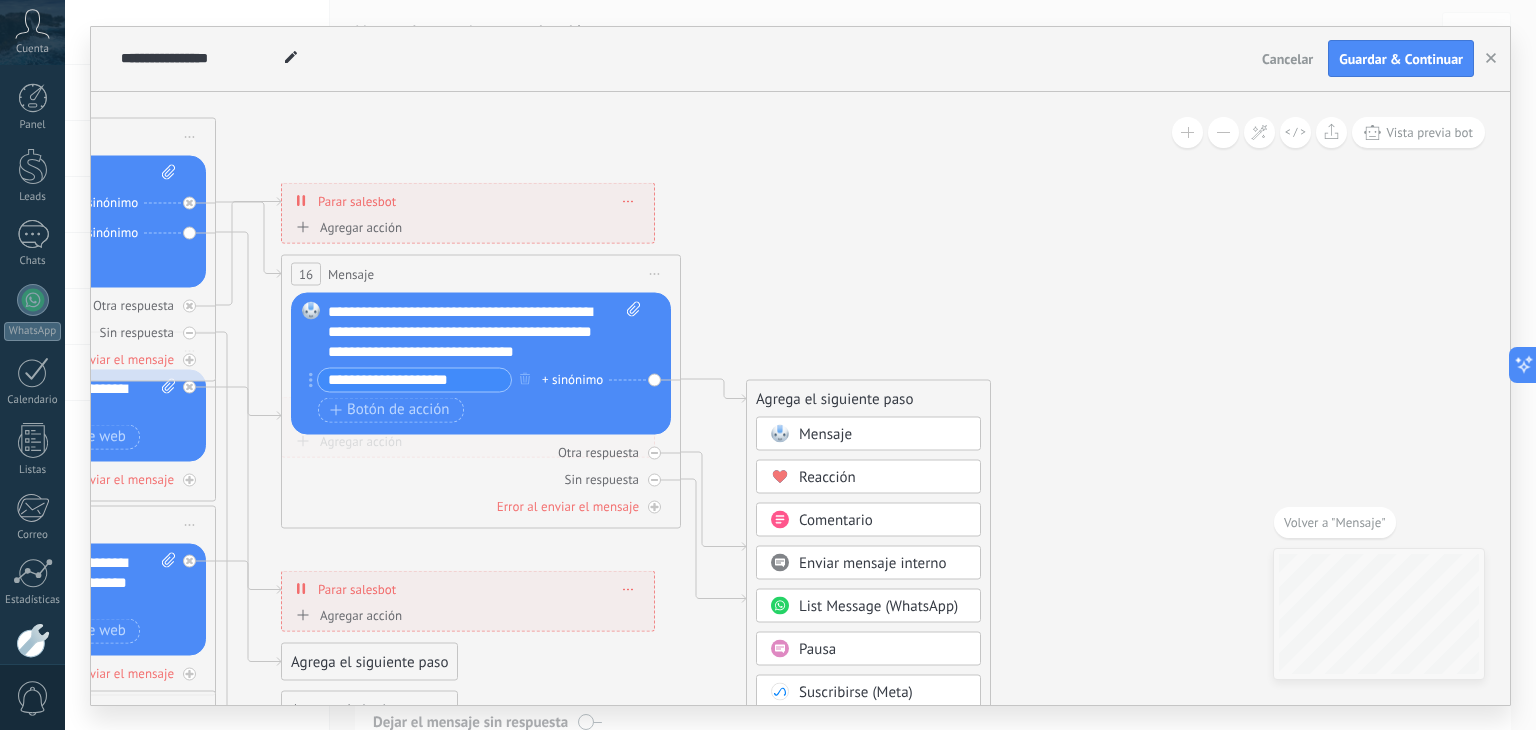 drag, startPoint x: 479, startPoint y: 385, endPoint x: 264, endPoint y: 389, distance: 215.0372 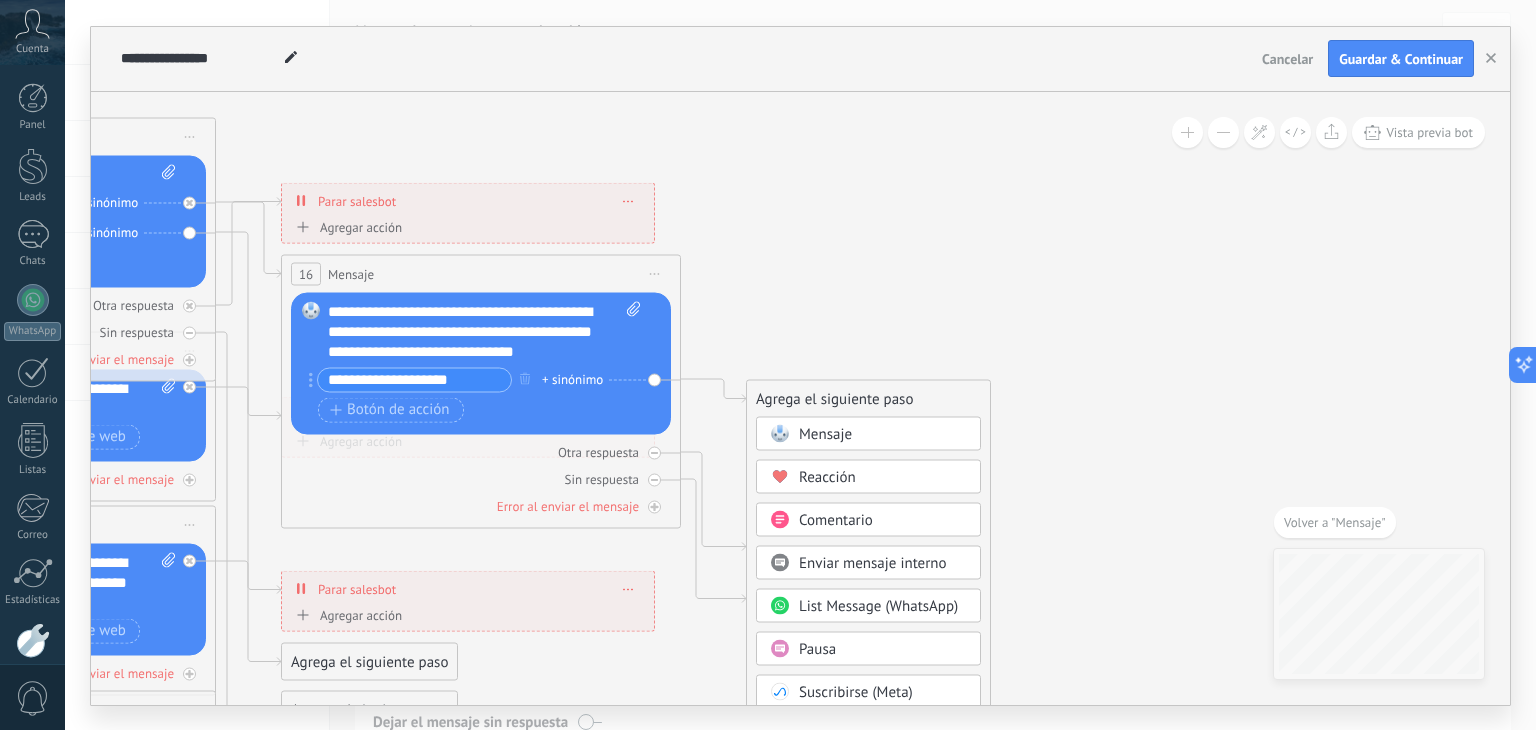 click on "**********" at bounding box center [-997, 73] 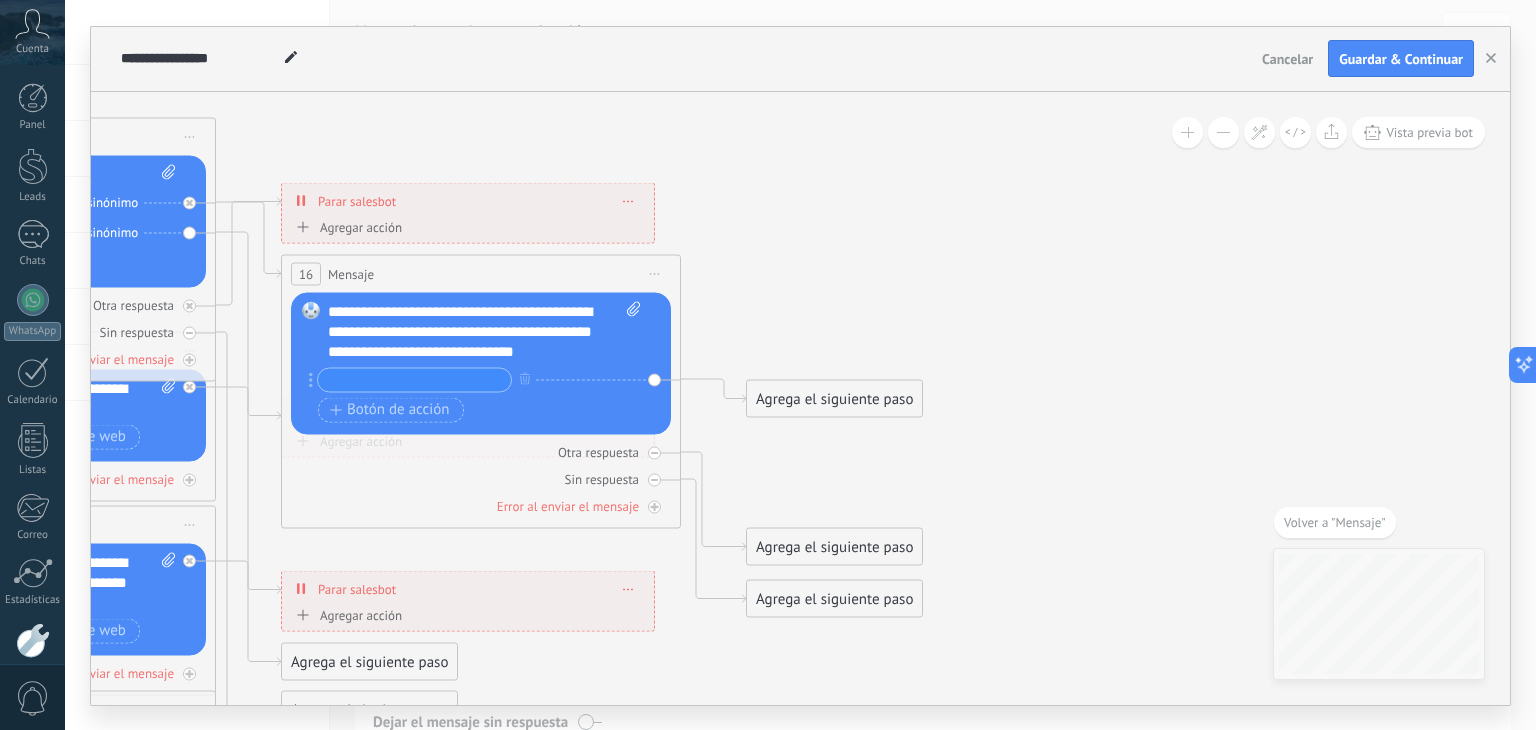 paste on "**********" 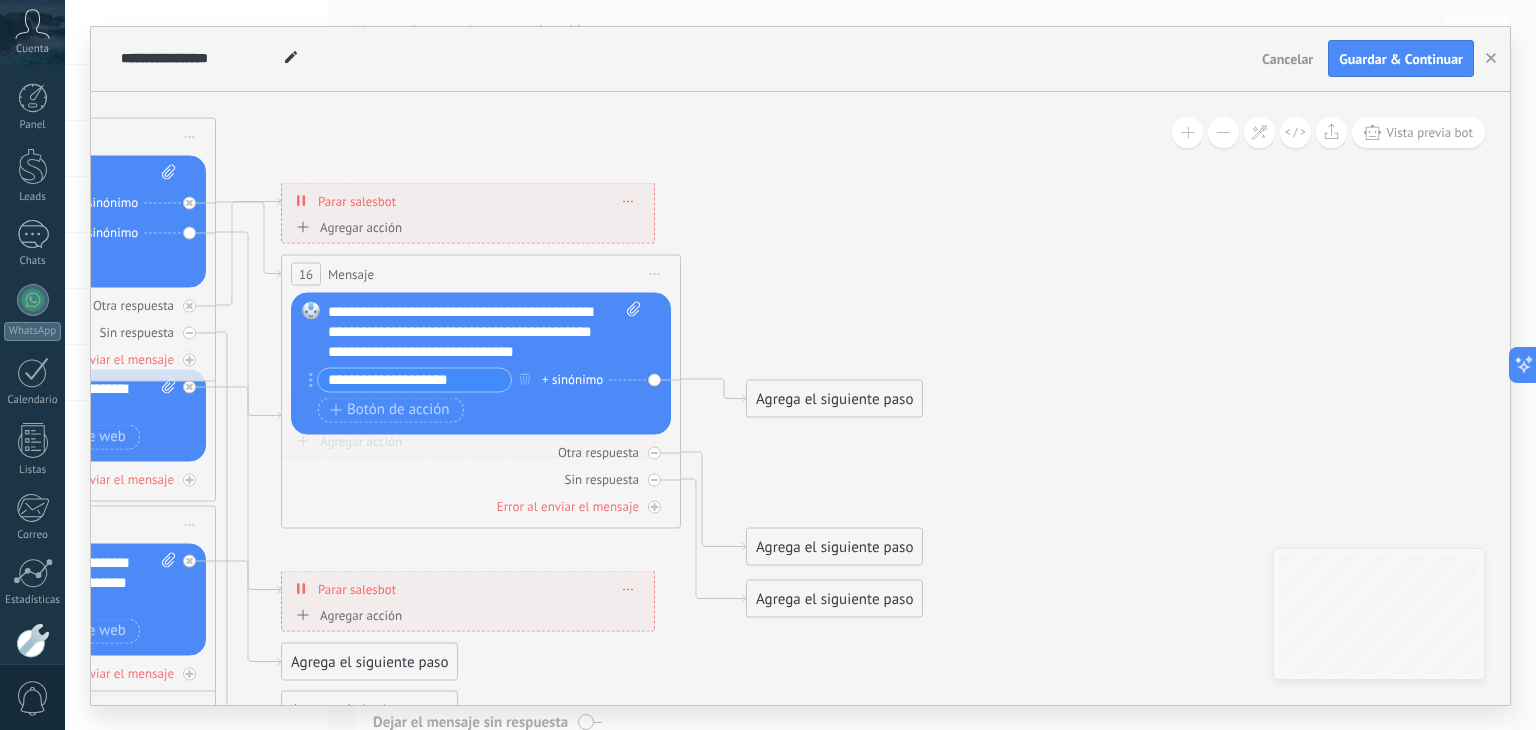 type on "**********" 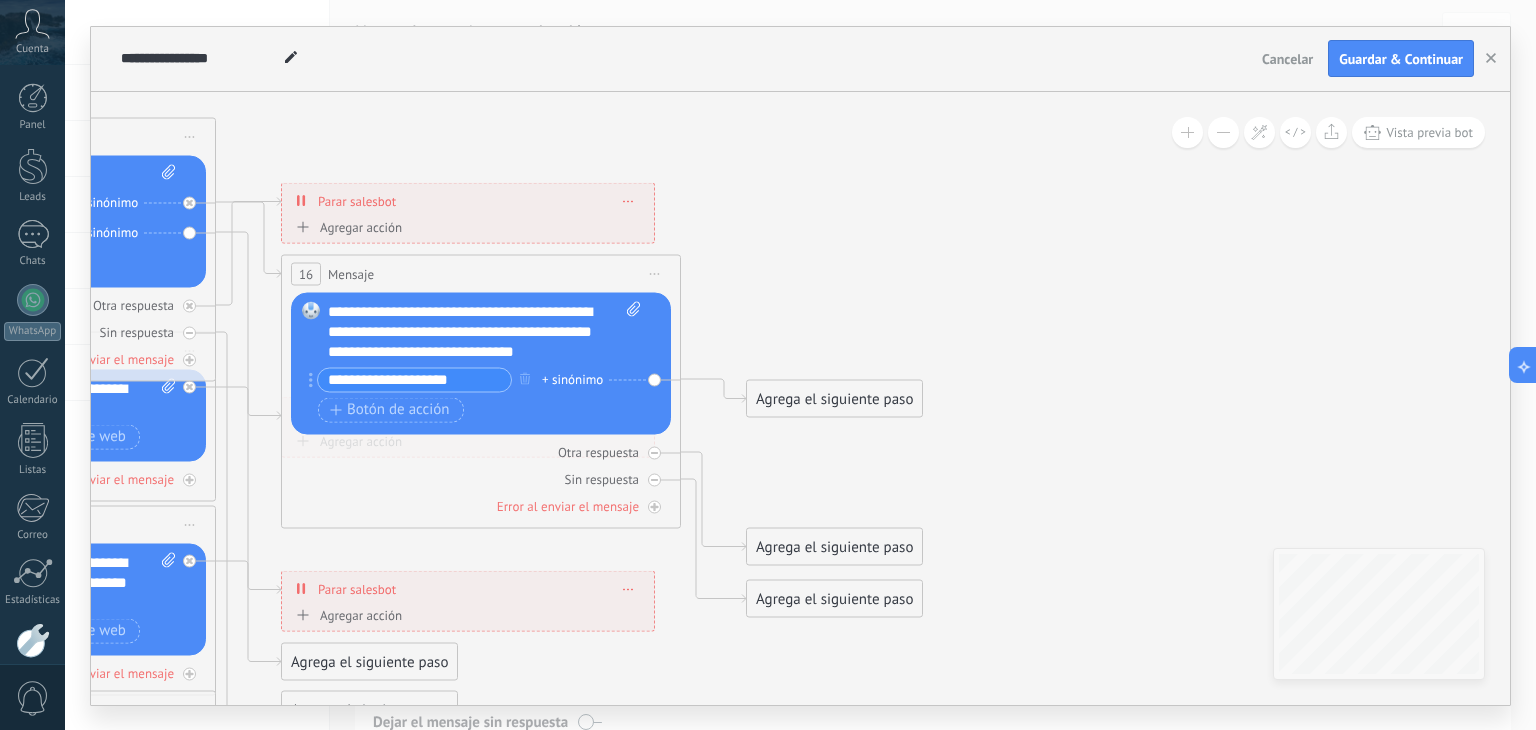 click on "**********" at bounding box center (485, 331) 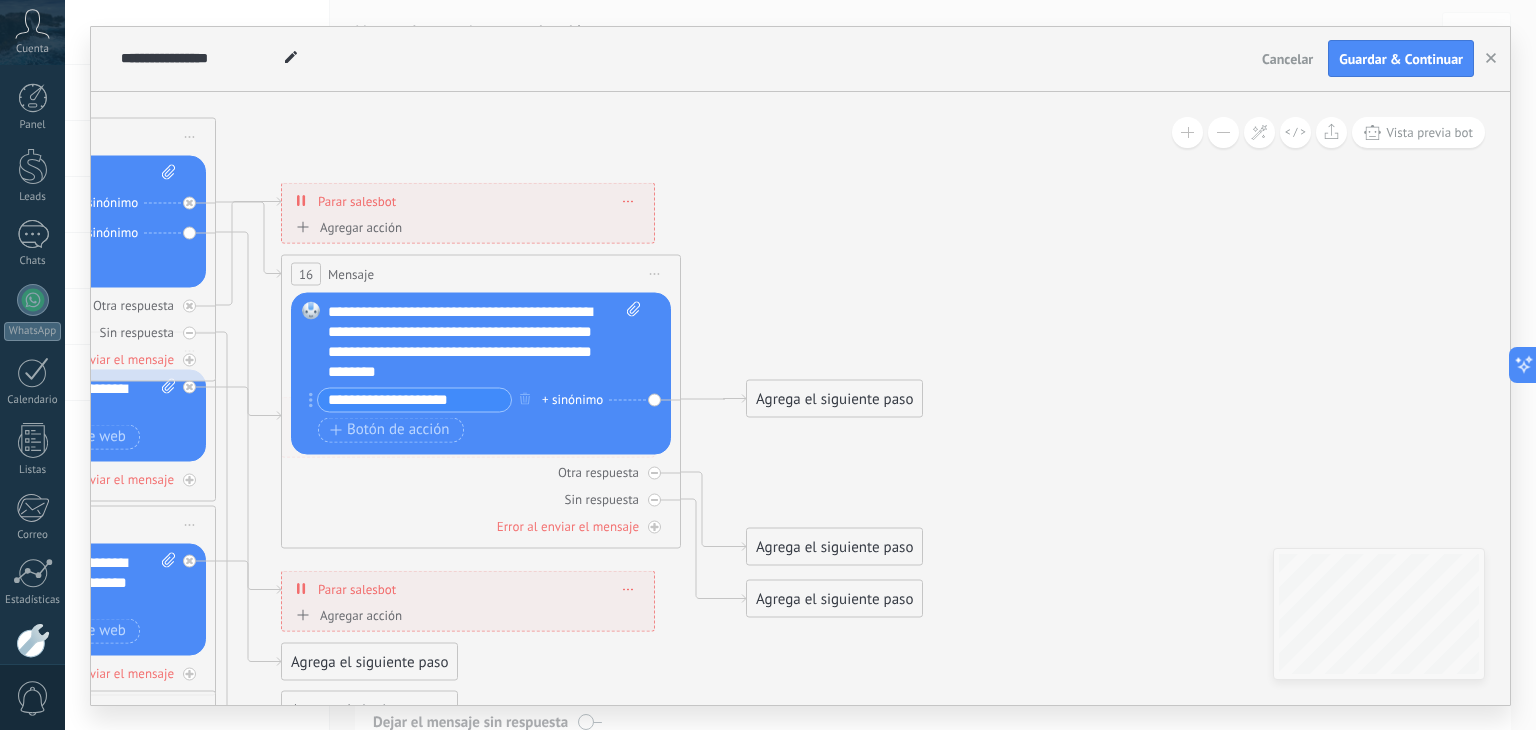 drag, startPoint x: 556, startPoint y: 360, endPoint x: 568, endPoint y: 355, distance: 13 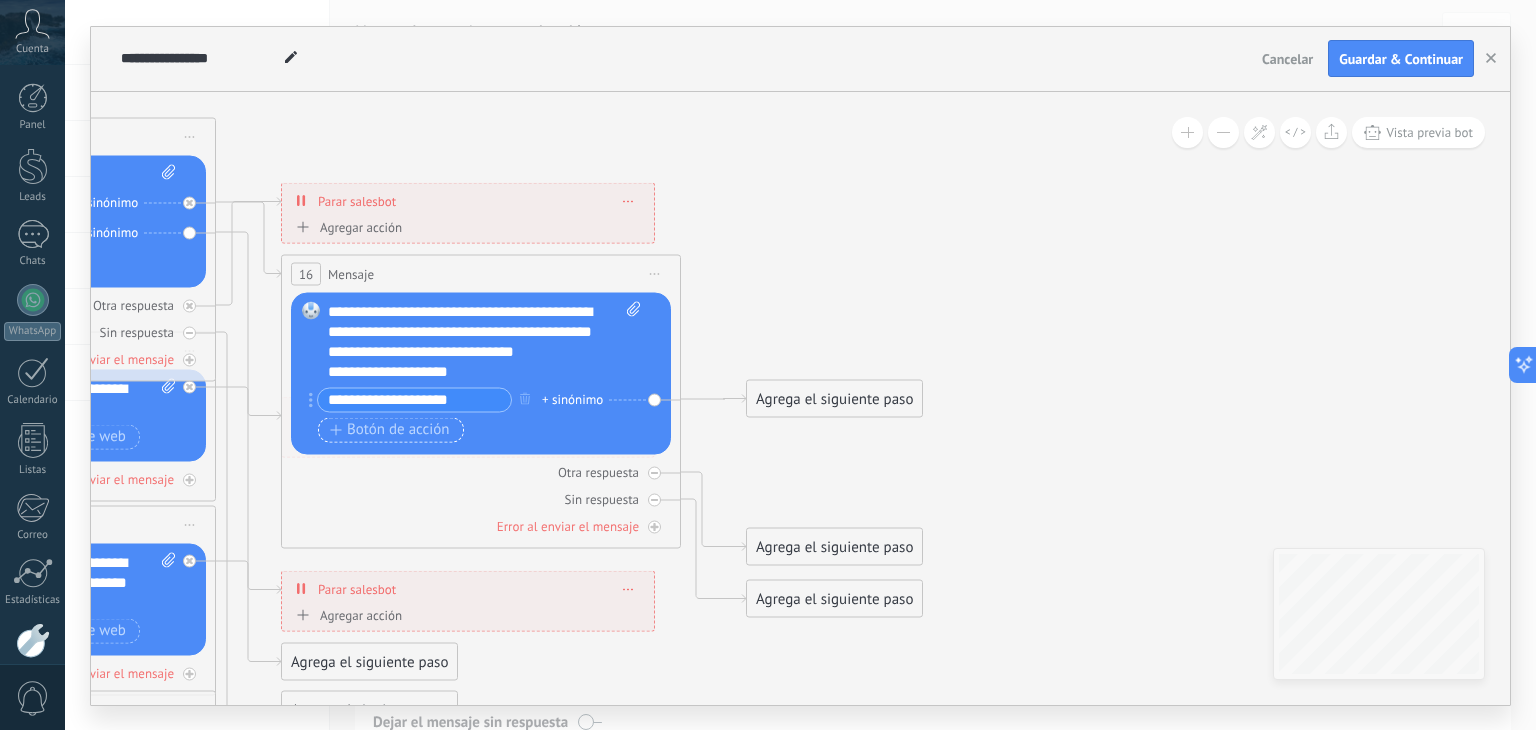 click on "Botón de acción" at bounding box center (390, 430) 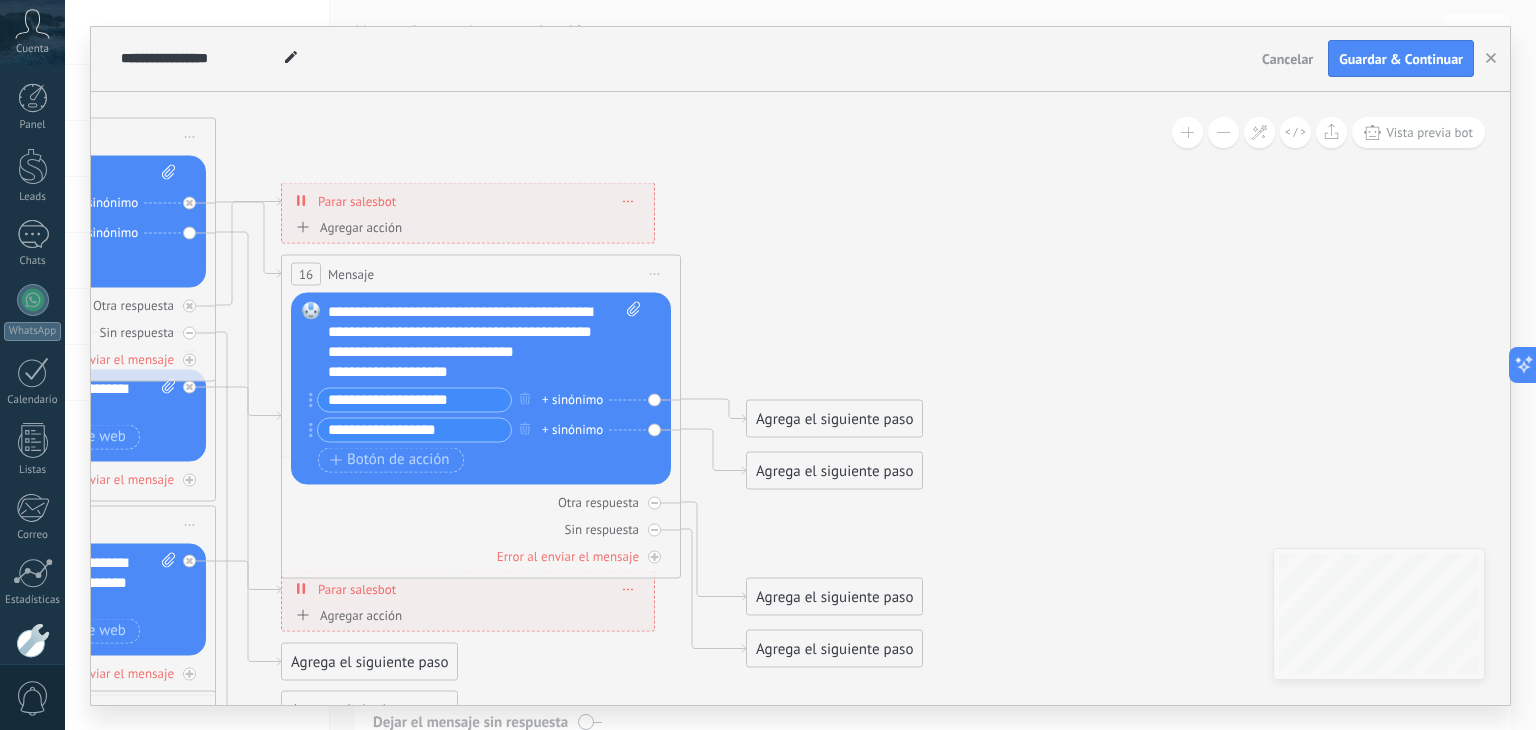 type on "**********" 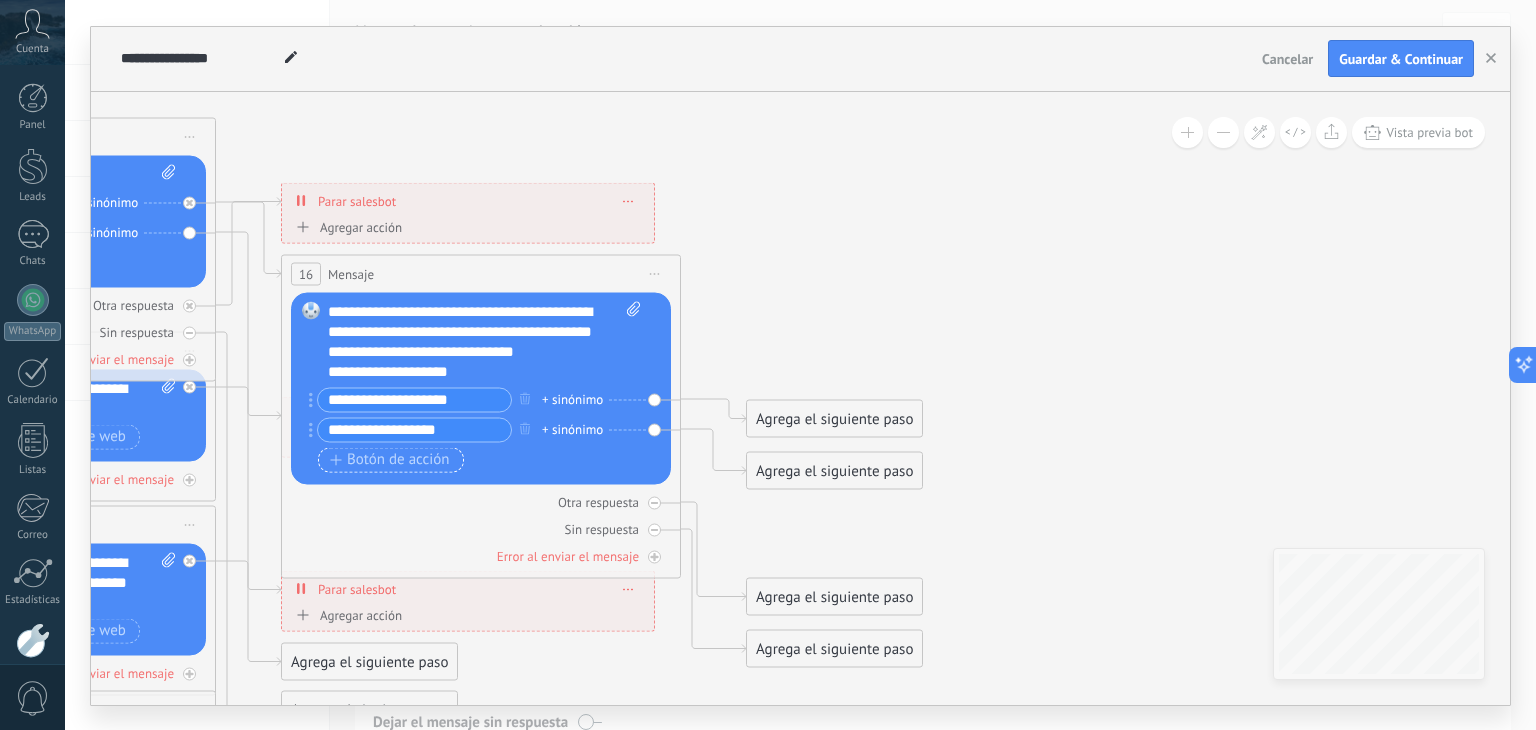 click on "Botón de acción" at bounding box center [390, 460] 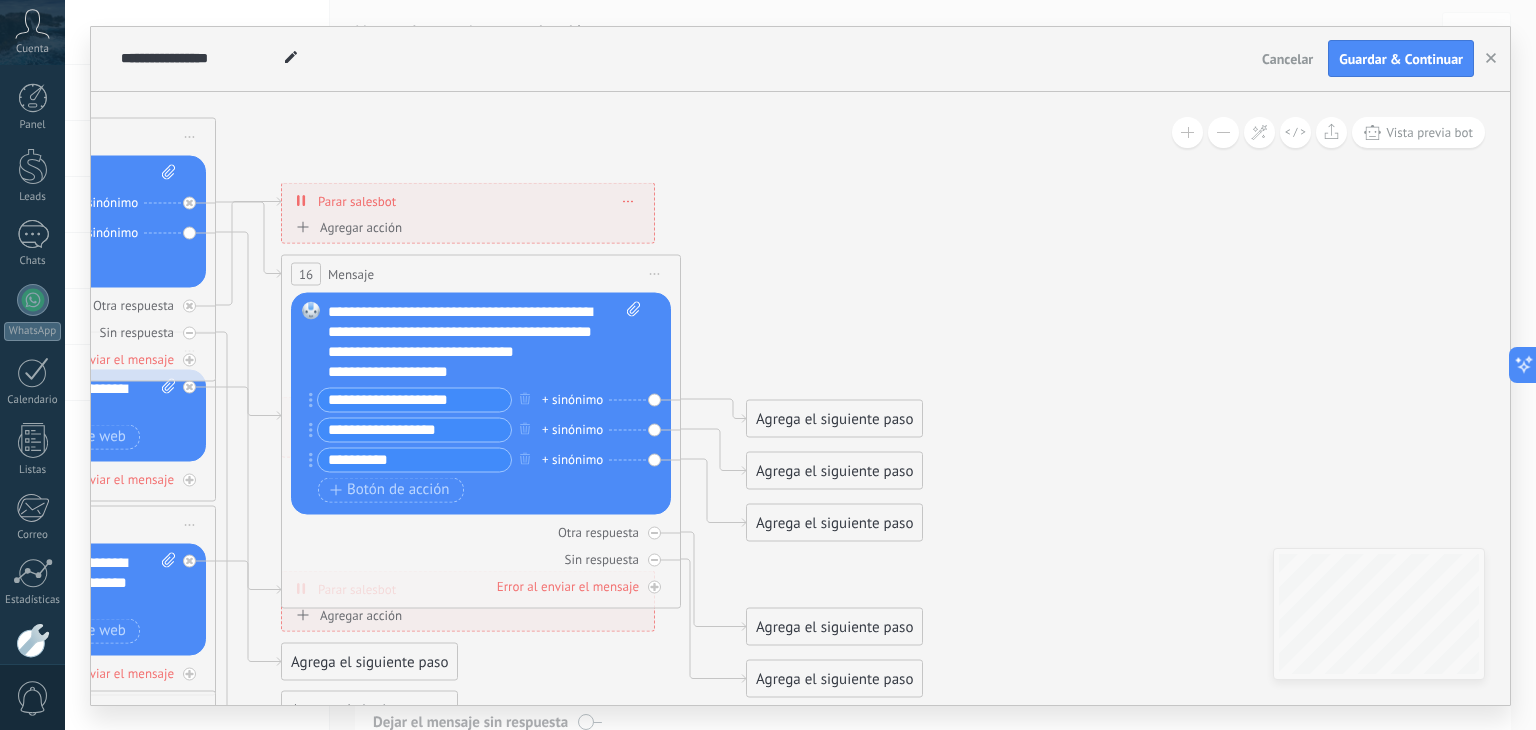 type on "**********" 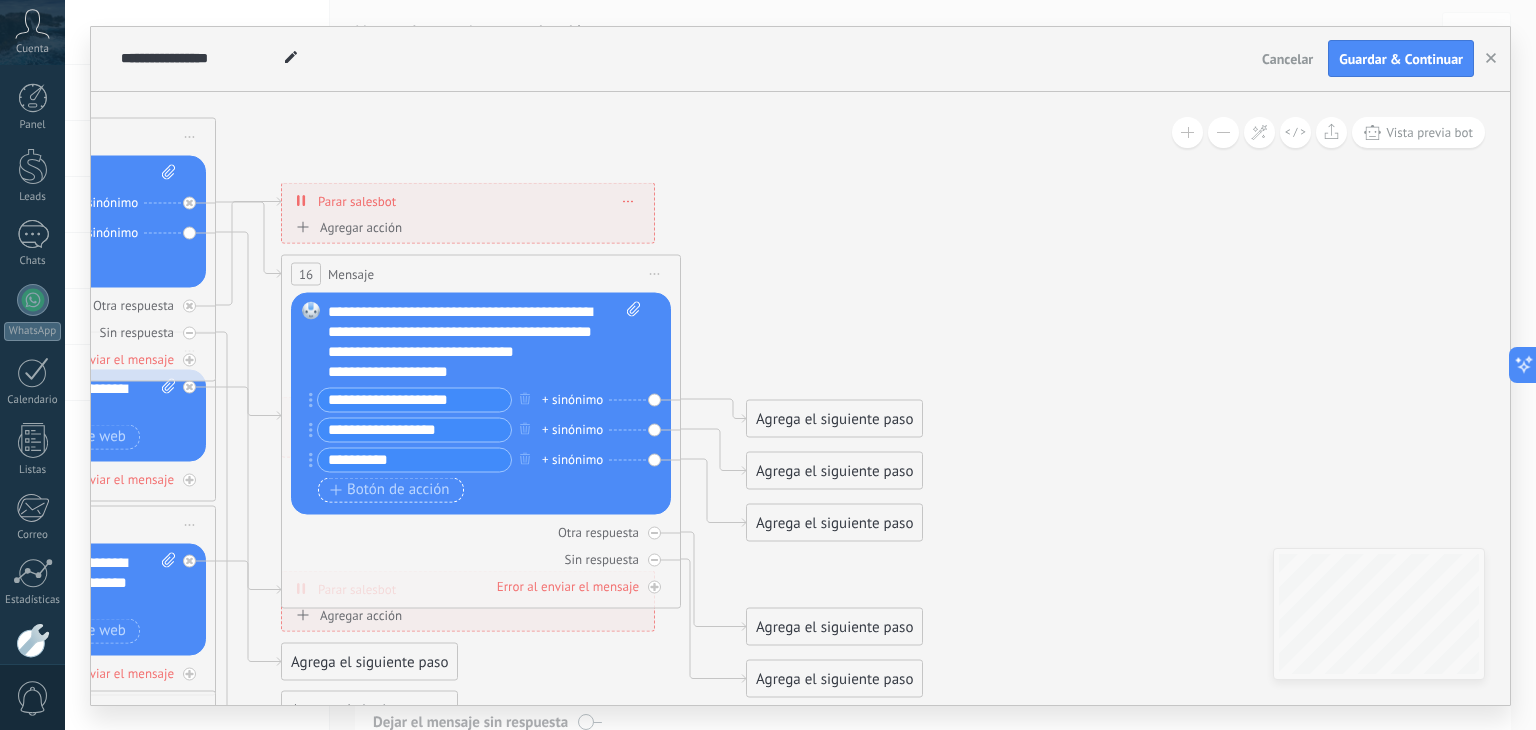 click on "Botón de acción" at bounding box center (390, 490) 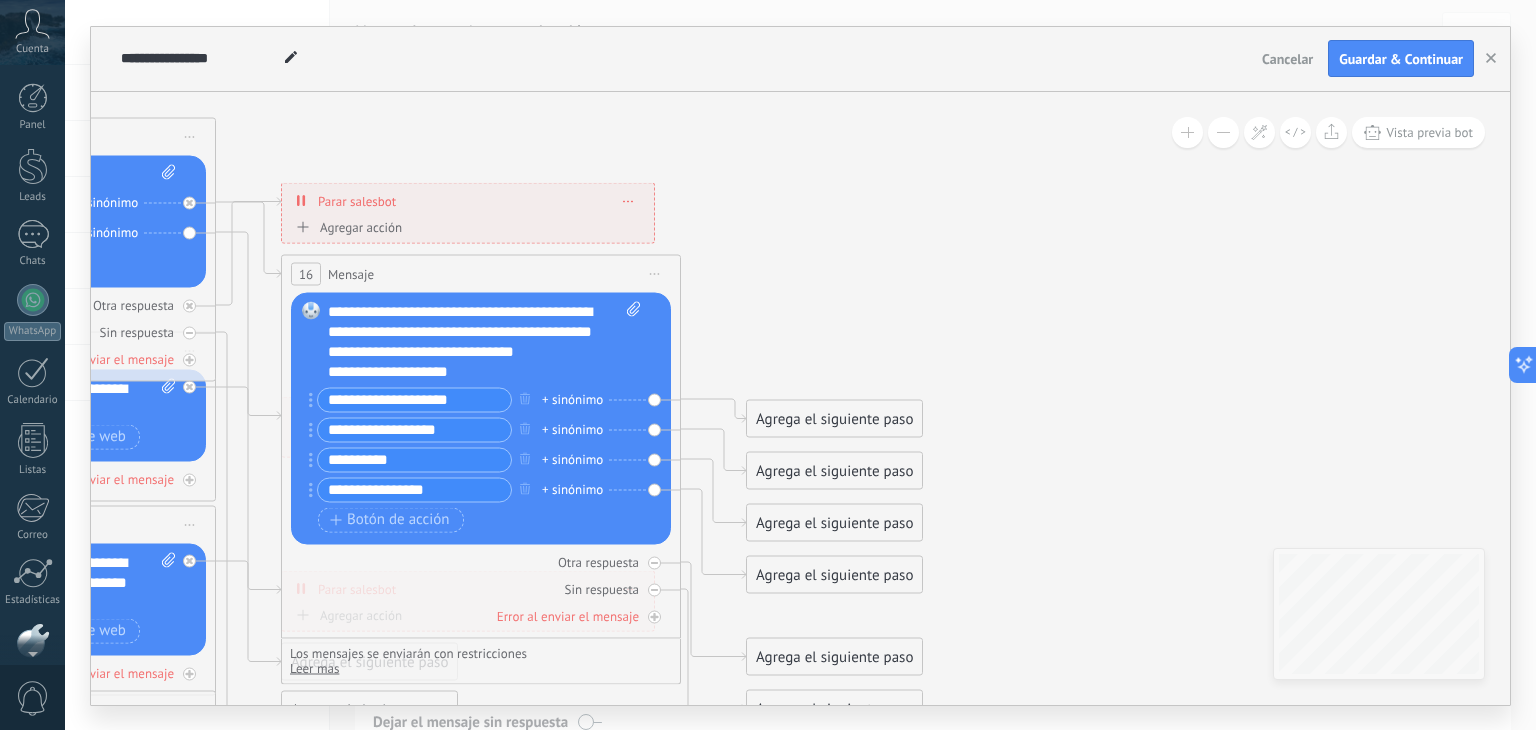scroll, scrollTop: 101, scrollLeft: 0, axis: vertical 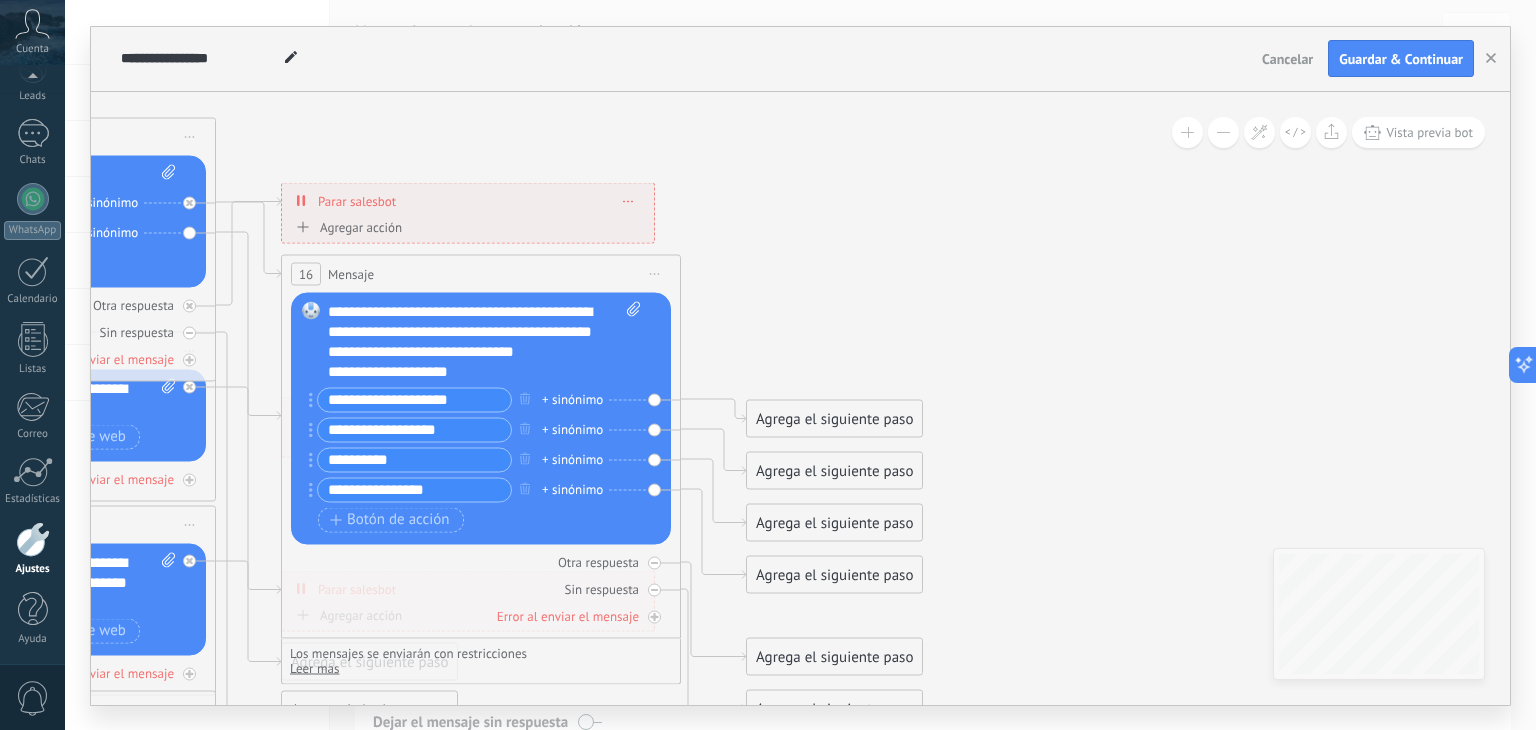 type on "**********" 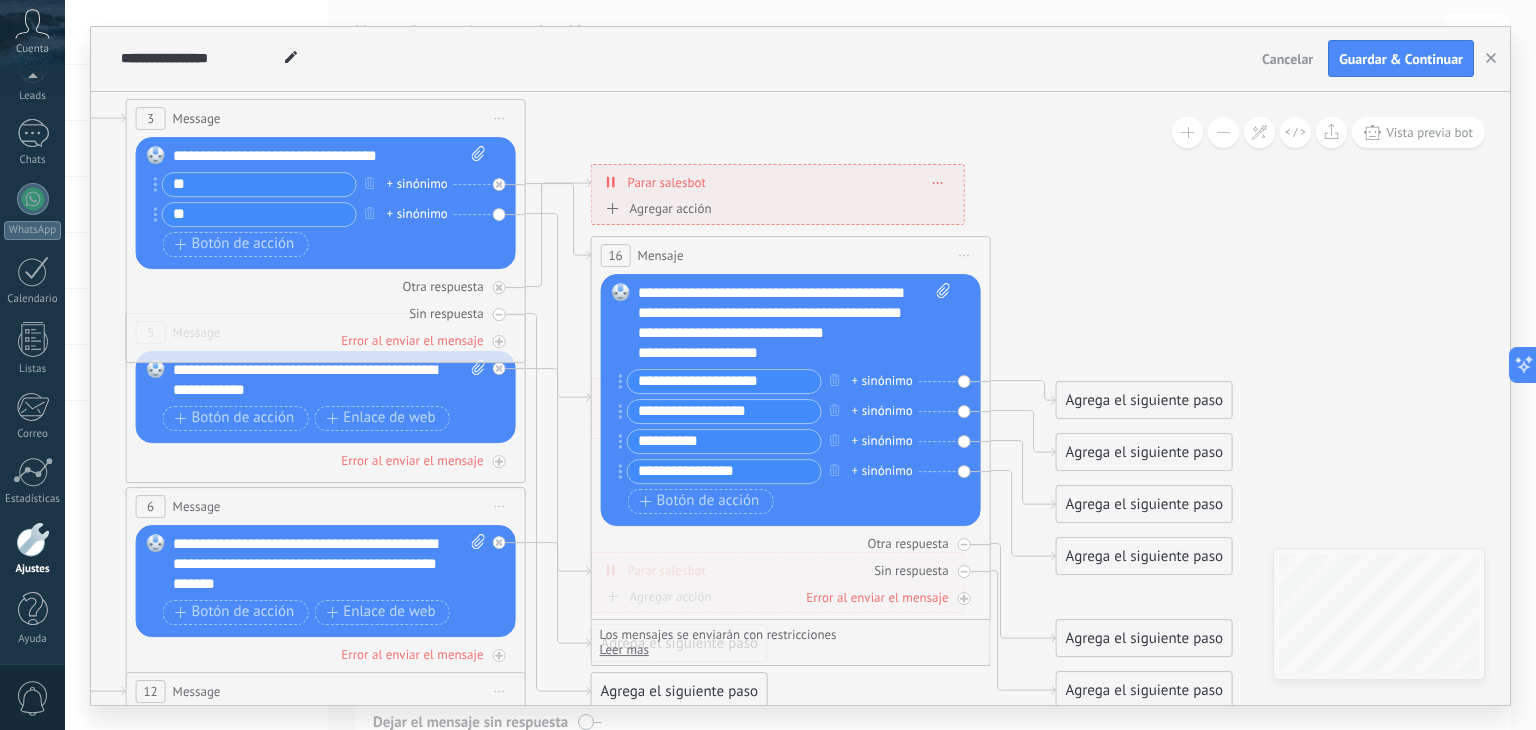 drag, startPoint x: 952, startPoint y: 261, endPoint x: 1262, endPoint y: 242, distance: 310.58173 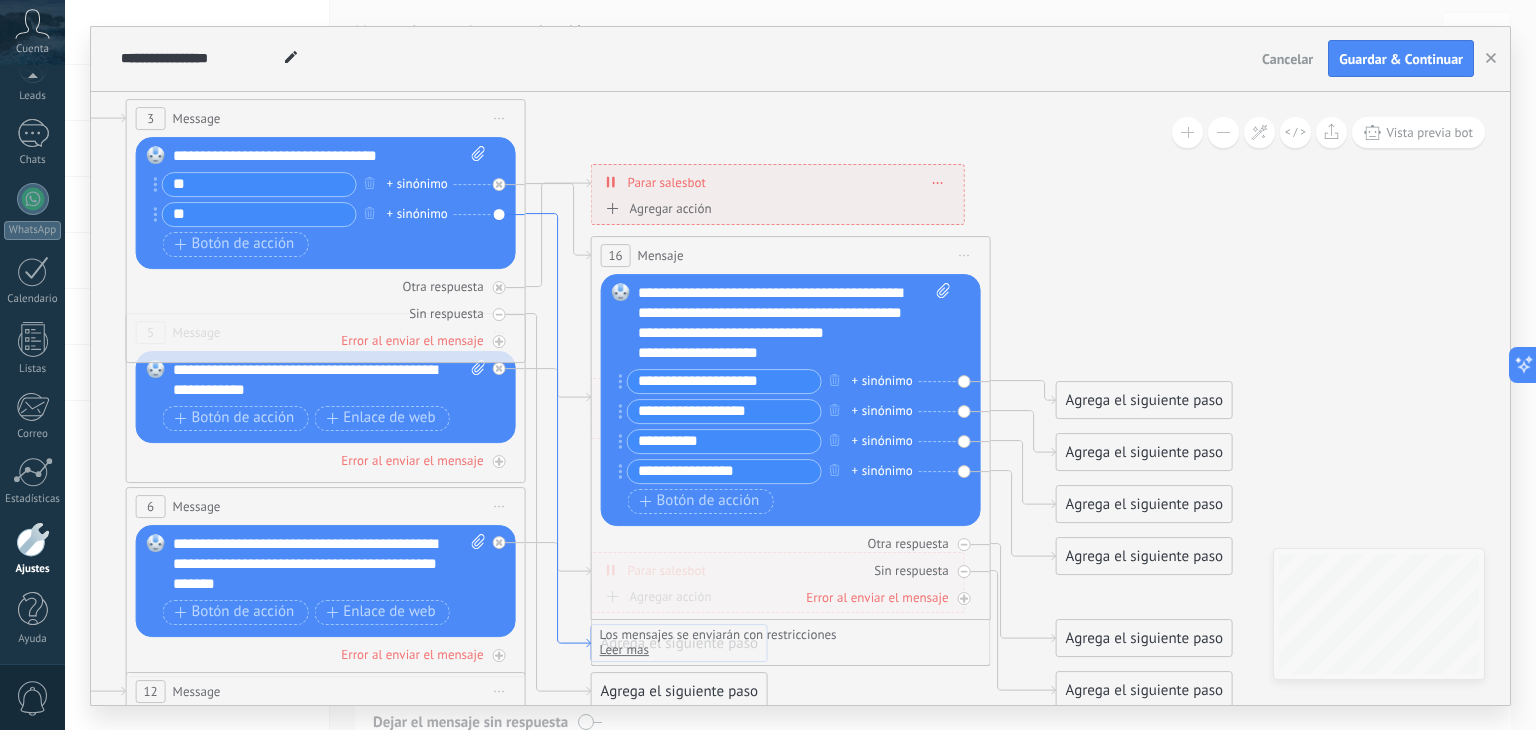 click 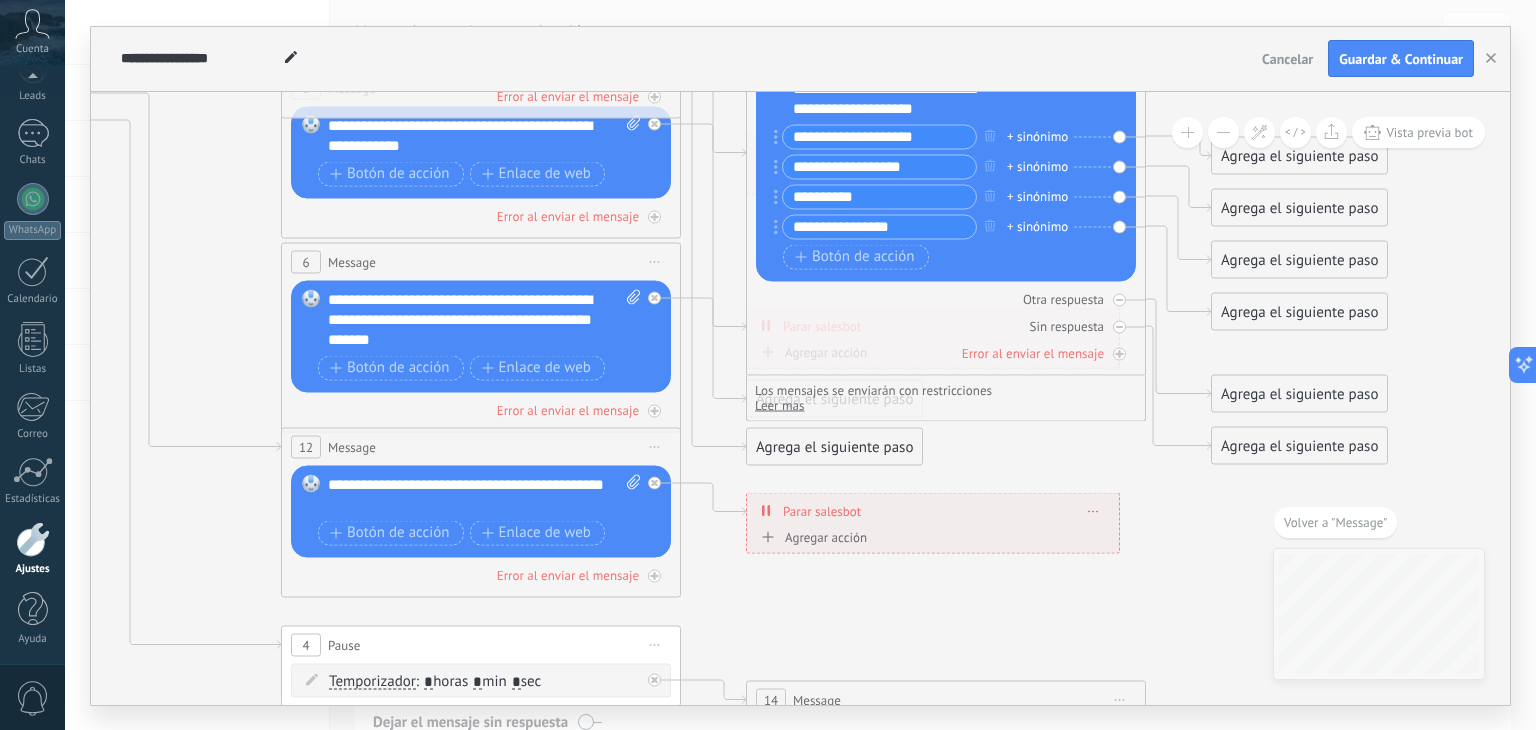 click 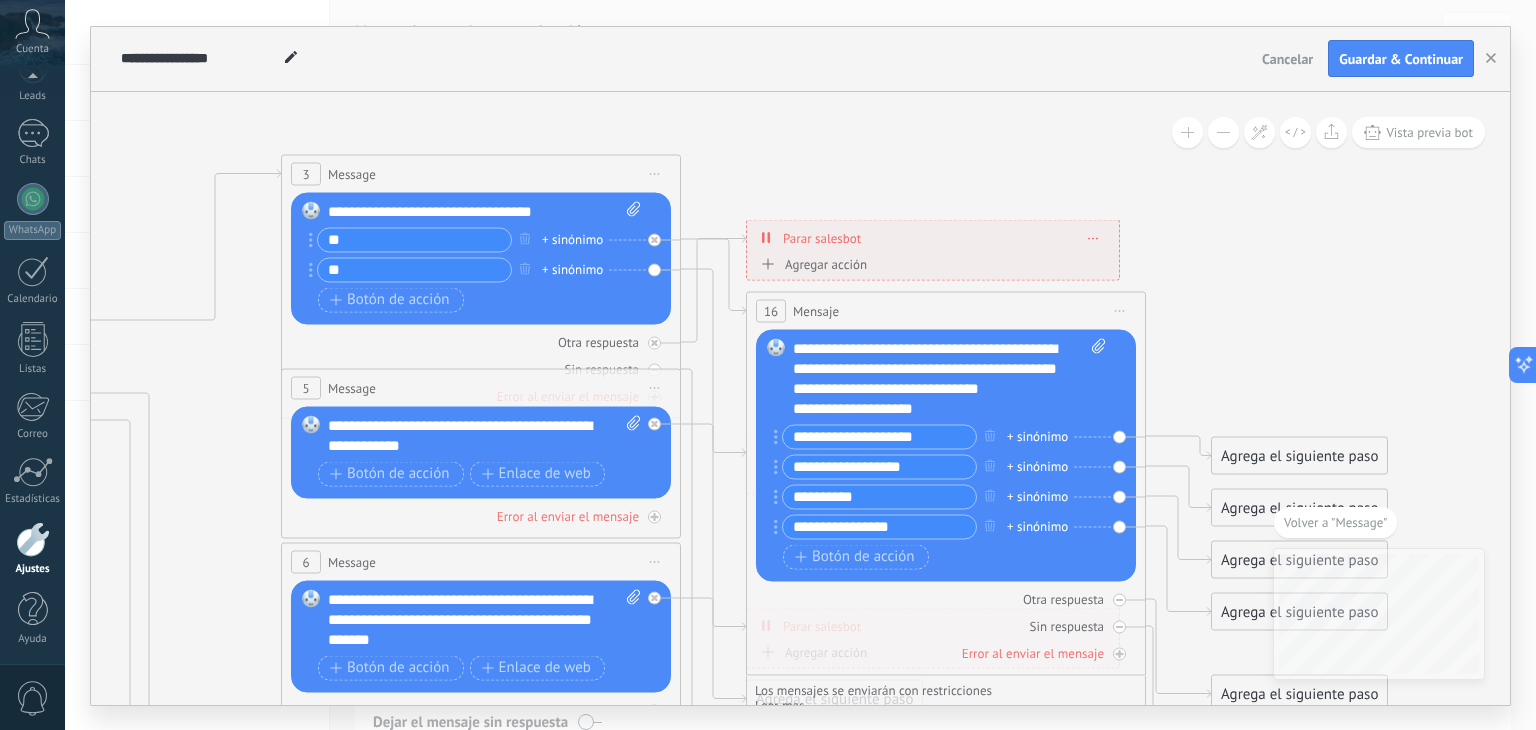 click on "Reemplazar
Quitar
Convertir a mensaje de voz
Arrastre la imagen aquí para adjuntarla.
Añadir imagen
Subir
Arrastrar y soltar
Archivo no encontrado
Escribe tu mensaje..." at bounding box center [481, 452] 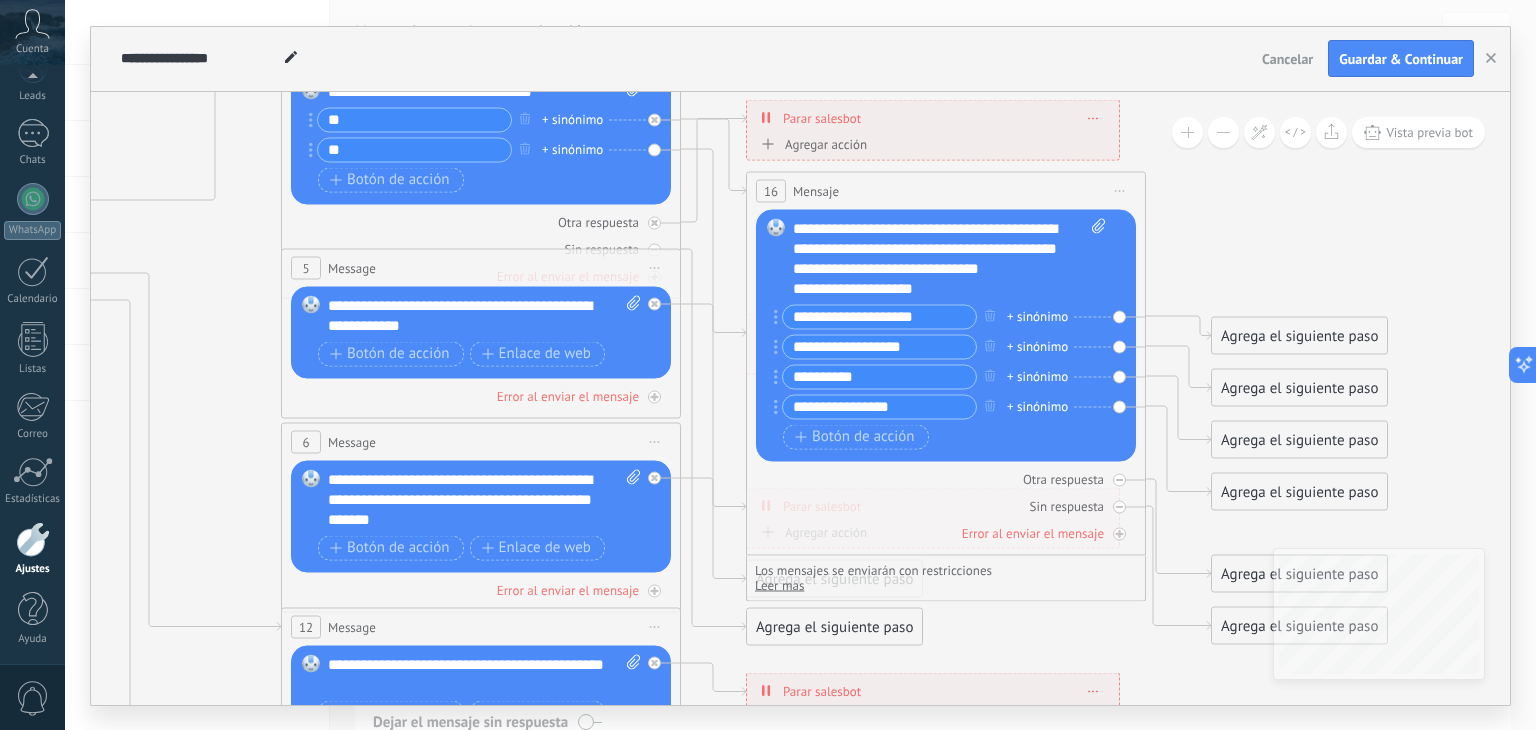 click on "Leer mas" at bounding box center (779, 584) 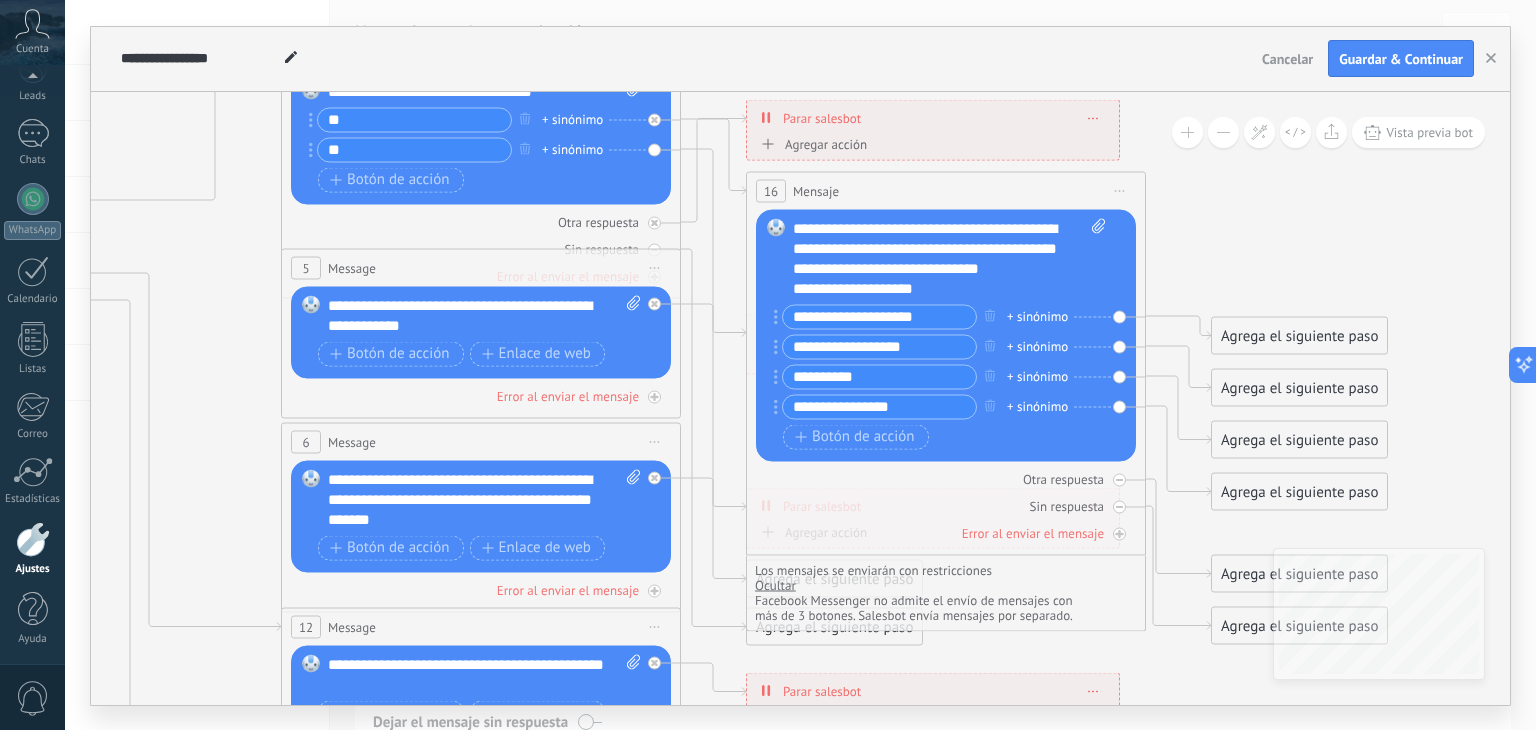 click 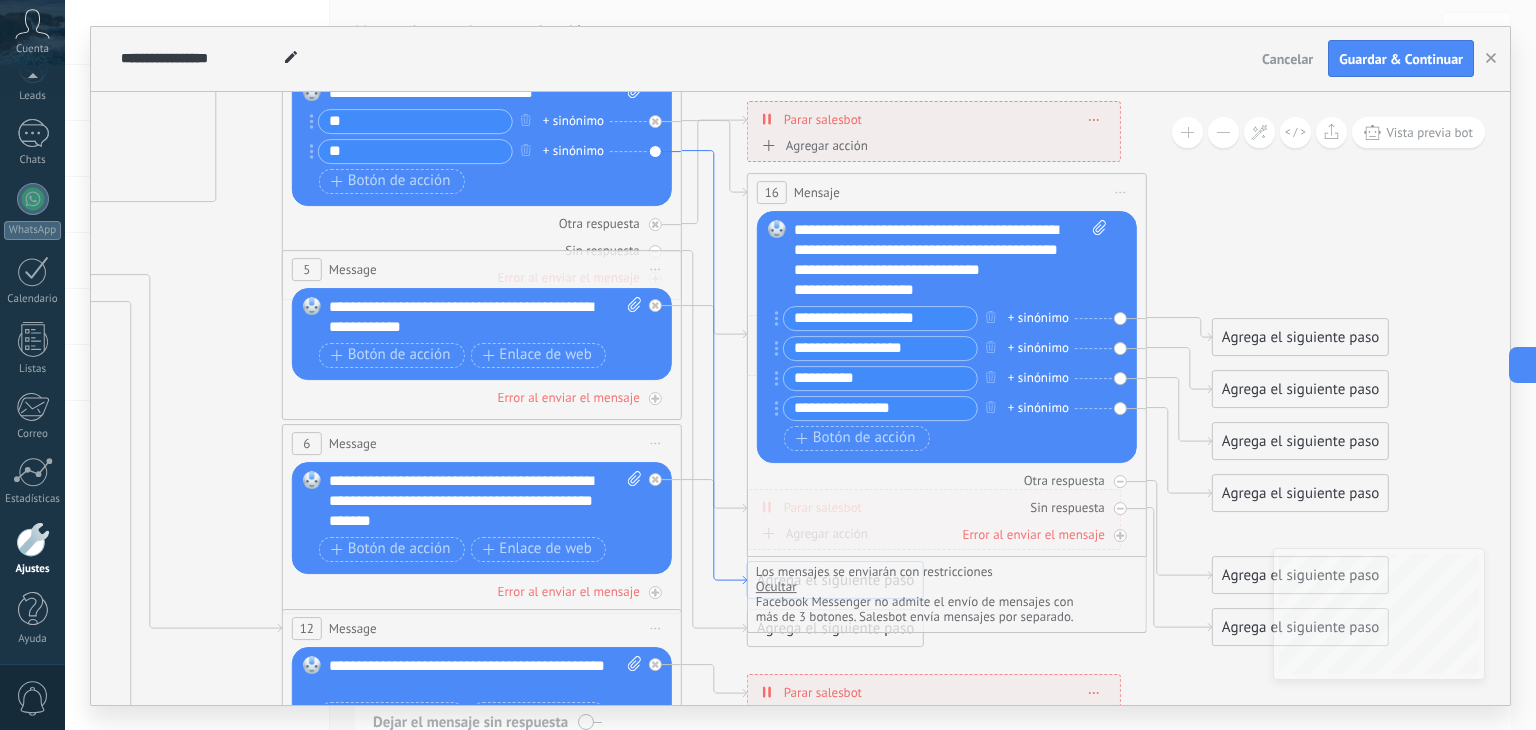 click 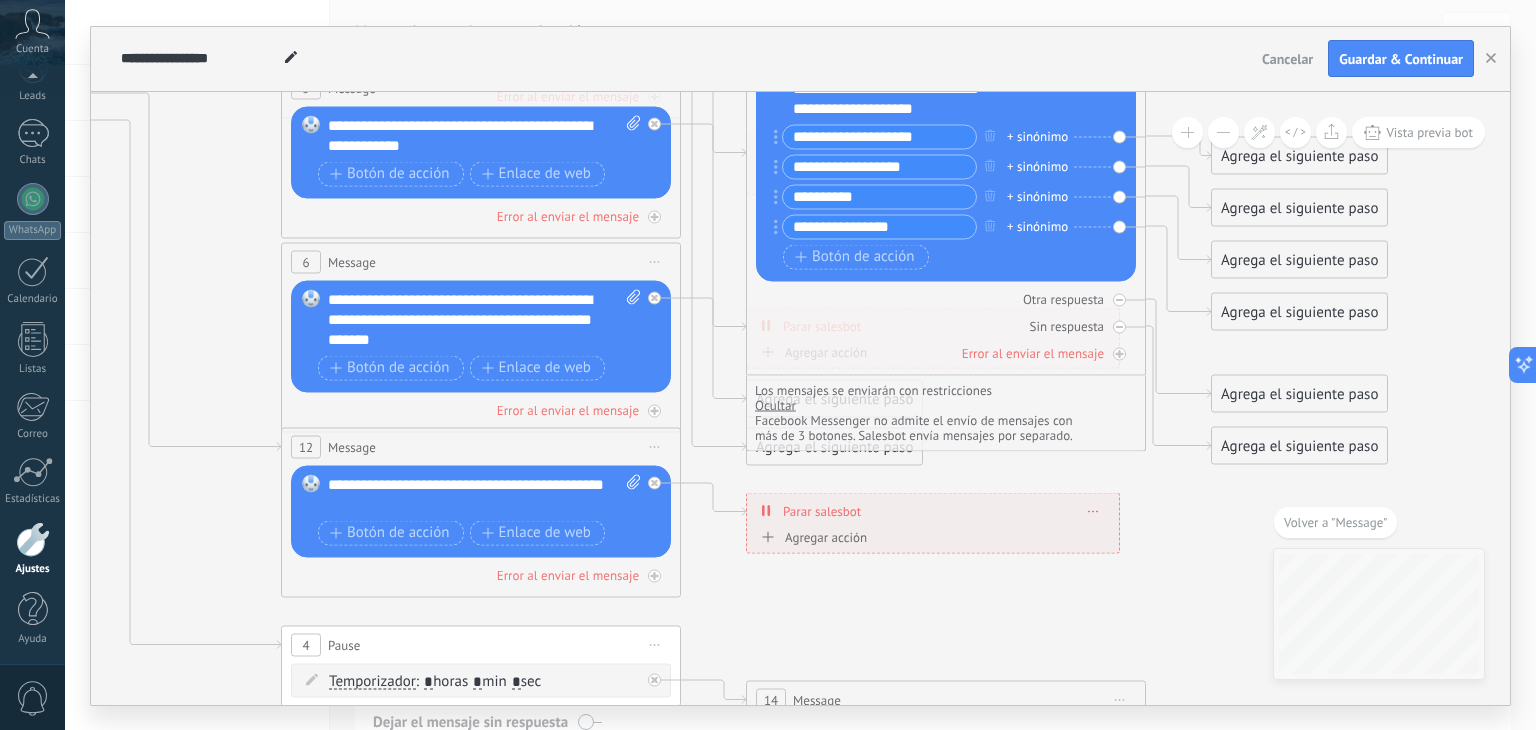 click on "Agrega el siguiente paso" at bounding box center (834, 446) 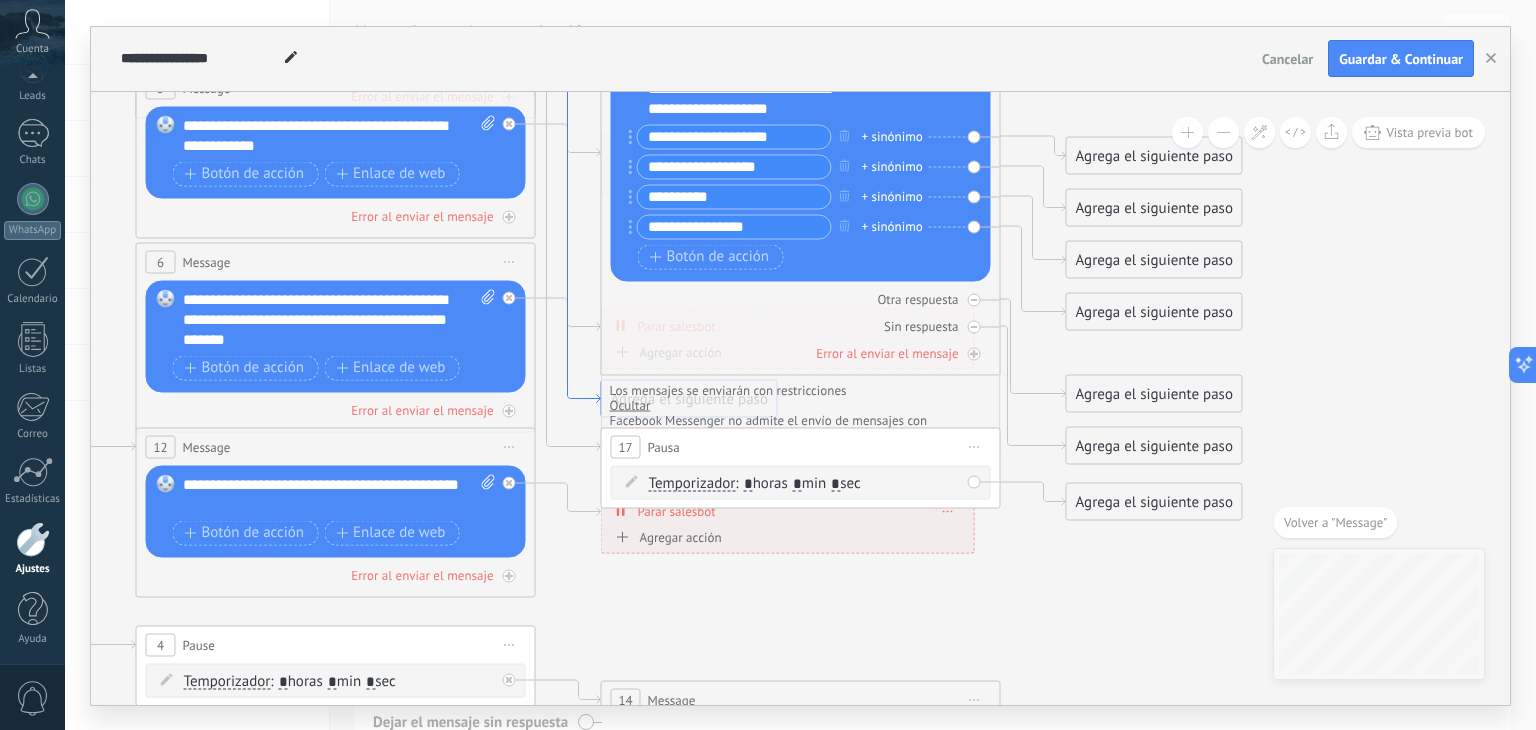 click 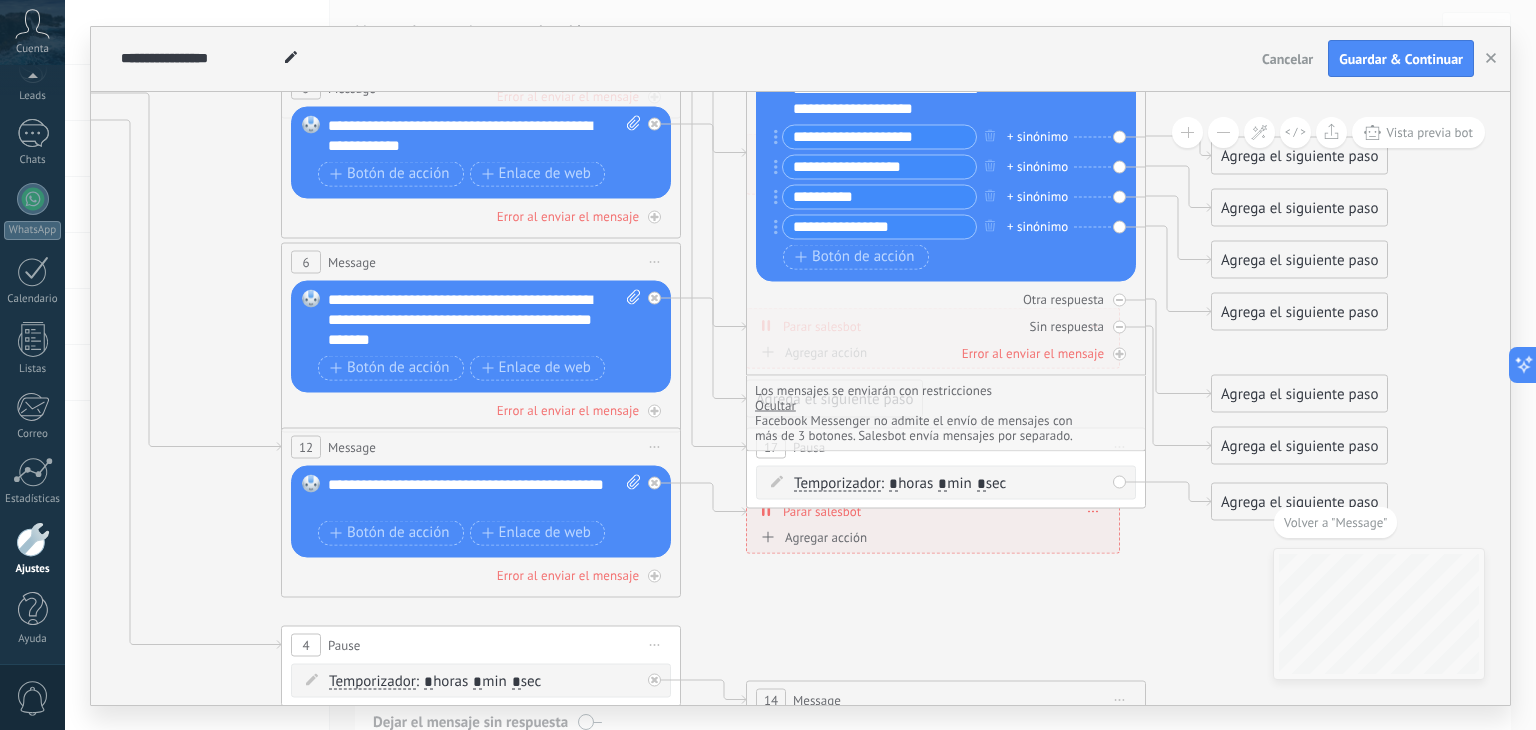 click on "Los mensajes se enviarán con restricciones Leer mas Ocultar" at bounding box center (946, 397) 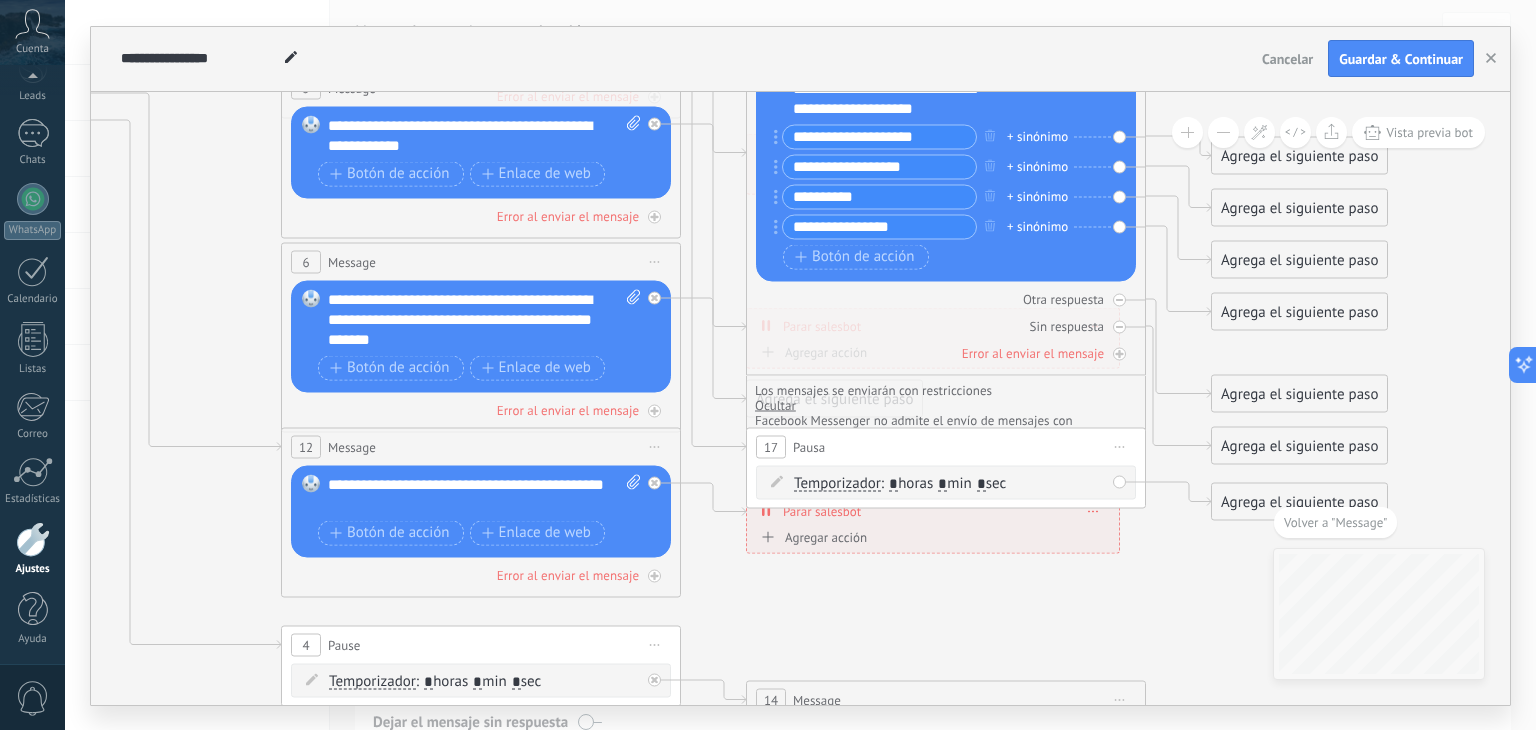 click on "*" at bounding box center [942, 484] 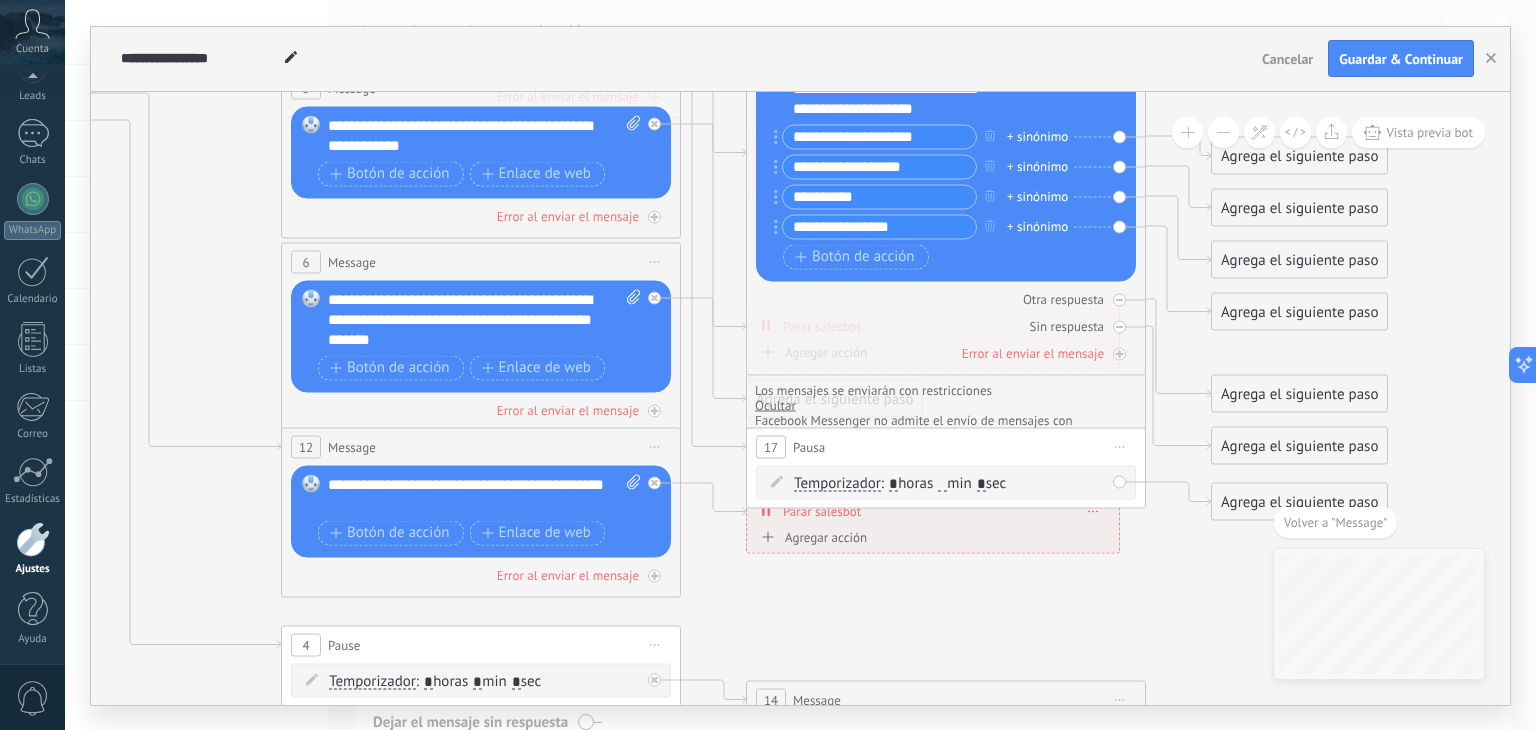 type 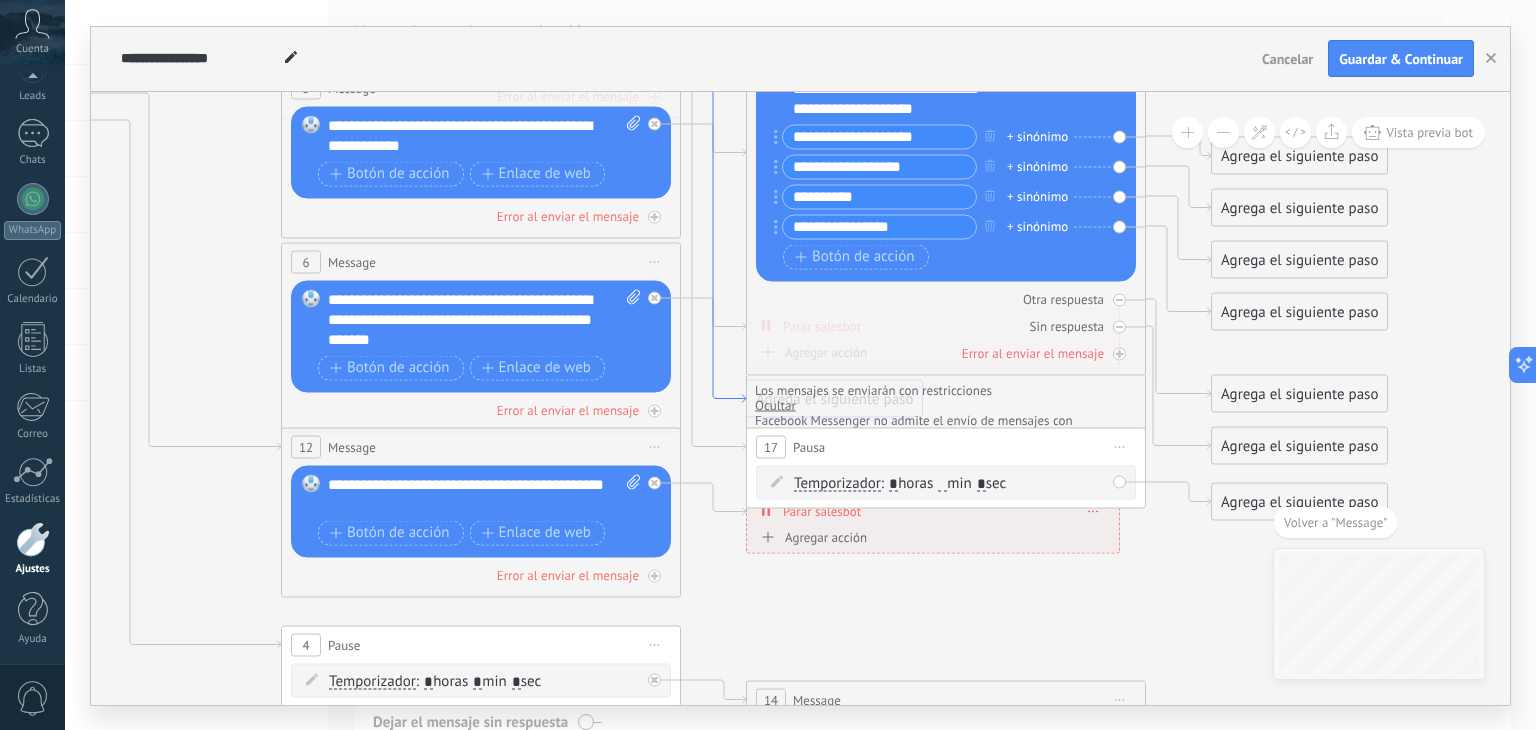 click 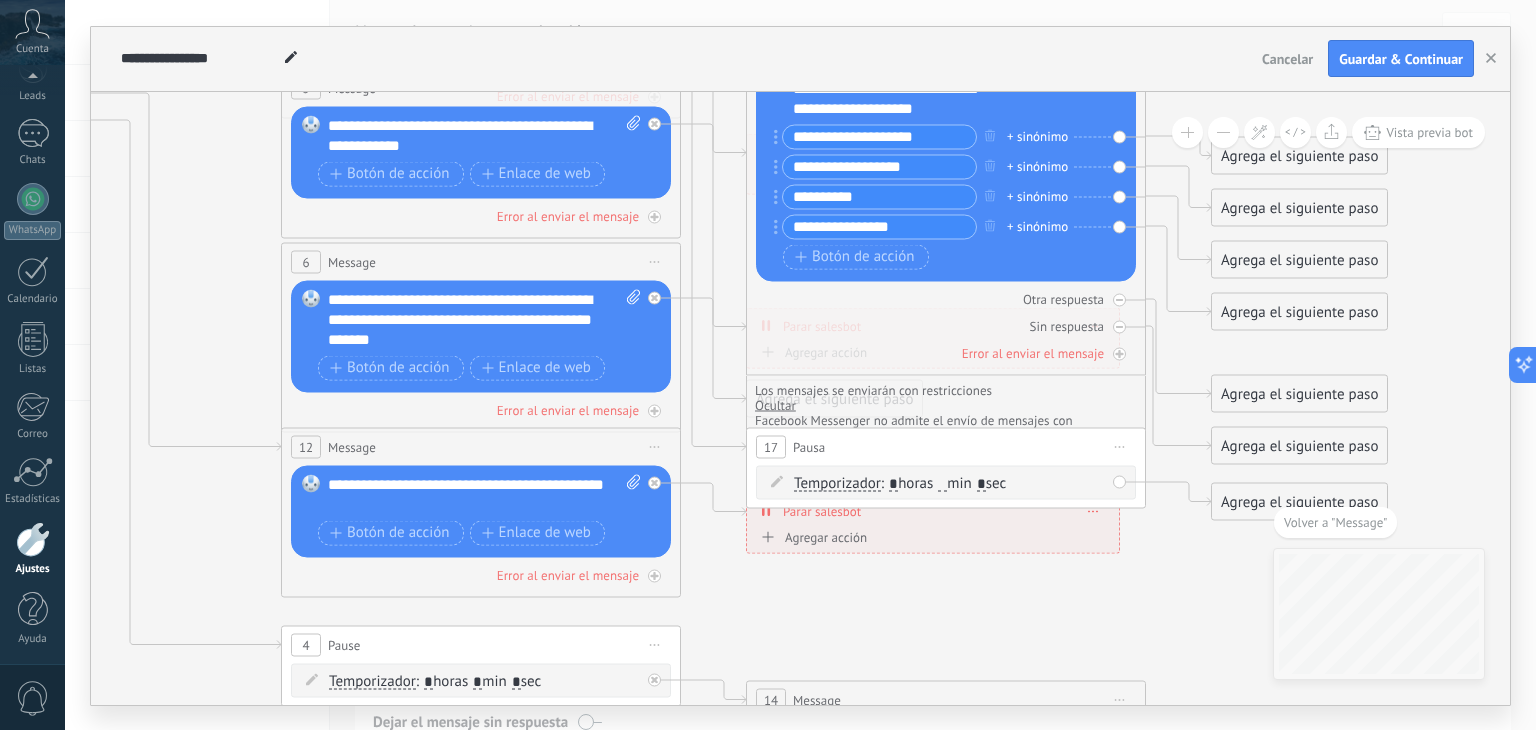 click 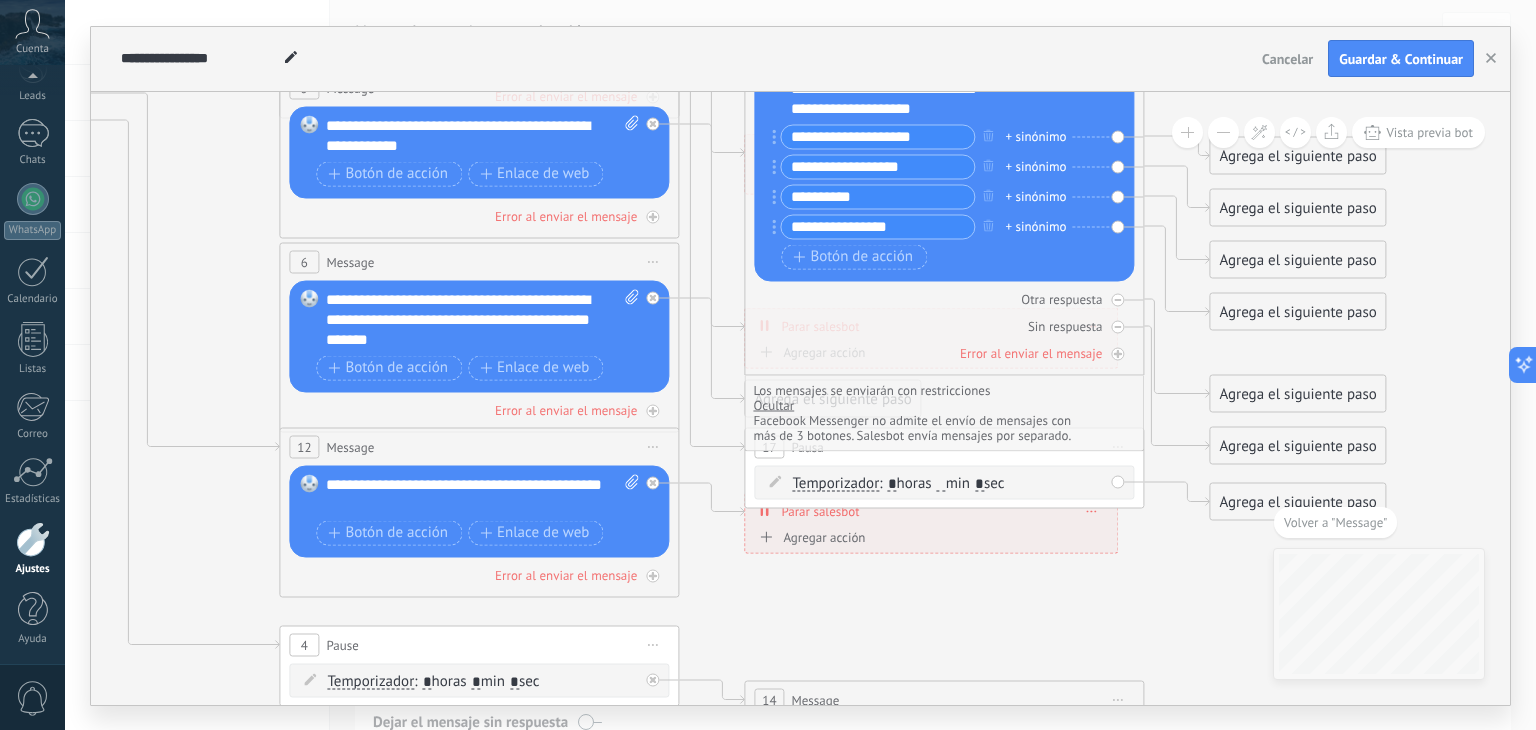 click on "Los mensajes se enviarán con restricciones" at bounding box center [917, 389] 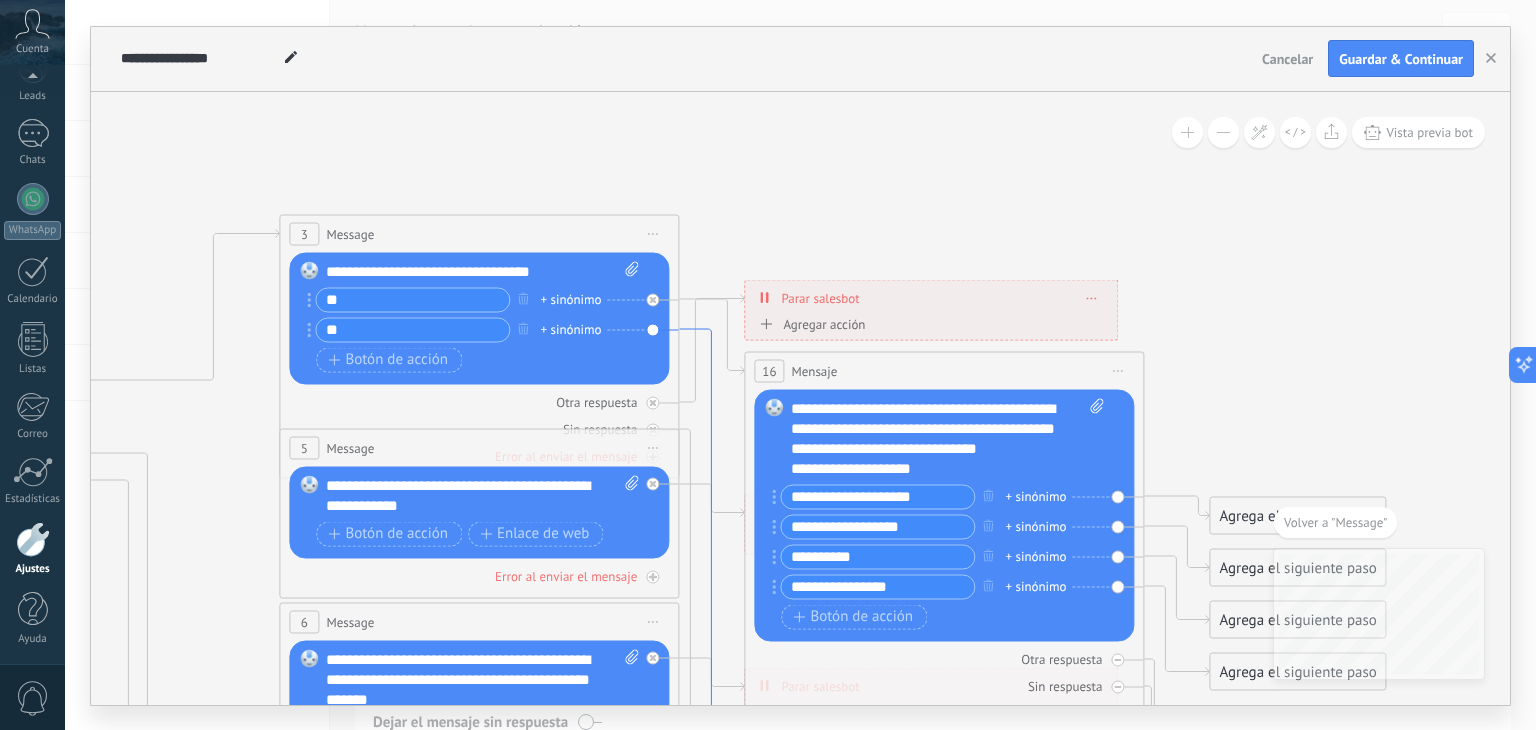 click 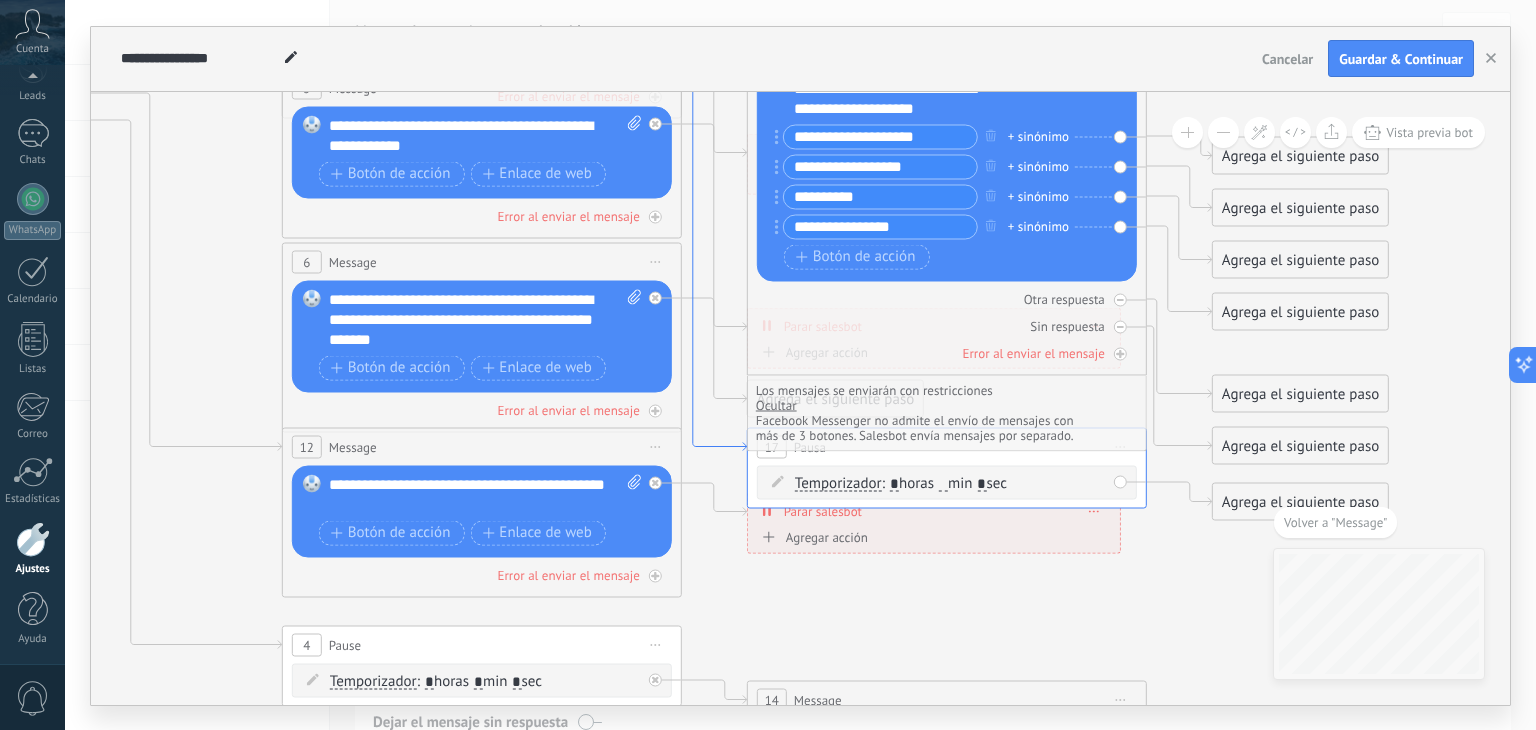 click 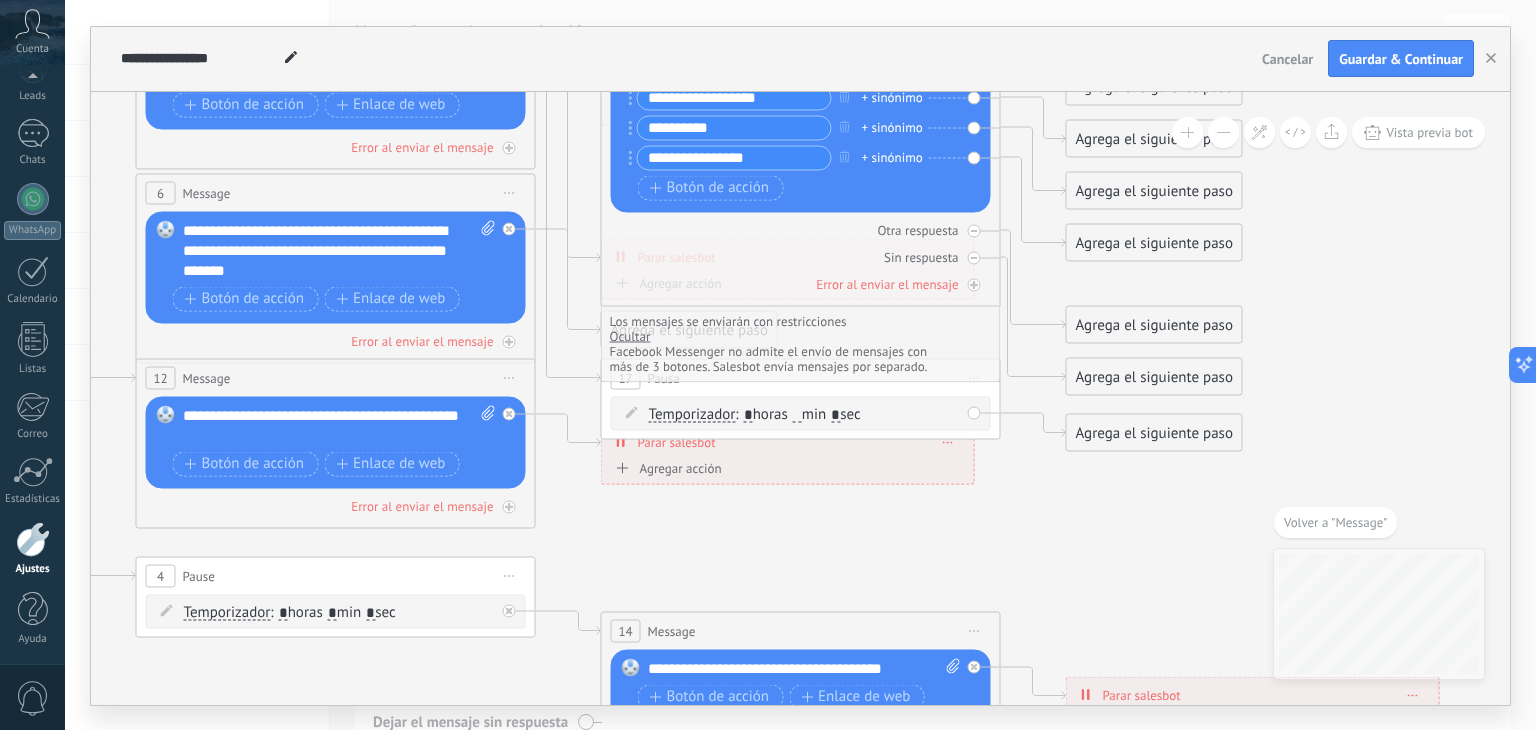 click on "17
Pausa
*****
Iniciar vista previa aquí
Cambiar nombre
Duplicar
Borrar
Temporizador
Temporizador
Temporizador
*" at bounding box center (801, 398) 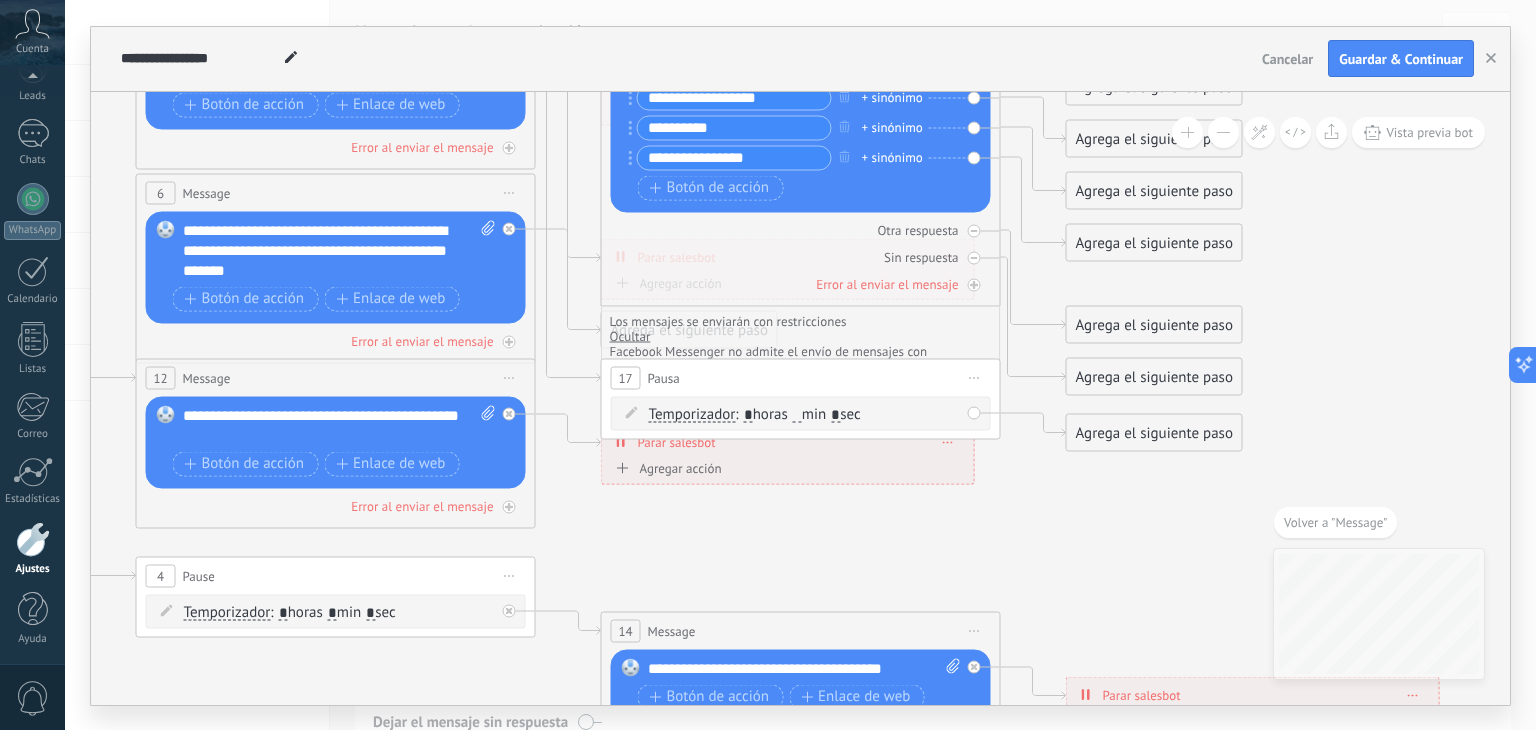 click on "Iniciar vista previa aquí
Cambiar nombre
Duplicar
Borrar" at bounding box center (975, 377) 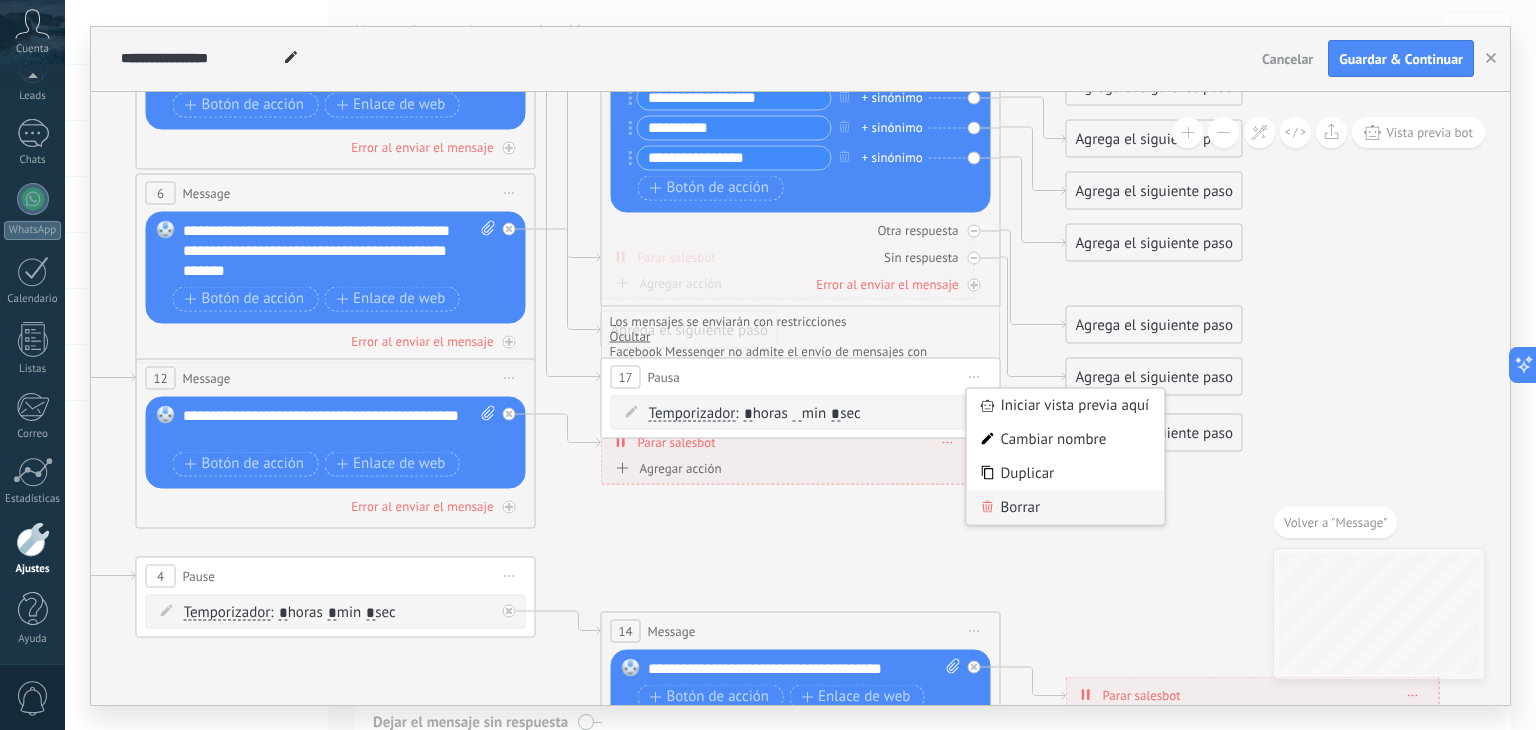 click on "Borrar" at bounding box center [1066, 507] 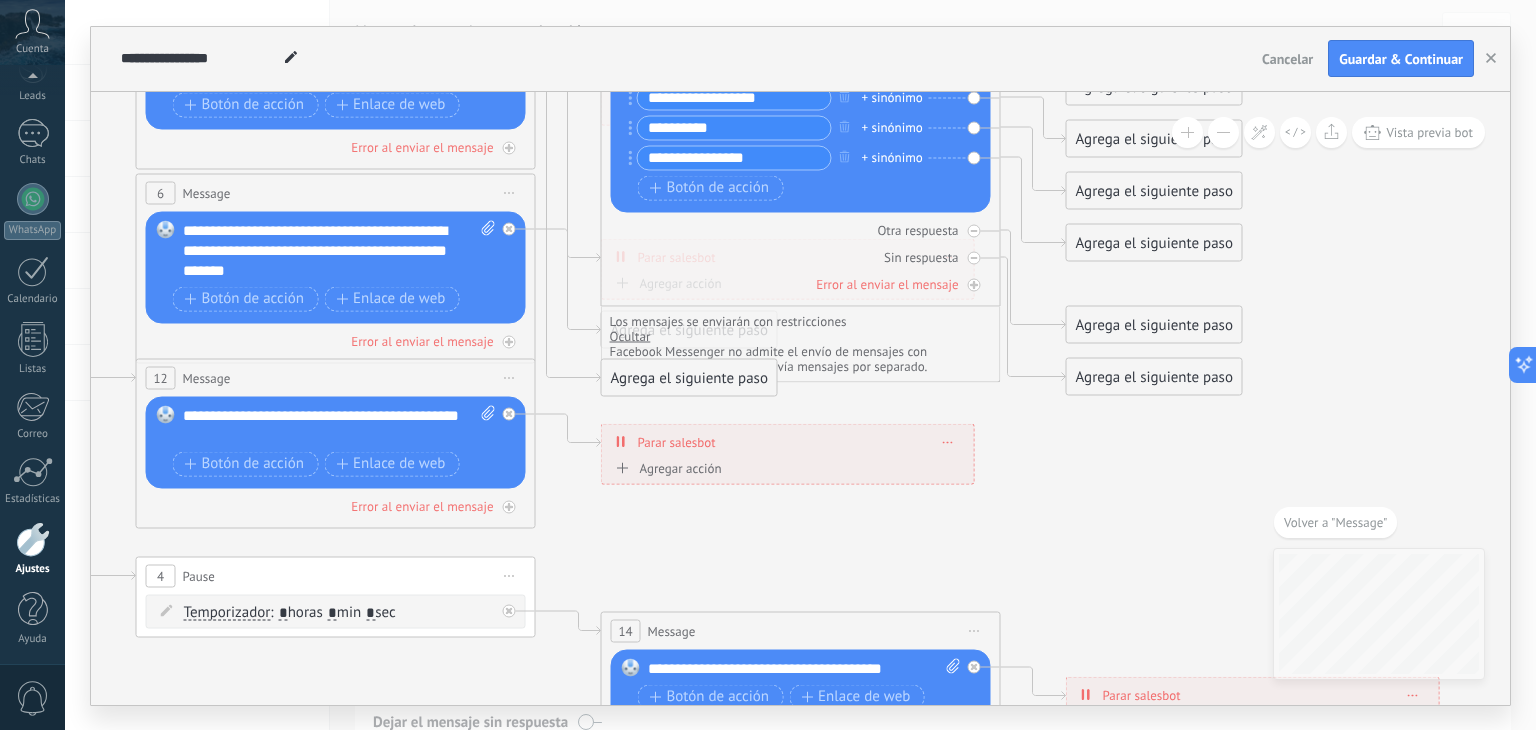 click on "Los mensajes se enviarán con restricciones Leer mas Ocultar" at bounding box center [801, 328] 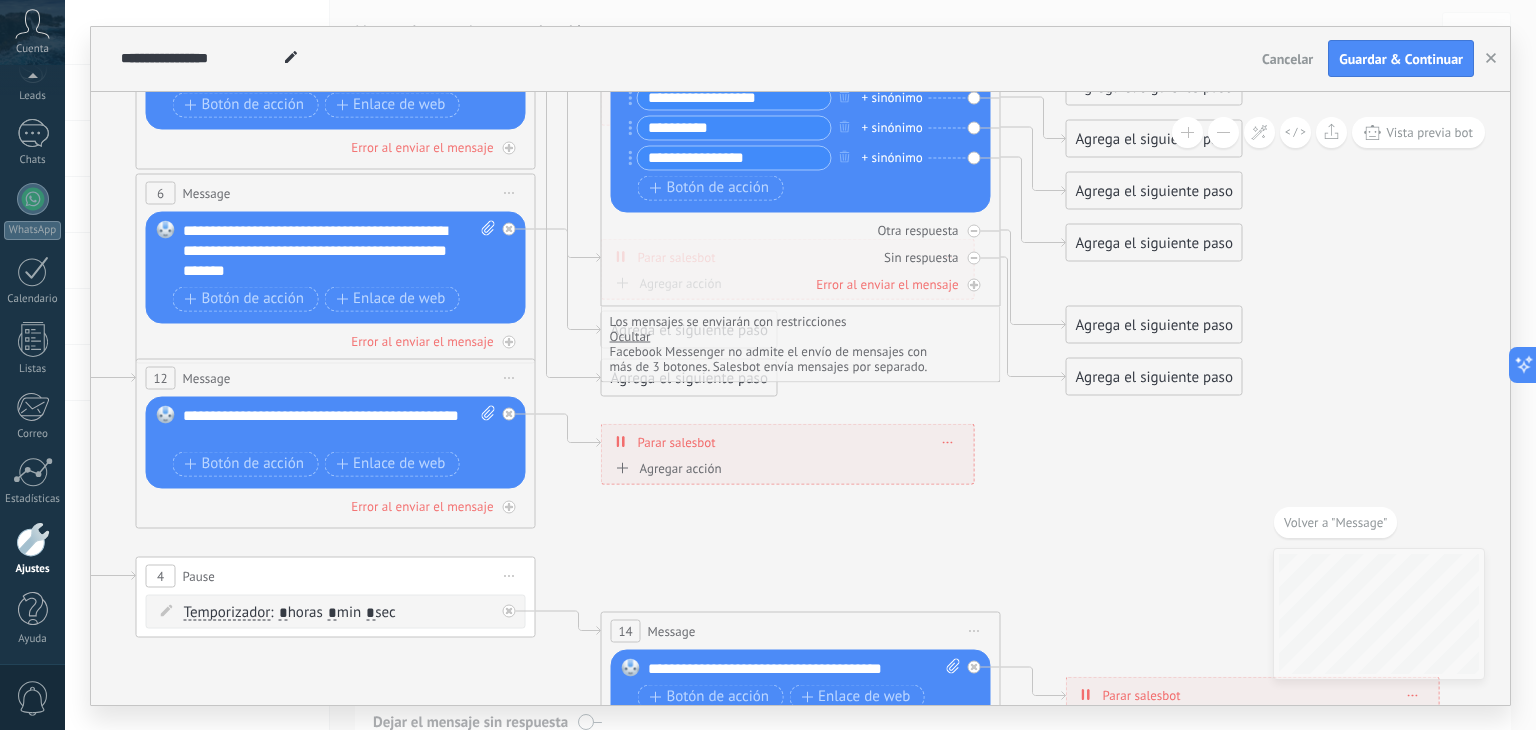 click on "Los mensajes se enviarán con restricciones" at bounding box center (774, 320) 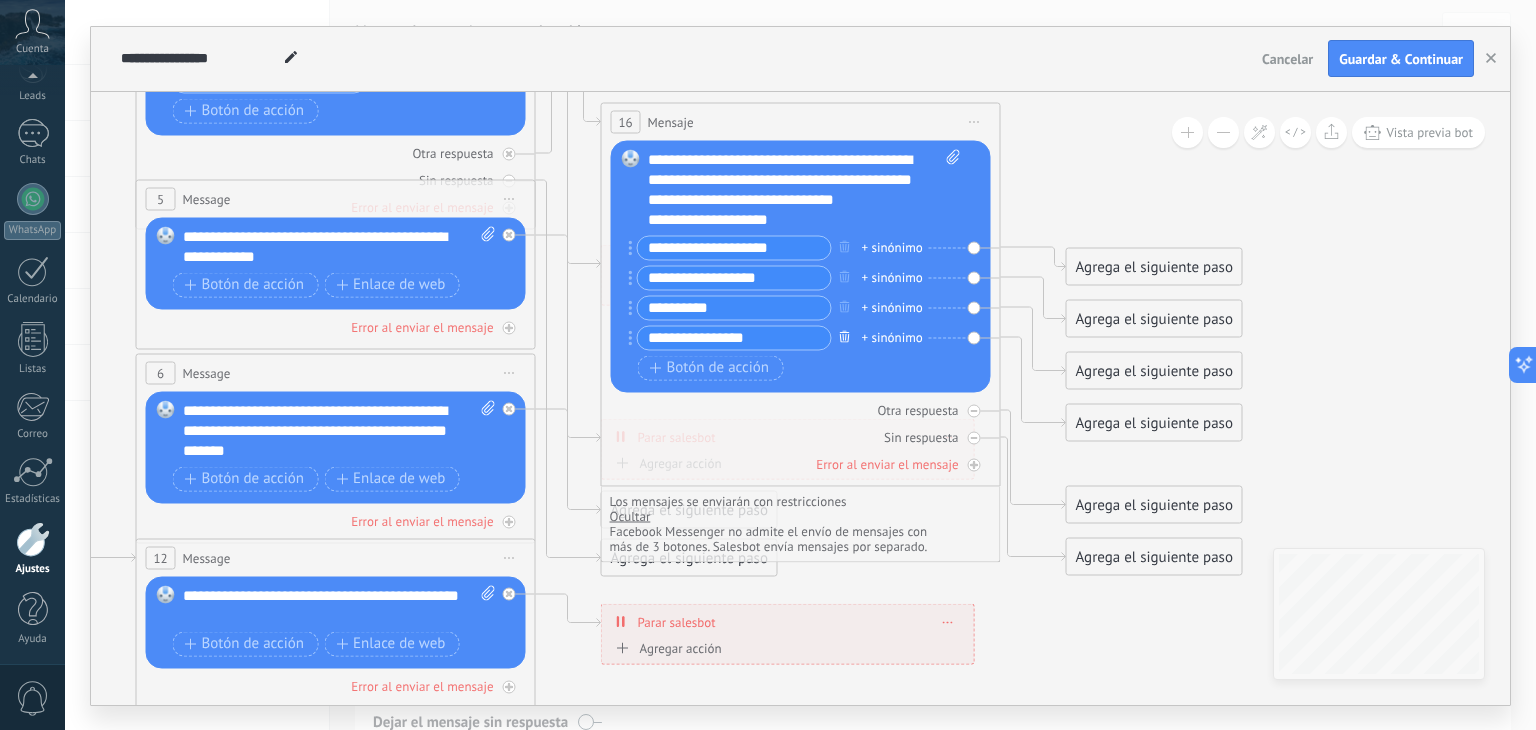 click 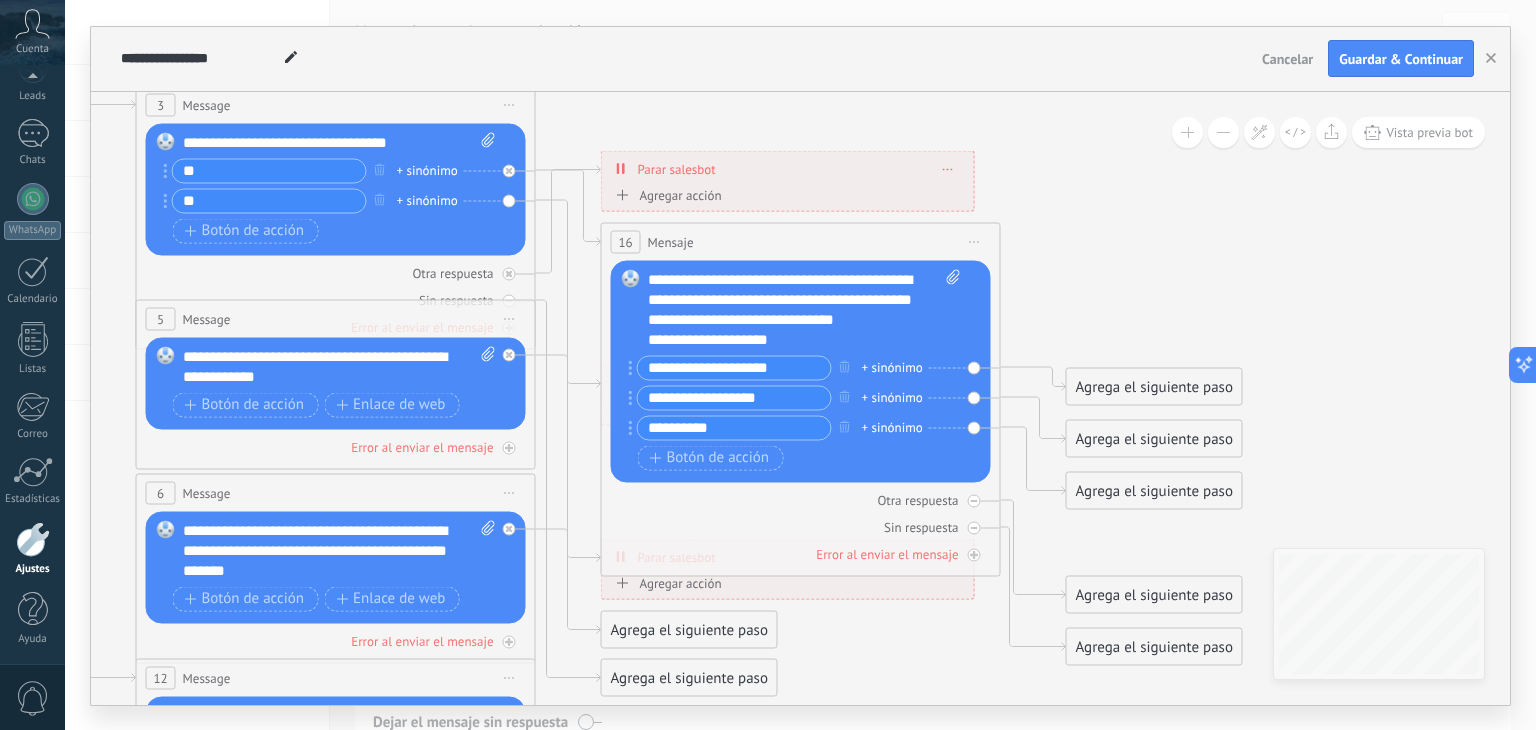 click on "Agrega el siguiente paso" at bounding box center (689, 629) 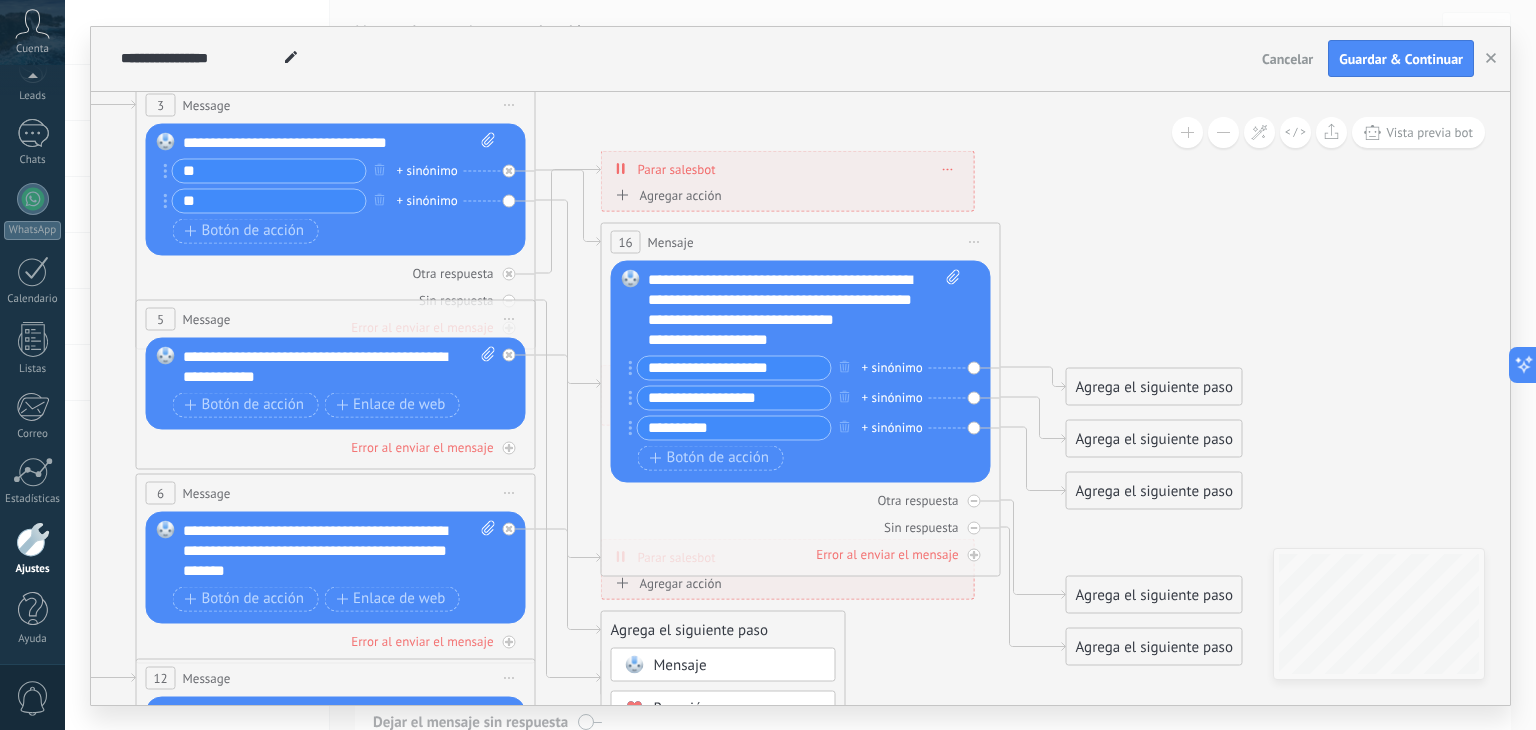 click on "Mensaje" at bounding box center [680, 664] 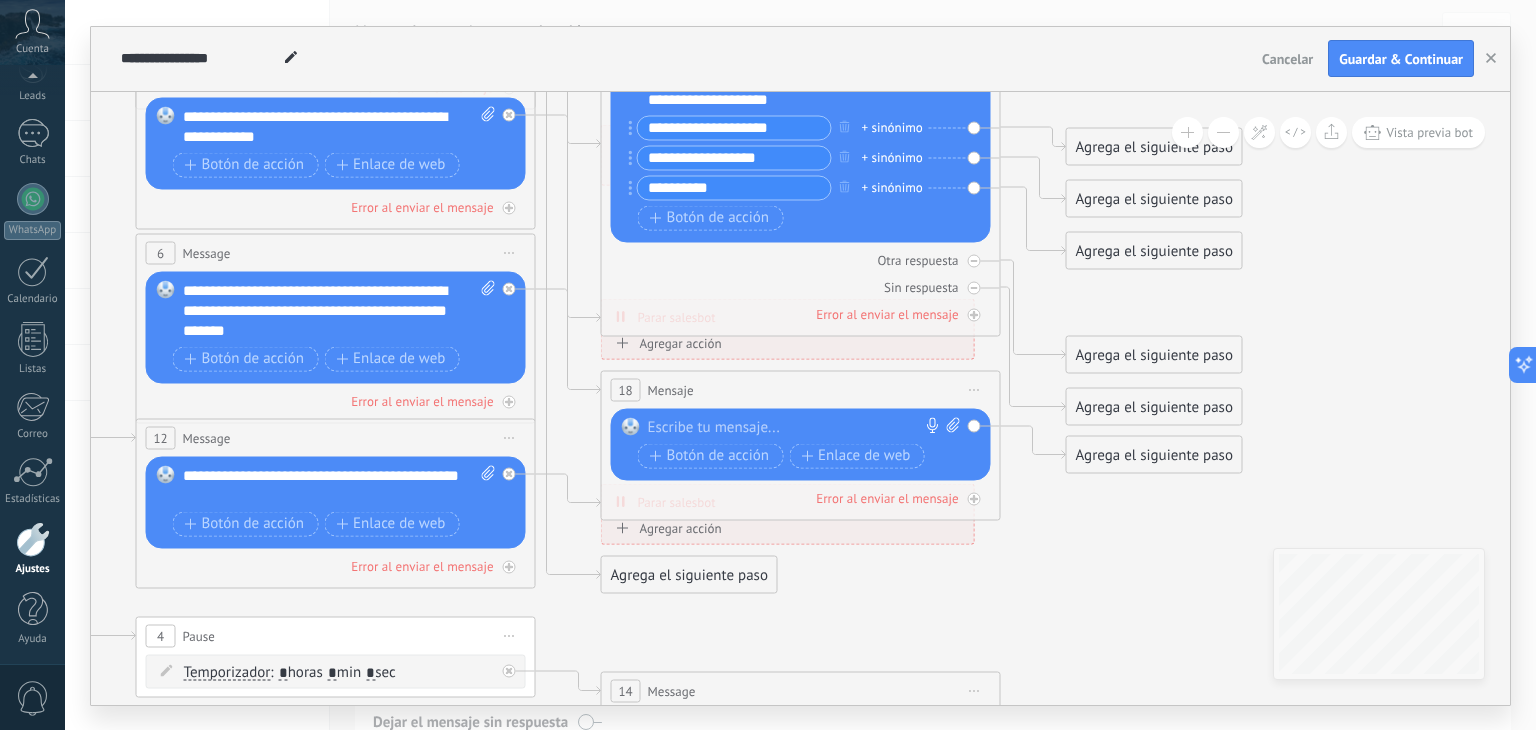 click at bounding box center (796, 427) 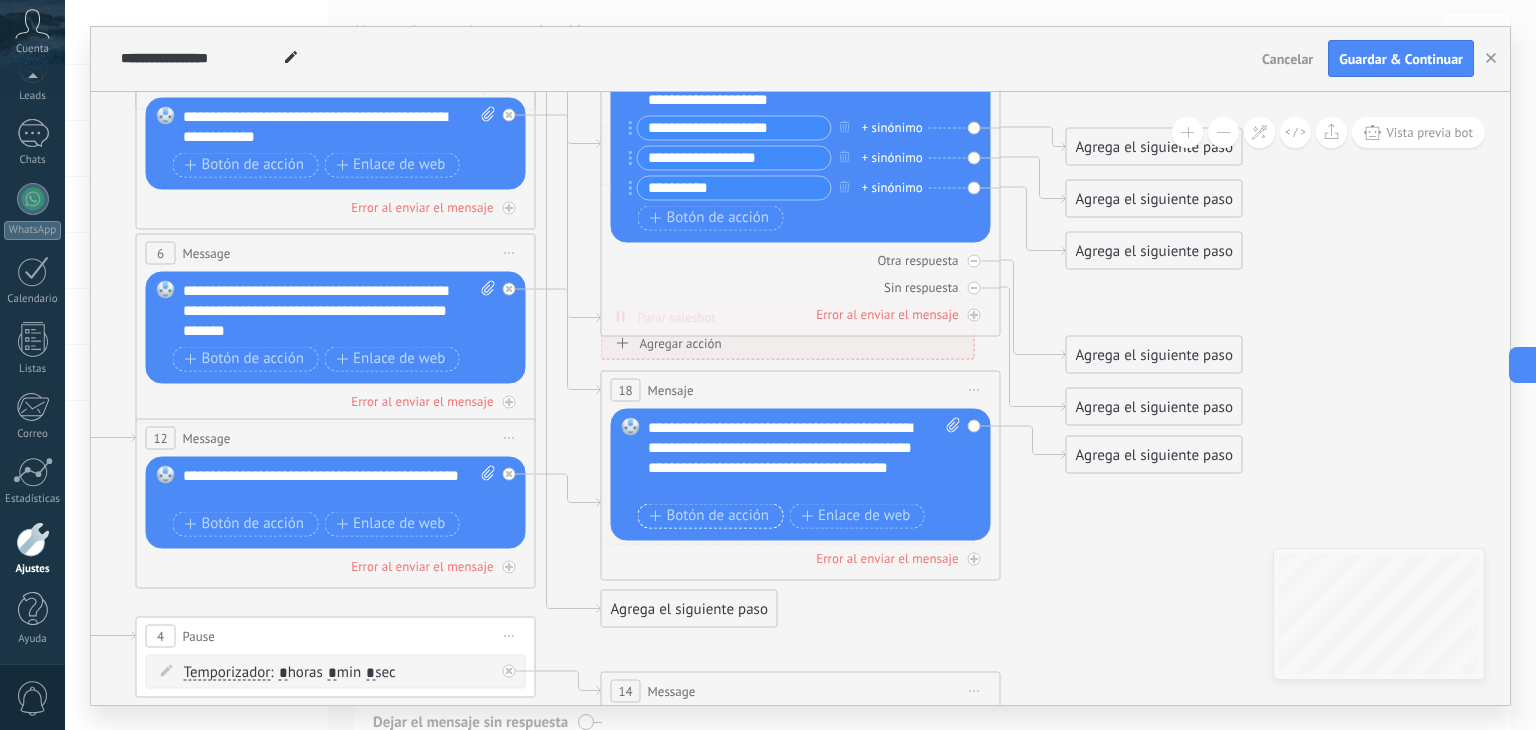 click on "Botón de acción" at bounding box center [710, 516] 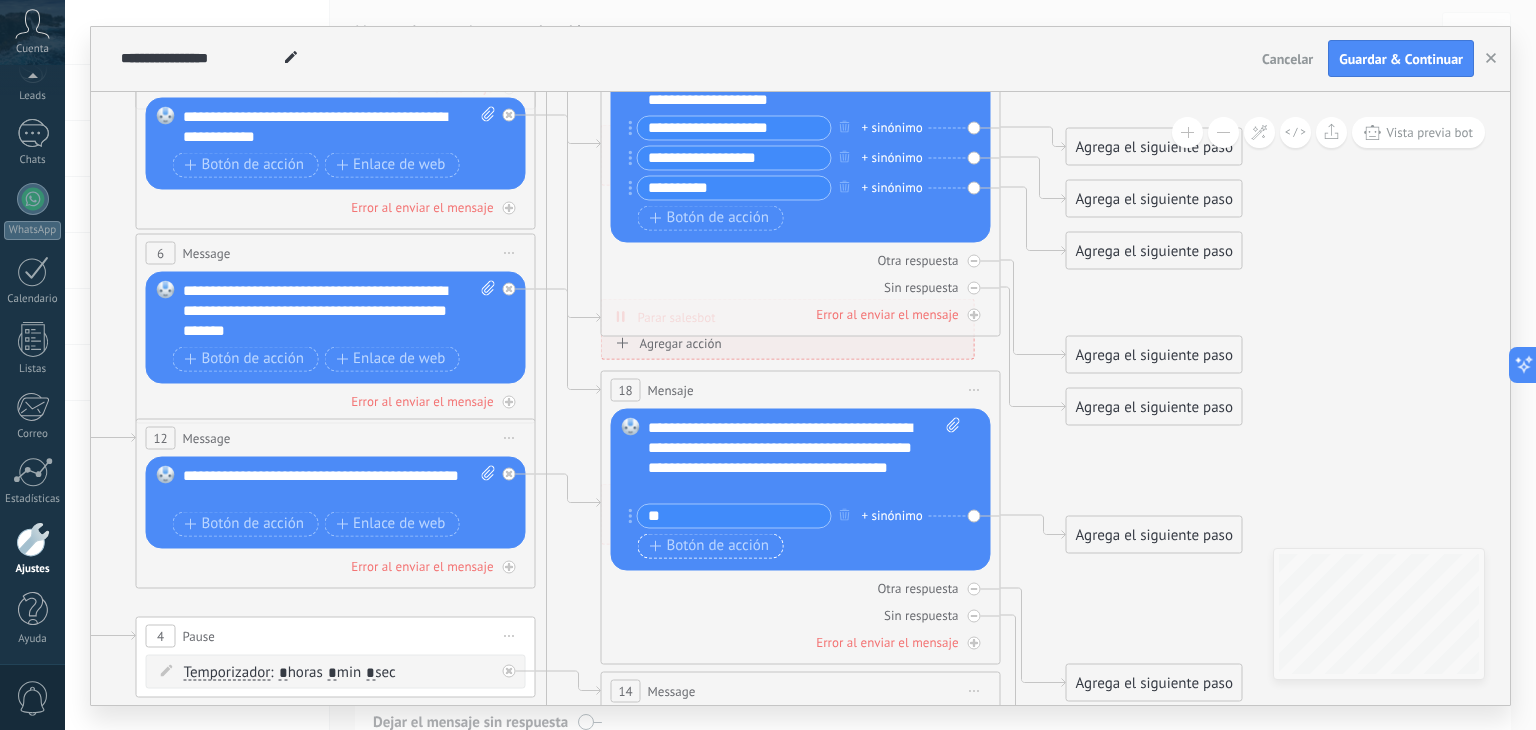 type on "**" 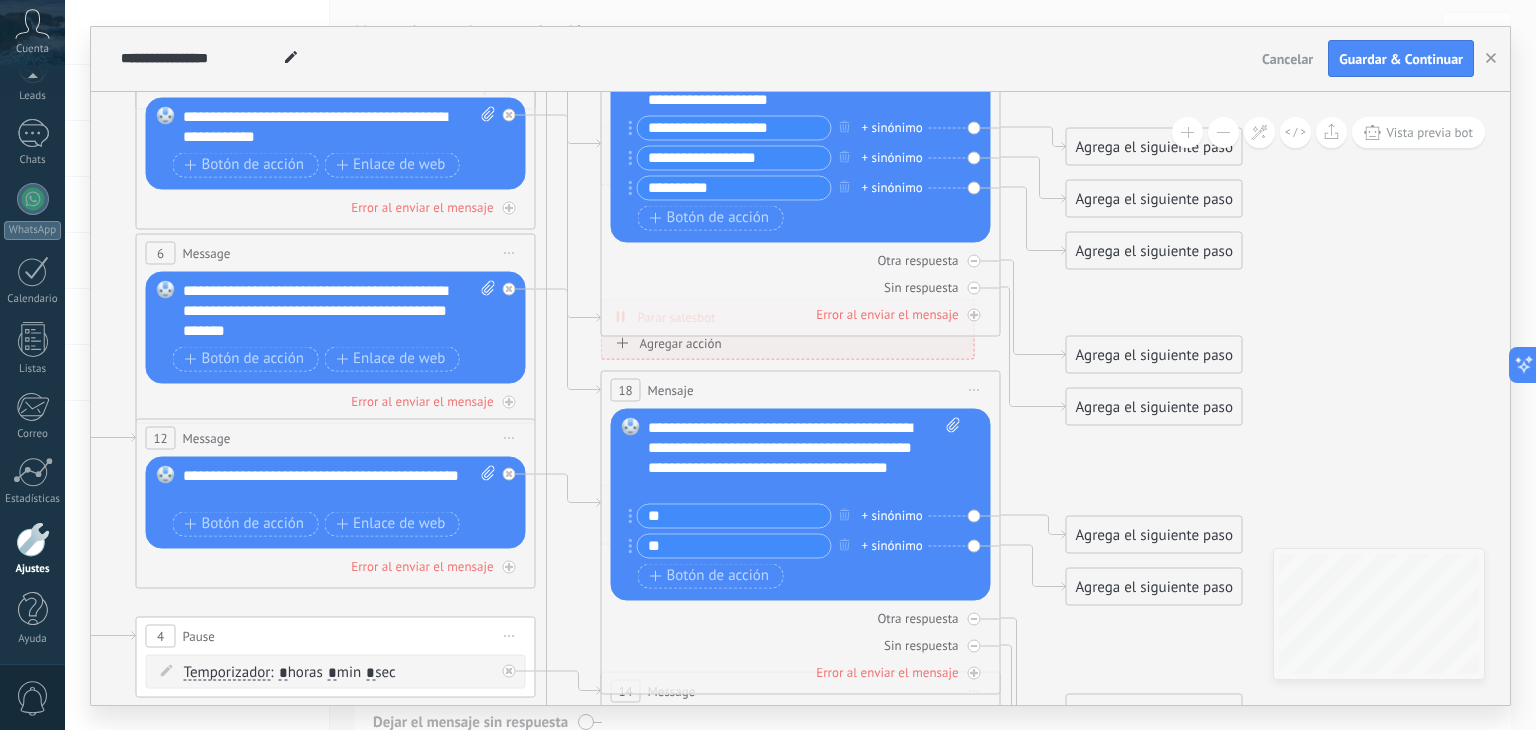 type on "**" 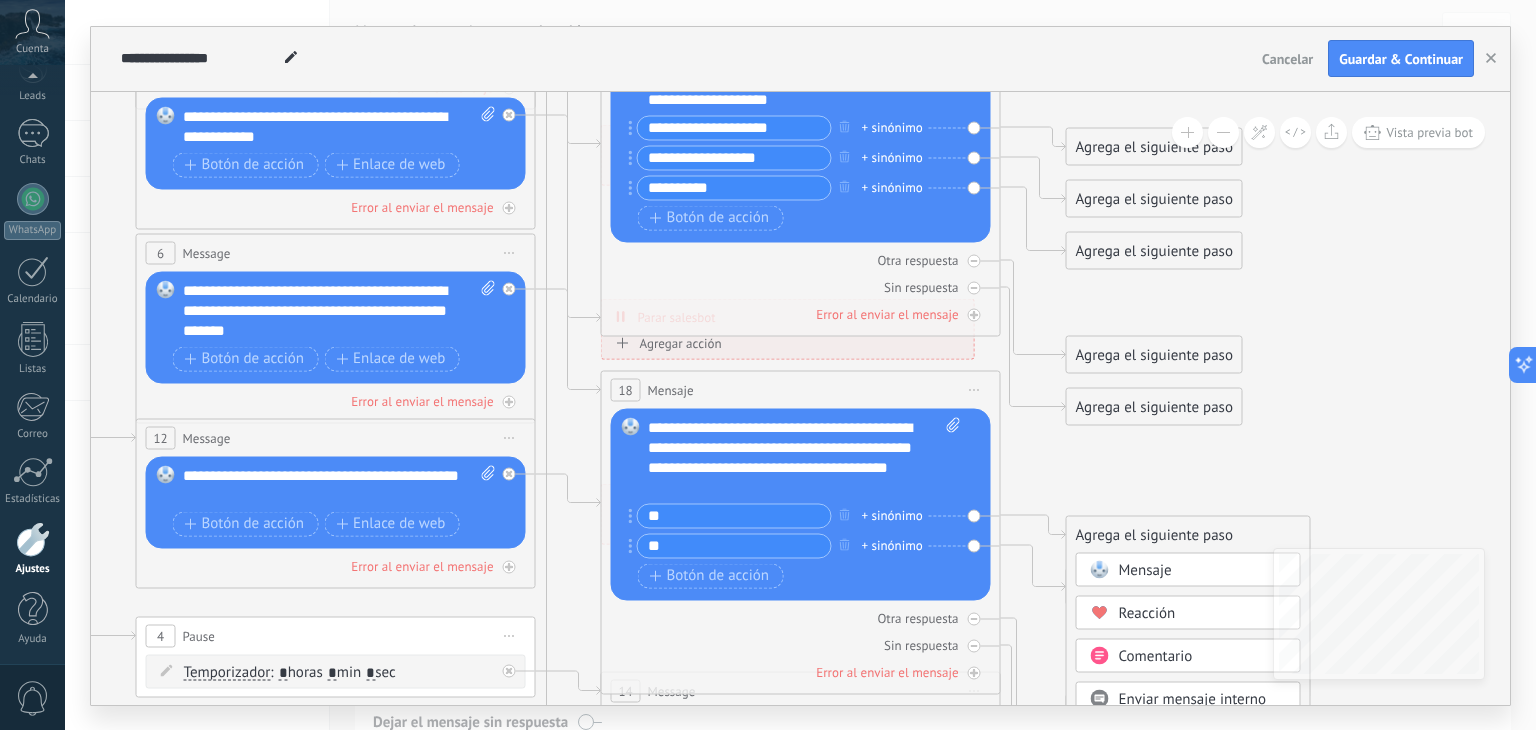 click on "Mensaje" at bounding box center (1145, 569) 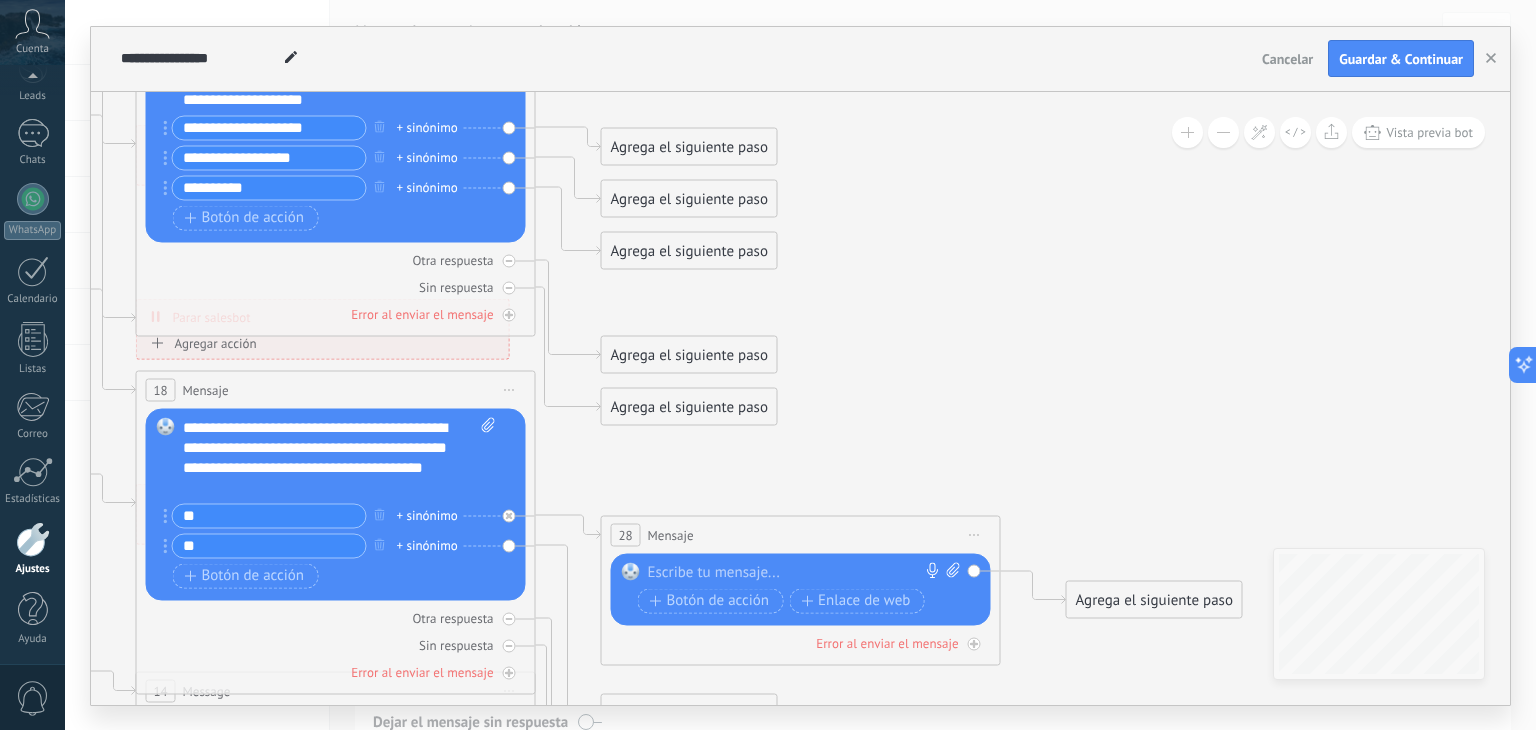 click at bounding box center (796, 572) 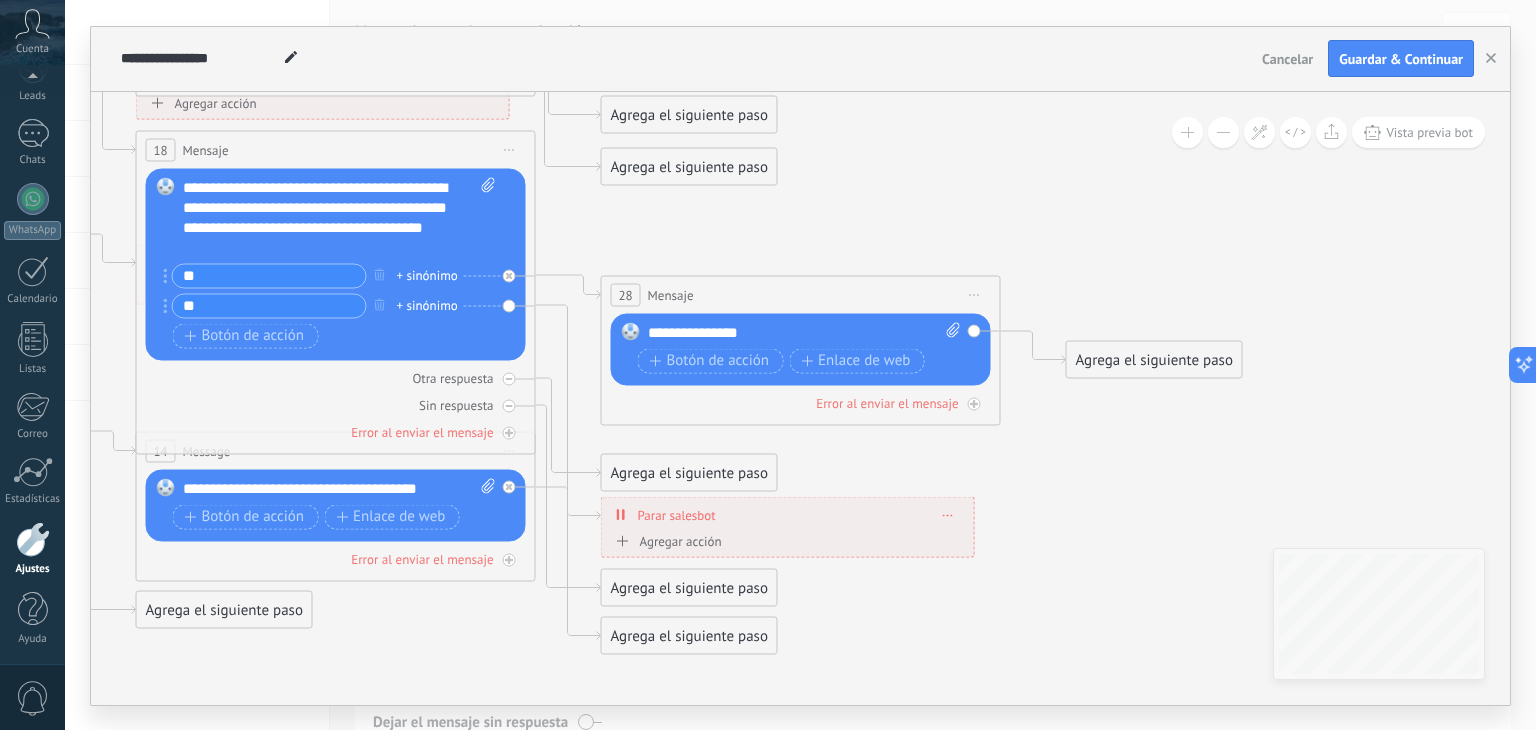 click on "Agrega el siguiente paso" at bounding box center [689, 635] 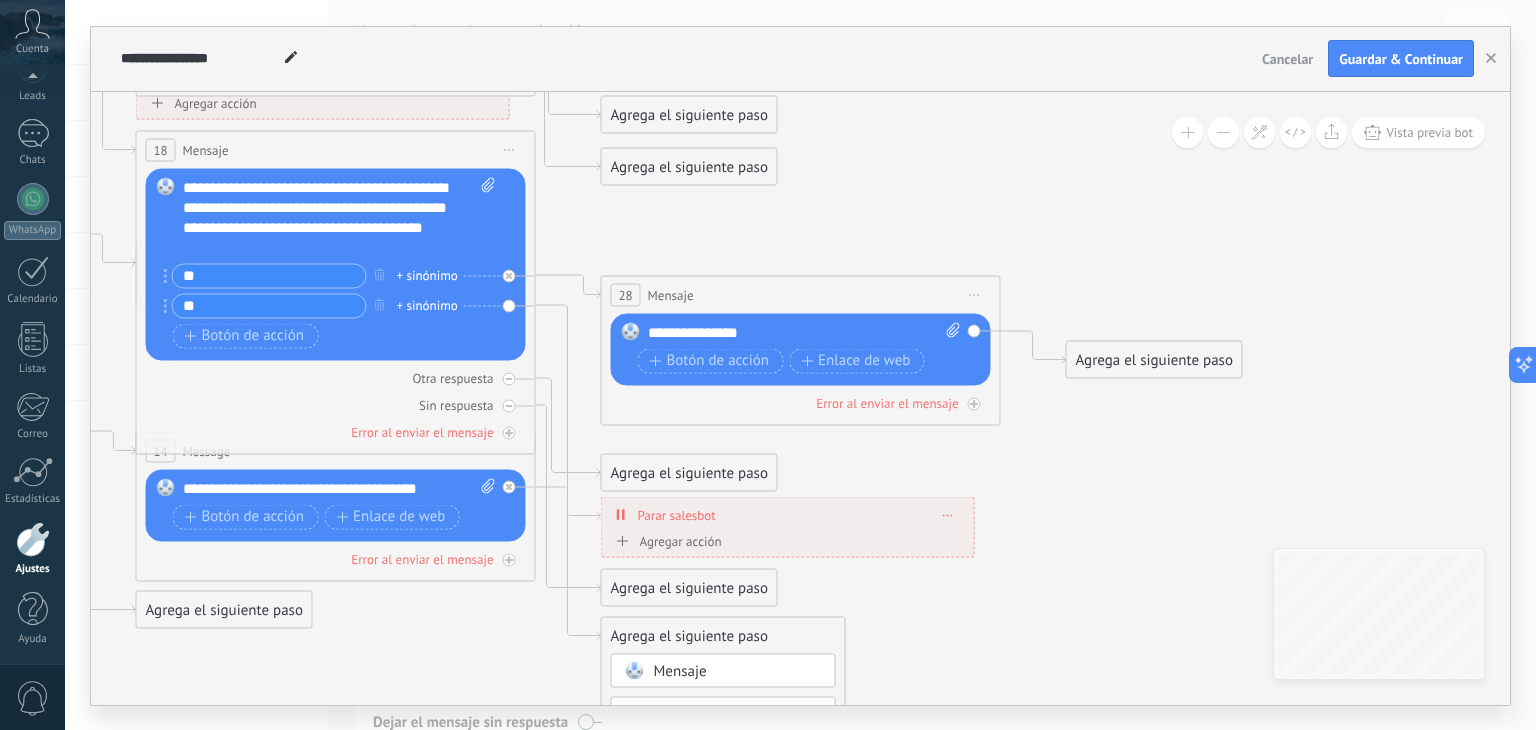 click on "Mensaje" at bounding box center [680, 670] 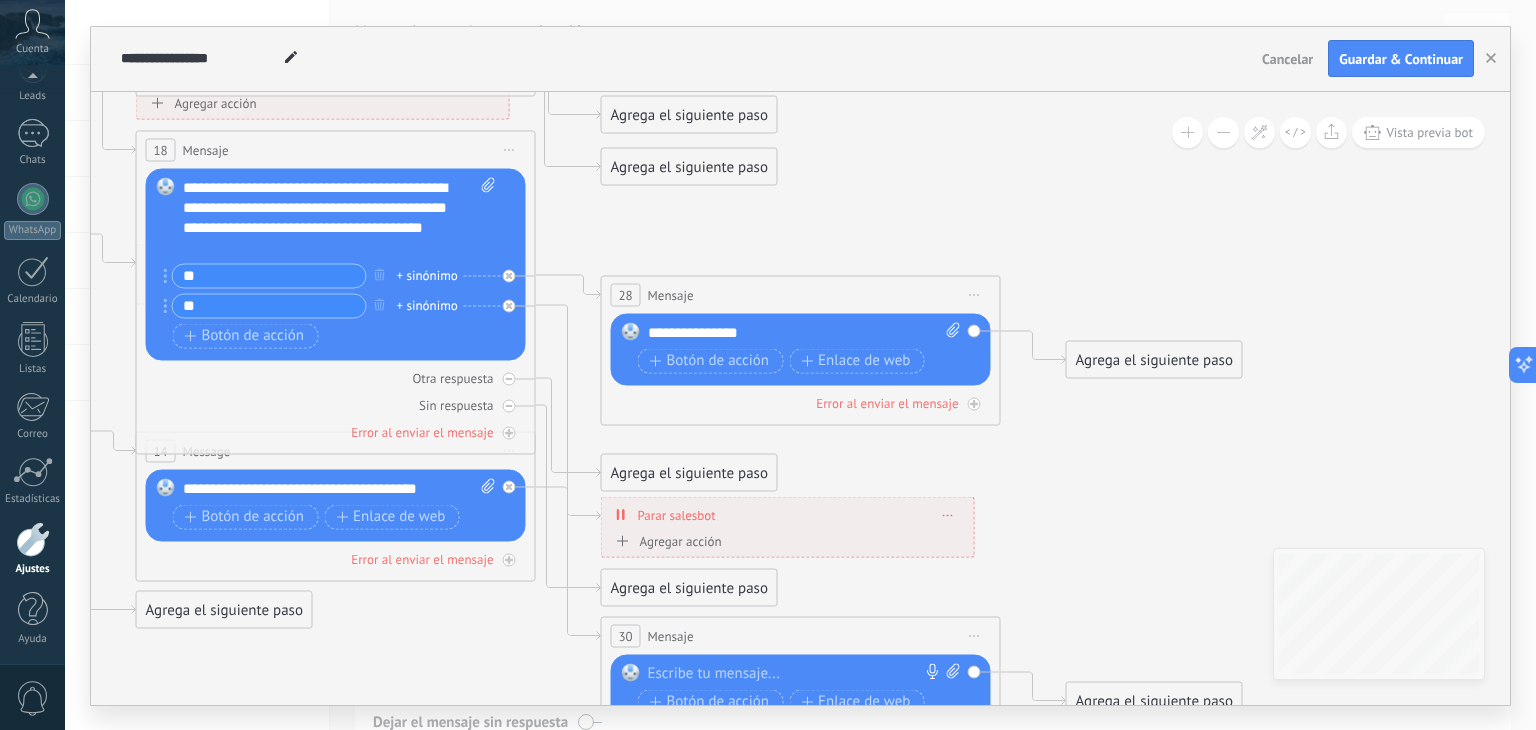click at bounding box center (796, 673) 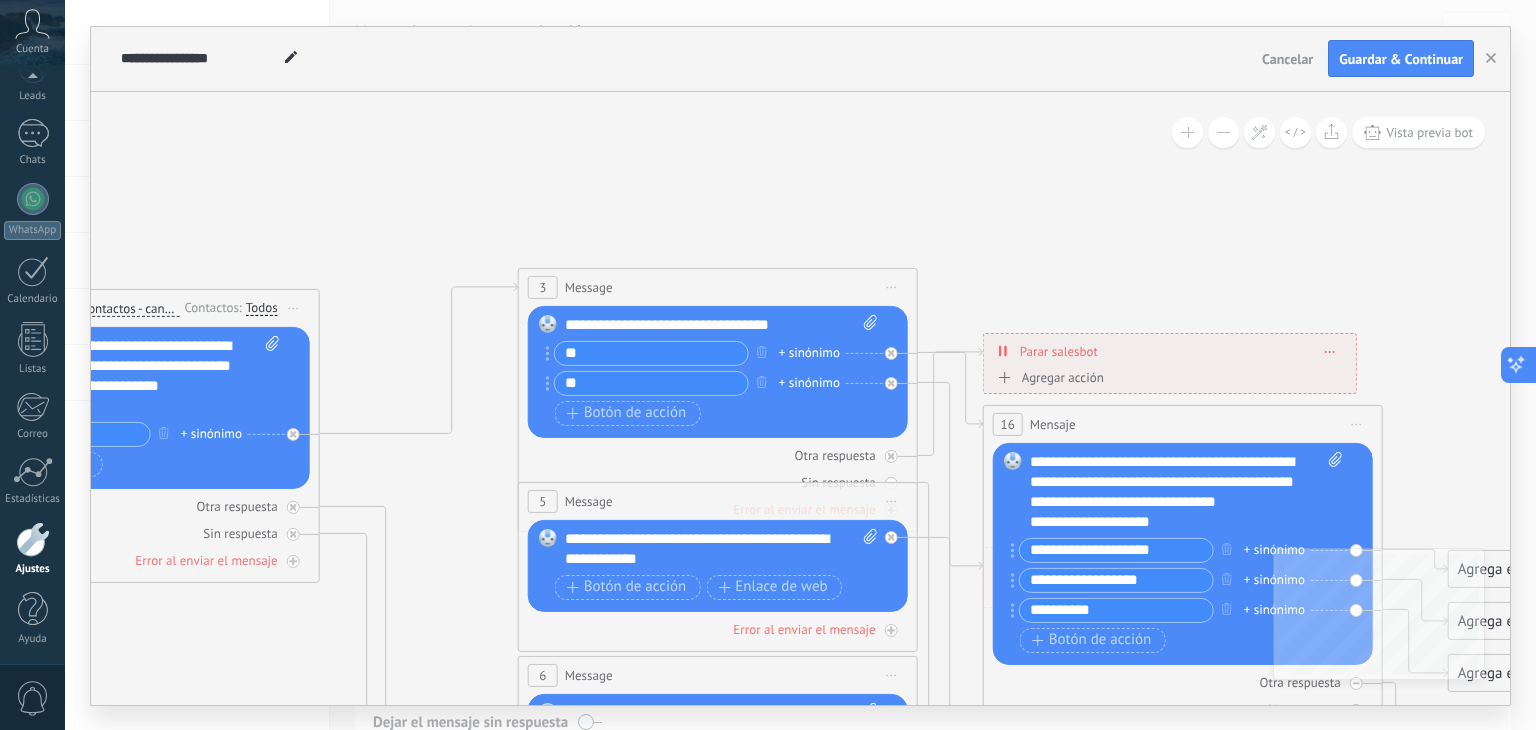 drag, startPoint x: 1024, startPoint y: 265, endPoint x: 1523, endPoint y: 372, distance: 510.34302 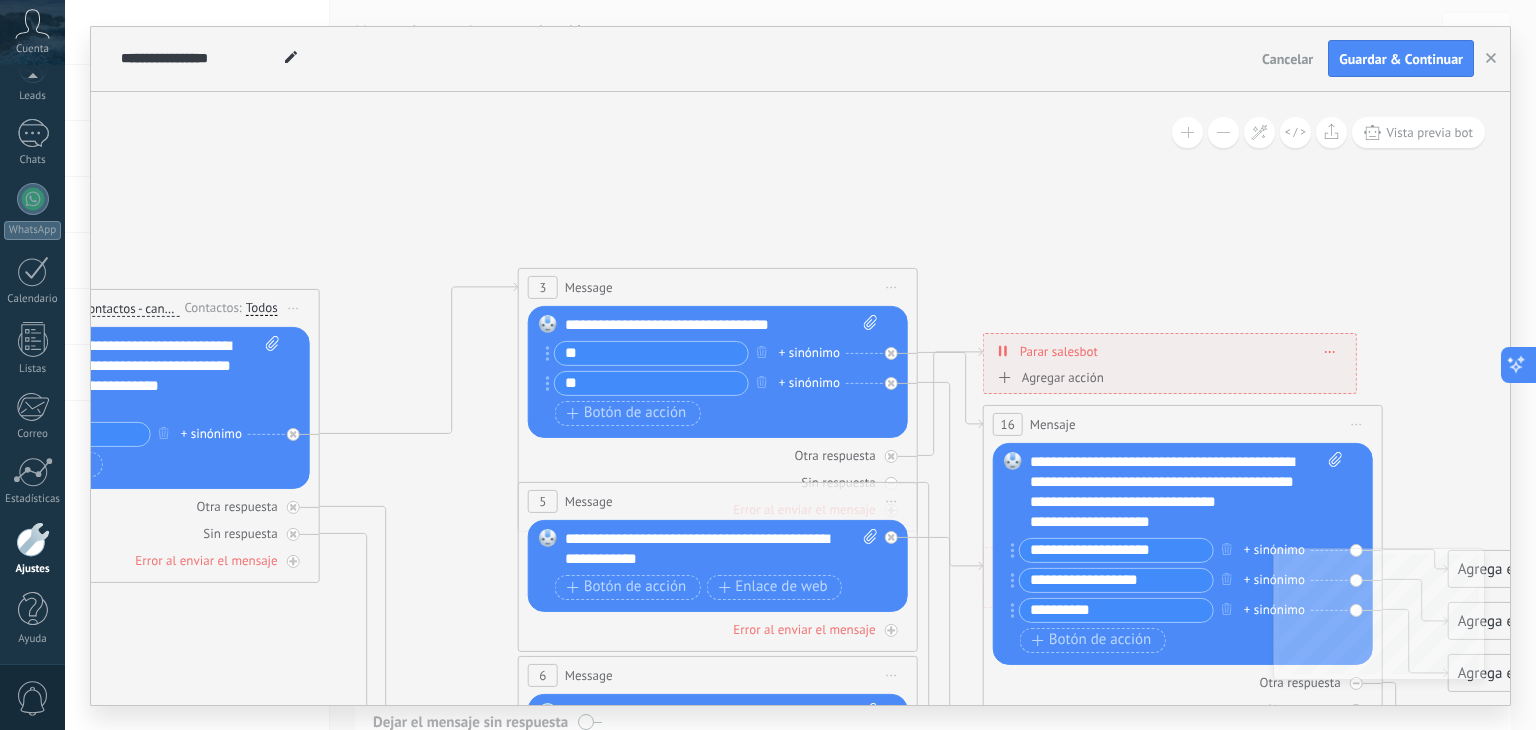 click on ".abccls-1,.abccls-2{fill-rule:evenodd}.abccls-2{fill:#fff} .abfcls-1{fill:none}.abfcls-2{fill:#fff} .abncls-1{isolation:isolate}.abncls-2{opacity:.06}.abncls-2,.abncls-3,.abncls-6{mix-blend-mode:multiply}.abncls-3{opacity:.15}.abncls-4,.abncls-8{fill:#fff}.abncls-5{fill:url(#abnlinear-gradient)}.abncls-6{opacity:.04}.abncls-7{fill:url(#abnlinear-gradient-2)}.abncls-8{fill-rule:evenodd} .abqst0{fill:#ffa200} .abwcls-1{fill:#252525} .cls-1{isolation:isolate} .acicls-1{fill:none} .aclcls-1{fill:#232323} .acnst0{display:none} .addcls-1,.addcls-2{fill:none;stroke-miterlimit:10}.addcls-1{stroke:#dfe0e5}.addcls-2{stroke:#a1a7ab} .adecls-1,.adecls-2{fill:none;stroke-miterlimit:10}.adecls-1{stroke:#dfe0e5}.adecls-2{stroke:#a1a7ab} .adqcls-1{fill:#8591a5;fill-rule:evenodd} .aeccls-1{fill:#5c9f37} .aeecls-1{fill:#f86161} .aejcls-1{fill:#8591a5;fill-rule:evenodd} .aekcls-1{fill-rule:evenodd} .aelcls-1{fill-rule:evenodd;fill:currentColor} .aemcls-1{fill-rule:evenodd;fill:currentColor} .aencls-2{fill:#f86161;opacity:.3}" at bounding box center (768, 365) 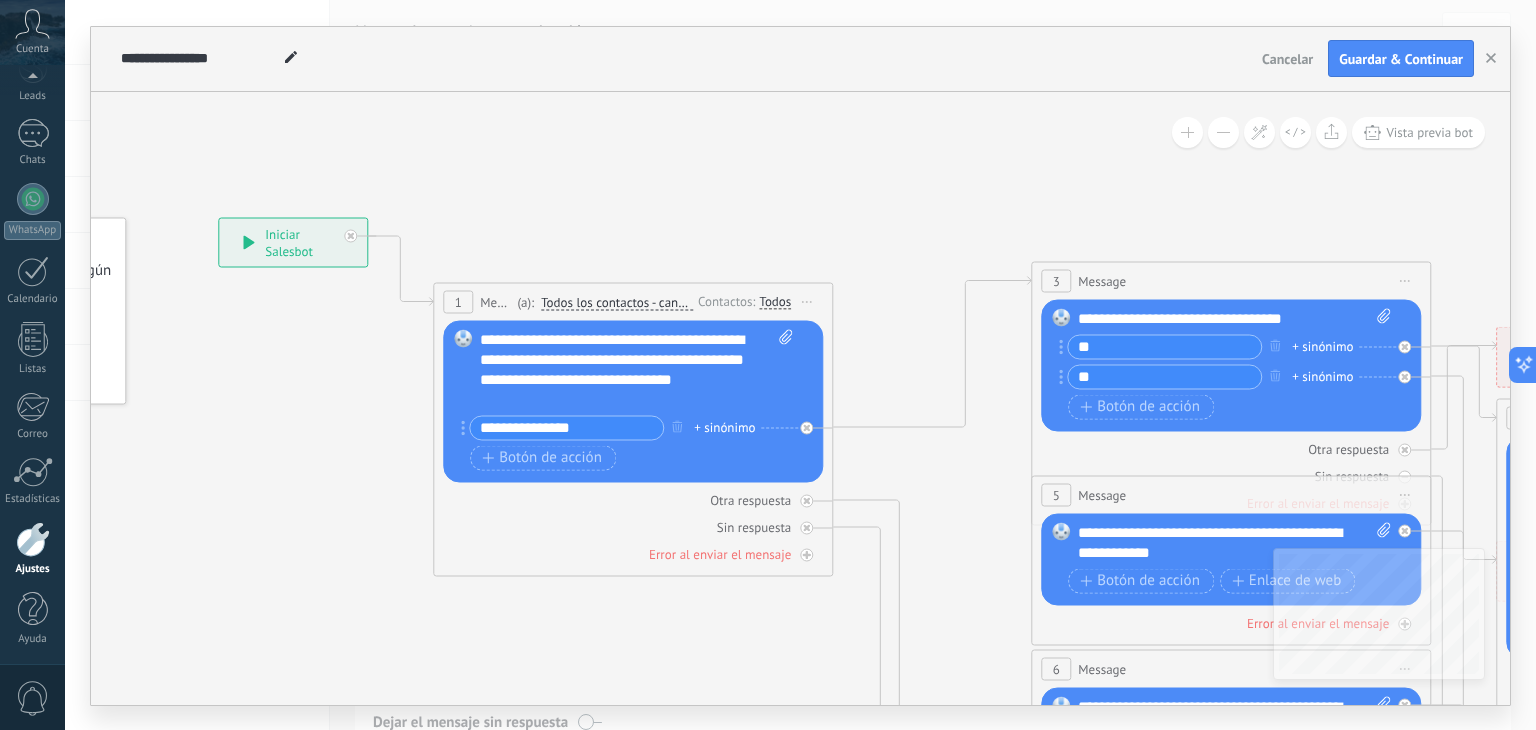 drag, startPoint x: 440, startPoint y: 494, endPoint x: 933, endPoint y: 549, distance: 496.05847 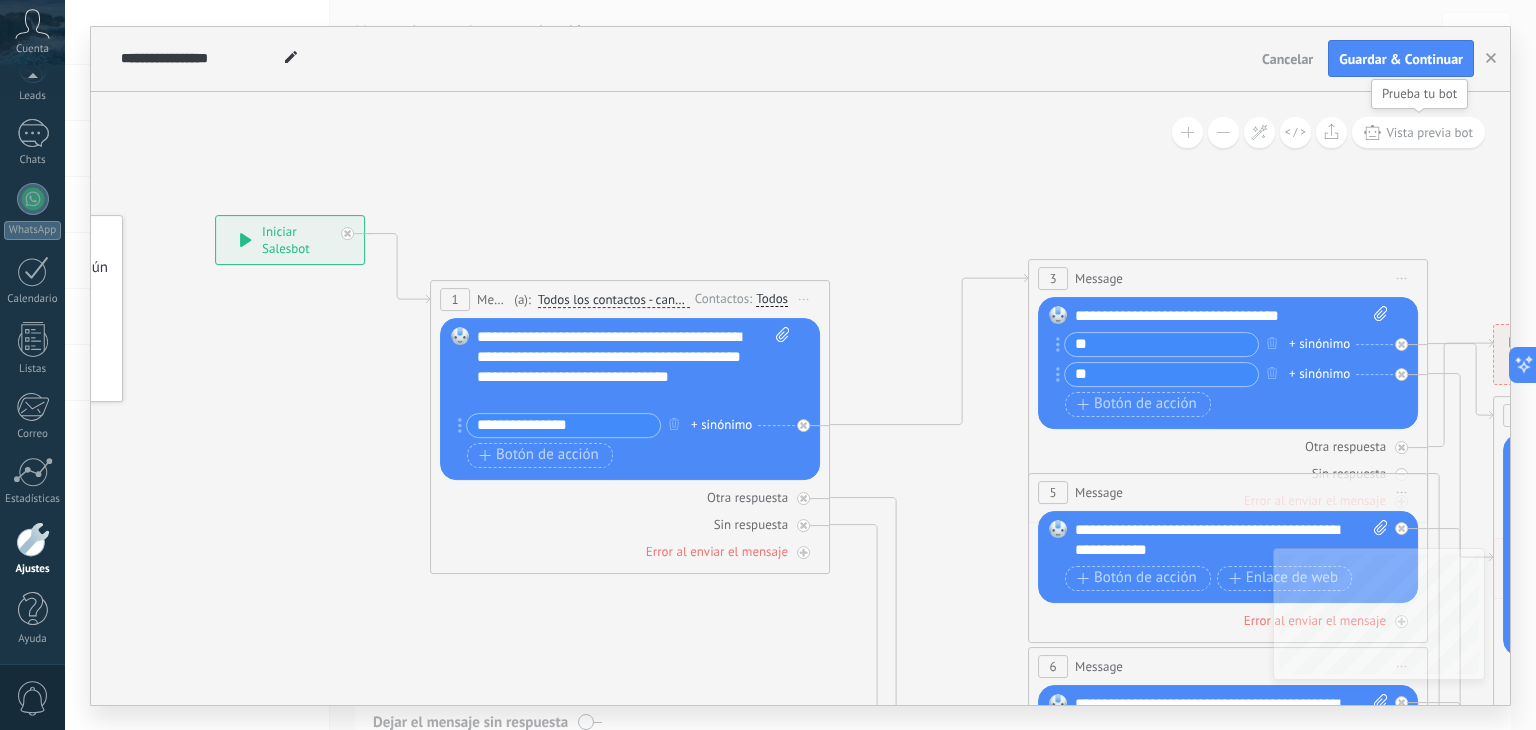 click on "Vista previa bot" at bounding box center [1429, 132] 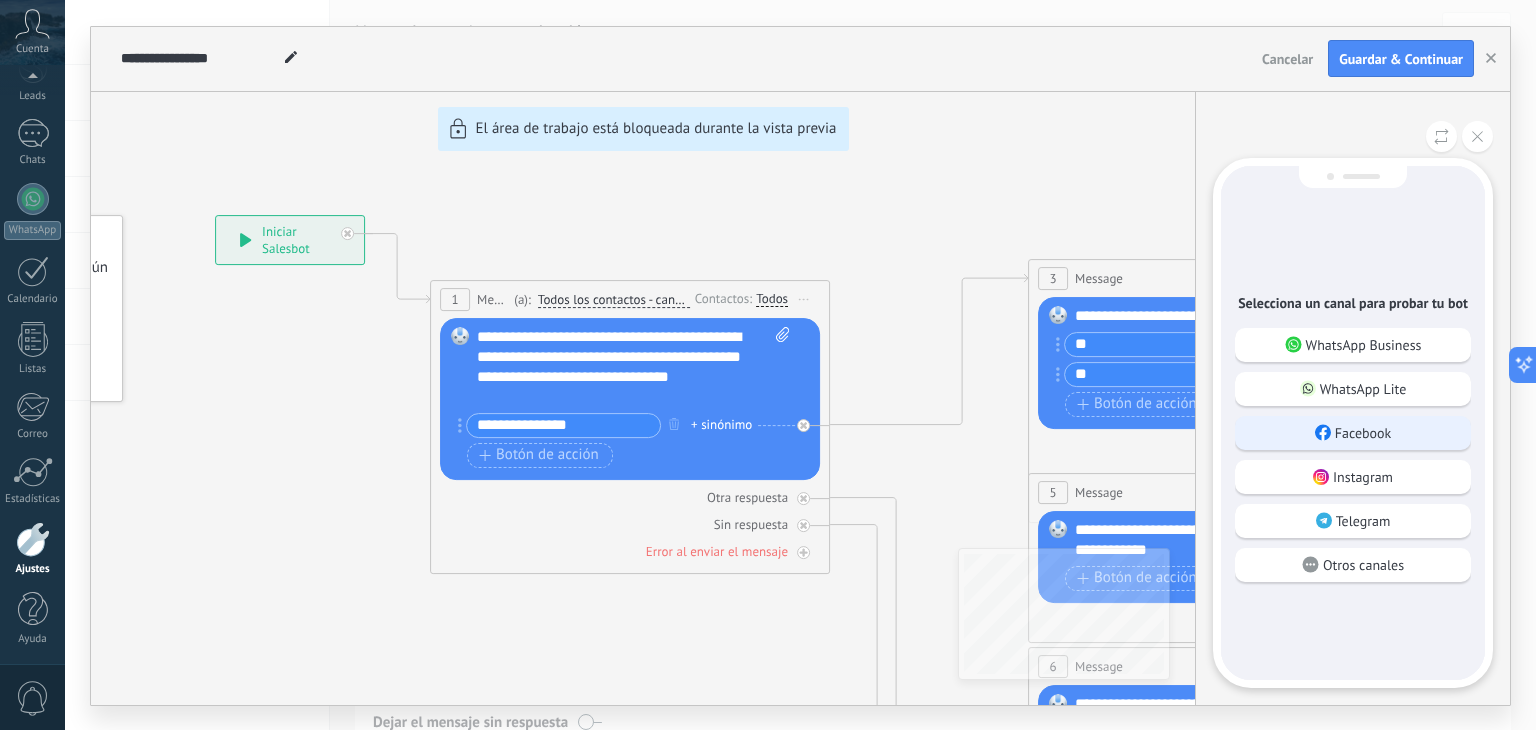 click on "Facebook" at bounding box center [1363, 433] 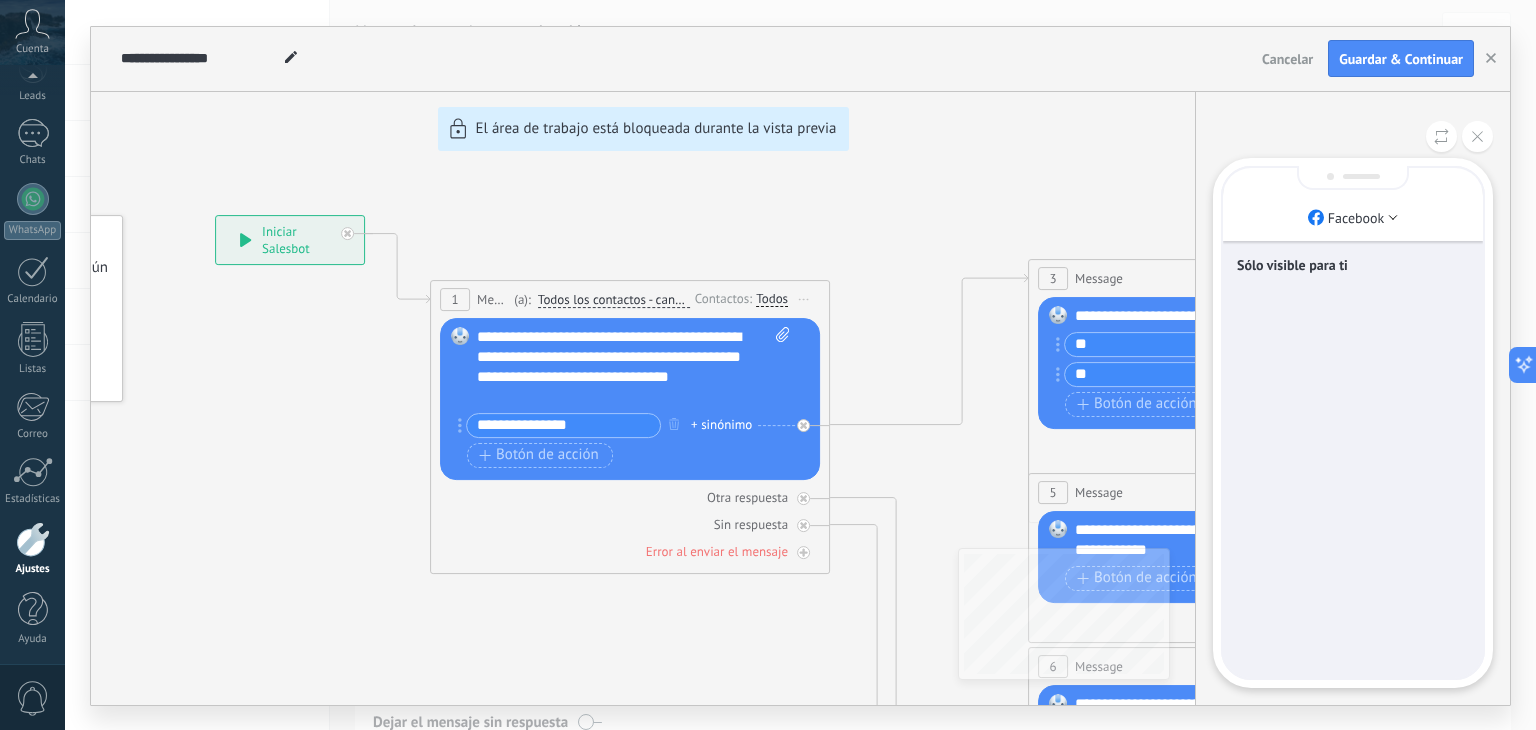 click on "**********" at bounding box center (800, 366) 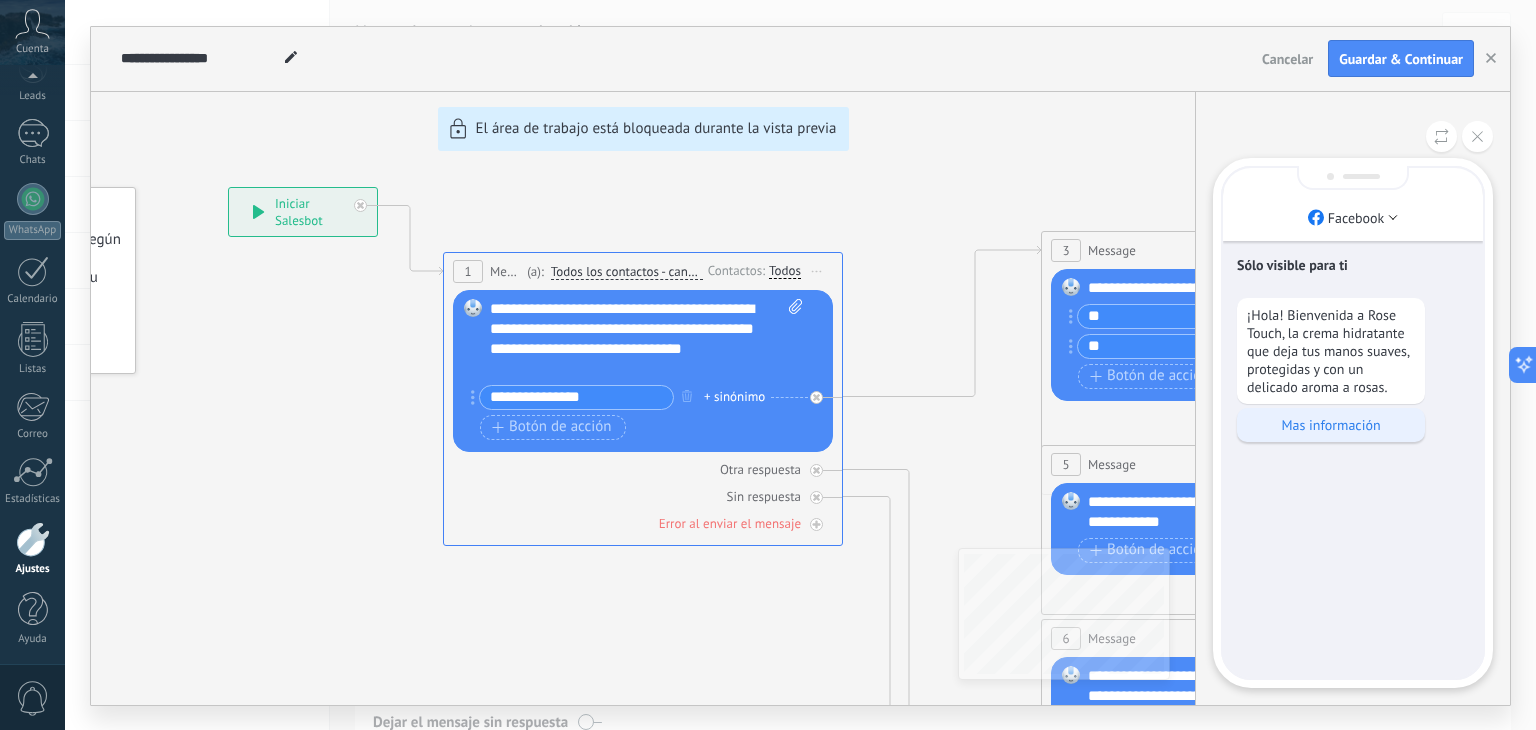 click on "Mas información" at bounding box center [1331, 425] 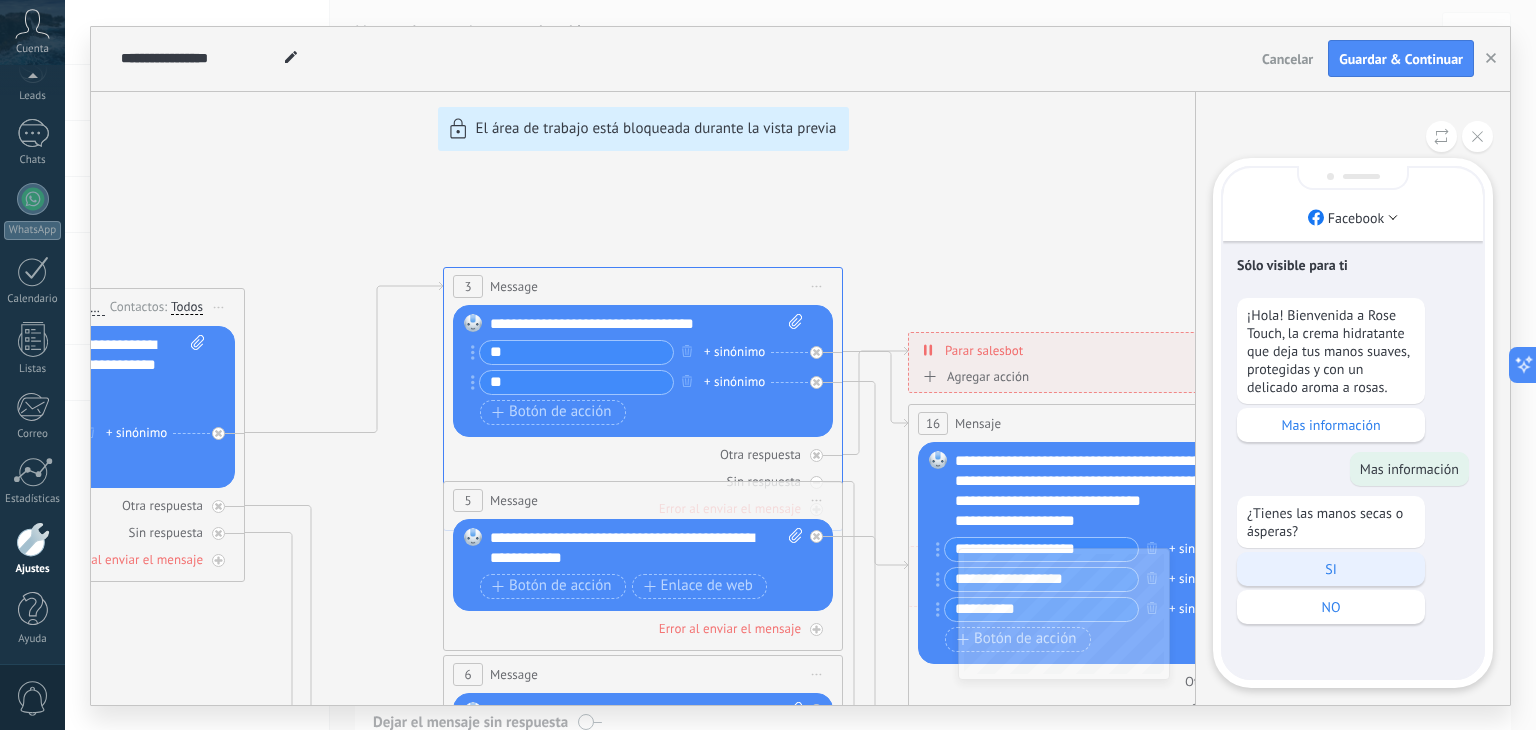 click on "SI" at bounding box center [1331, 569] 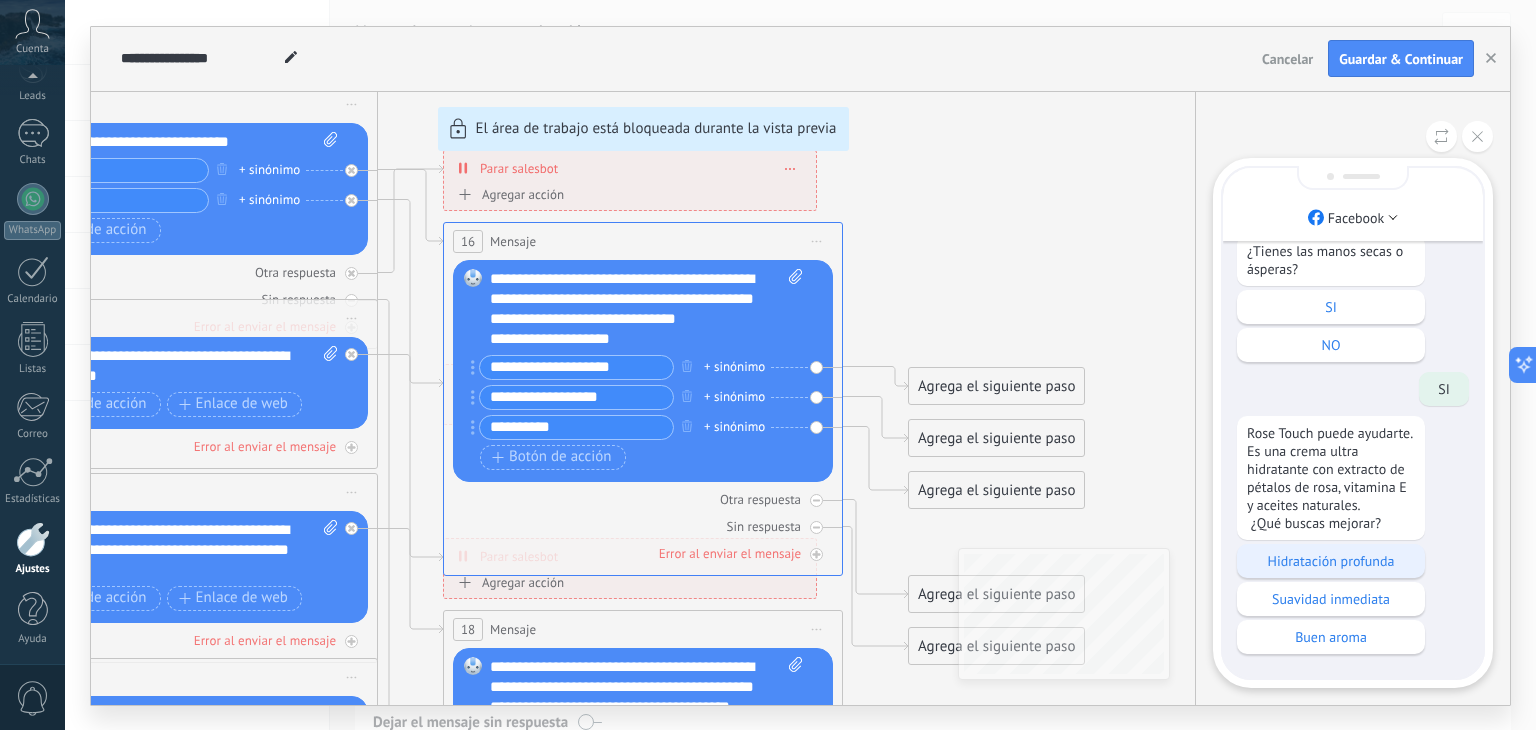click on "Hidratación profunda" at bounding box center [1331, 561] 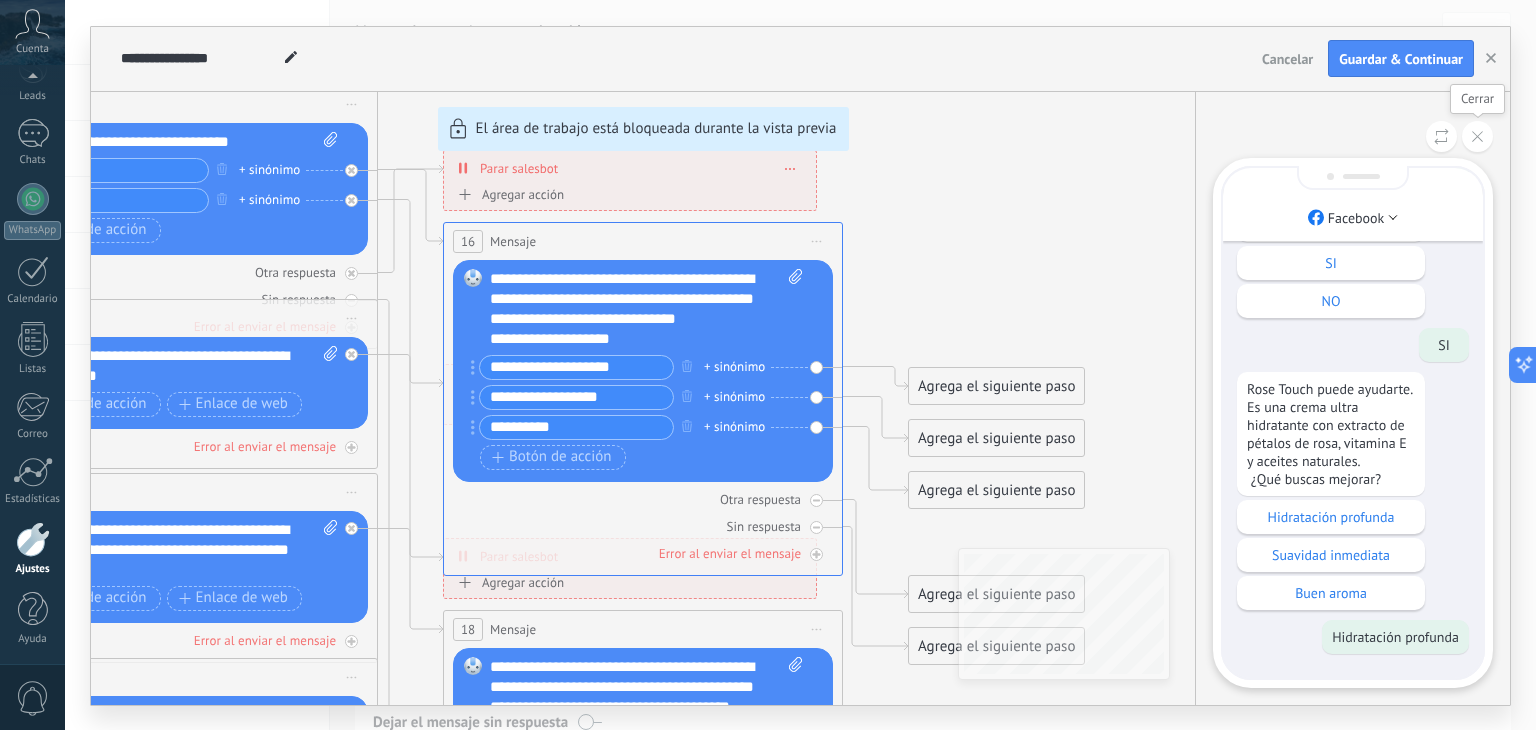 click at bounding box center [1477, 136] 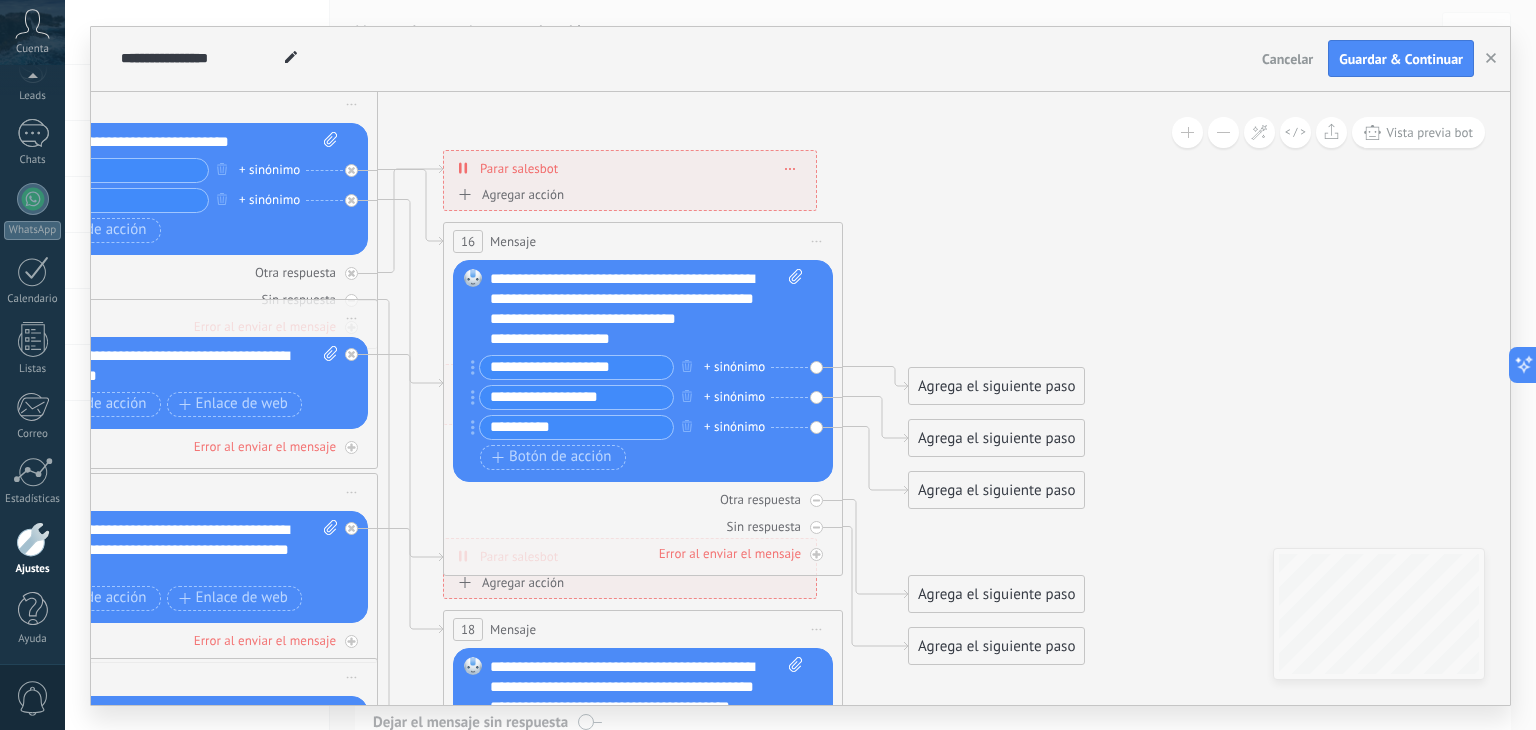 click on "**********" at bounding box center [647, 309] 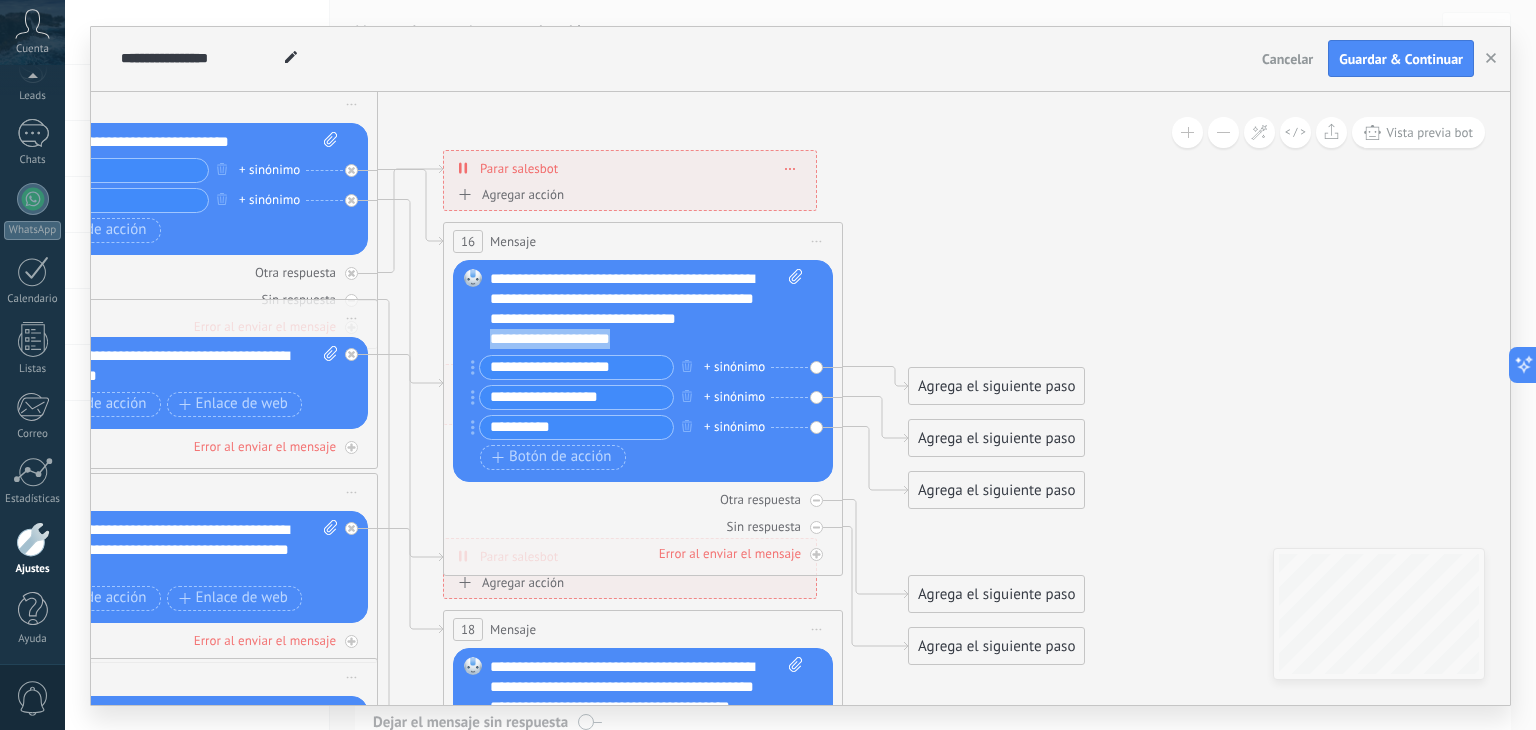 drag, startPoint x: 632, startPoint y: 341, endPoint x: 492, endPoint y: 340, distance: 140.00357 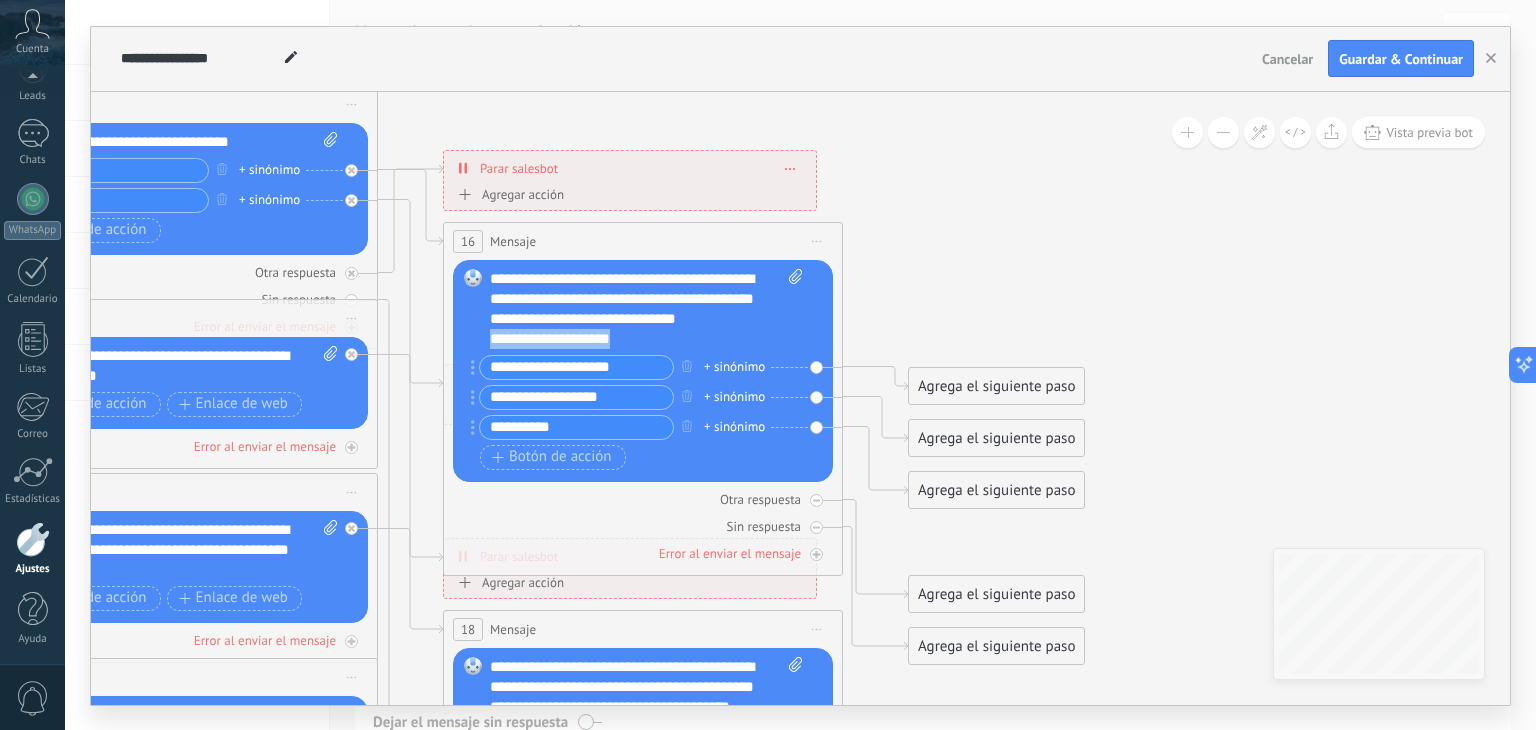 click on "**********" at bounding box center (647, 309) 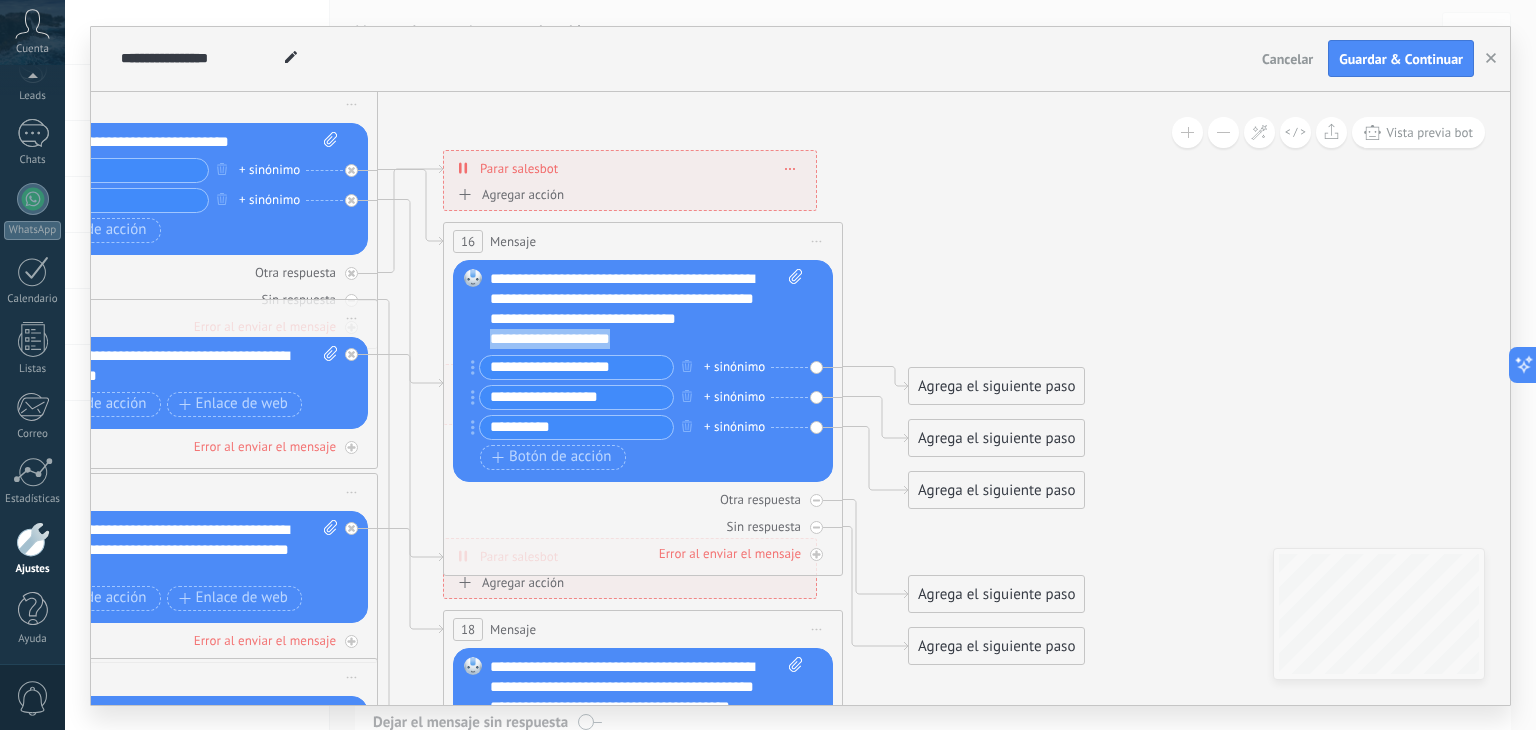 type 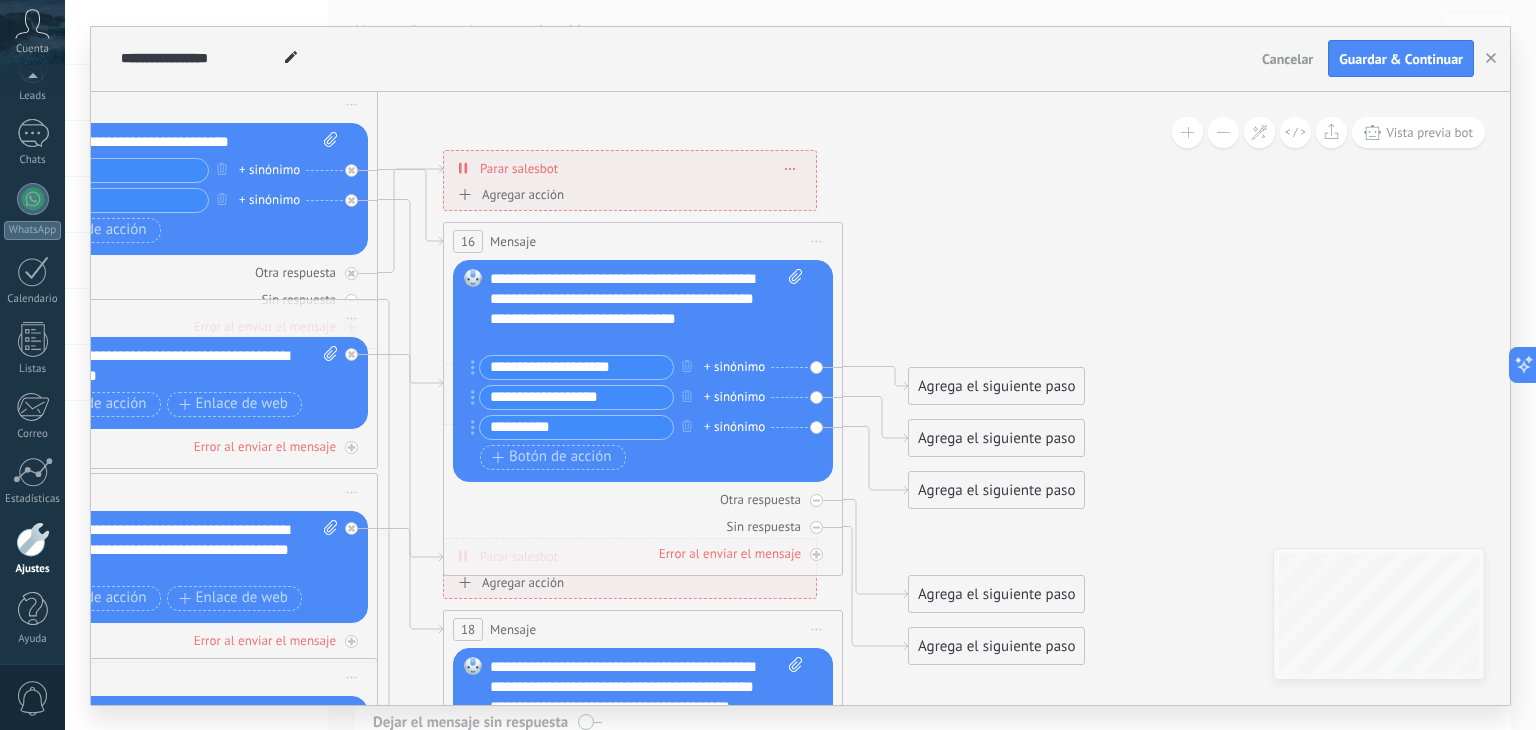 click on "**********" at bounding box center (576, 367) 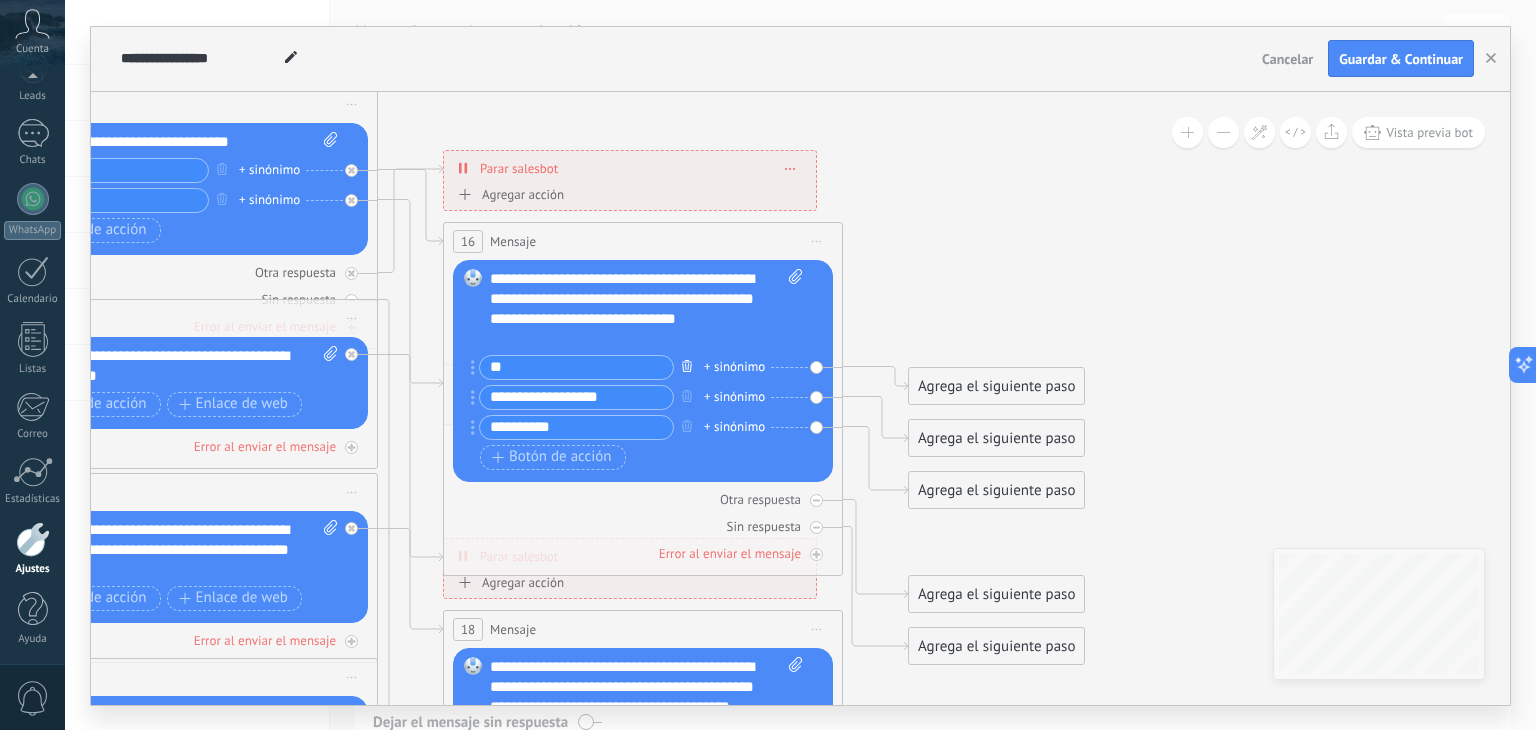 type on "*" 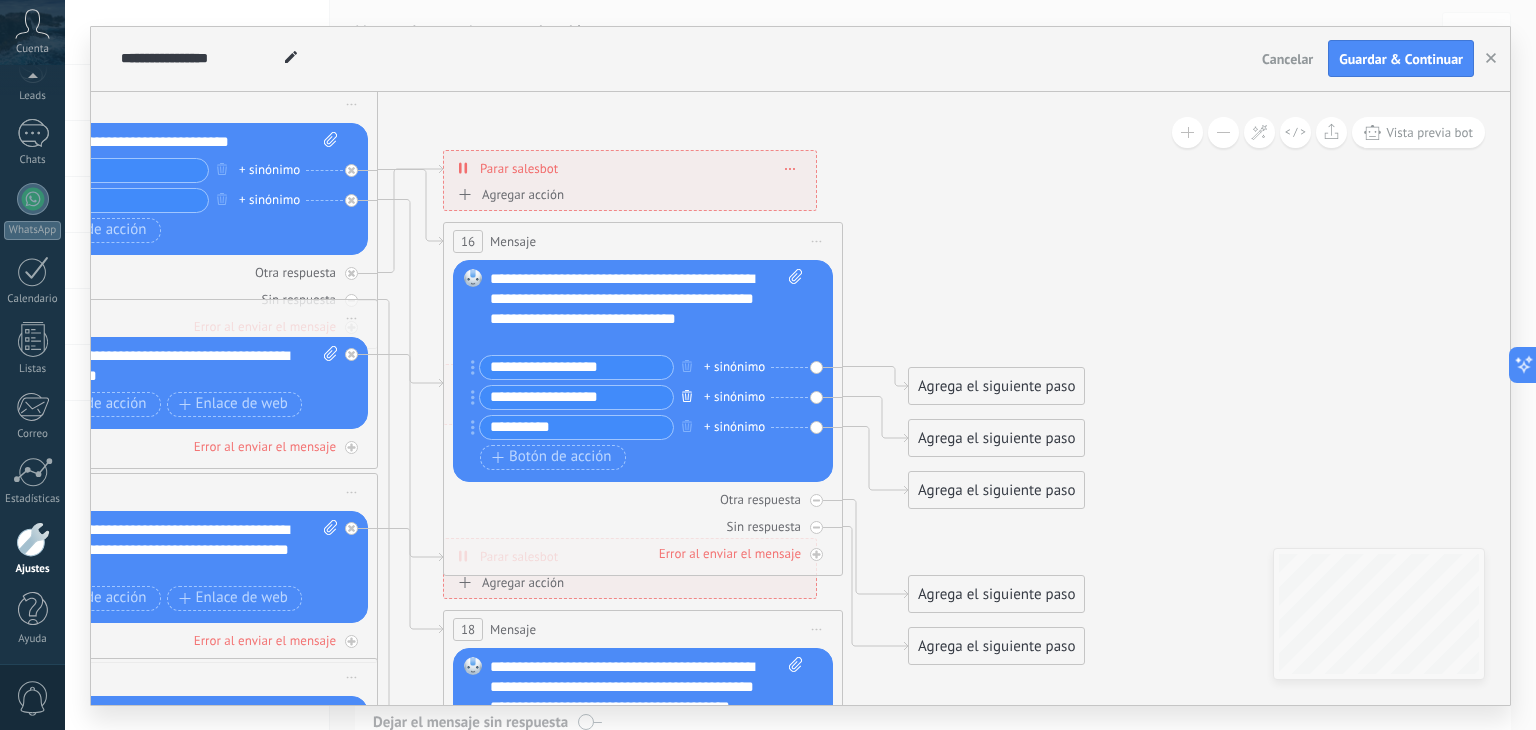 click 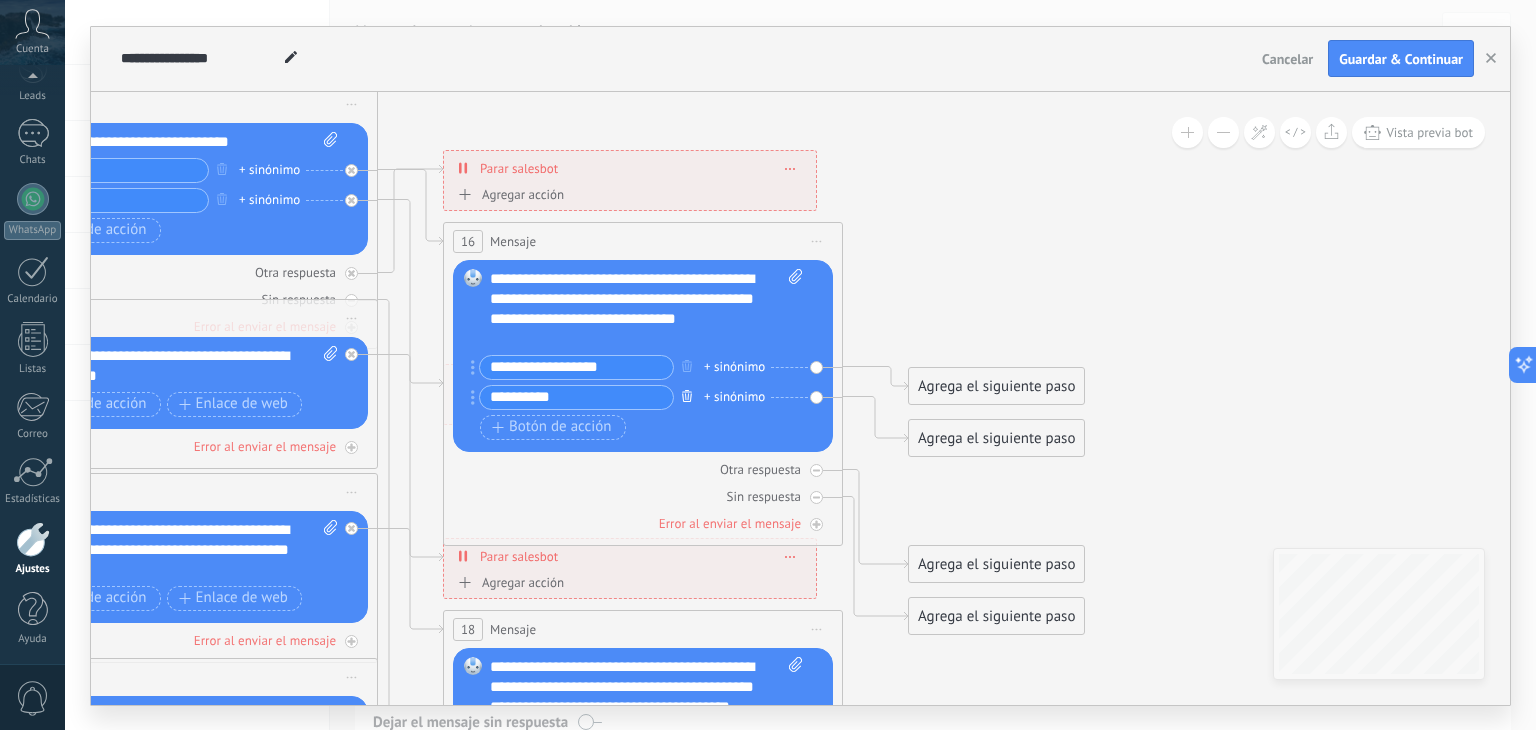 click 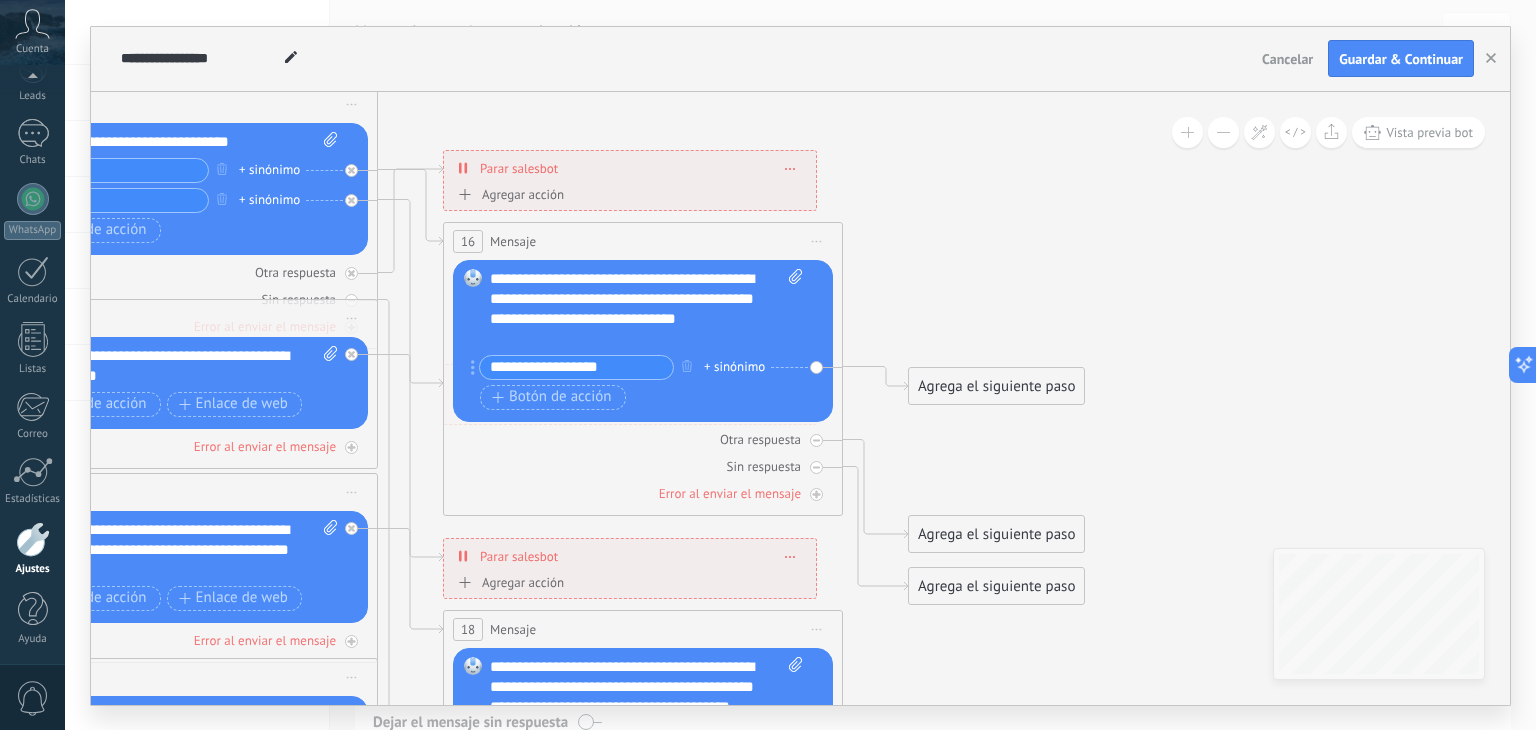 click on "**********" at bounding box center [576, 367] 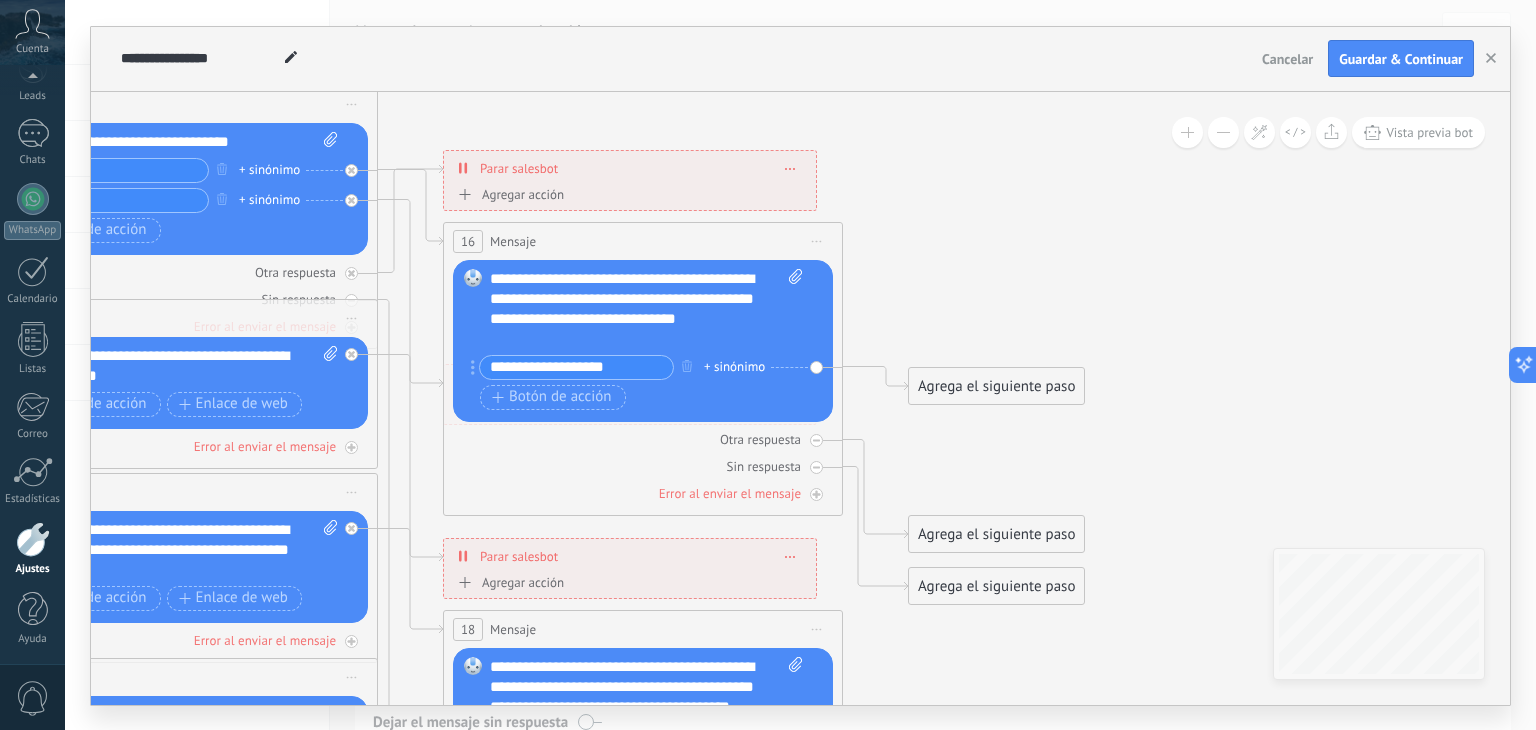 click on "**********" at bounding box center (576, 367) 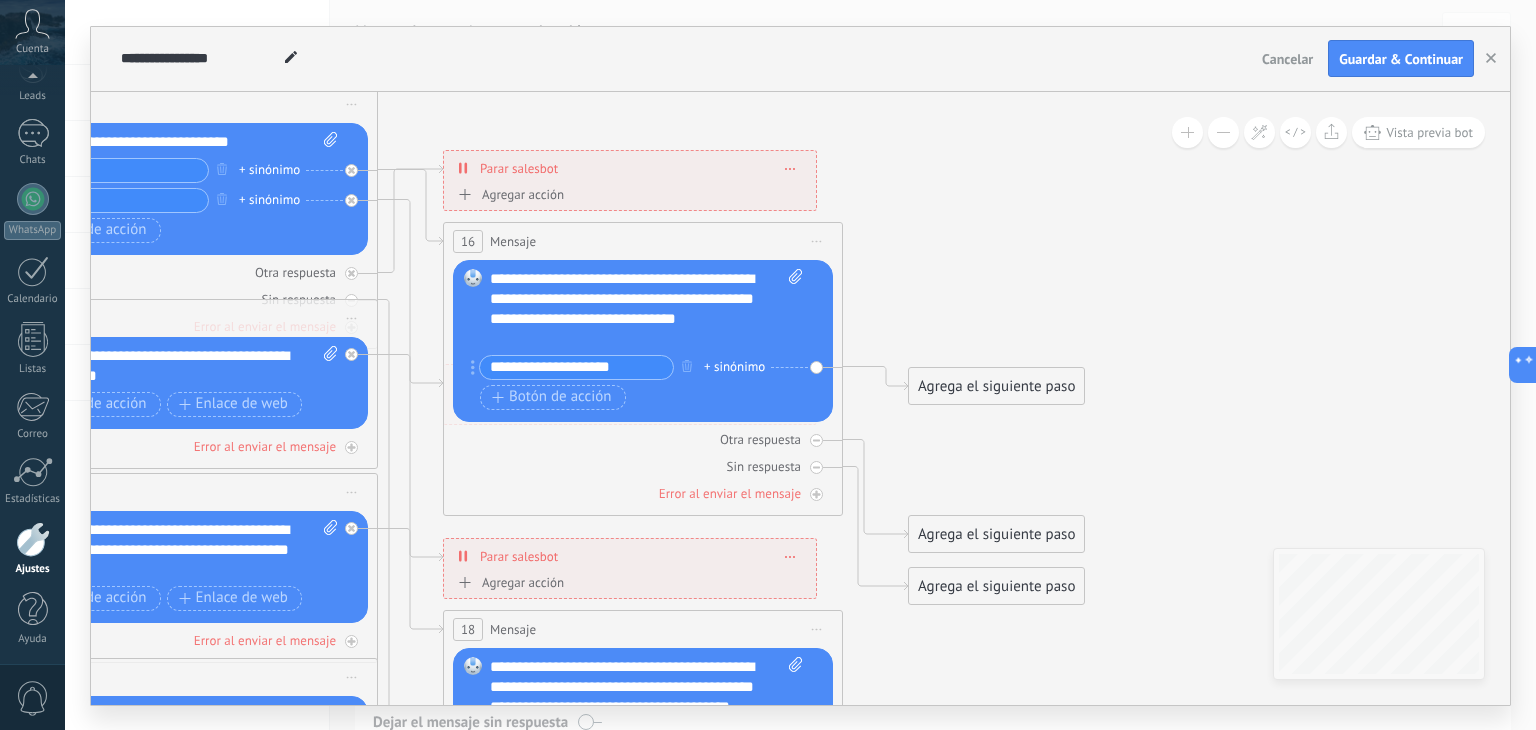 type on "**********" 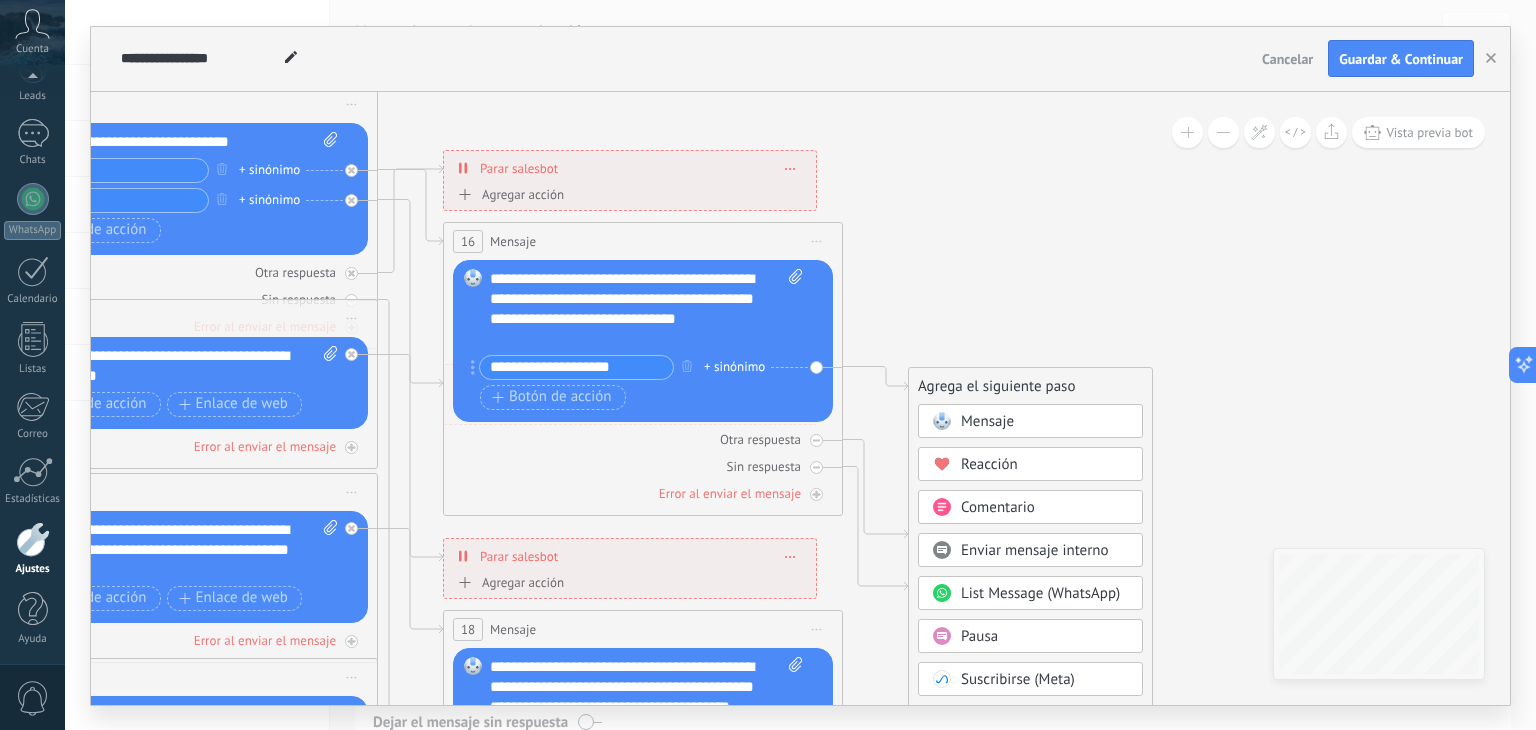 click on "Mensaje" at bounding box center [987, 421] 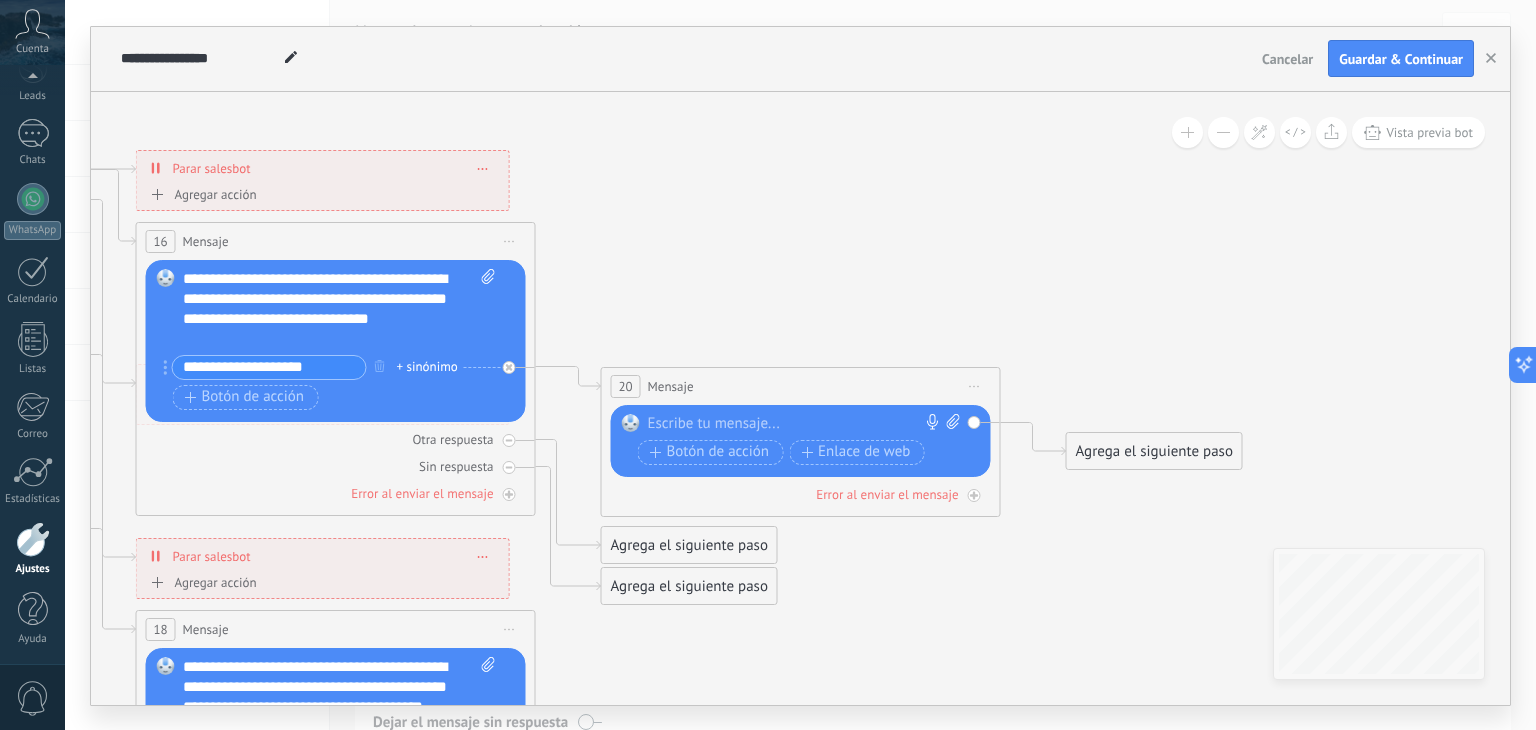 click at bounding box center [796, 424] 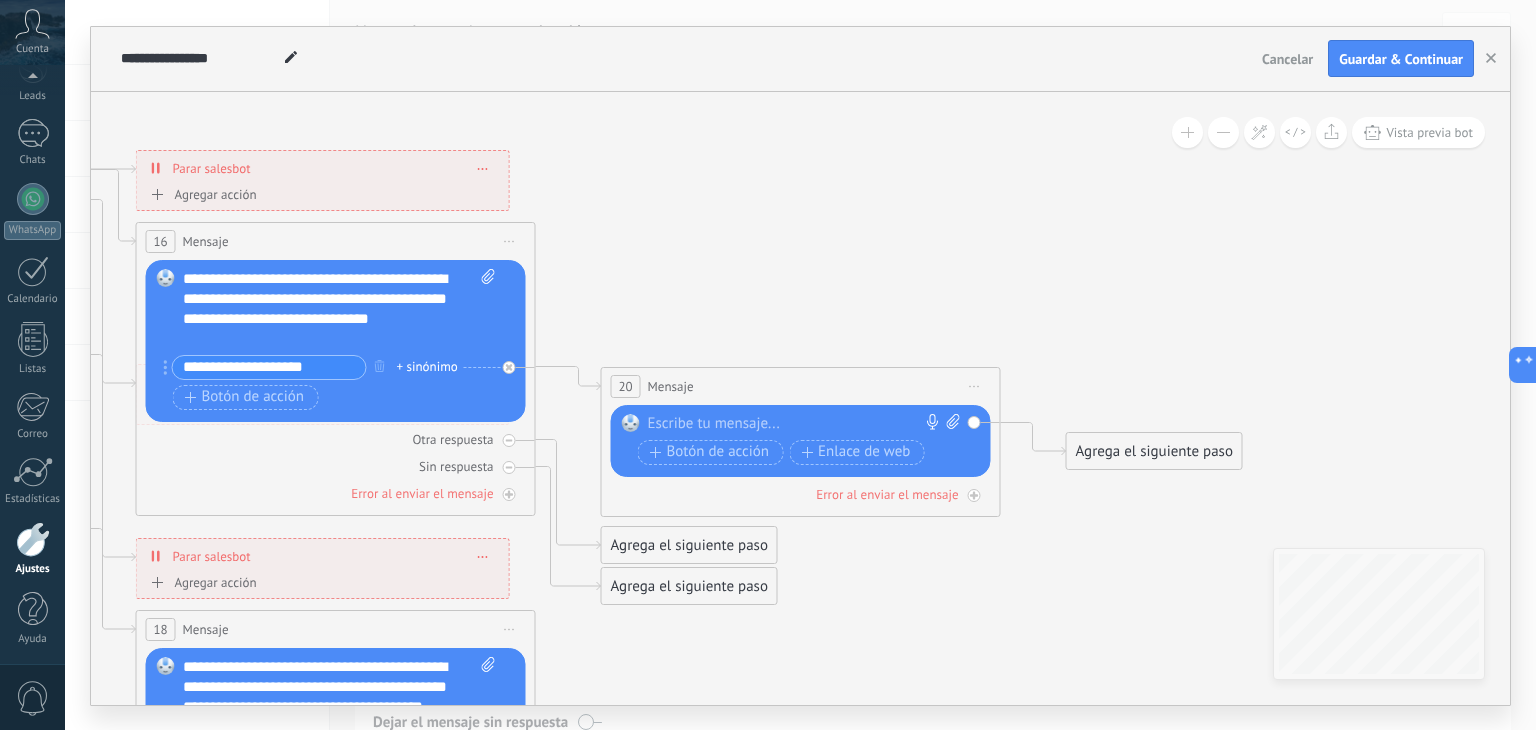 click at bounding box center (796, 424) 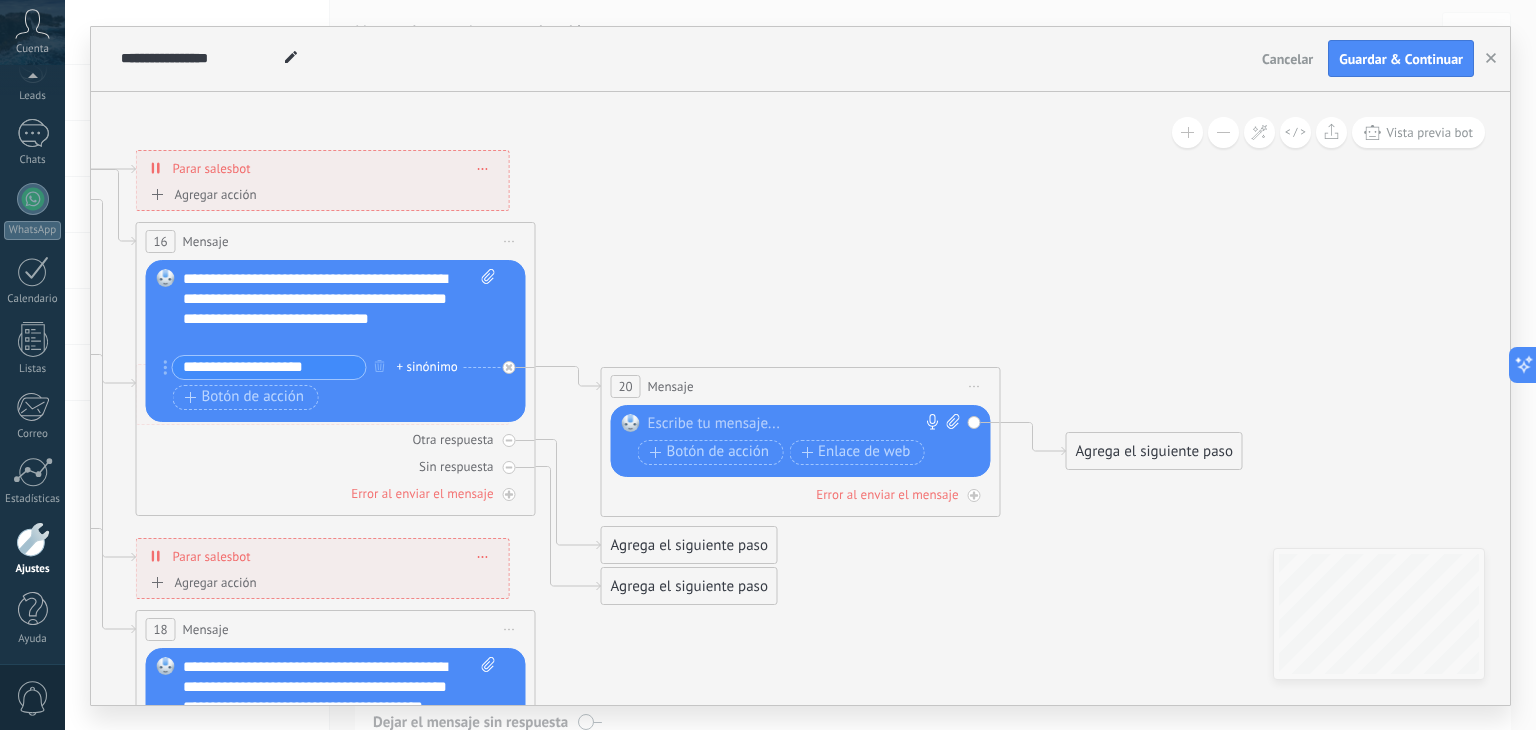paste 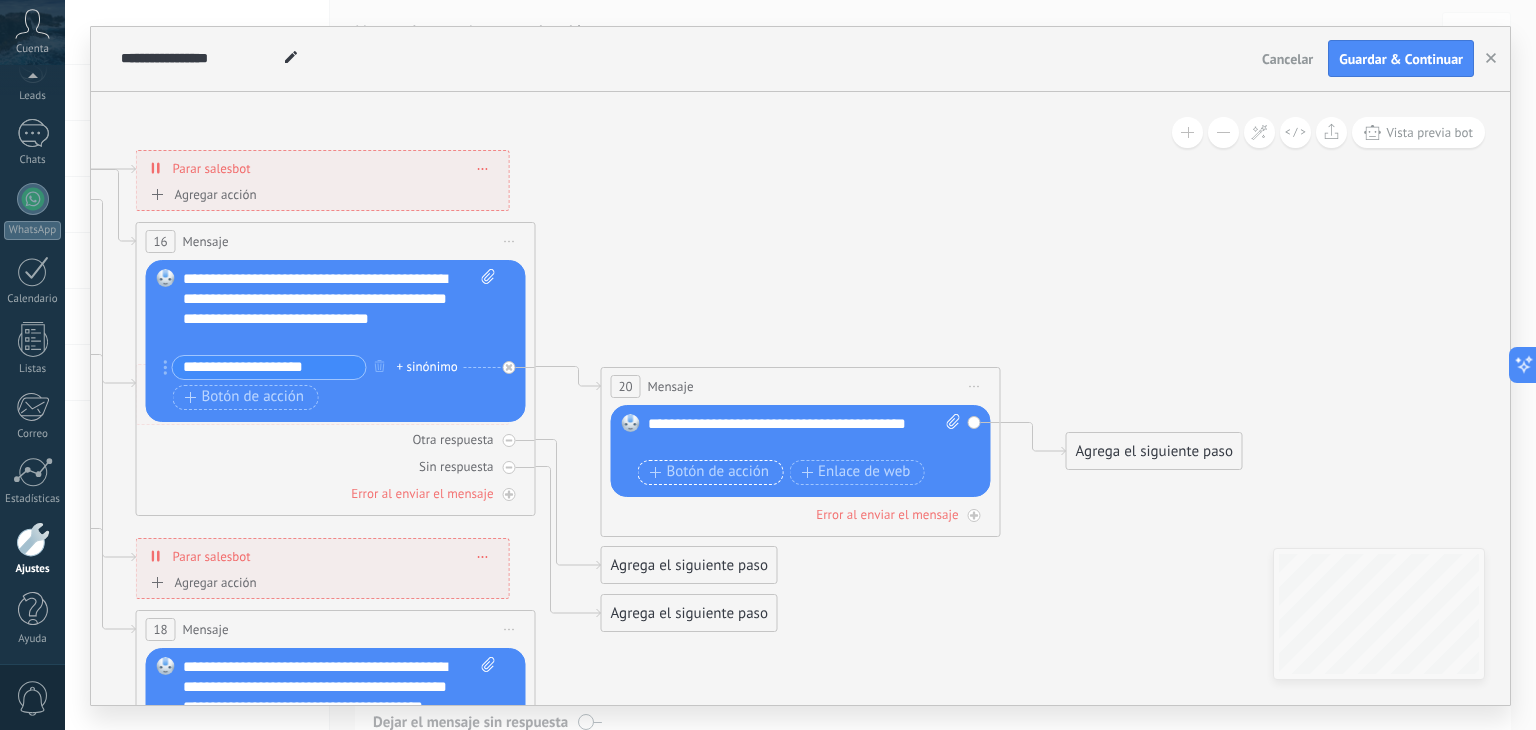 click on "Botón de acción" at bounding box center [710, 472] 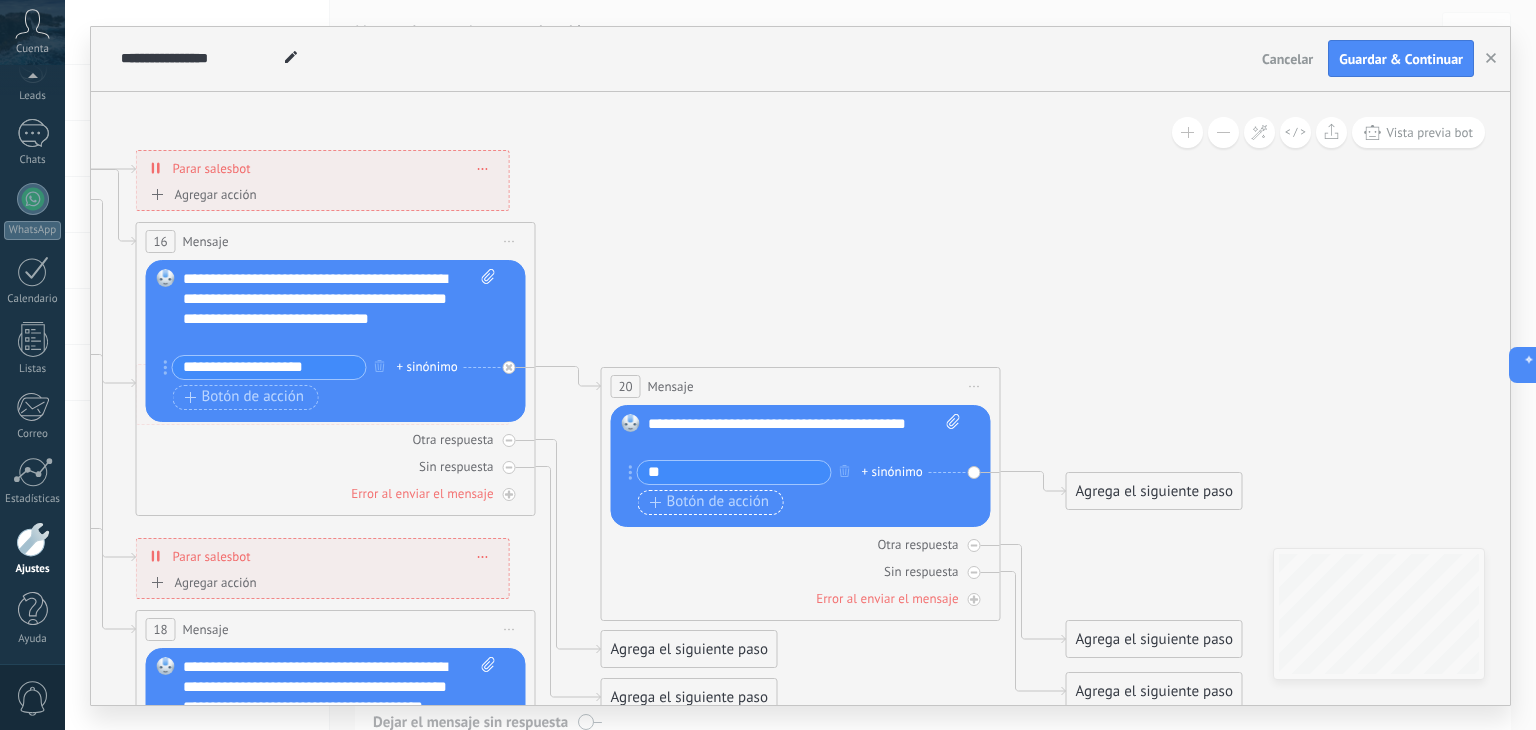 type on "**" 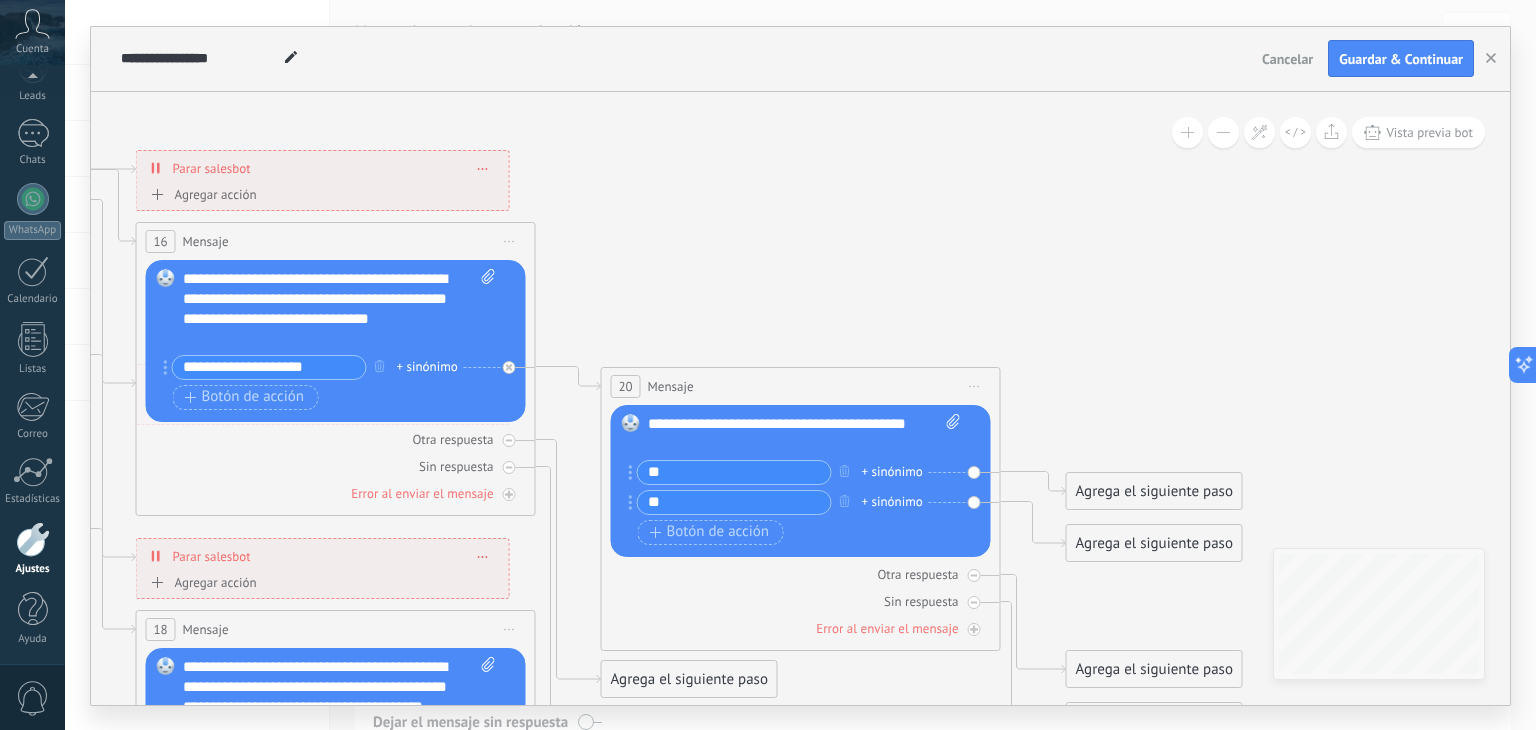 type on "**" 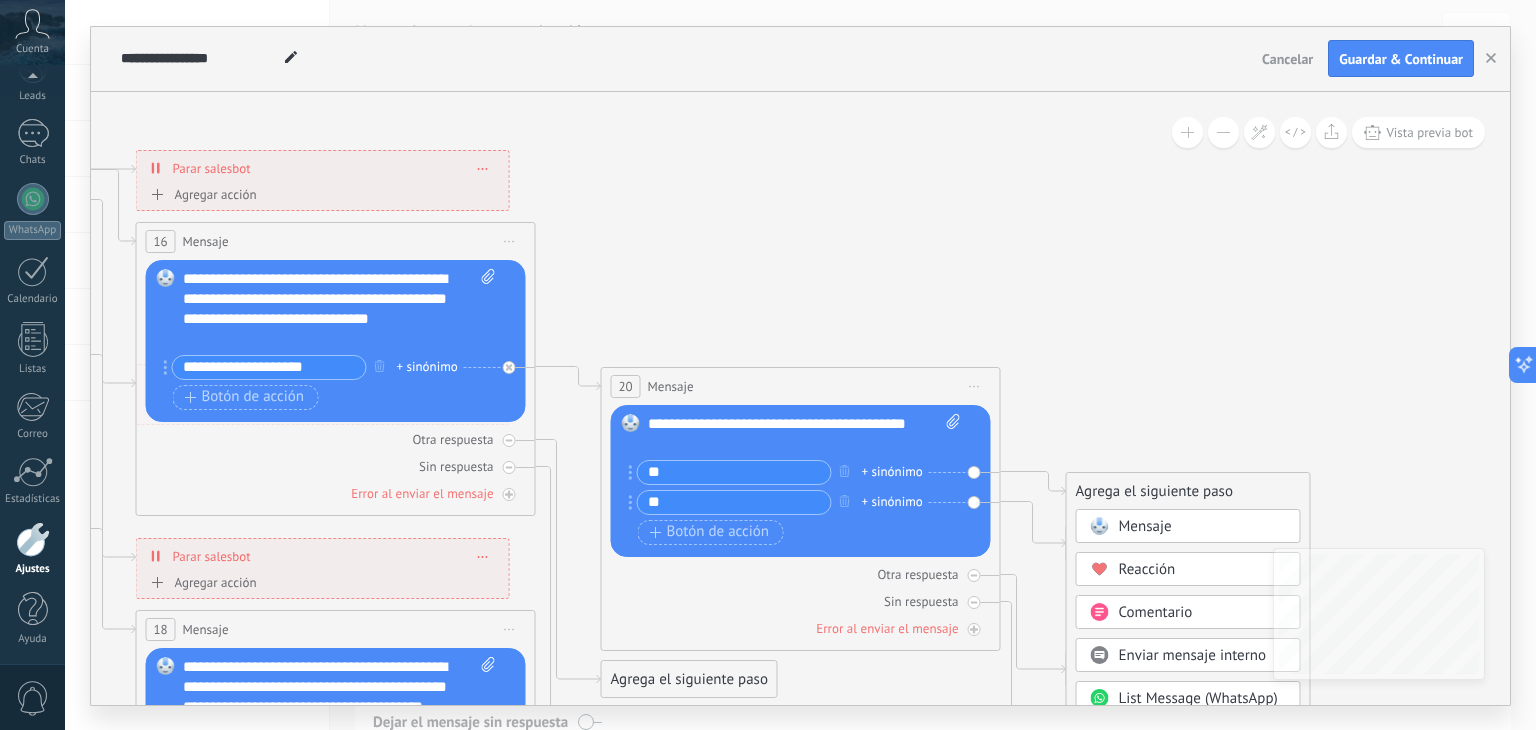 click on "Mensaje" at bounding box center [1145, 526] 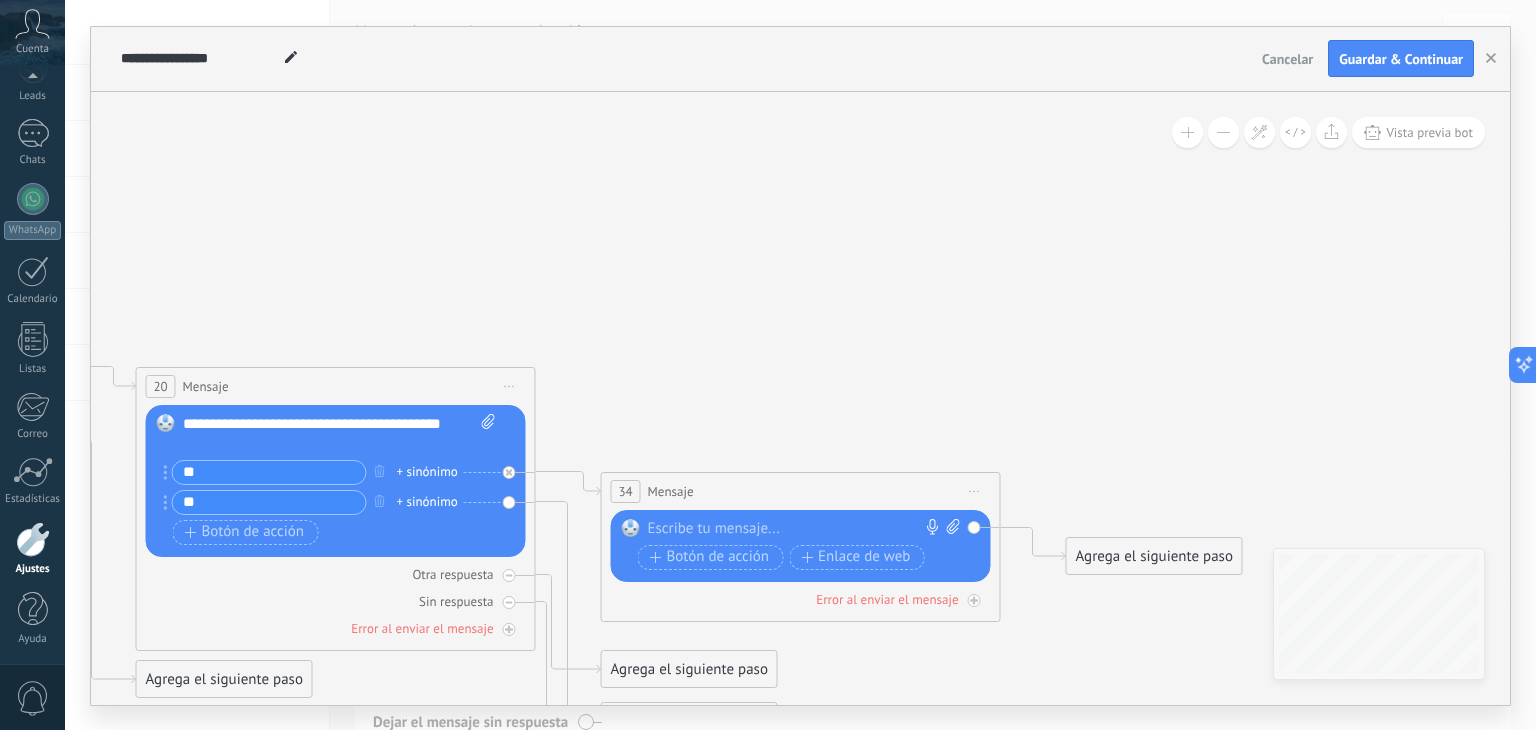 click at bounding box center (796, 529) 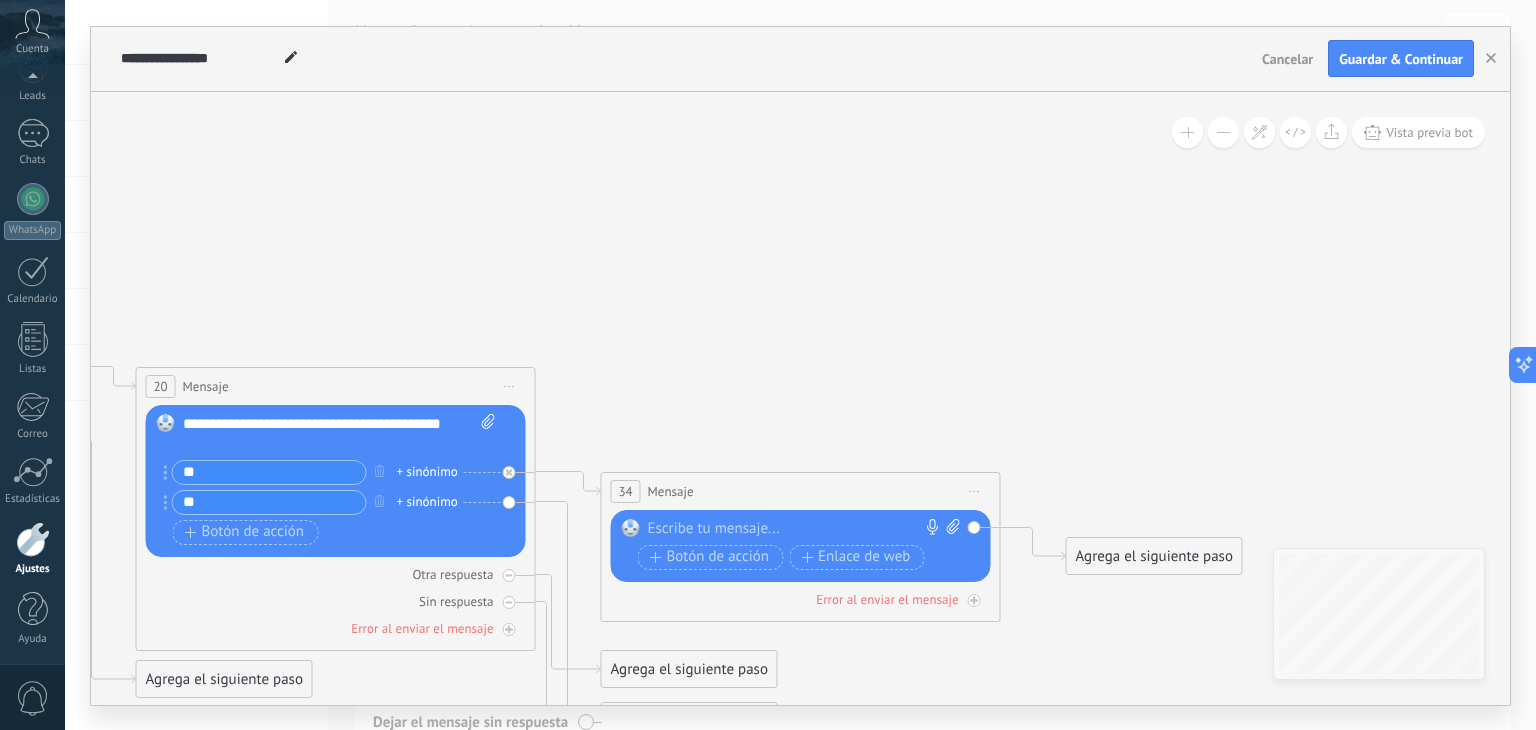 paste 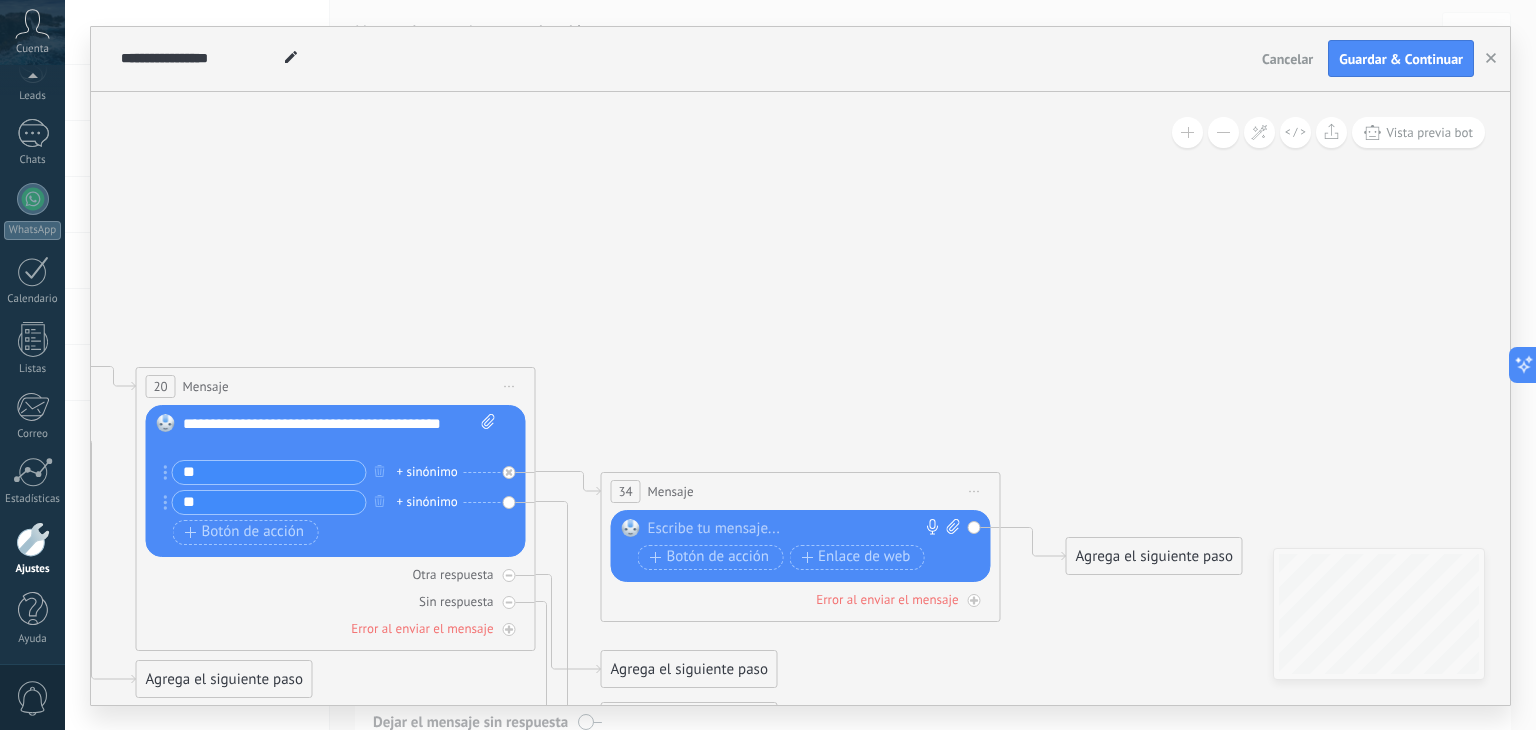 type 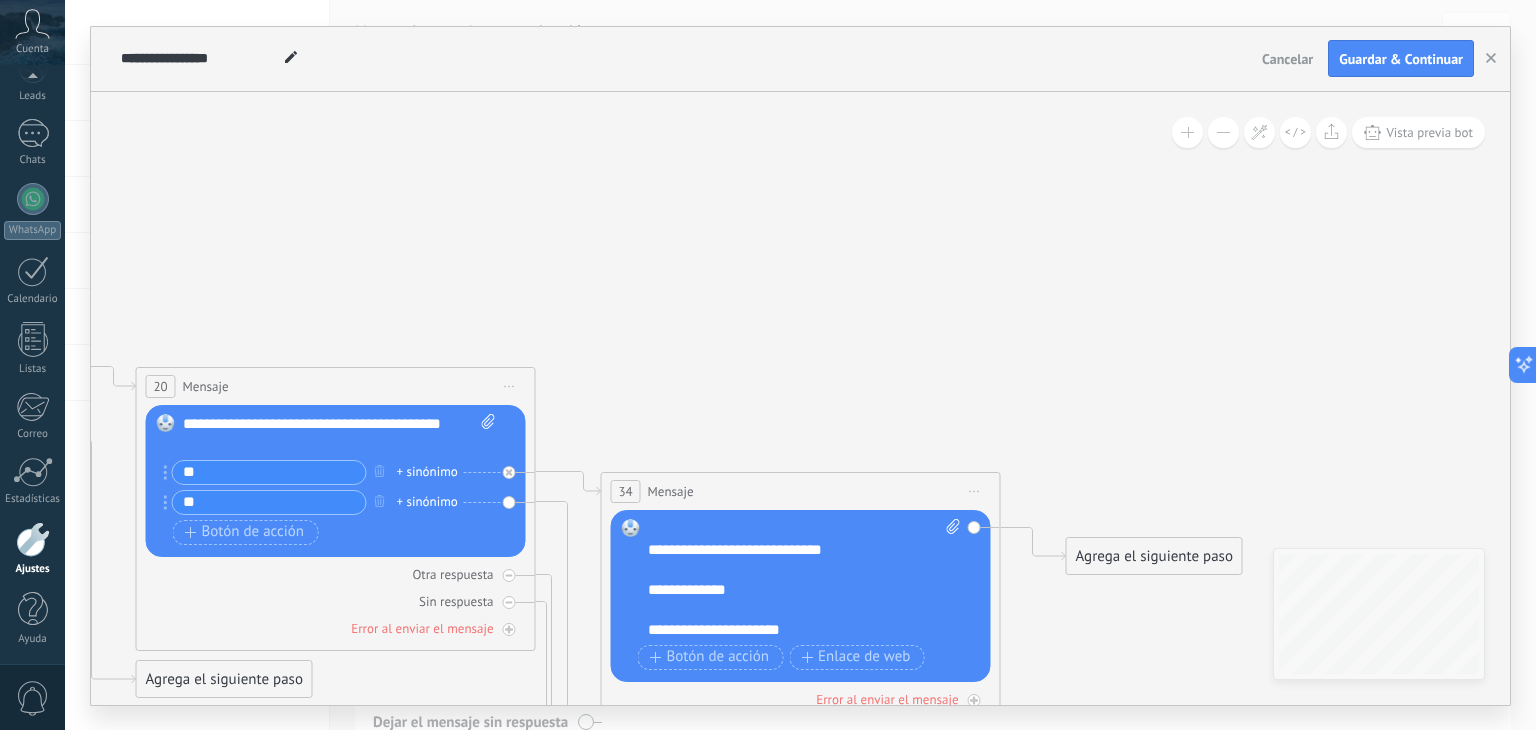 scroll, scrollTop: 0, scrollLeft: 0, axis: both 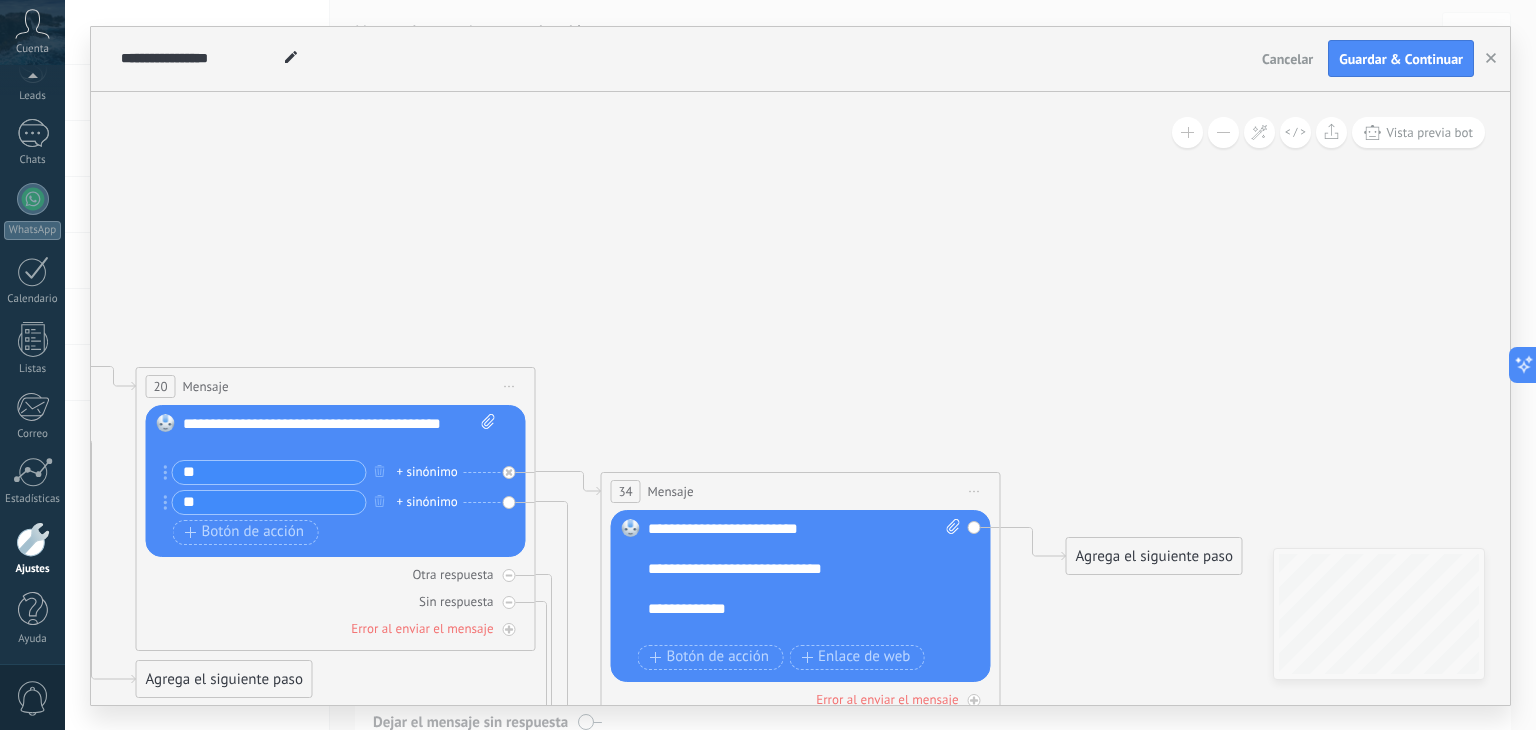click at bounding box center [795, 549] 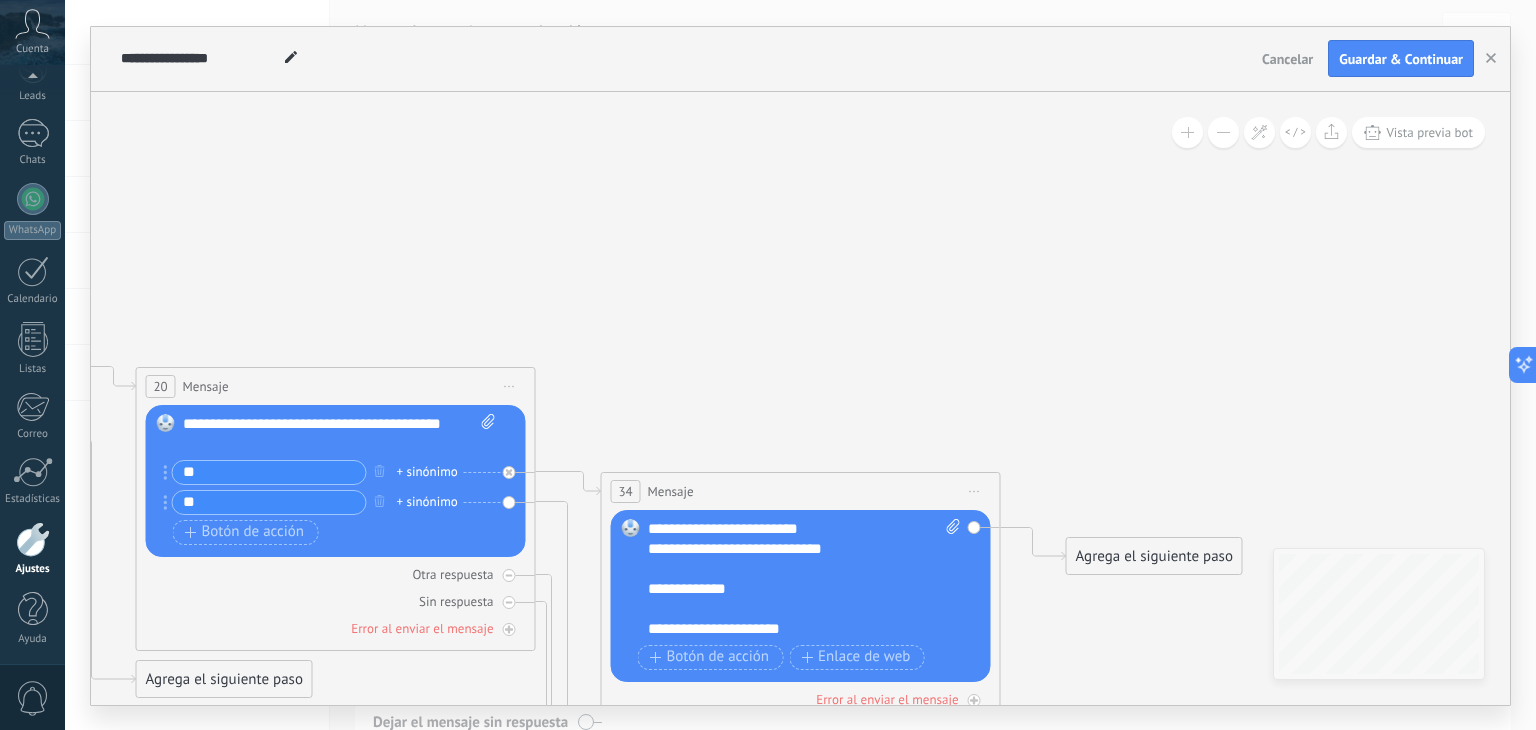 click on "**********" at bounding box center [786, 589] 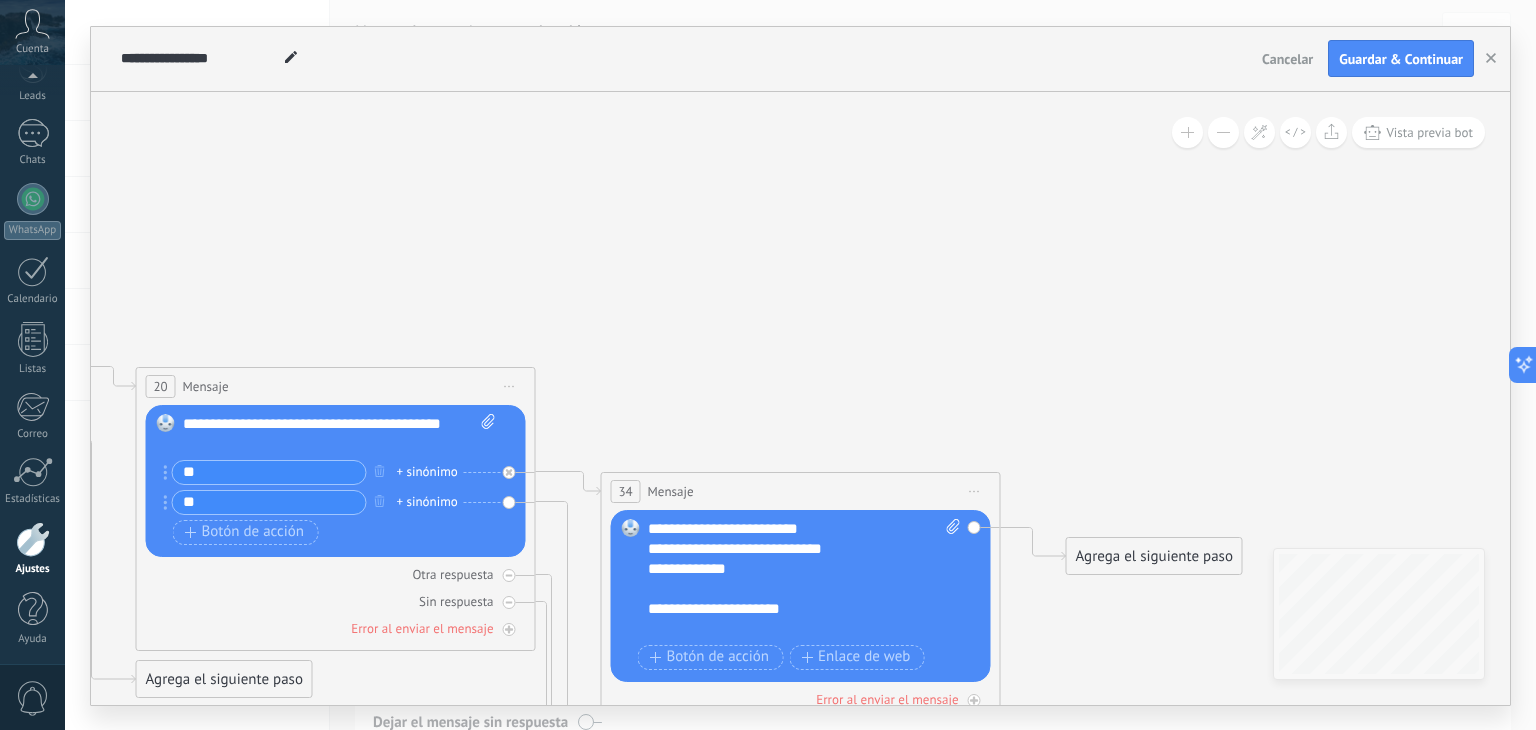 click at bounding box center (795, 589) 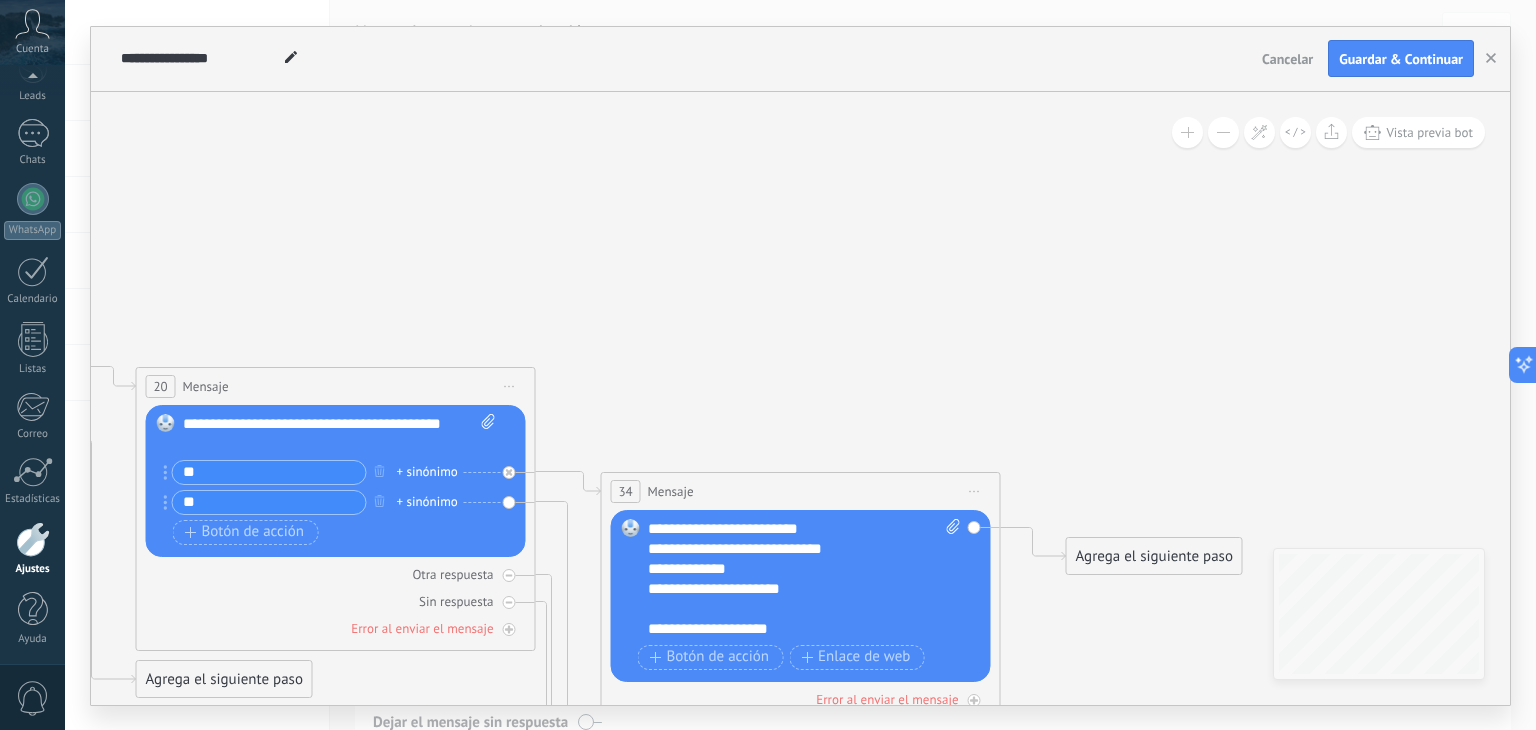 click at bounding box center (795, 609) 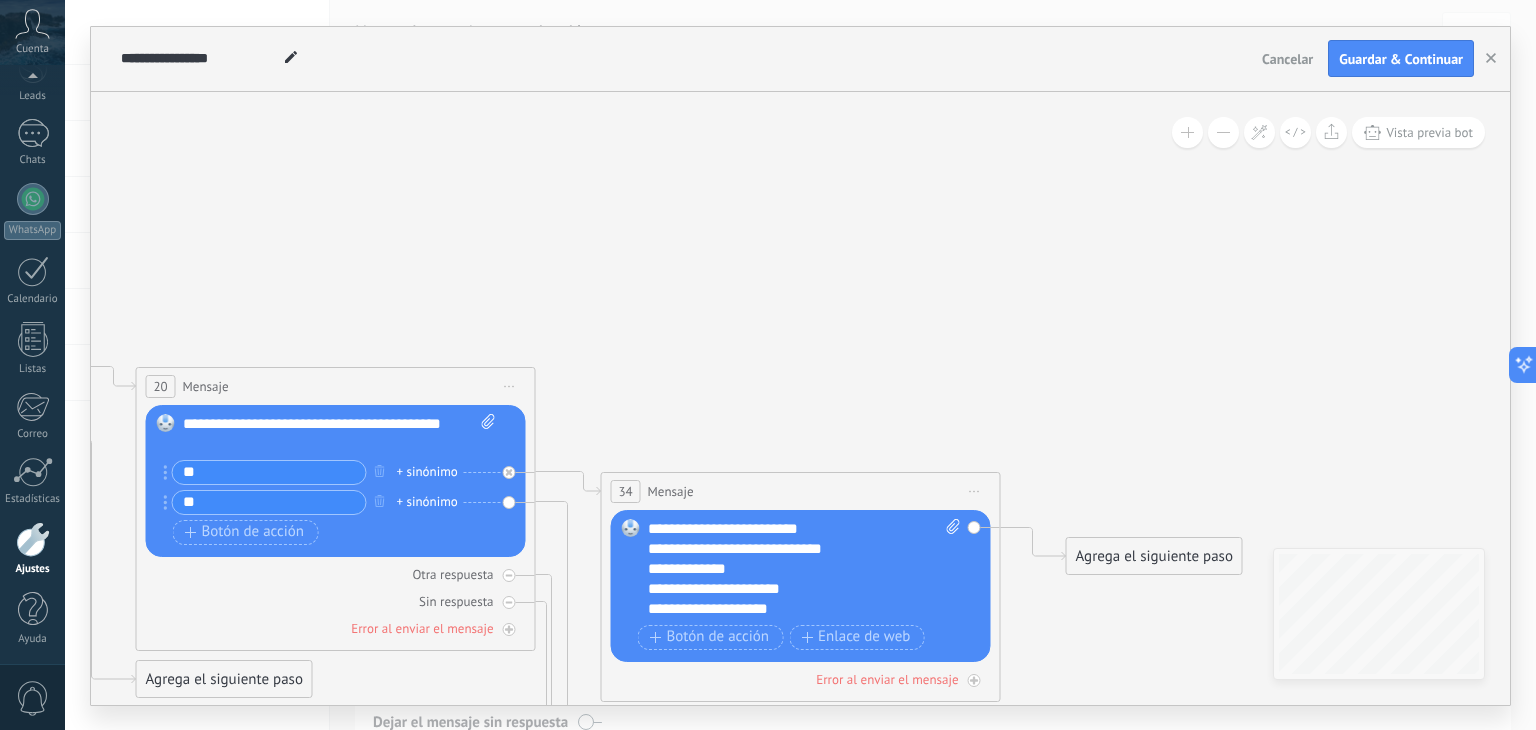 click on "**********" at bounding box center [786, 609] 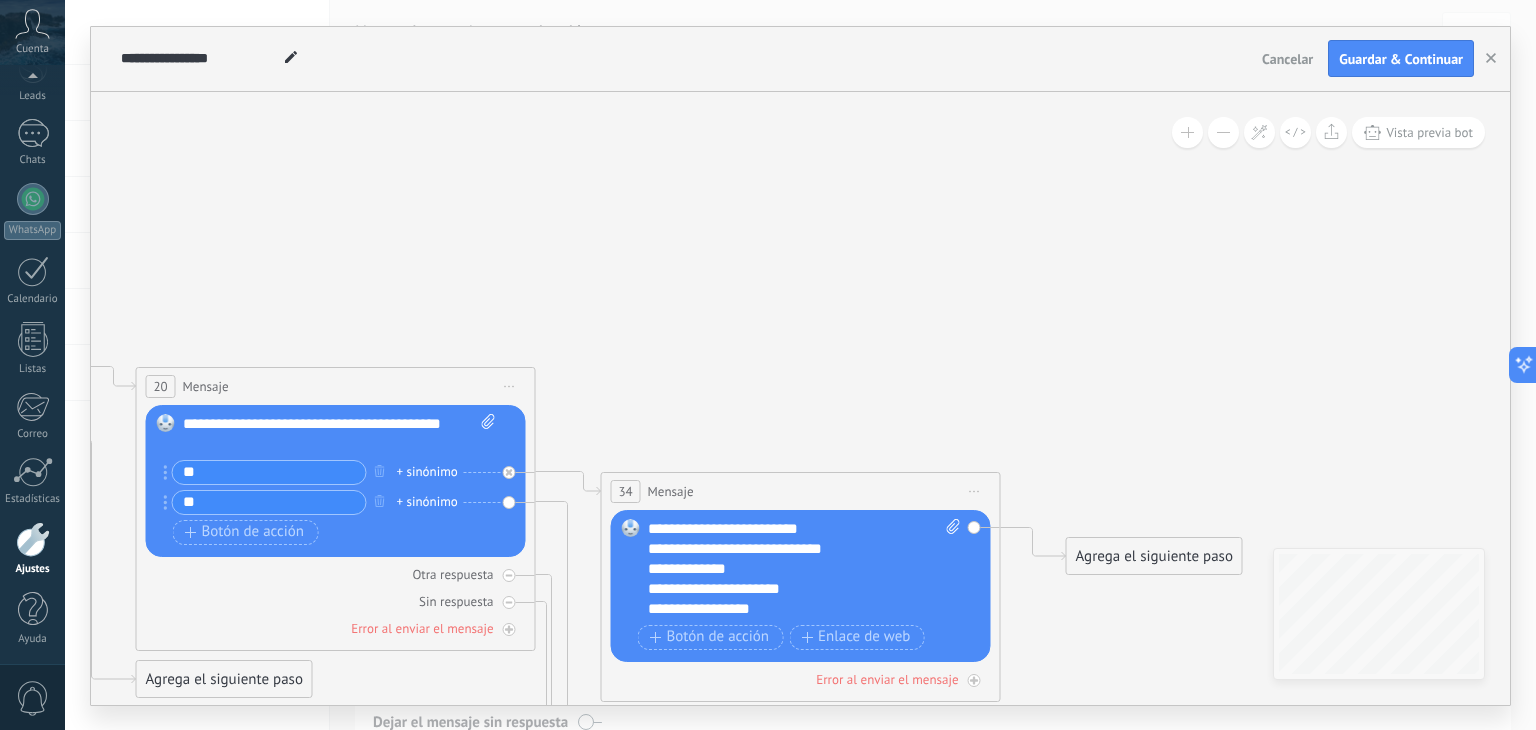 click on "**********" at bounding box center [786, 589] 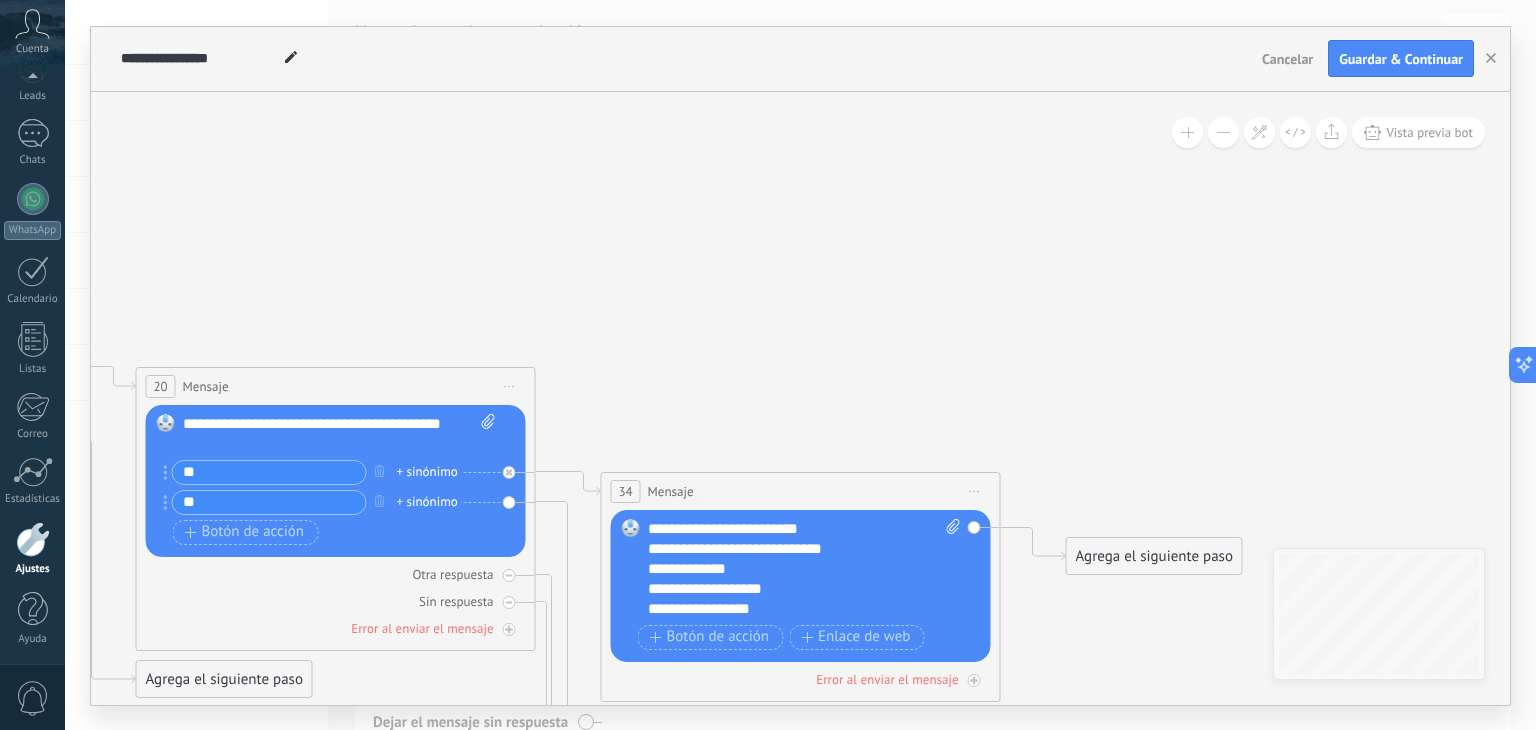 click on "**********" at bounding box center (786, 569) 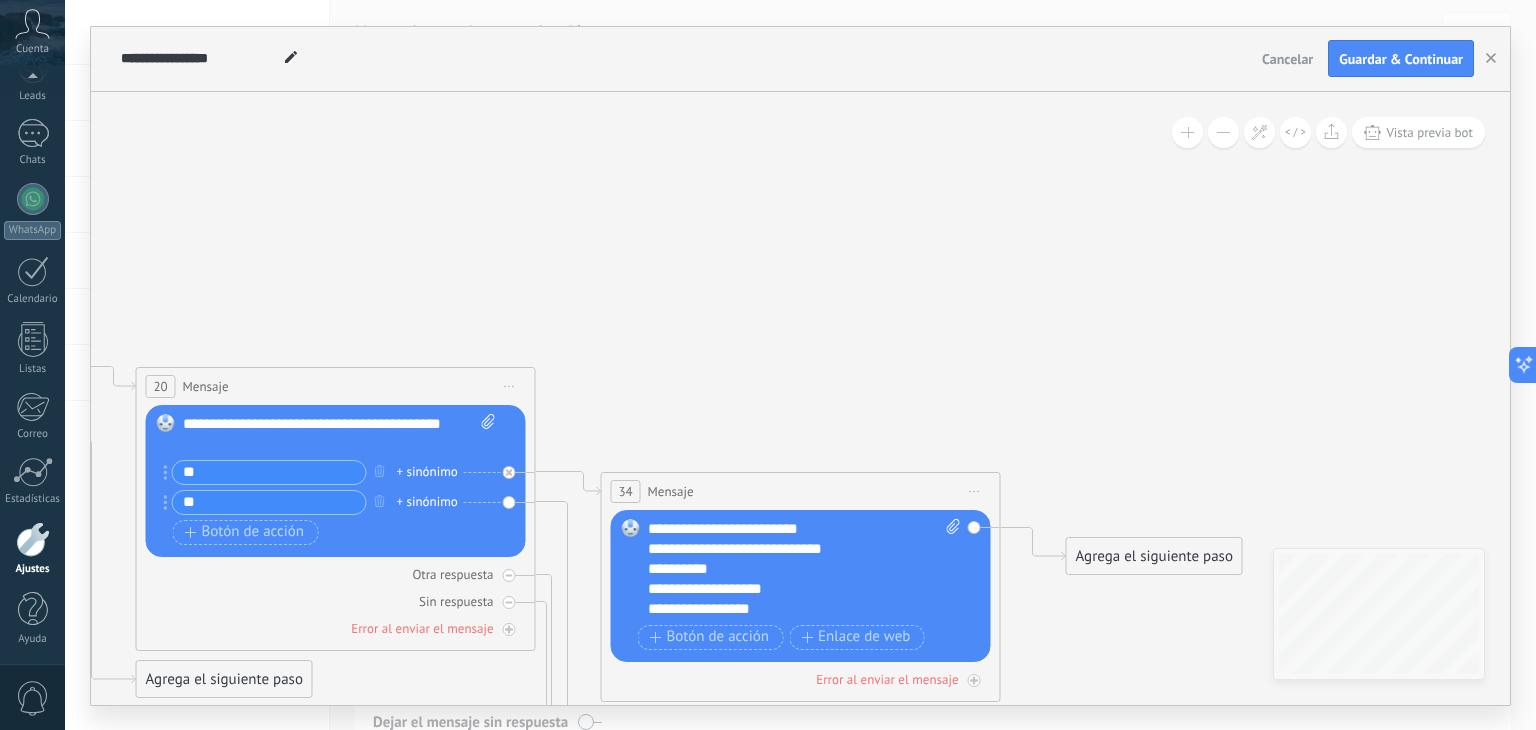 click on "**********" at bounding box center [786, 549] 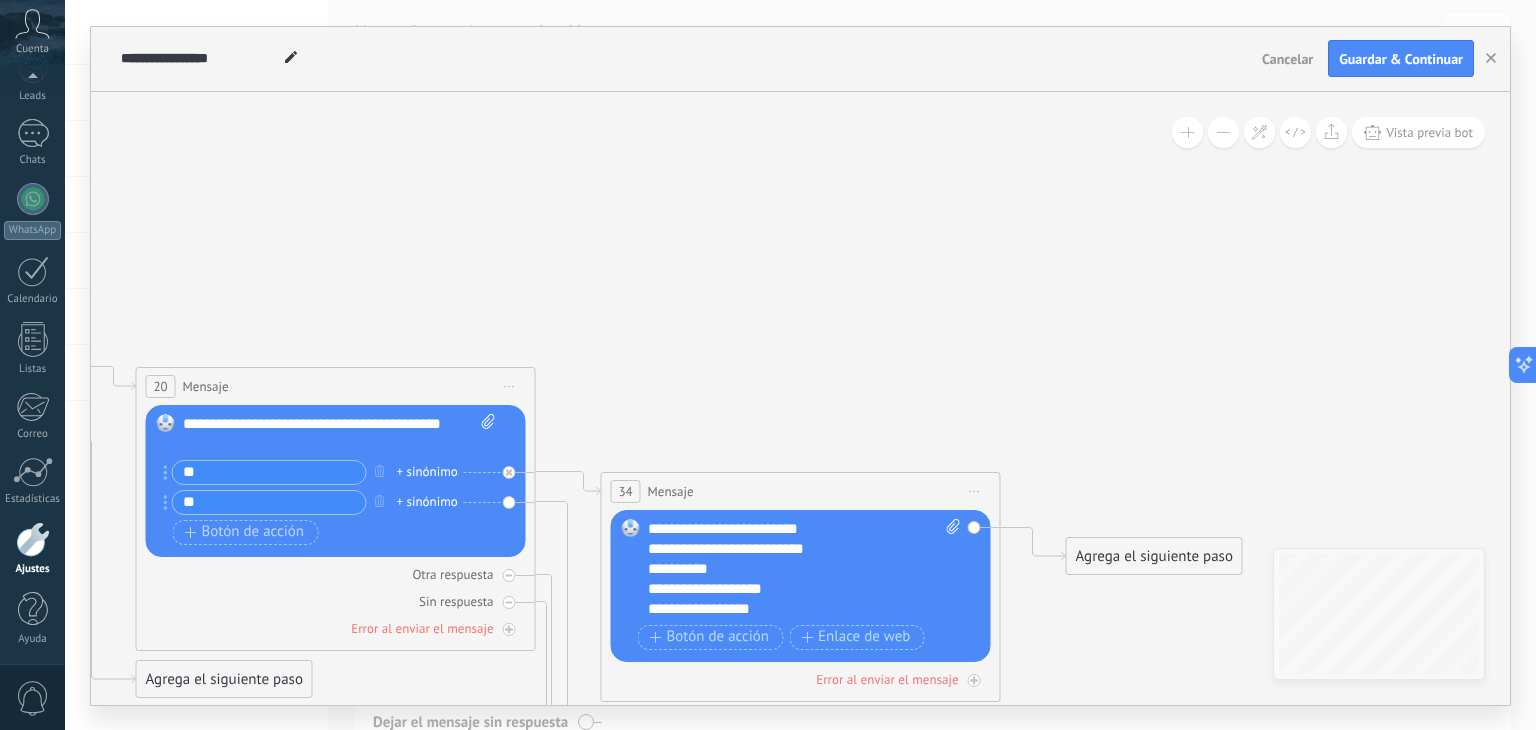 click on "Reemplazar
Quitar
Convertir a mensaje de voz
Arrastre la imagen aquí para adjuntarla.
Añadir imagen
Subir
Arrastrar y soltar
Archivo no encontrado
Escribe tu mensaje..." at bounding box center [801, 586] 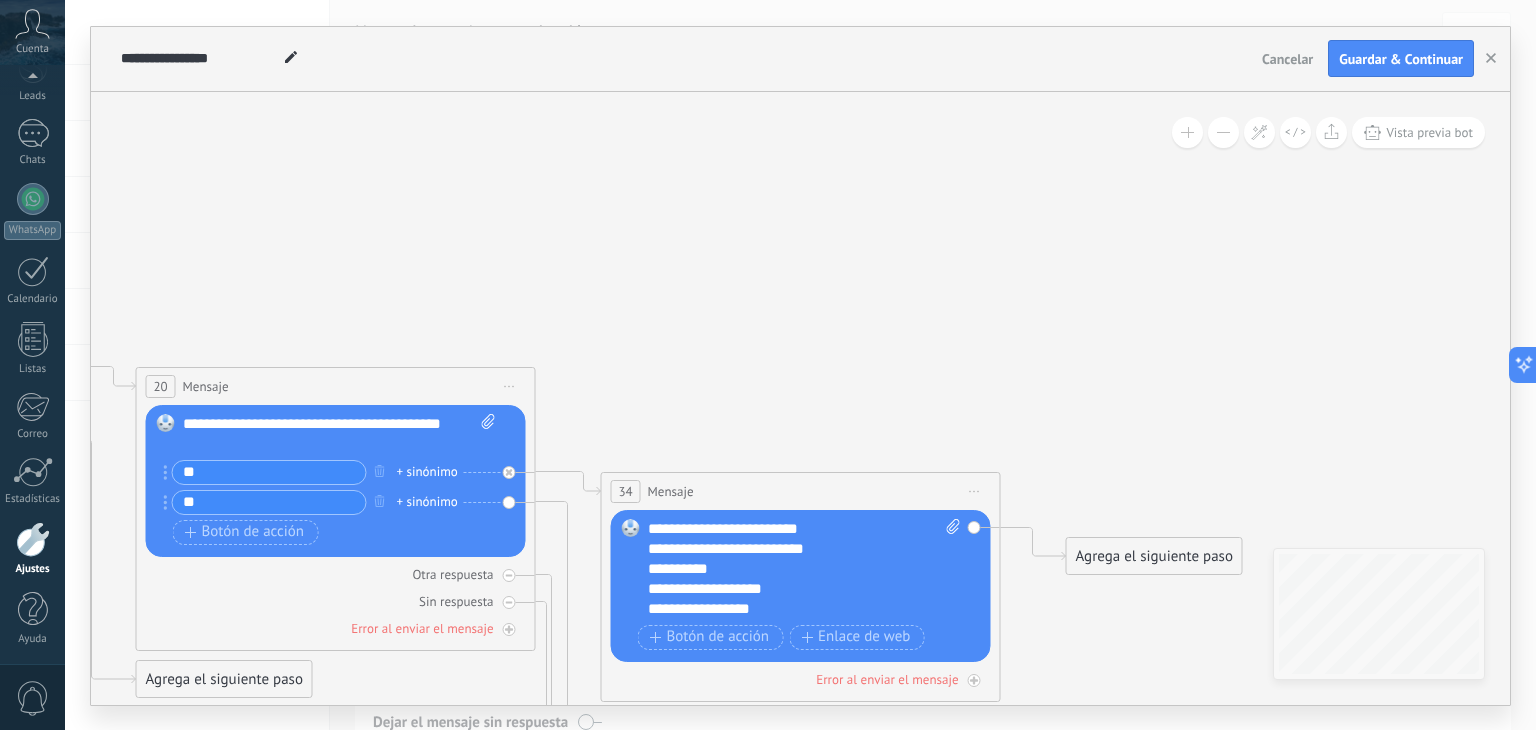 click on "Reemplazar
Quitar
Convertir a mensaje de voz
Arrastre la imagen aquí para adjuntarla.
Añadir imagen
Subir
Arrastrar y soltar
Archivo no encontrado
Escribe tu mensaje..." at bounding box center [801, 586] 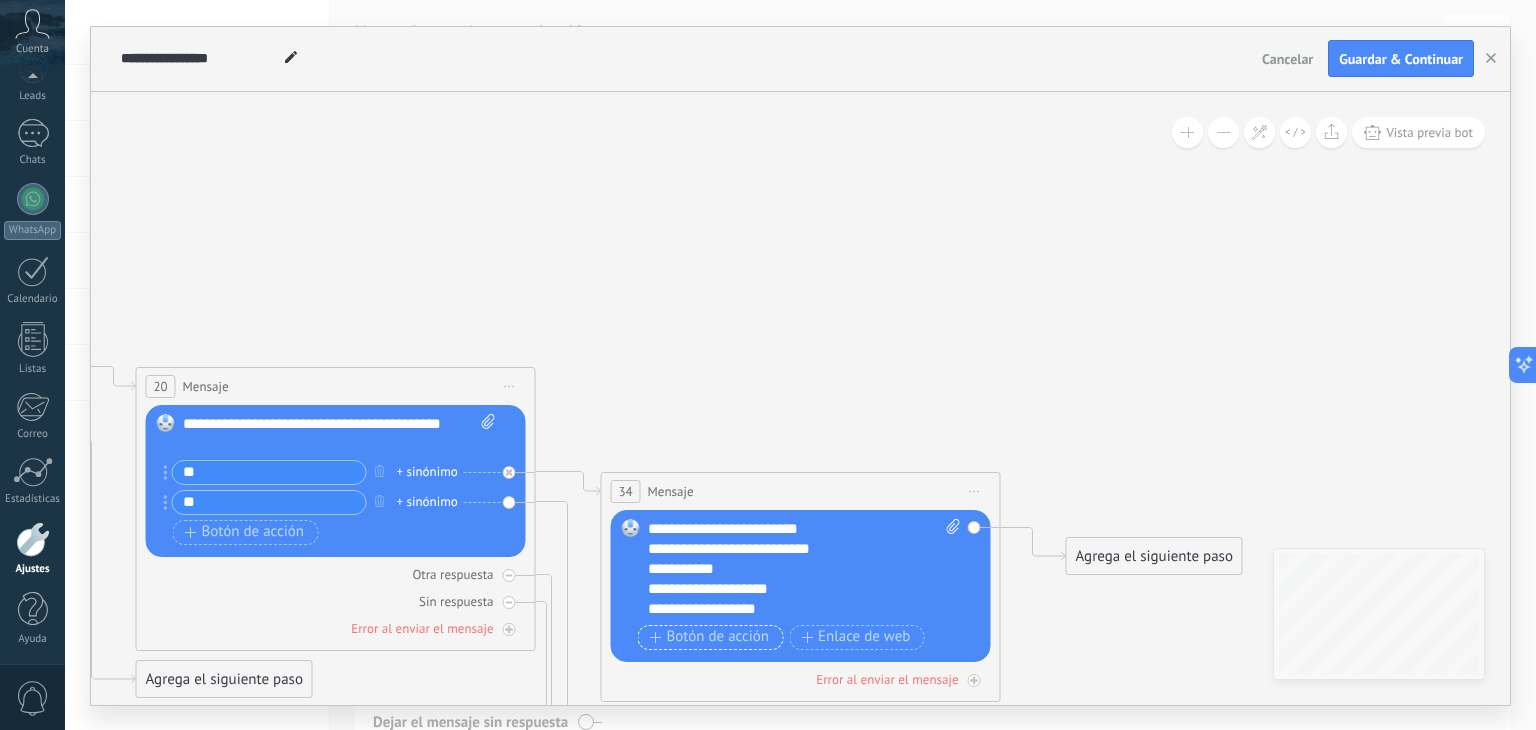 click on "Botón de acción" at bounding box center [710, 637] 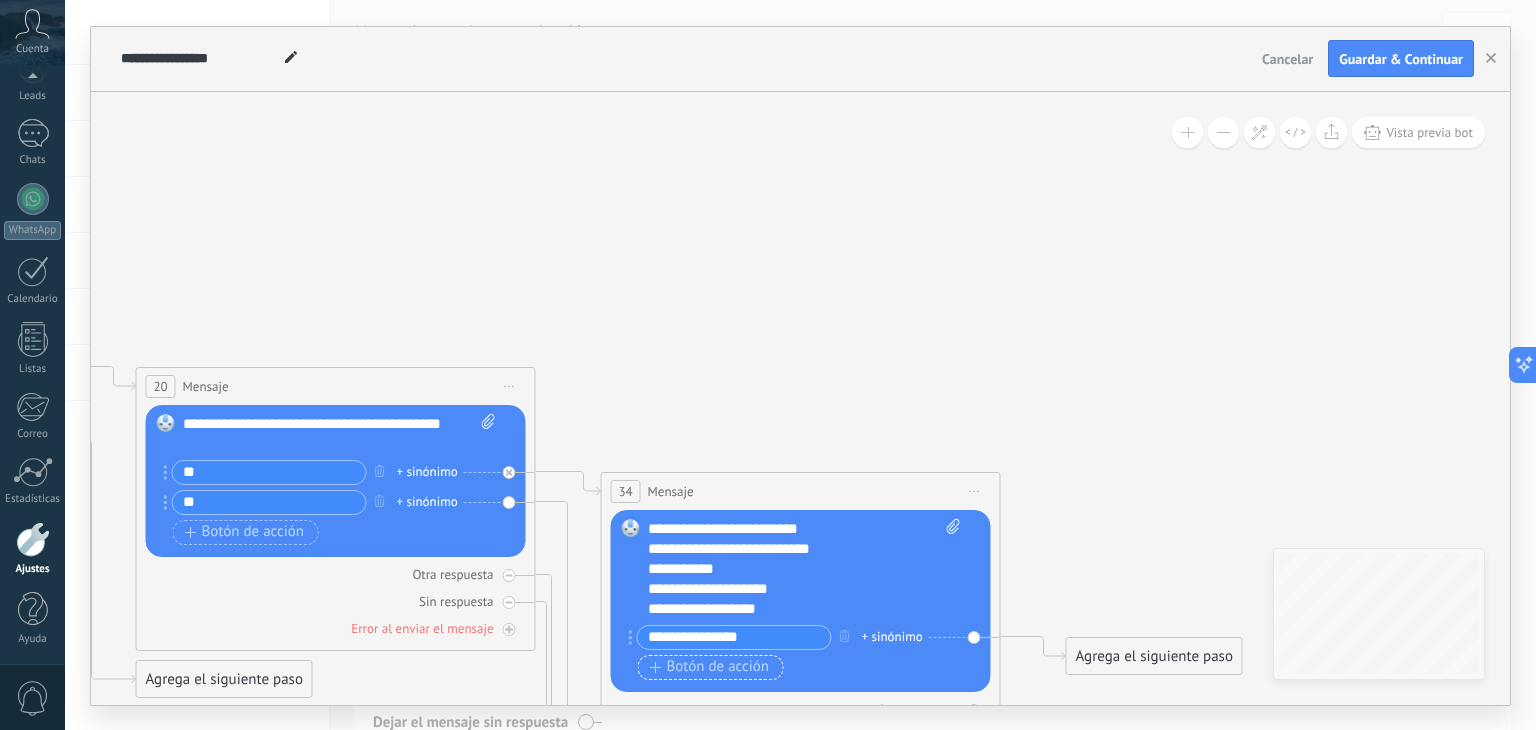 type on "**********" 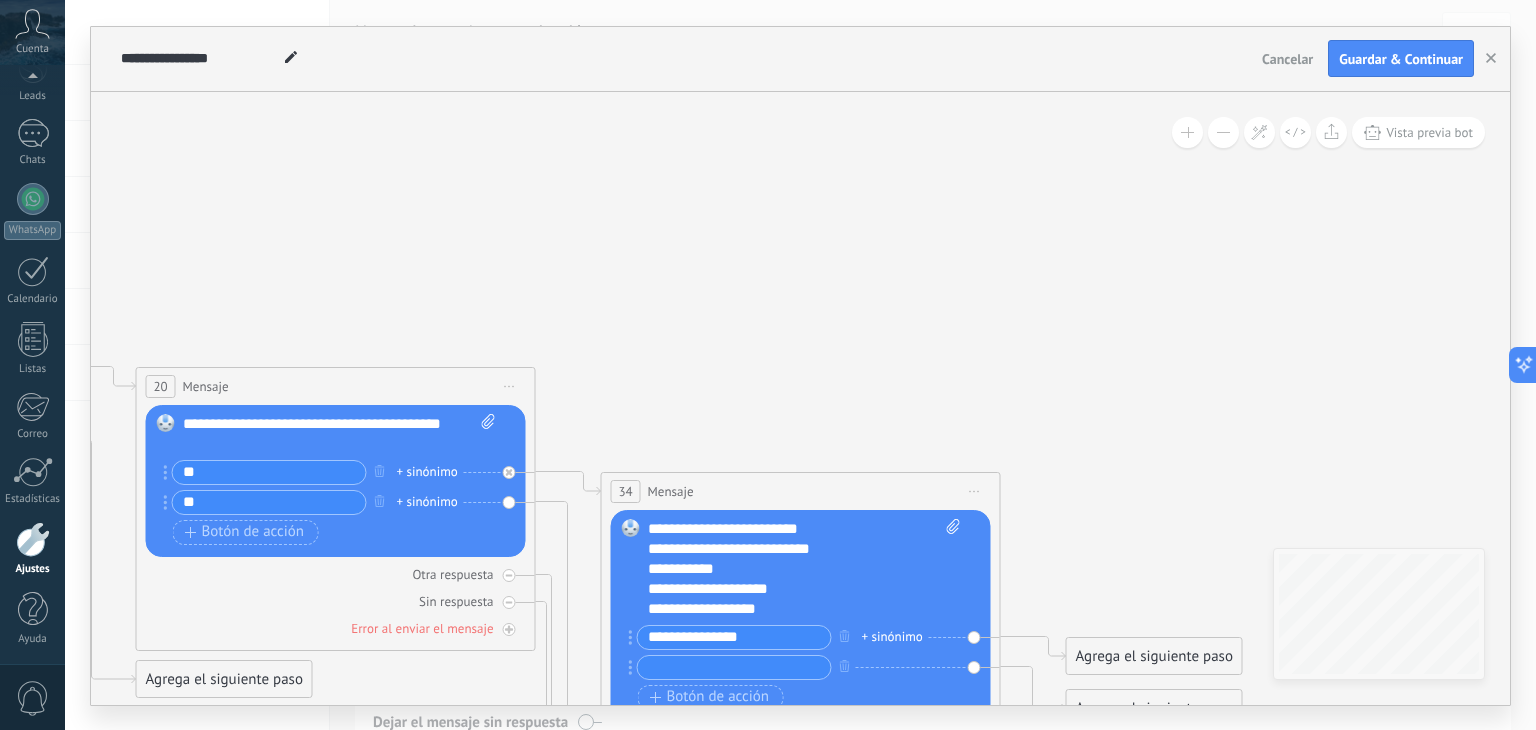 click on "**********" at bounding box center [734, 637] 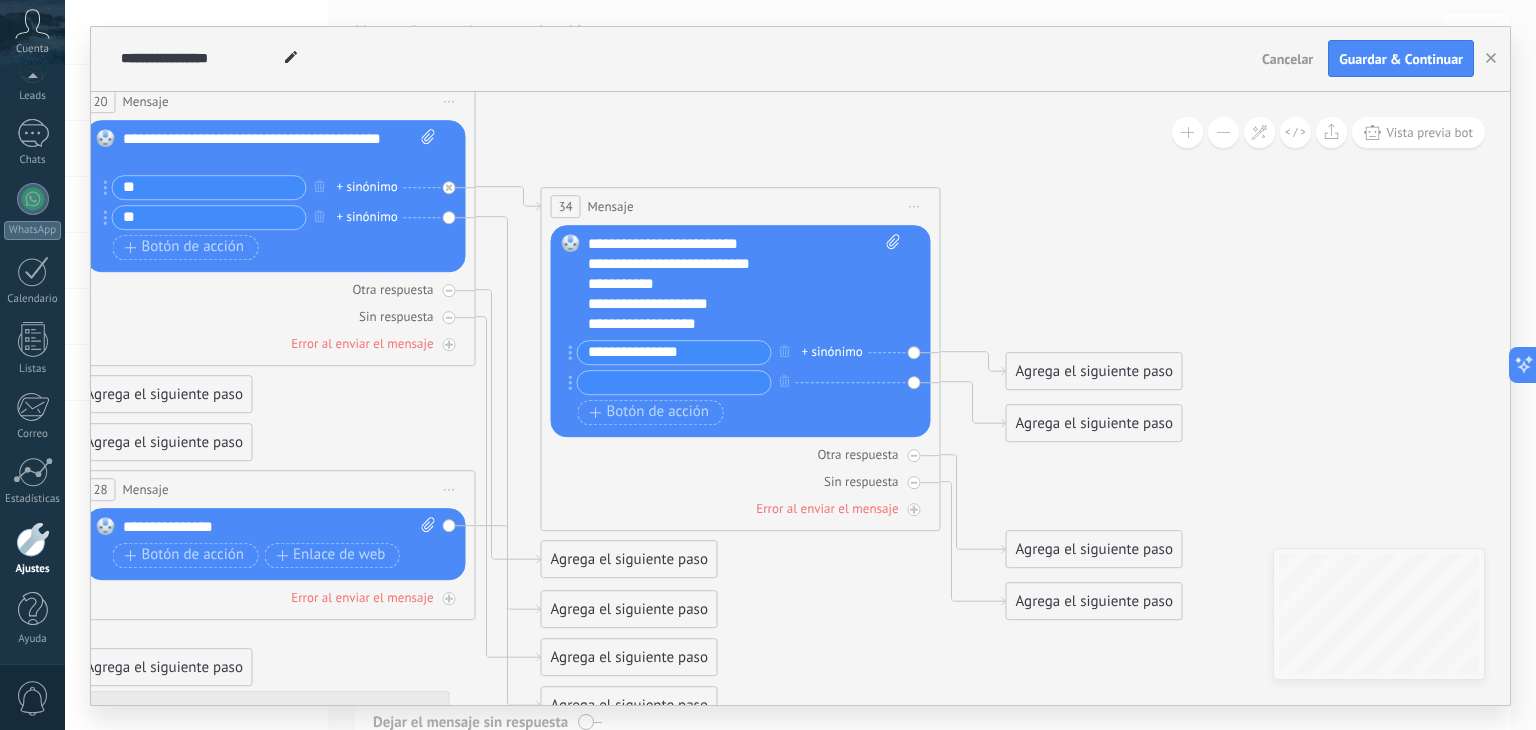 drag, startPoint x: 1139, startPoint y: 495, endPoint x: 1079, endPoint y: 210, distance: 291.2473 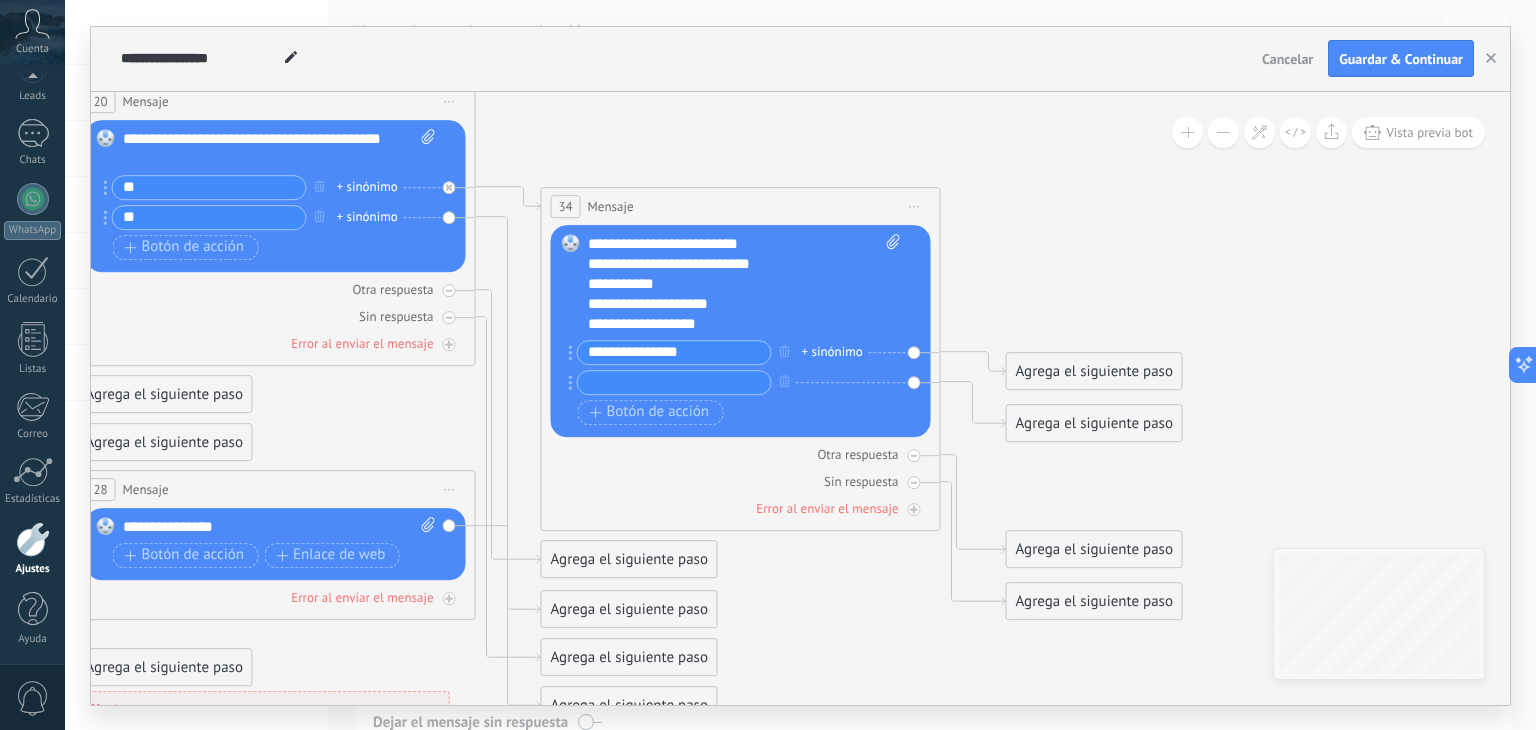 click on "Agrega el siguiente paso" at bounding box center (1094, 371) 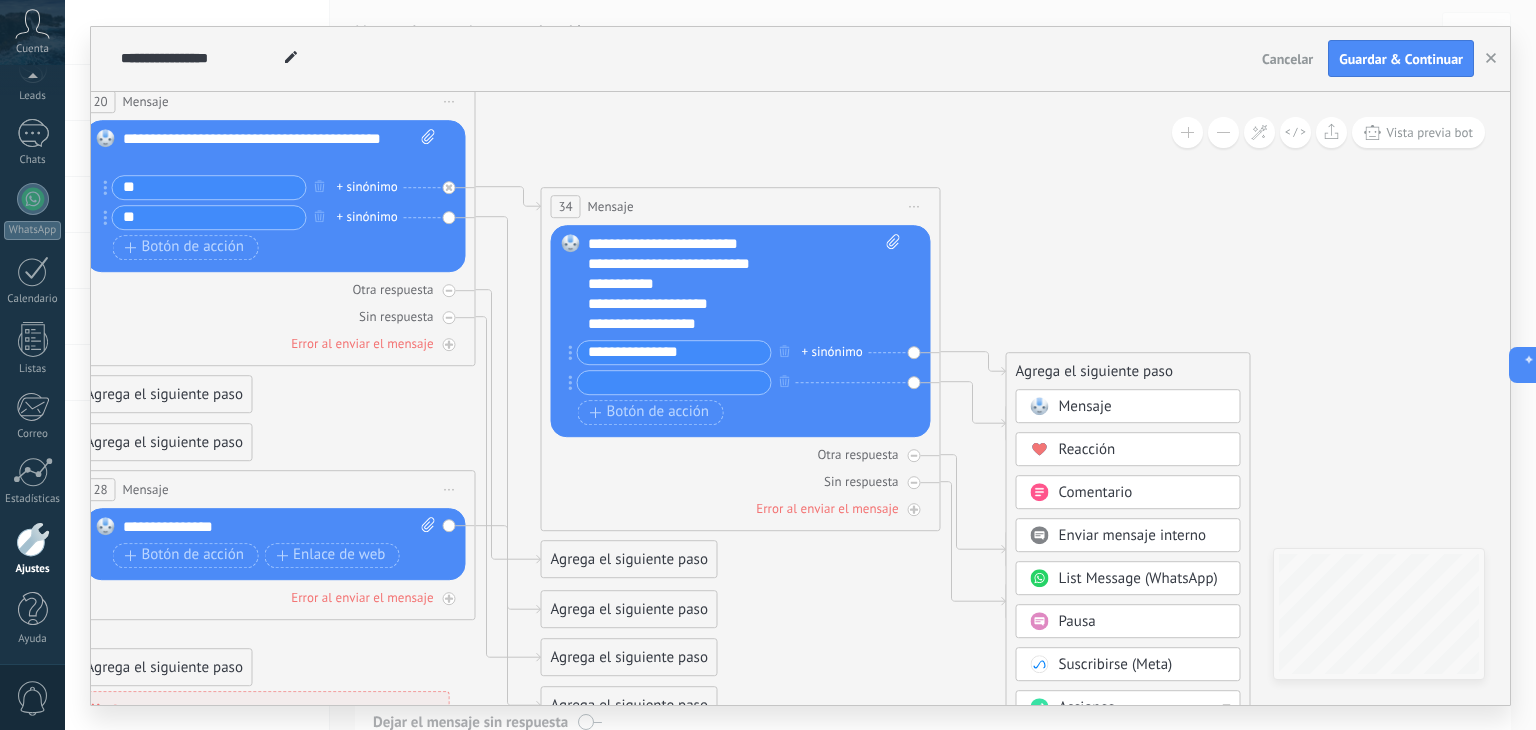 click on "Mensaje" at bounding box center (1085, 406) 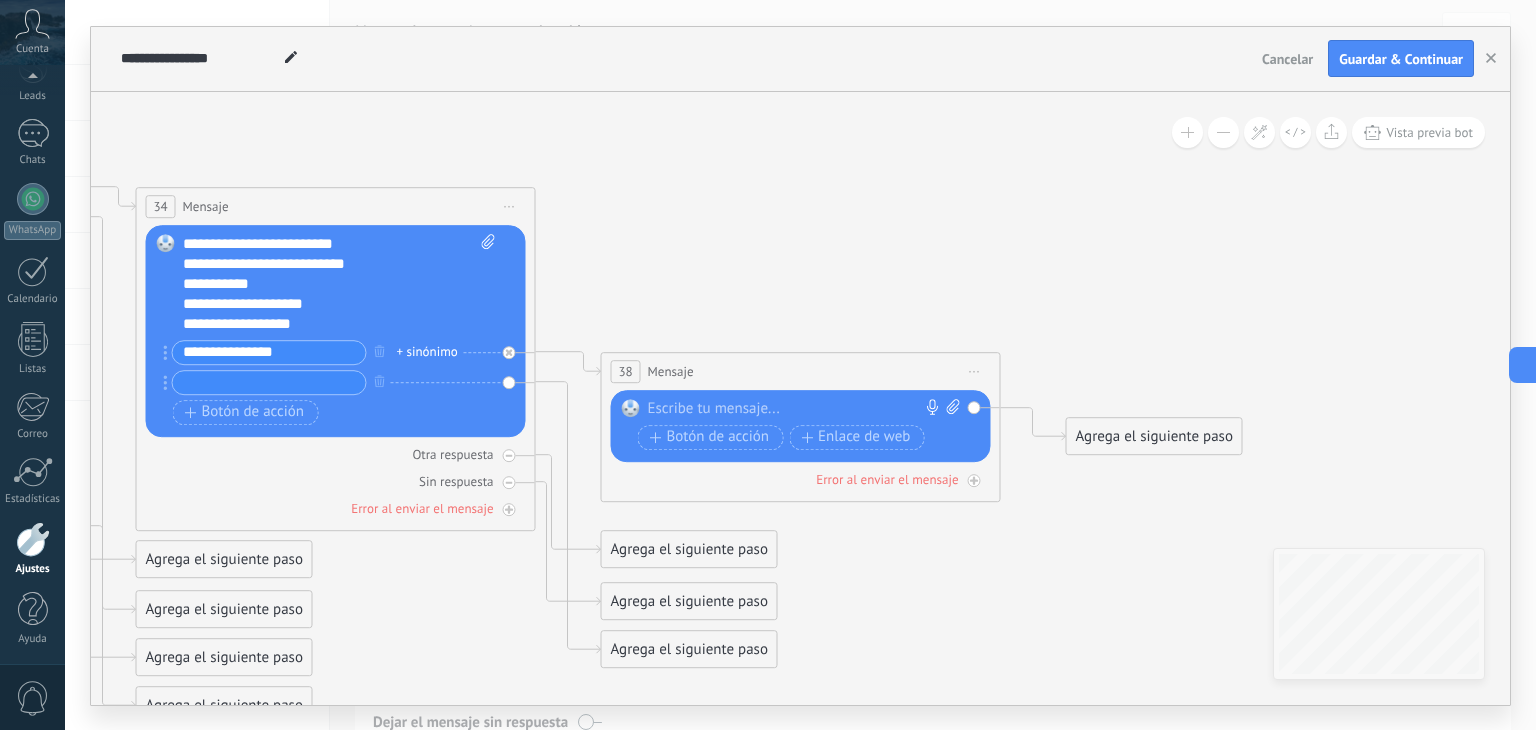 click at bounding box center (796, 409) 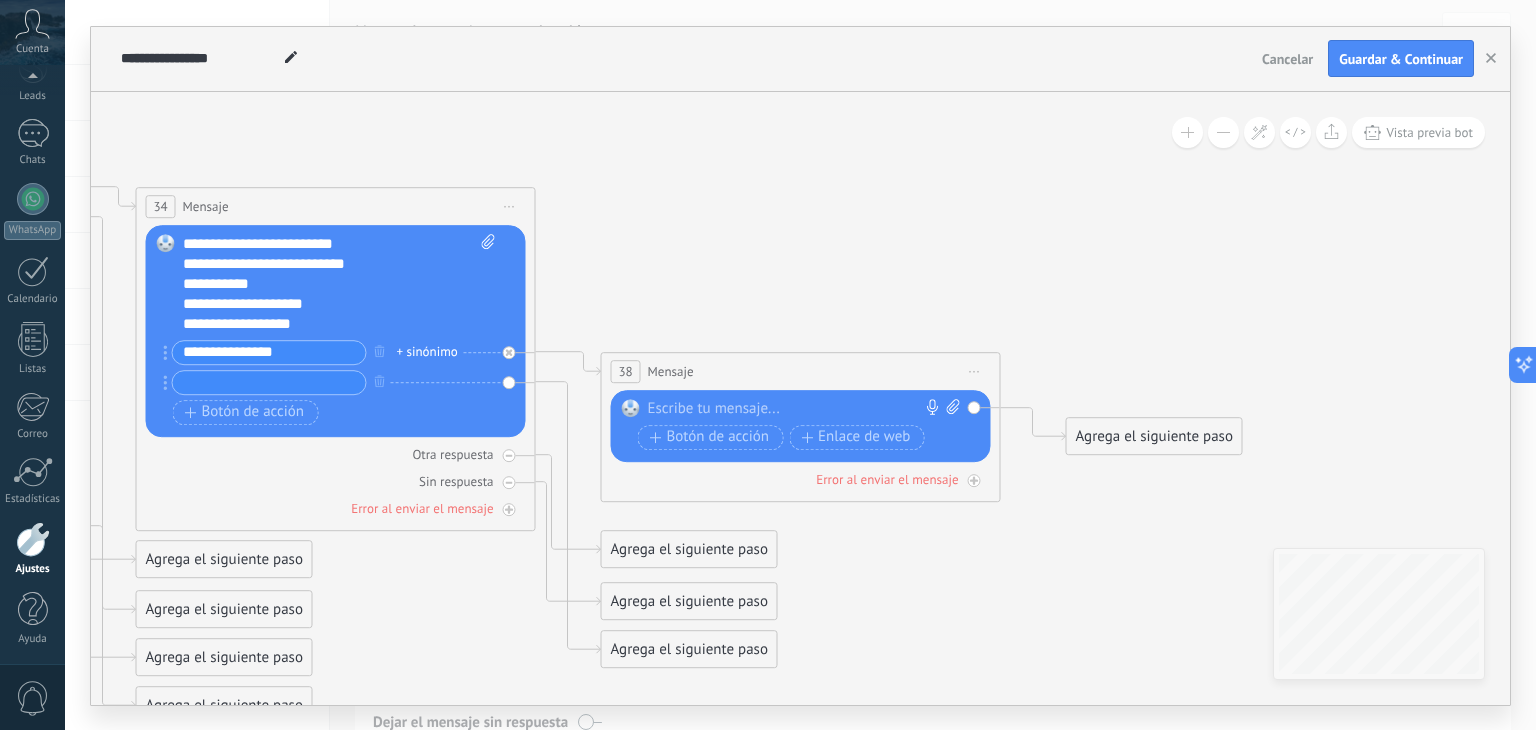 paste 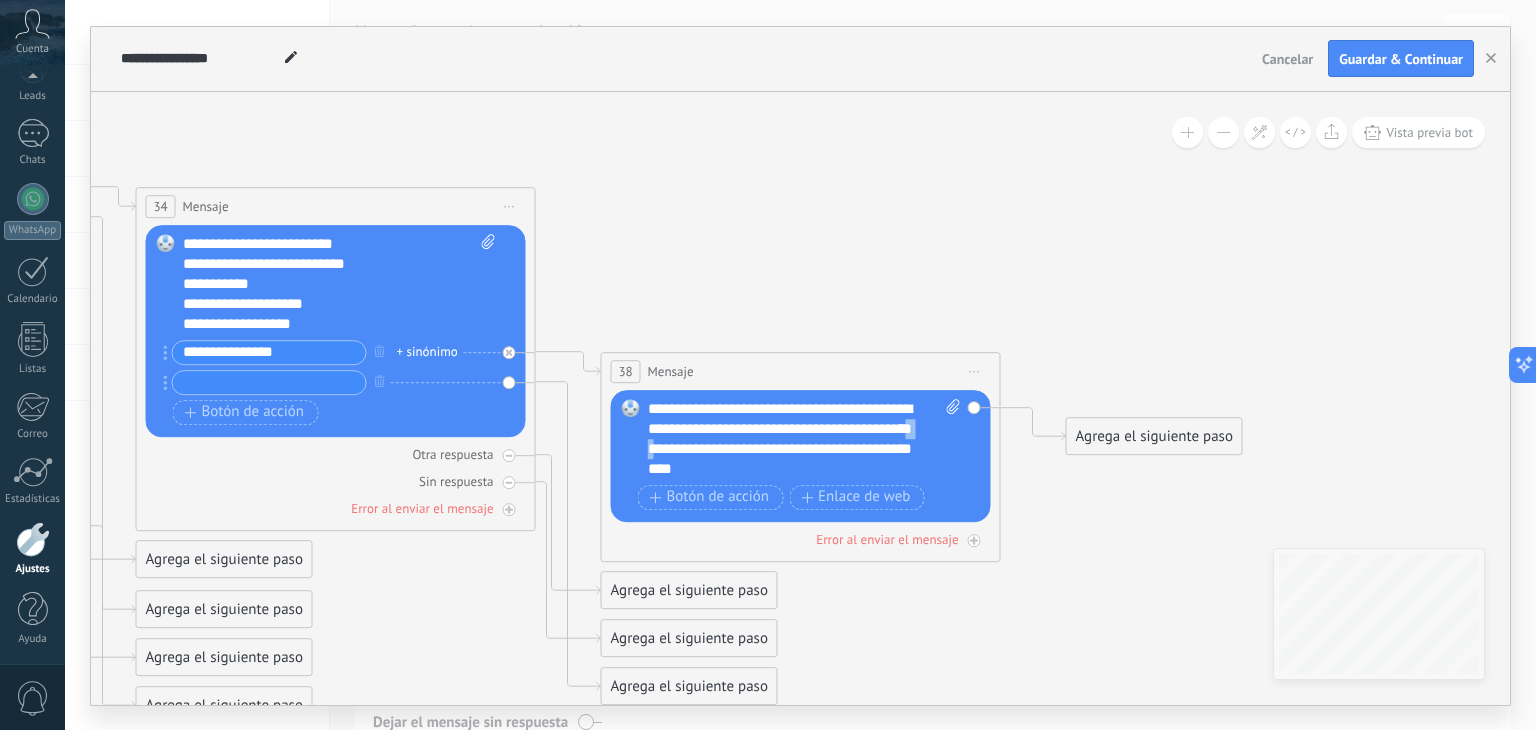 drag, startPoint x: 670, startPoint y: 445, endPoint x: 685, endPoint y: 450, distance: 15.811388 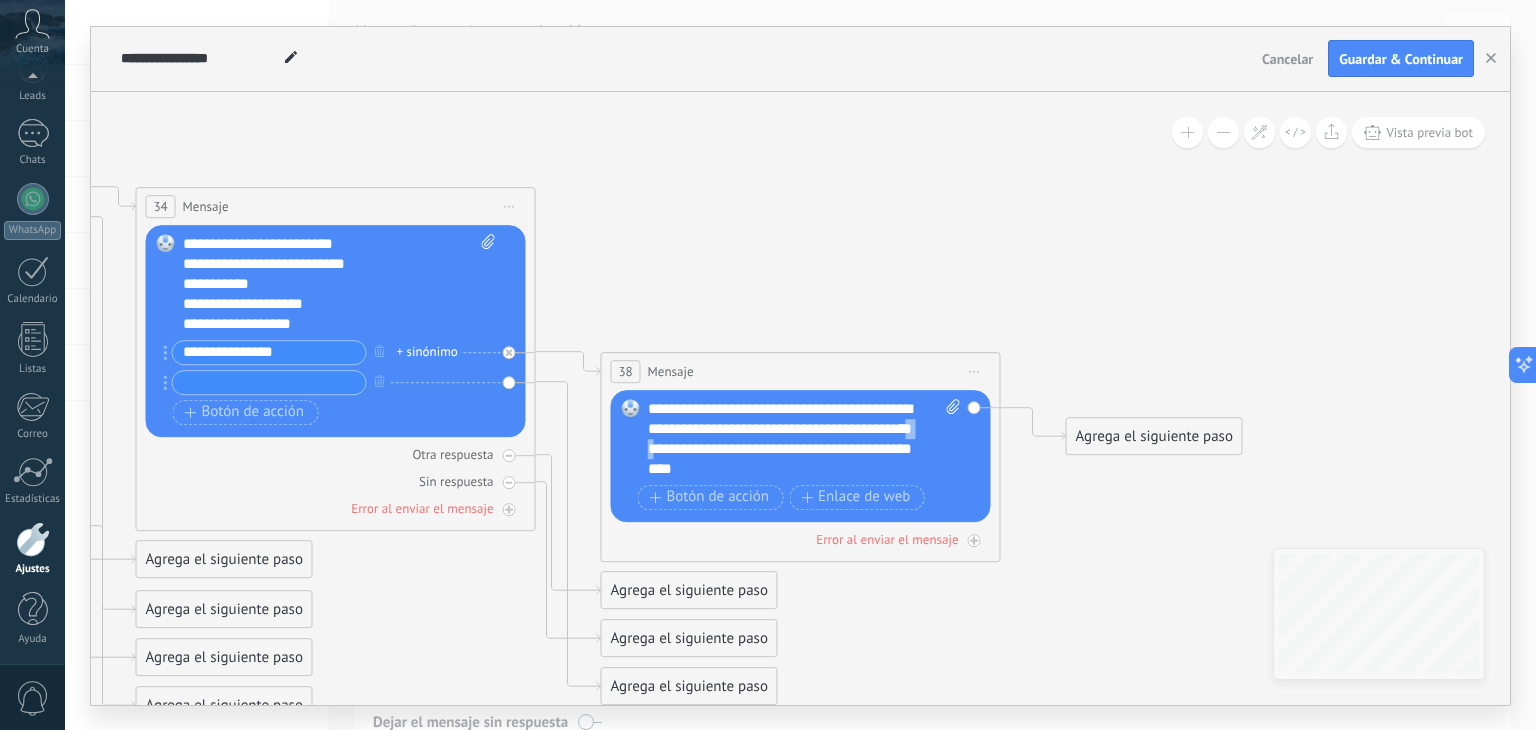 click on "**********" at bounding box center [805, 439] 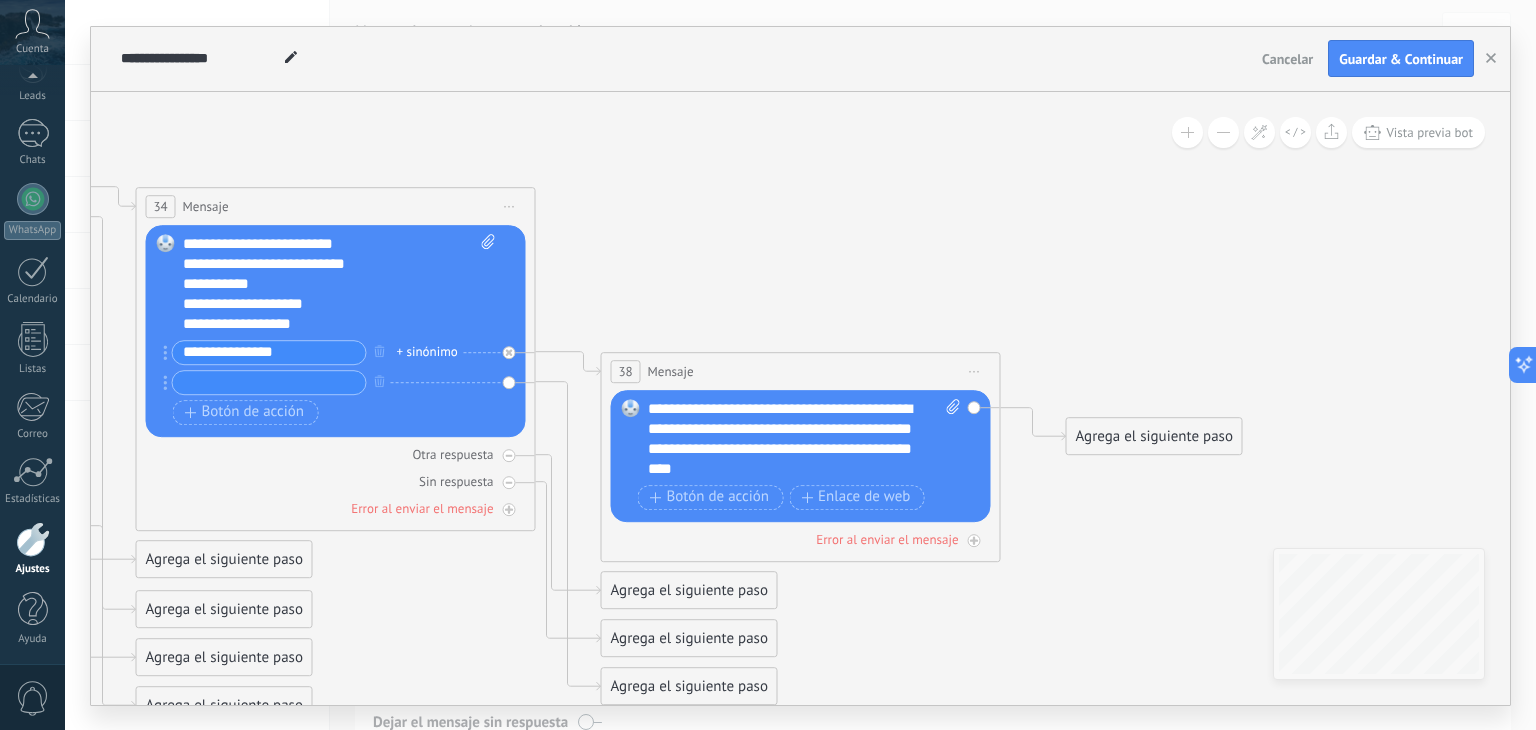 drag, startPoint x: 701, startPoint y: 449, endPoint x: 686, endPoint y: 448, distance: 15.033297 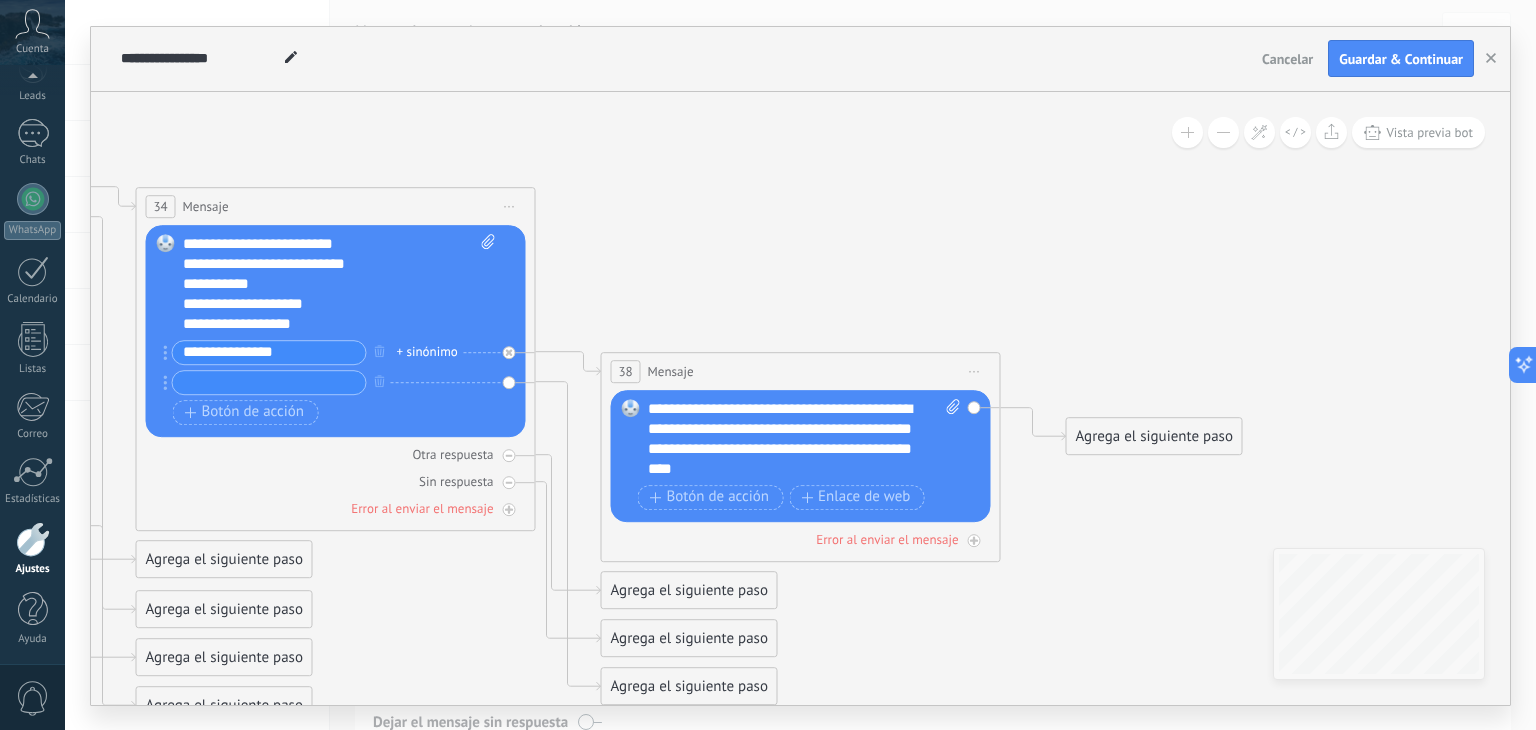 click on "**********" at bounding box center (805, 439) 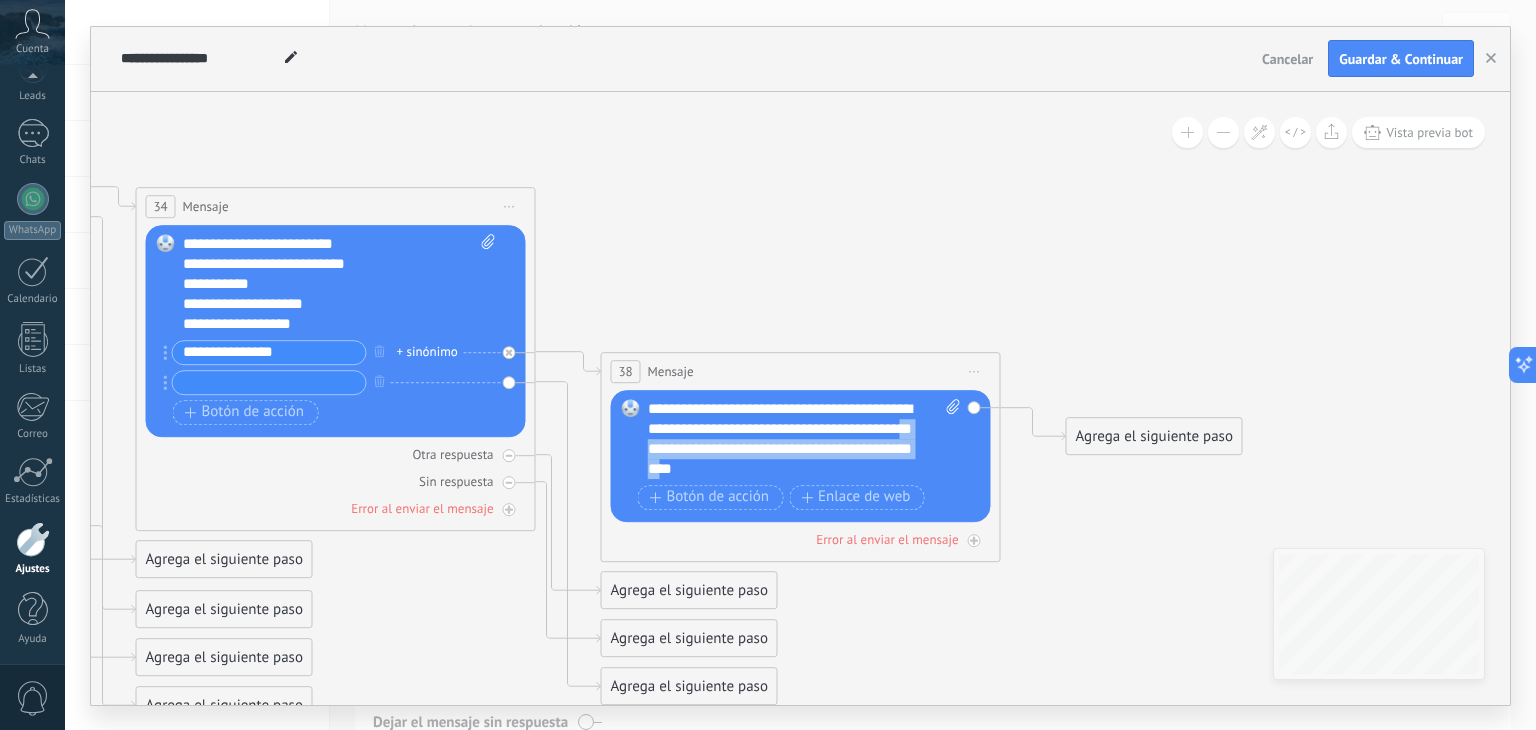 drag, startPoint x: 667, startPoint y: 448, endPoint x: 706, endPoint y: 470, distance: 44.777225 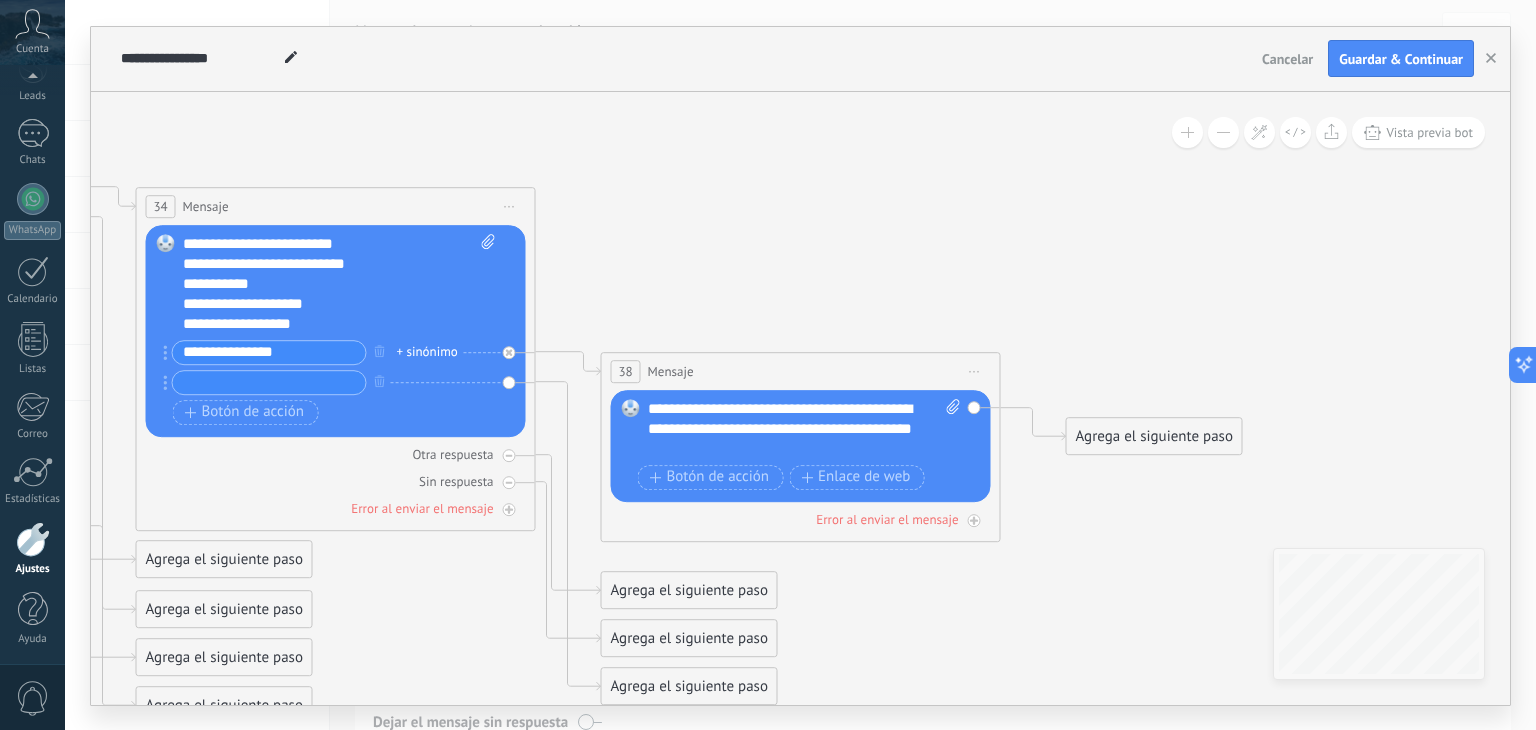click at bounding box center (269, 382) 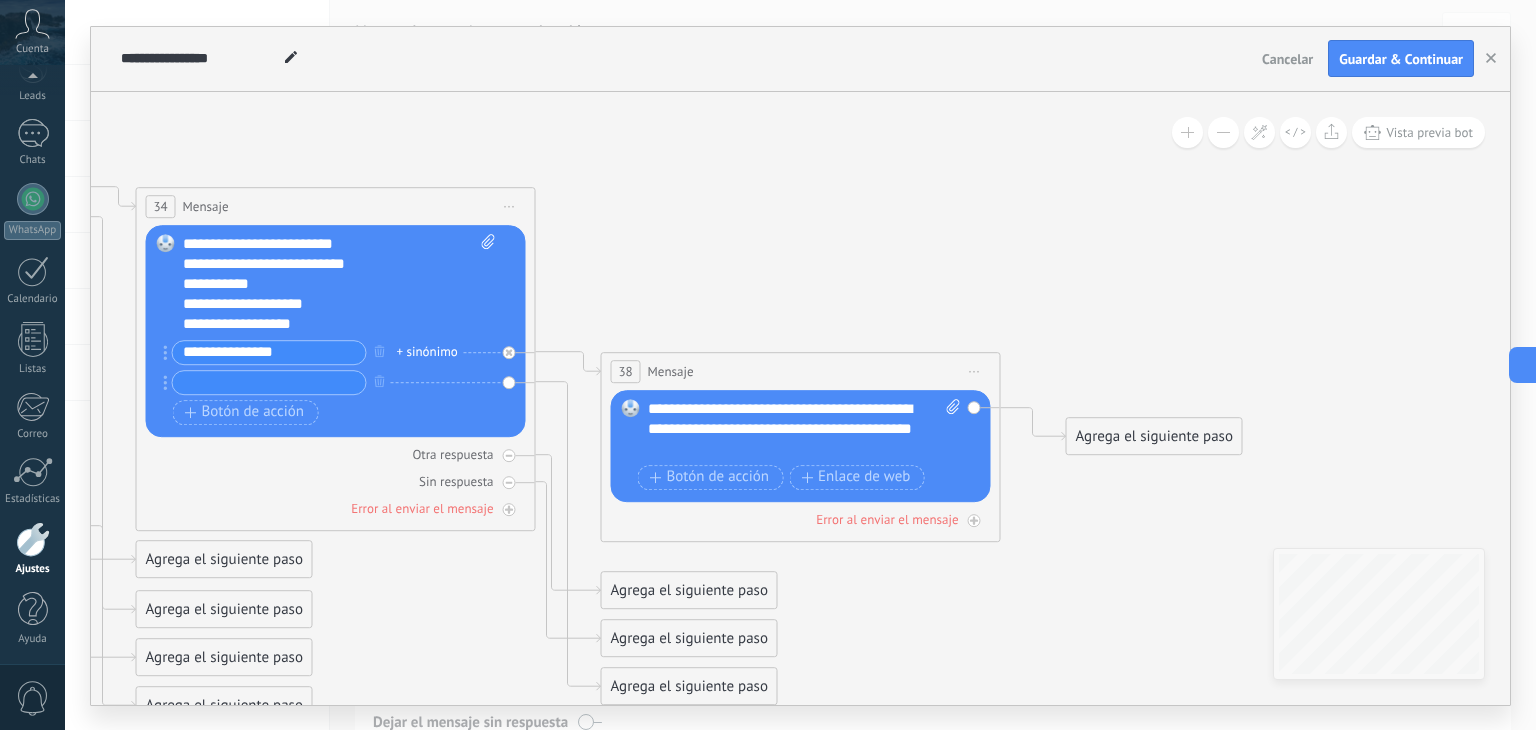 drag, startPoint x: 228, startPoint y: 469, endPoint x: 432, endPoint y: 468, distance: 204.00246 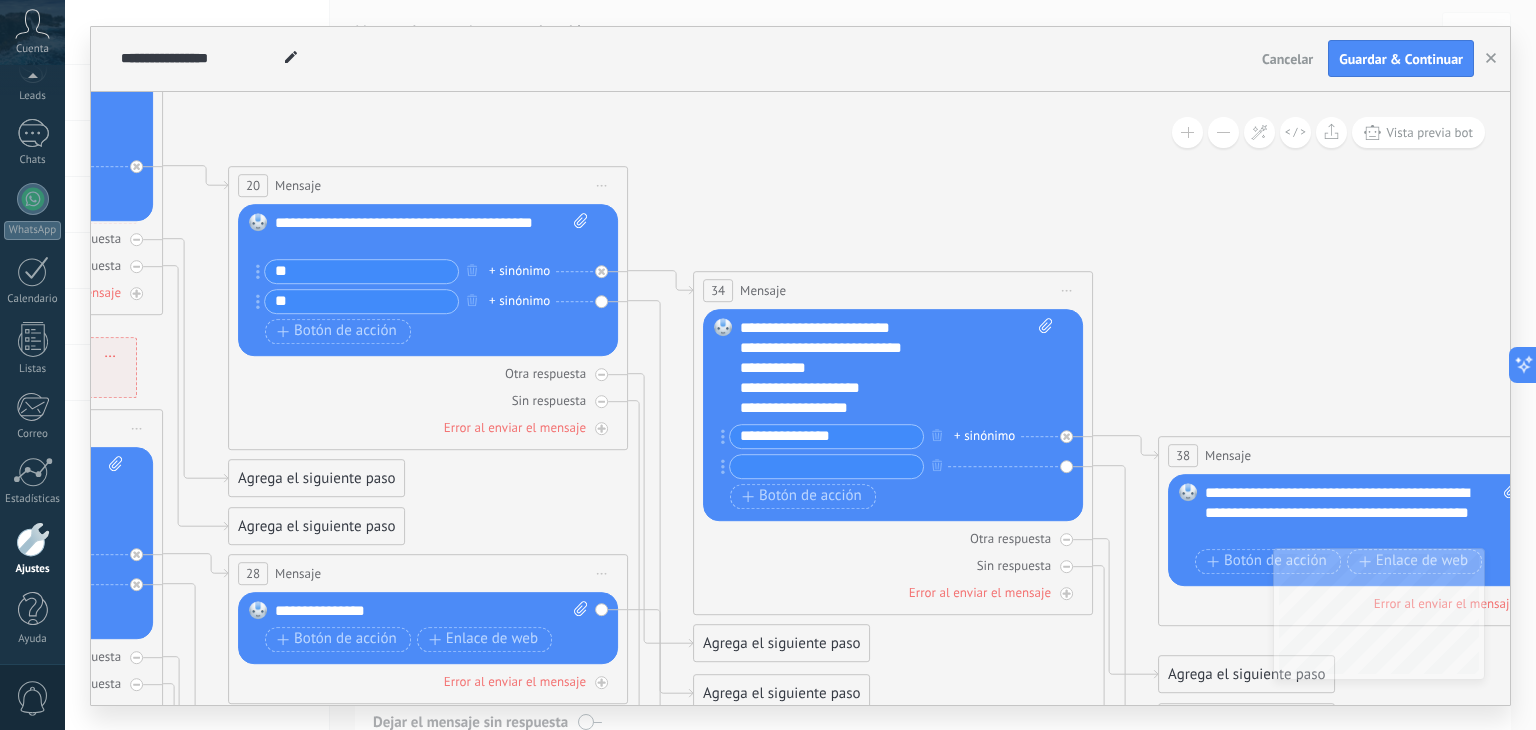 drag, startPoint x: 624, startPoint y: 252, endPoint x: 1182, endPoint y: 336, distance: 564.2872 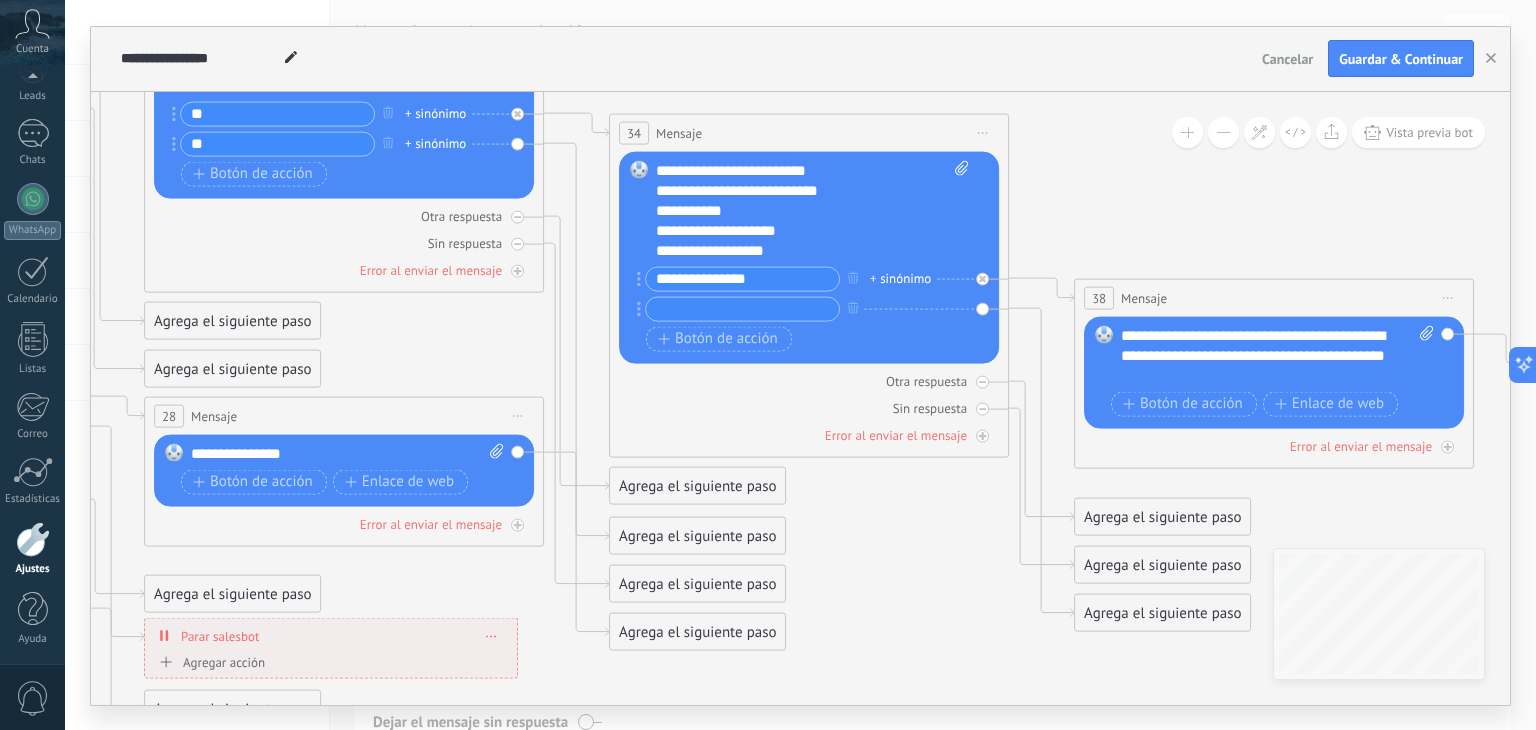 drag, startPoint x: 791, startPoint y: 206, endPoint x: 707, endPoint y: 58, distance: 170.17638 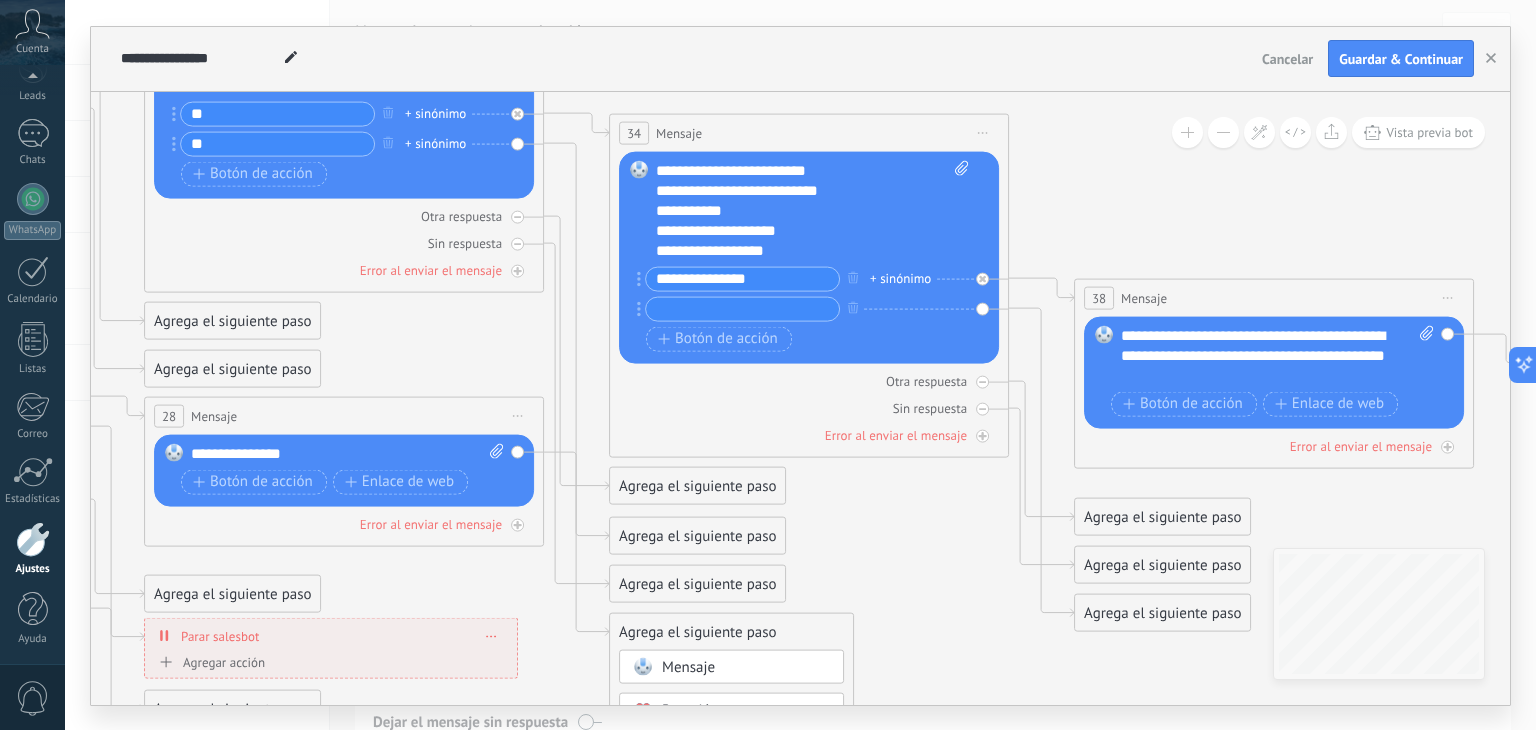 click on "Mensaje" at bounding box center (688, 666) 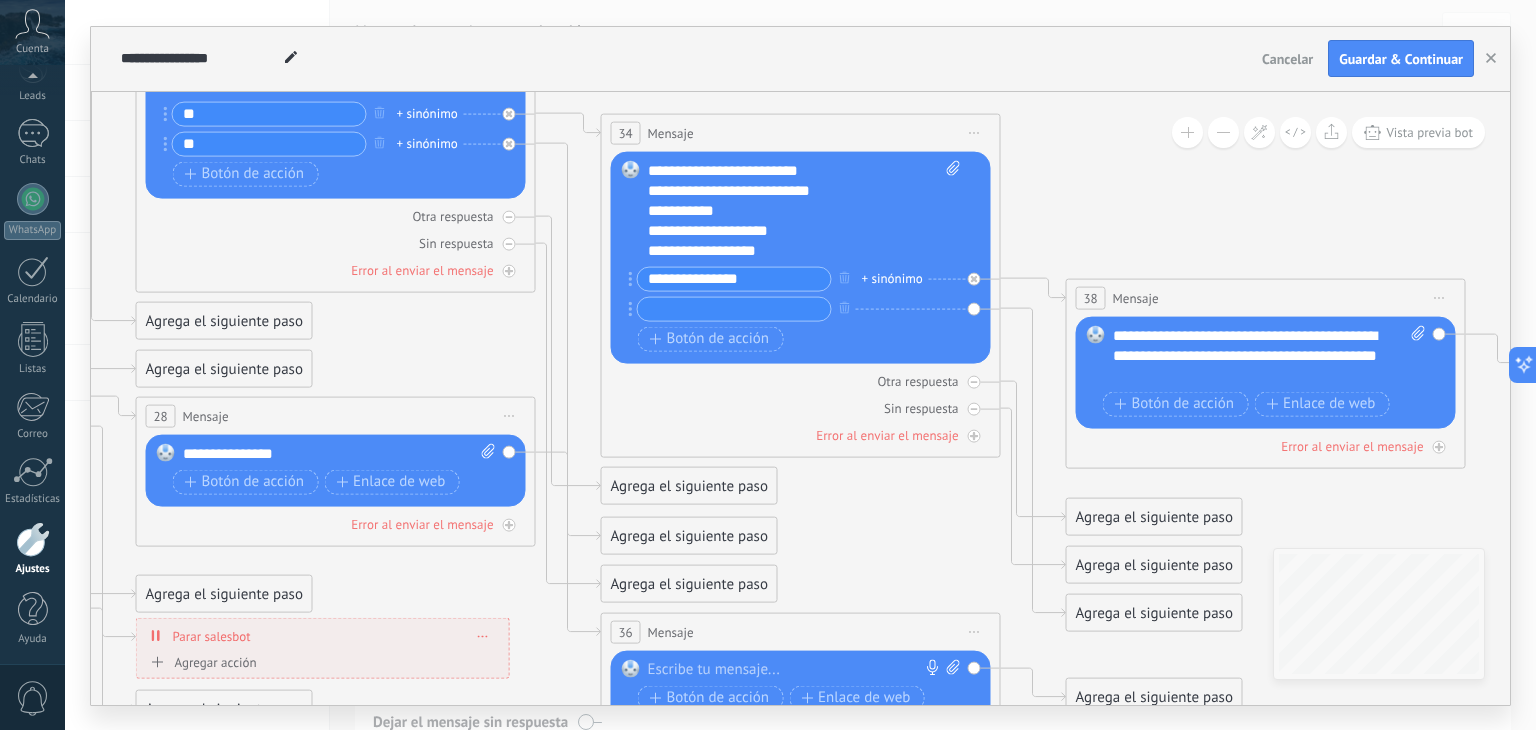click at bounding box center (796, 669) 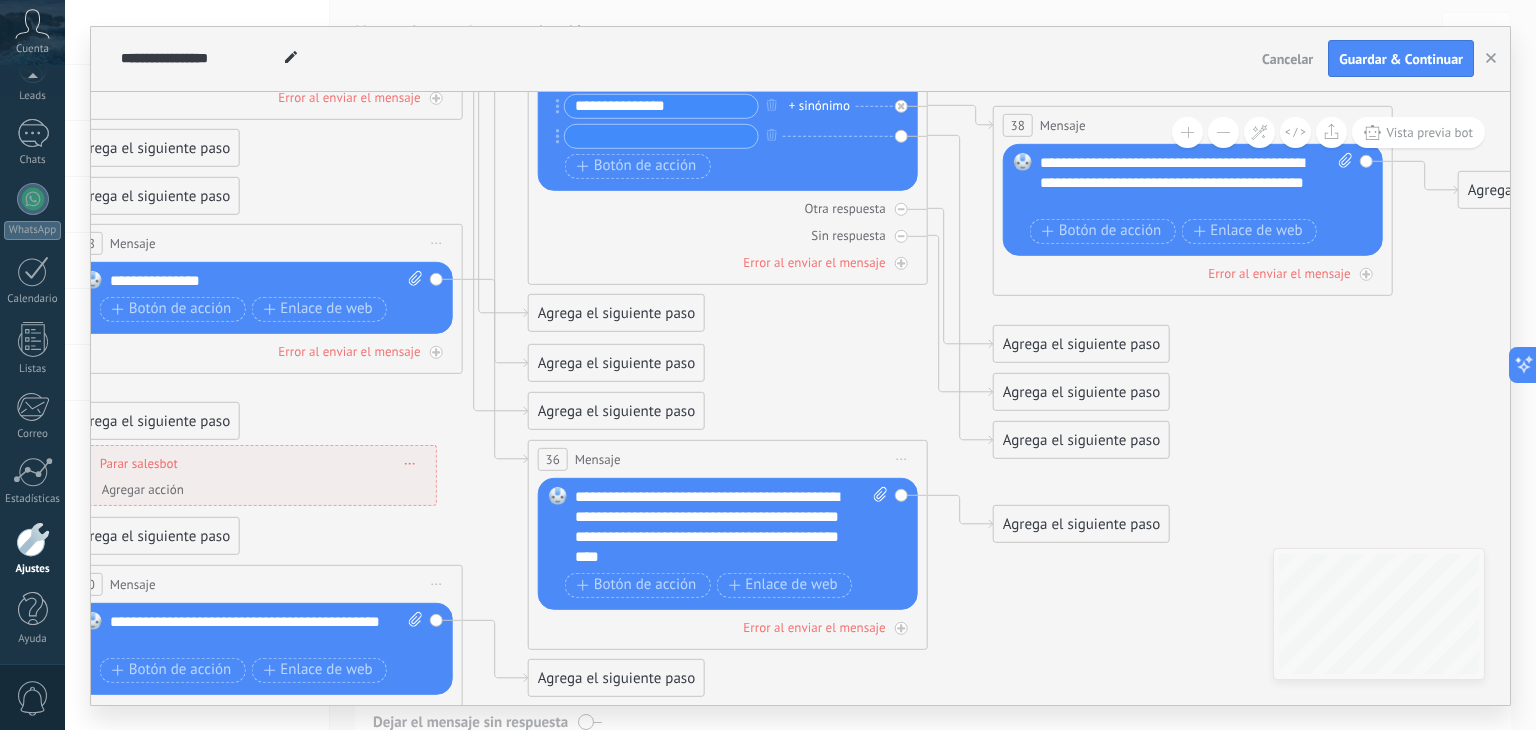drag, startPoint x: 906, startPoint y: 539, endPoint x: 756, endPoint y: 355, distance: 237.39418 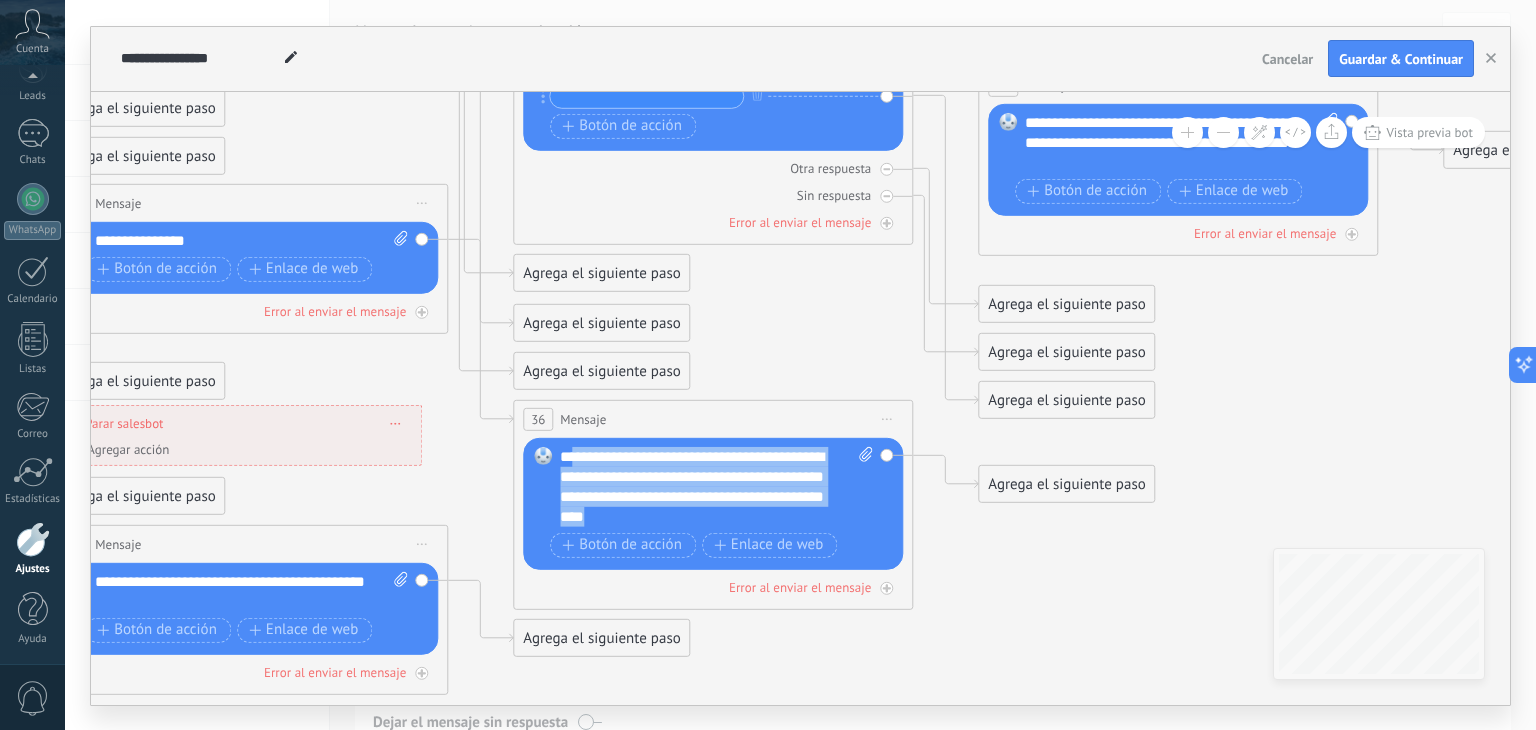 drag, startPoint x: 645, startPoint y: 517, endPoint x: 573, endPoint y: 449, distance: 99.03535 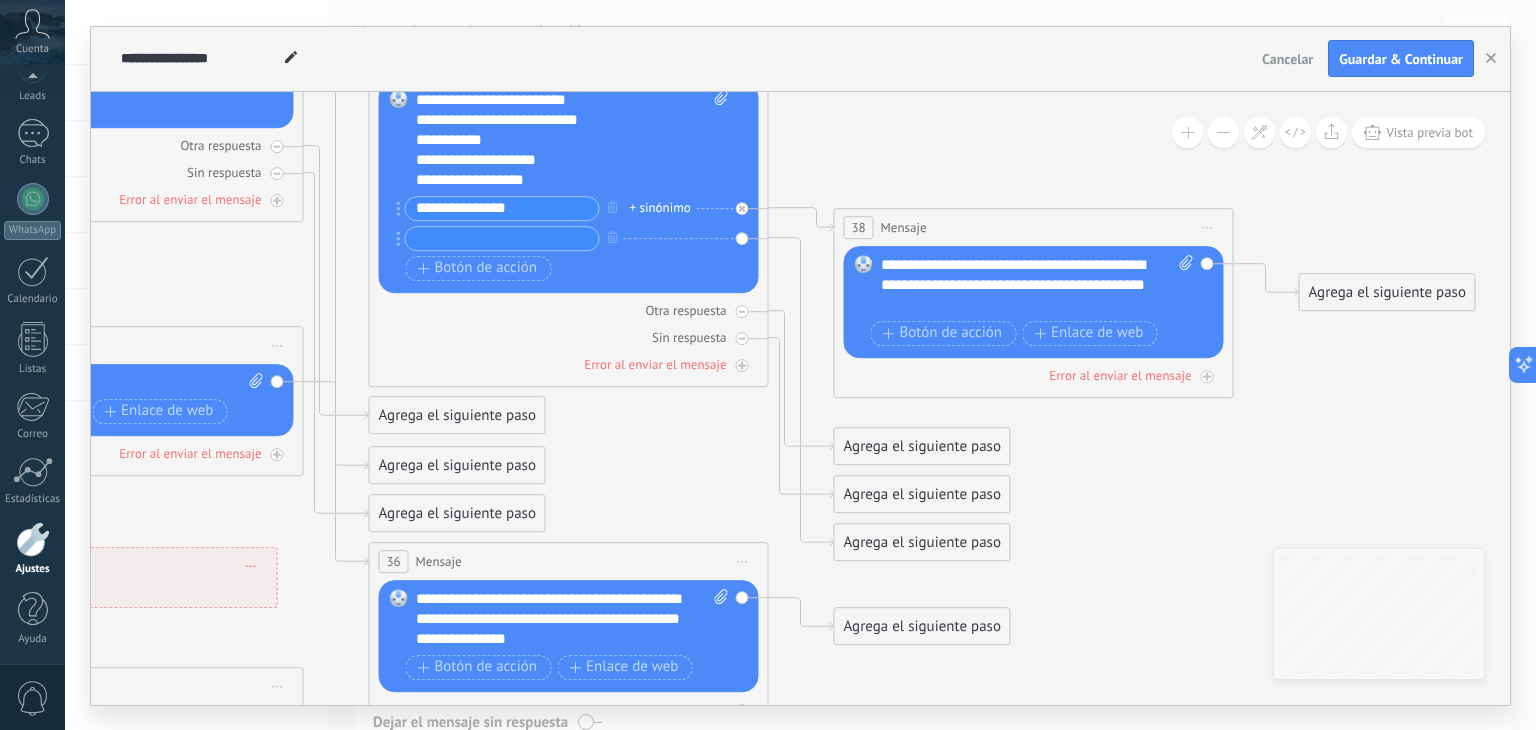 drag, startPoint x: 453, startPoint y: 456, endPoint x: 308, endPoint y: 598, distance: 202.95073 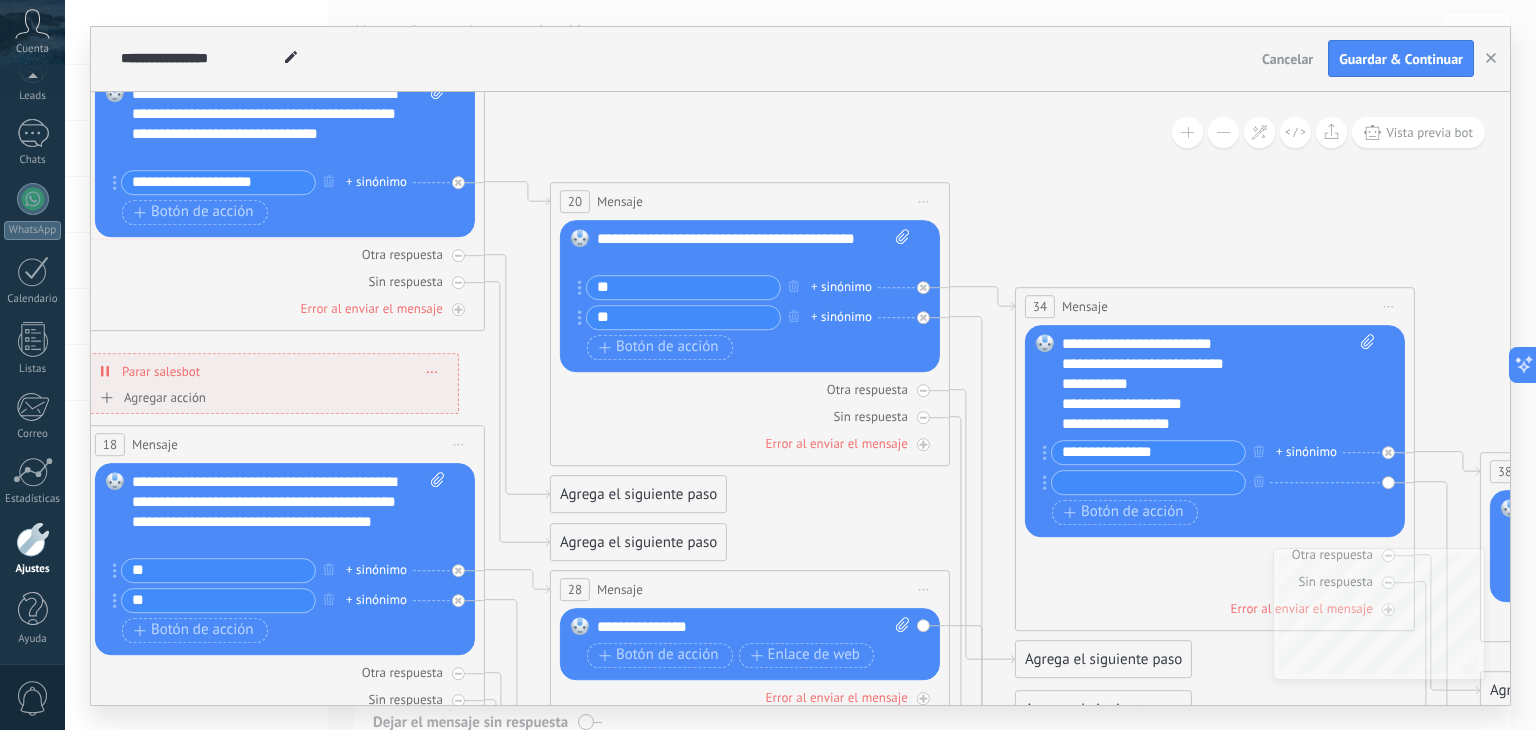 drag, startPoint x: 888, startPoint y: 198, endPoint x: 1535, endPoint y: 322, distance: 658.7754 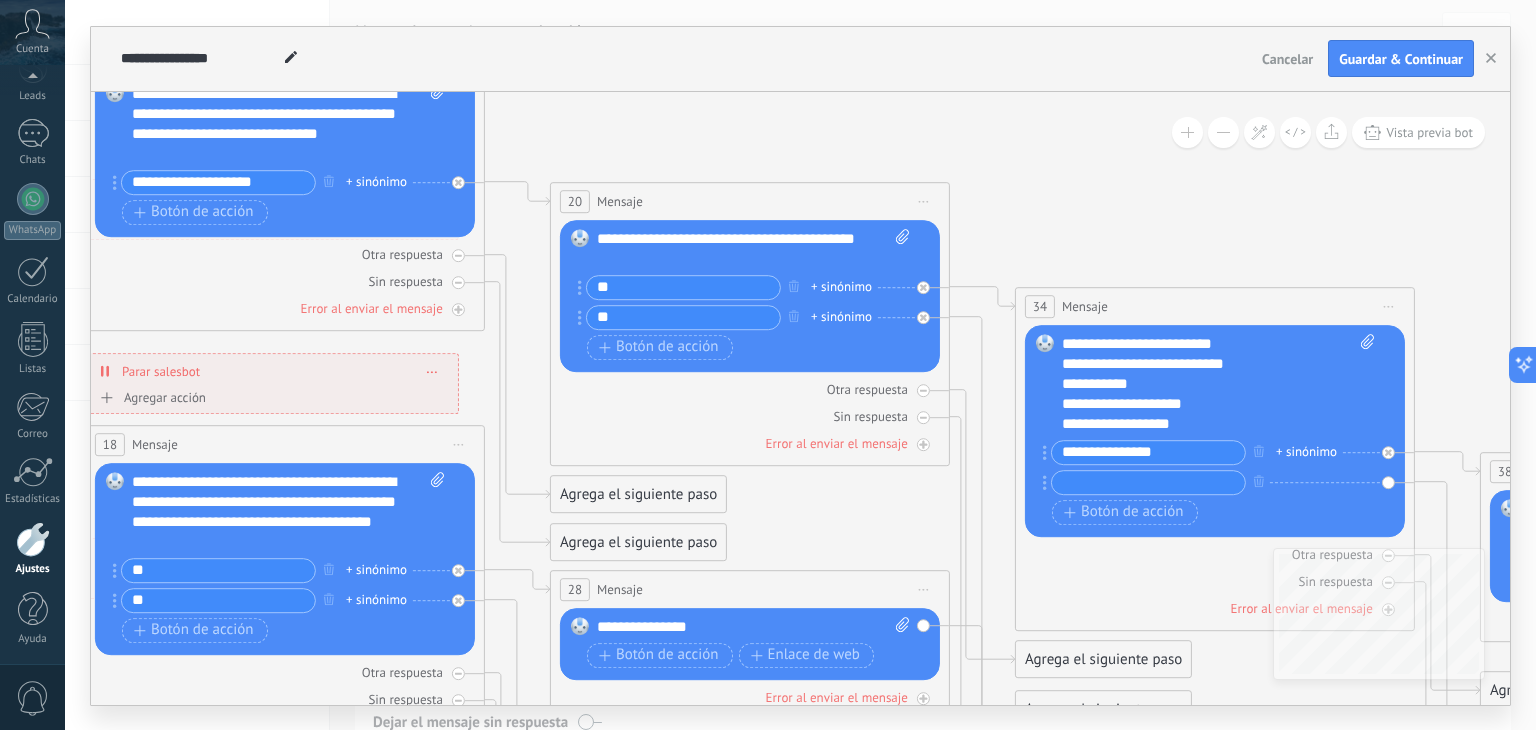 click on "**********" at bounding box center [800, 365] 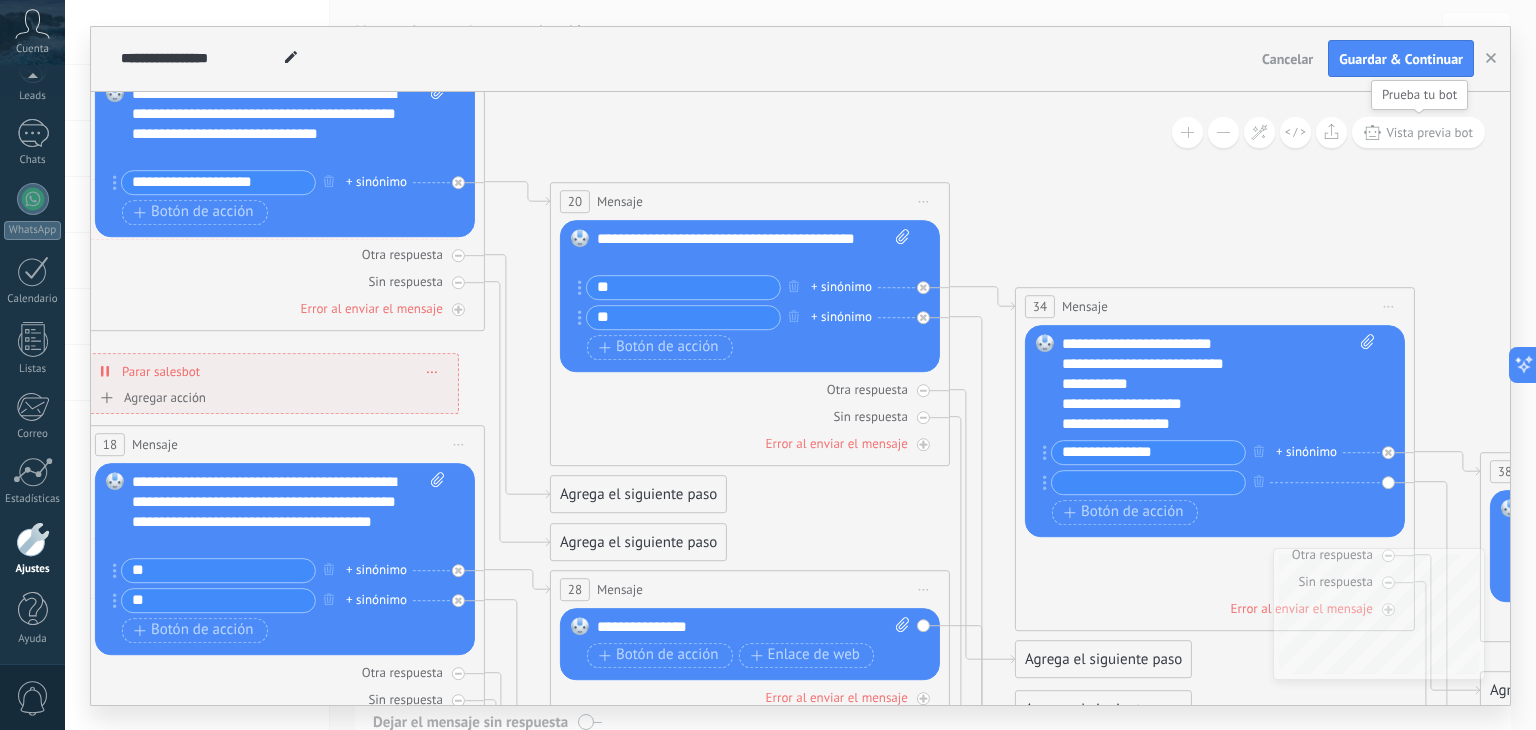 click on "Vista previa bot" at bounding box center [1429, 132] 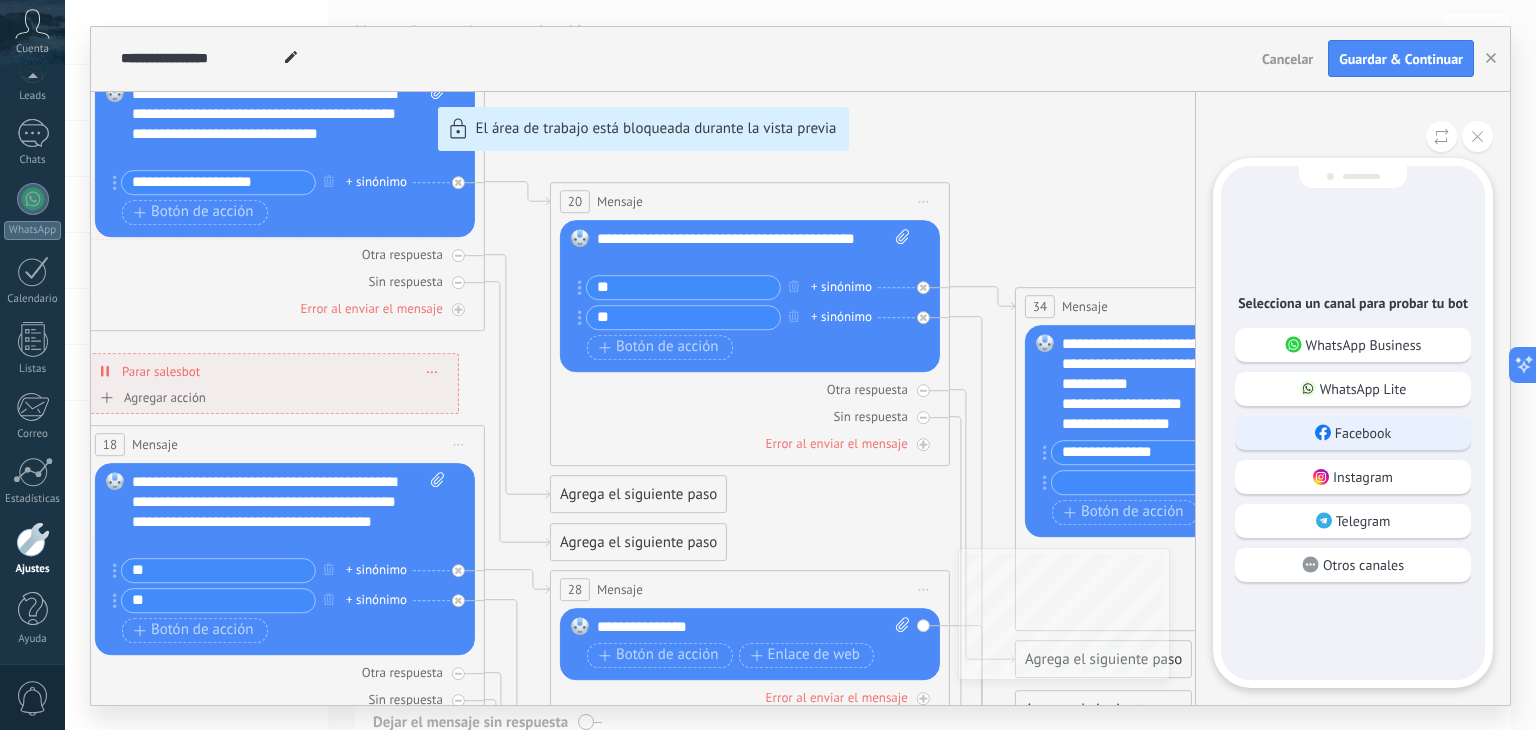 click on "Facebook" at bounding box center [1363, 433] 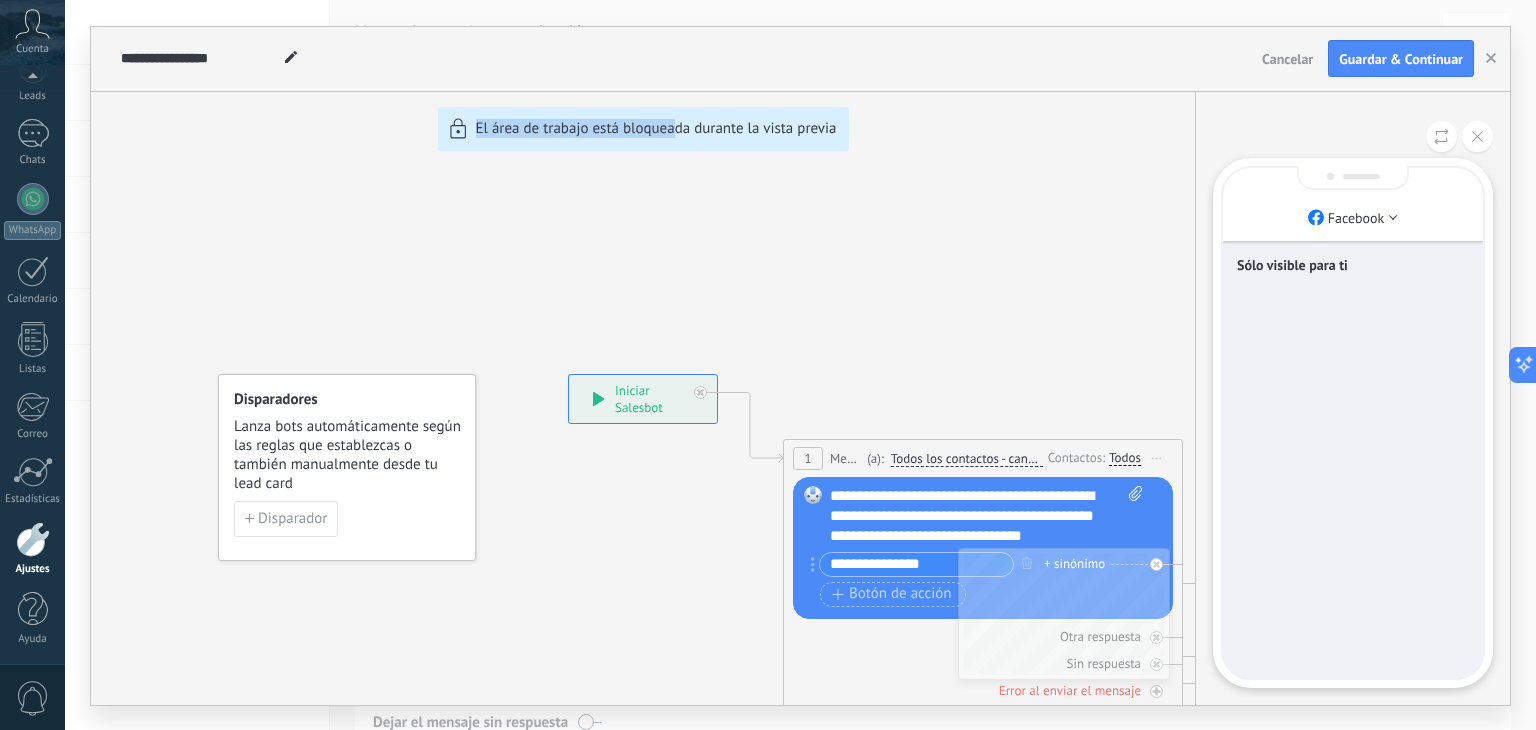 drag, startPoint x: 392, startPoint y: 392, endPoint x: 661, endPoint y: 507, distance: 292.55084 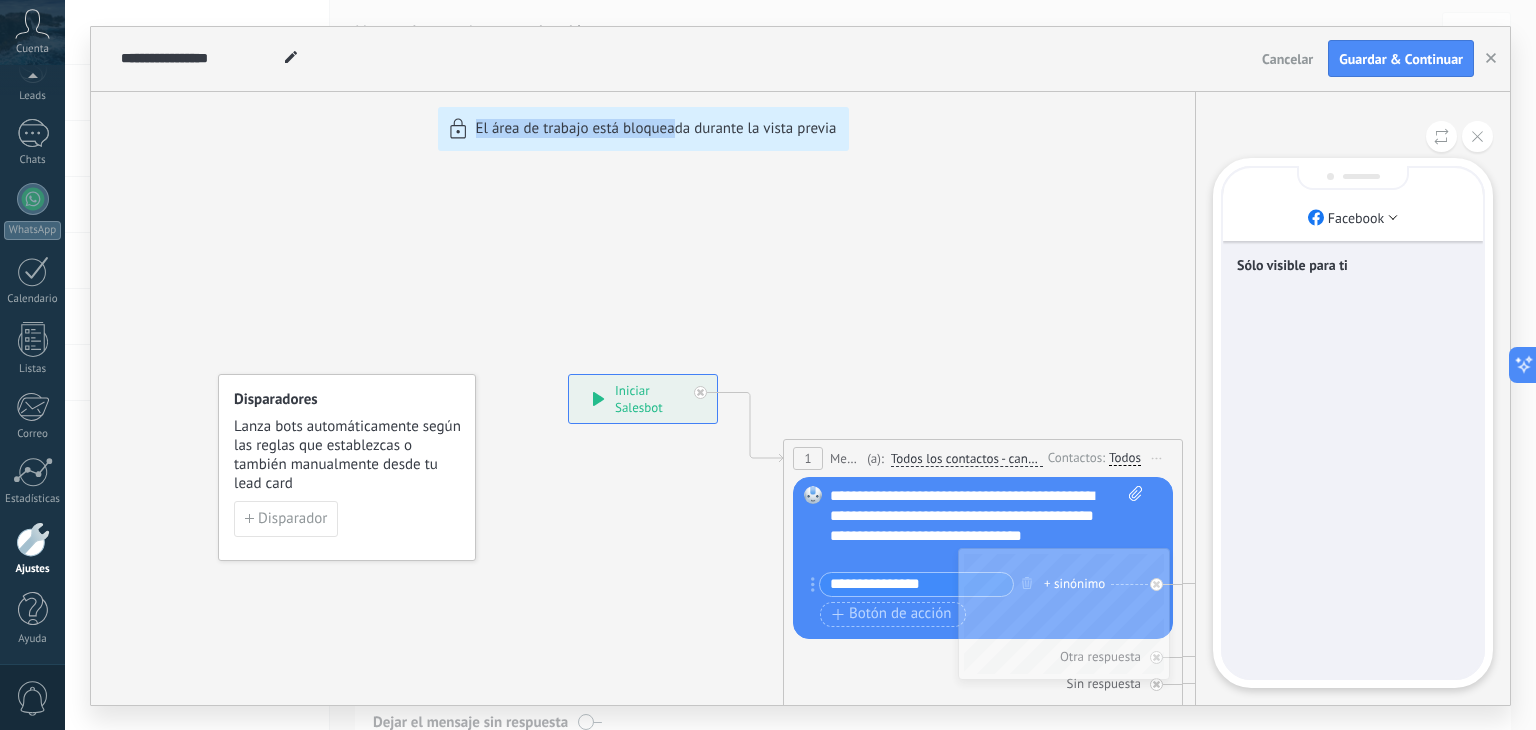 click on "**********" at bounding box center [800, 366] 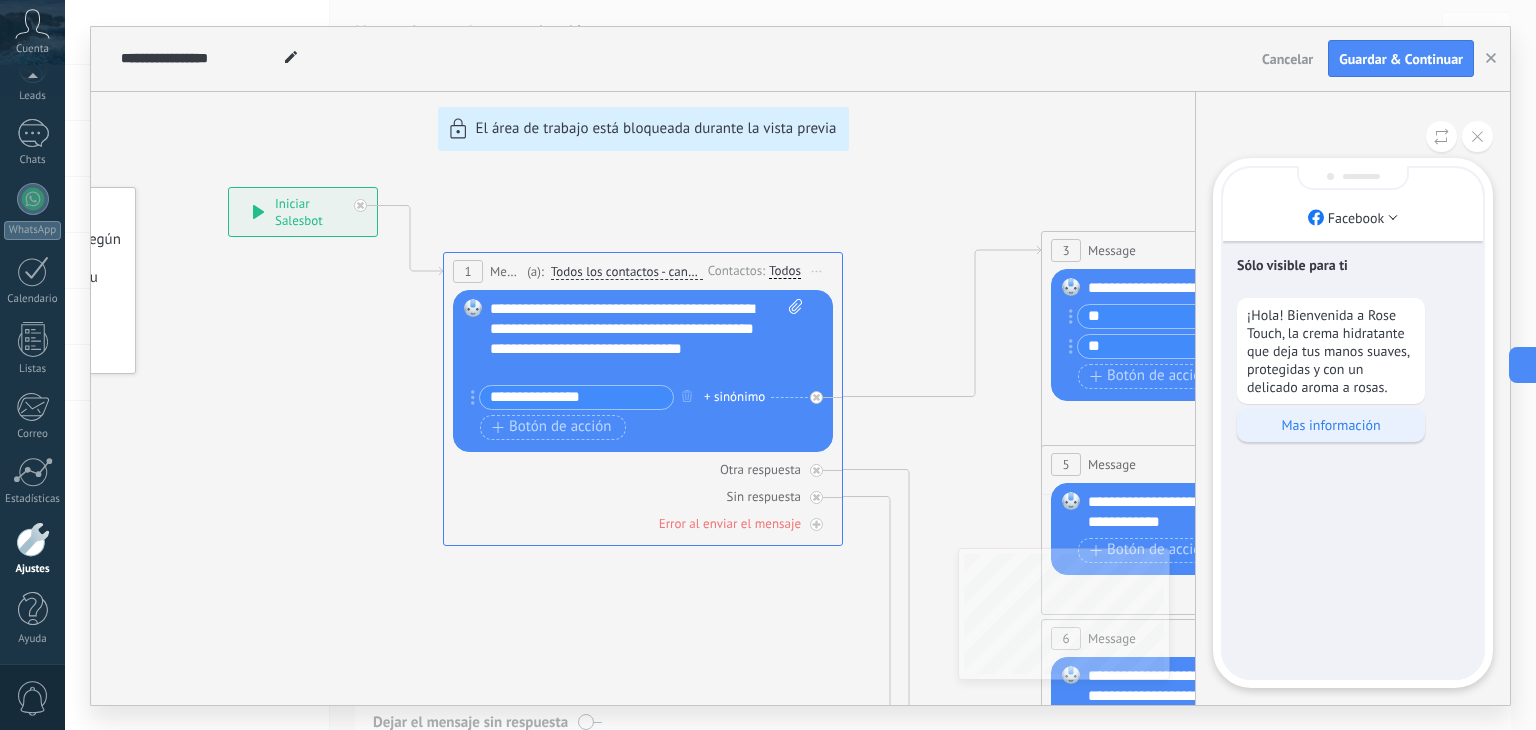 click on "Mas información" at bounding box center (1331, 425) 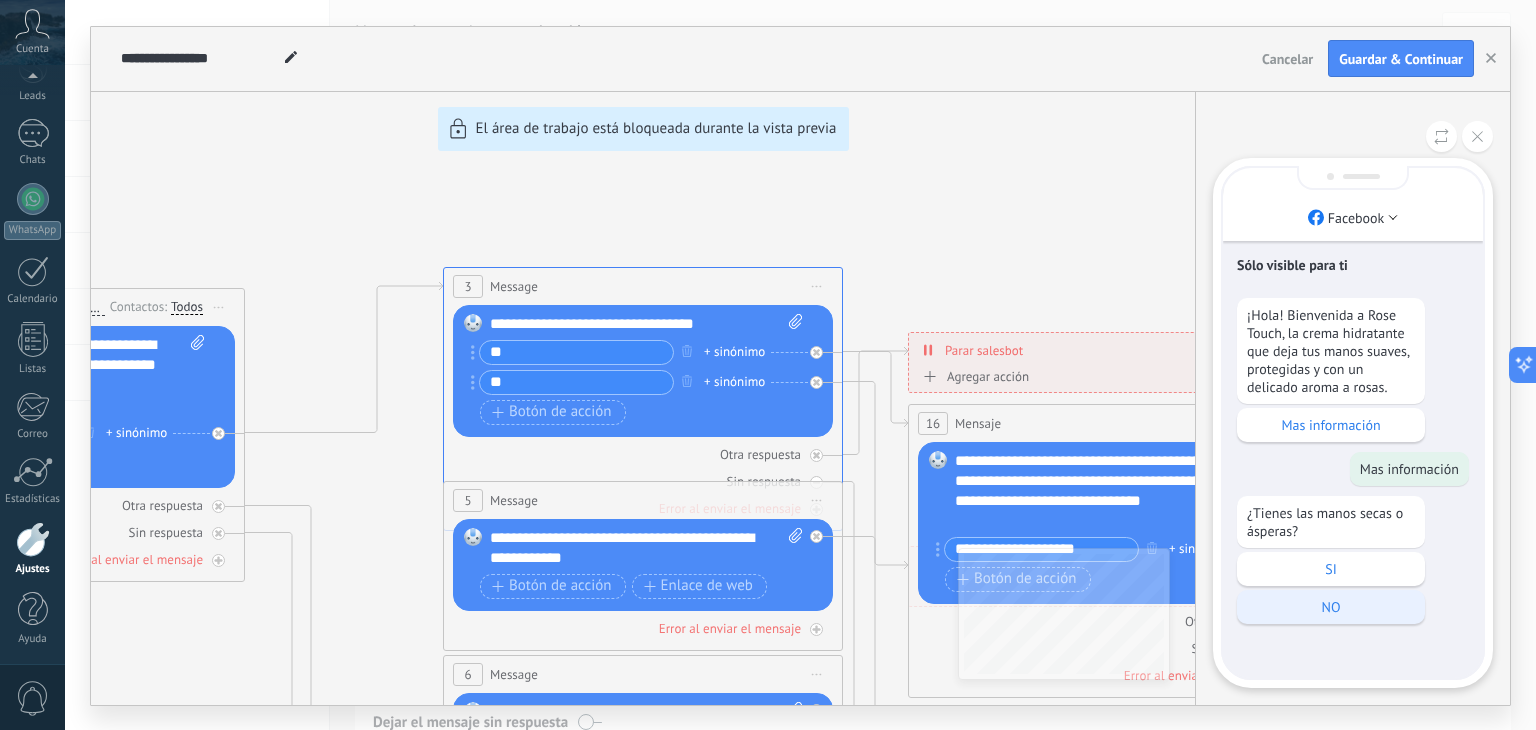 click on "NO" at bounding box center [1331, 607] 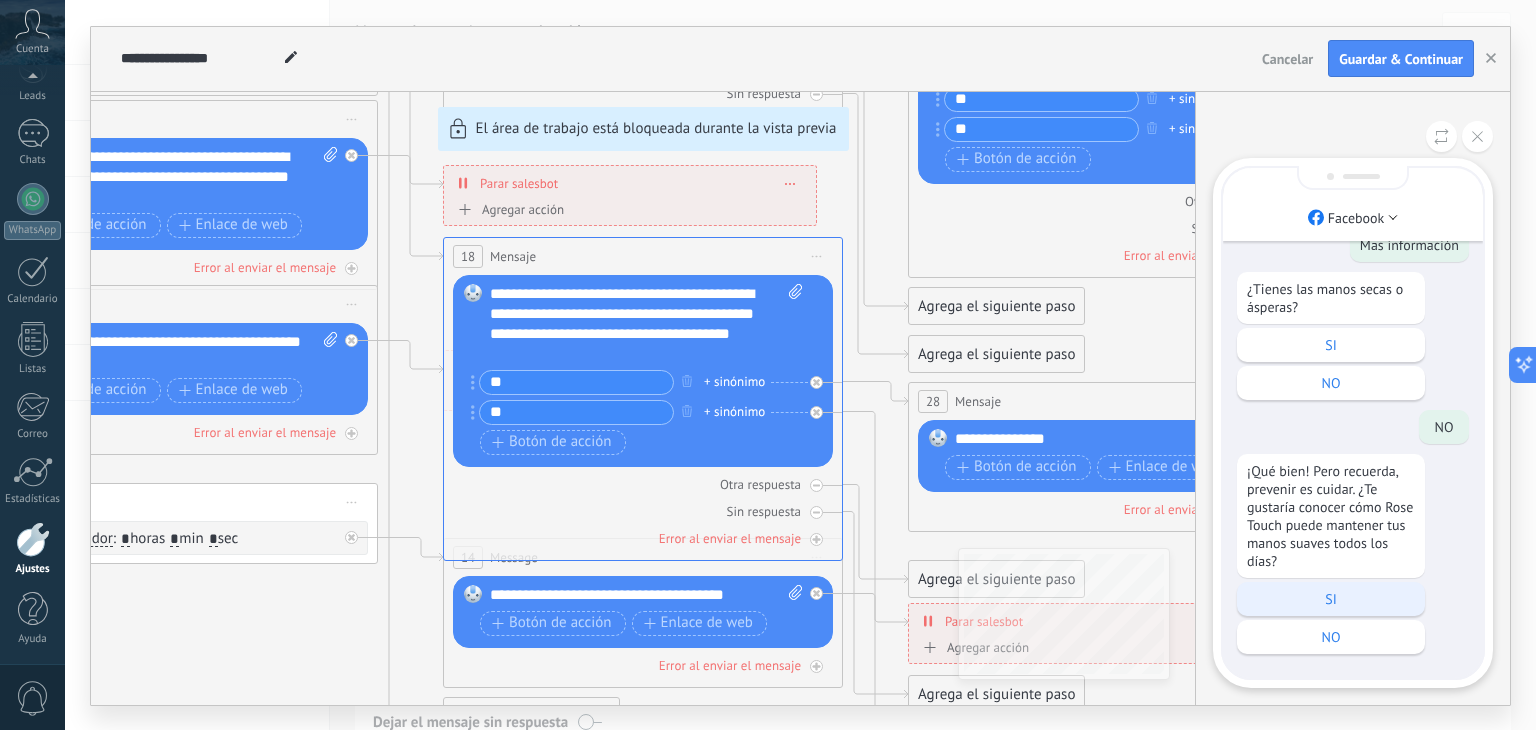 click on "SI" at bounding box center (1331, 599) 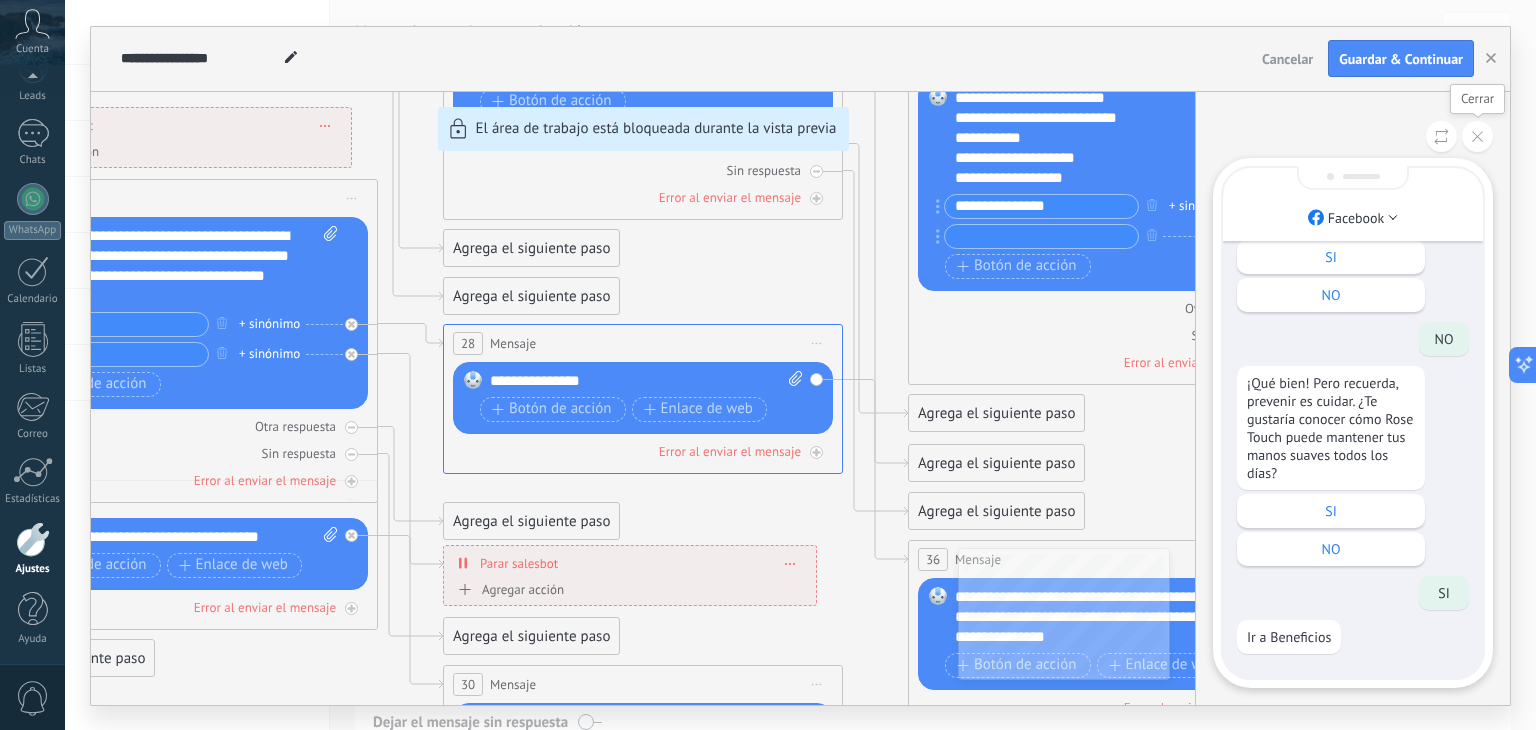 click at bounding box center (1477, 136) 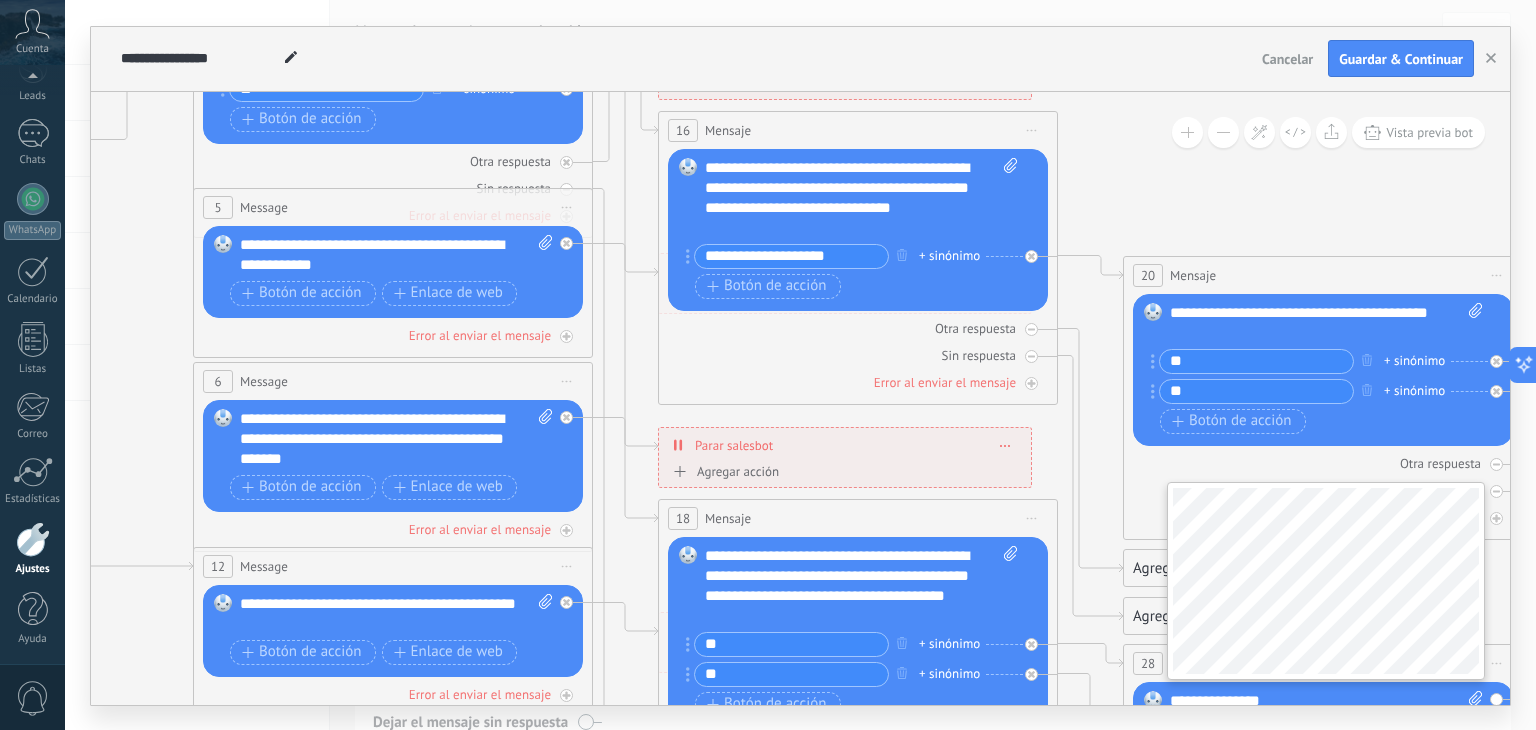 drag, startPoint x: 800, startPoint y: 262, endPoint x: 1480, endPoint y: 582, distance: 751.5318 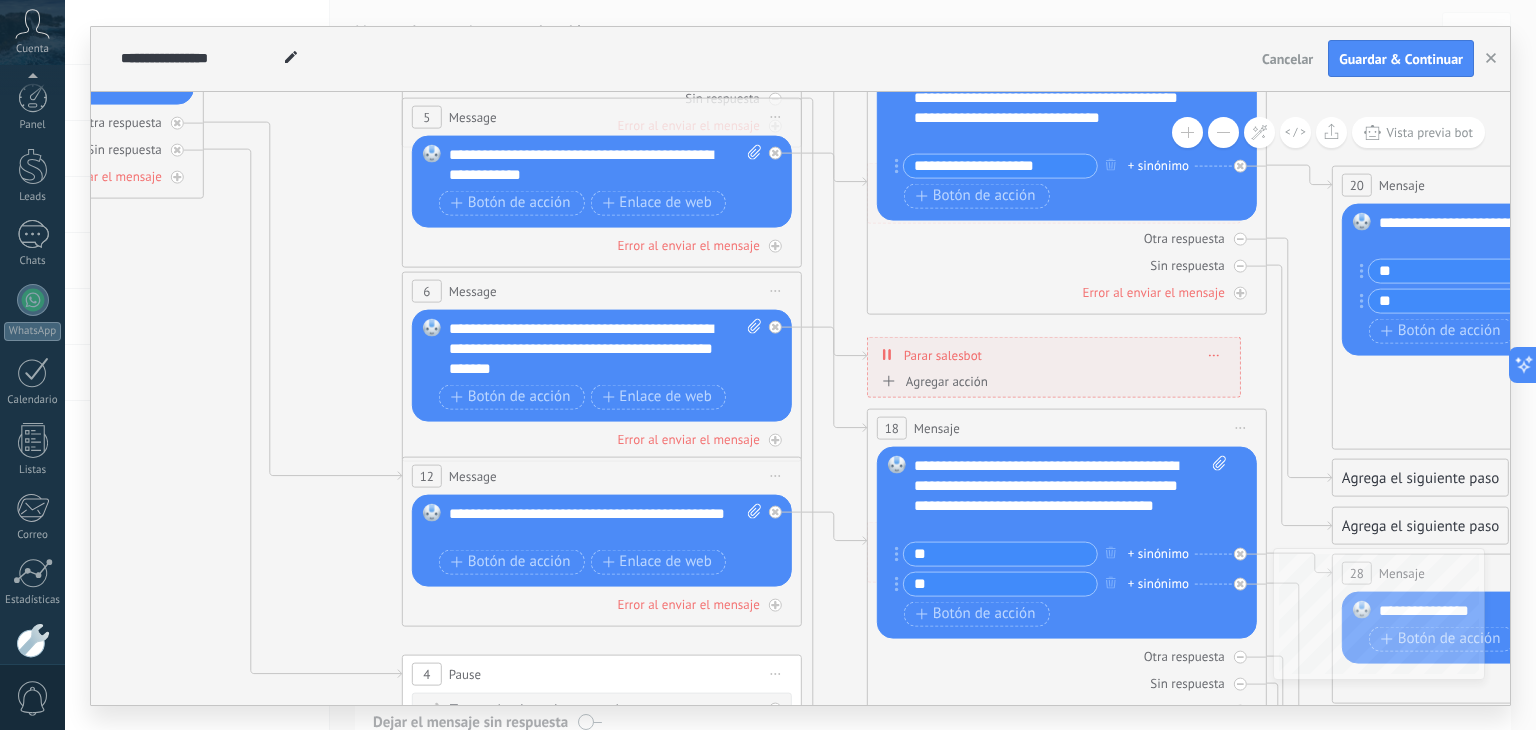 scroll, scrollTop: 0, scrollLeft: 0, axis: both 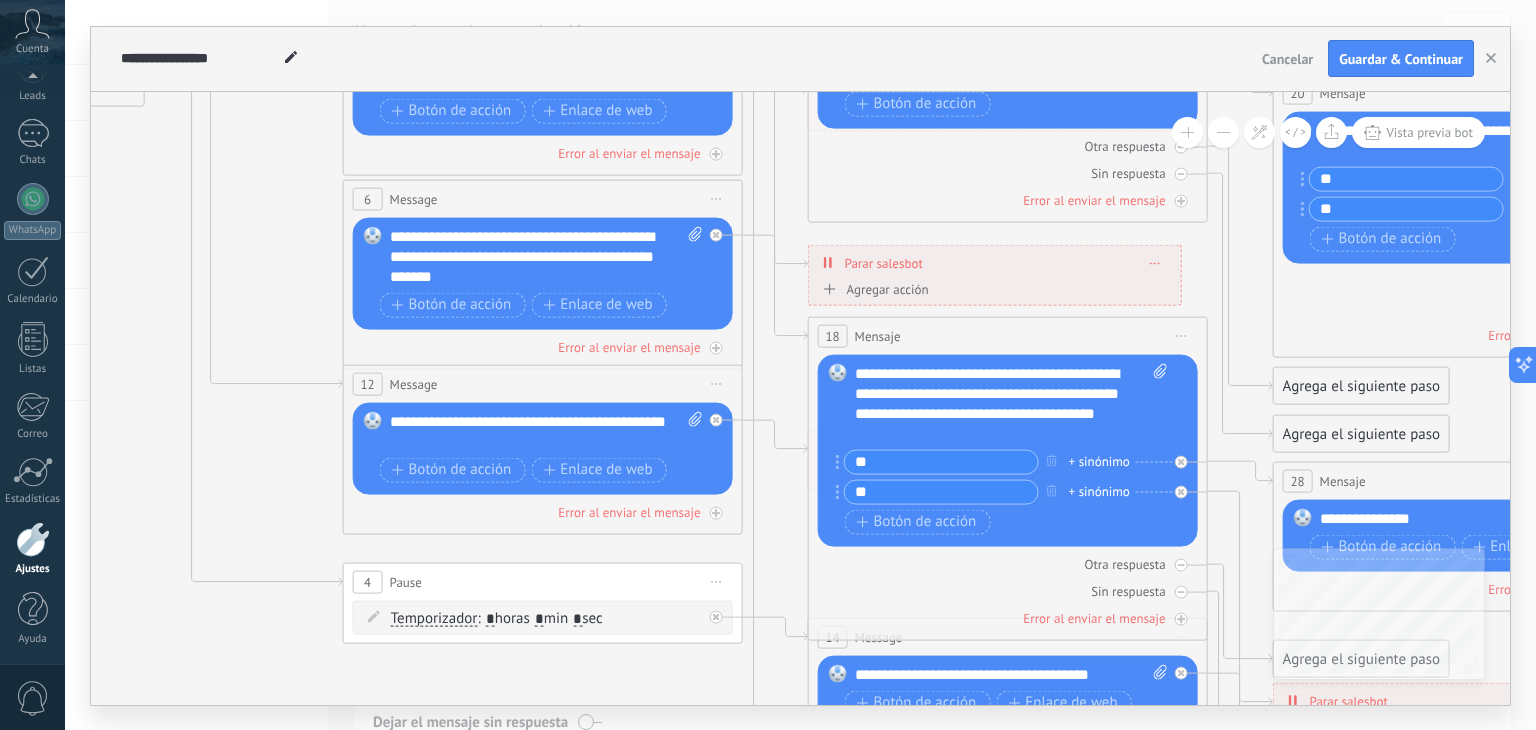 click 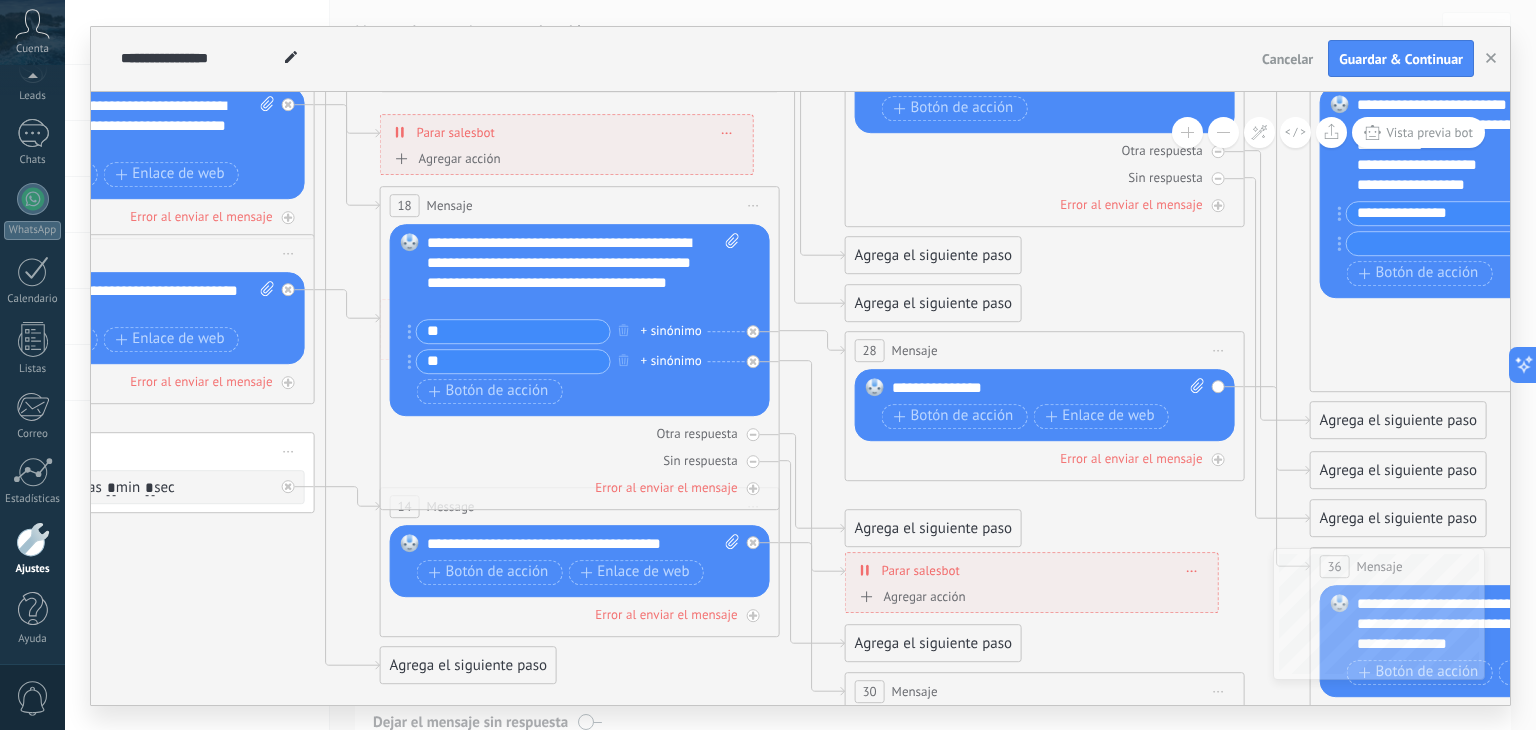 drag, startPoint x: 797, startPoint y: 393, endPoint x: 369, endPoint y: 263, distance: 447.3075 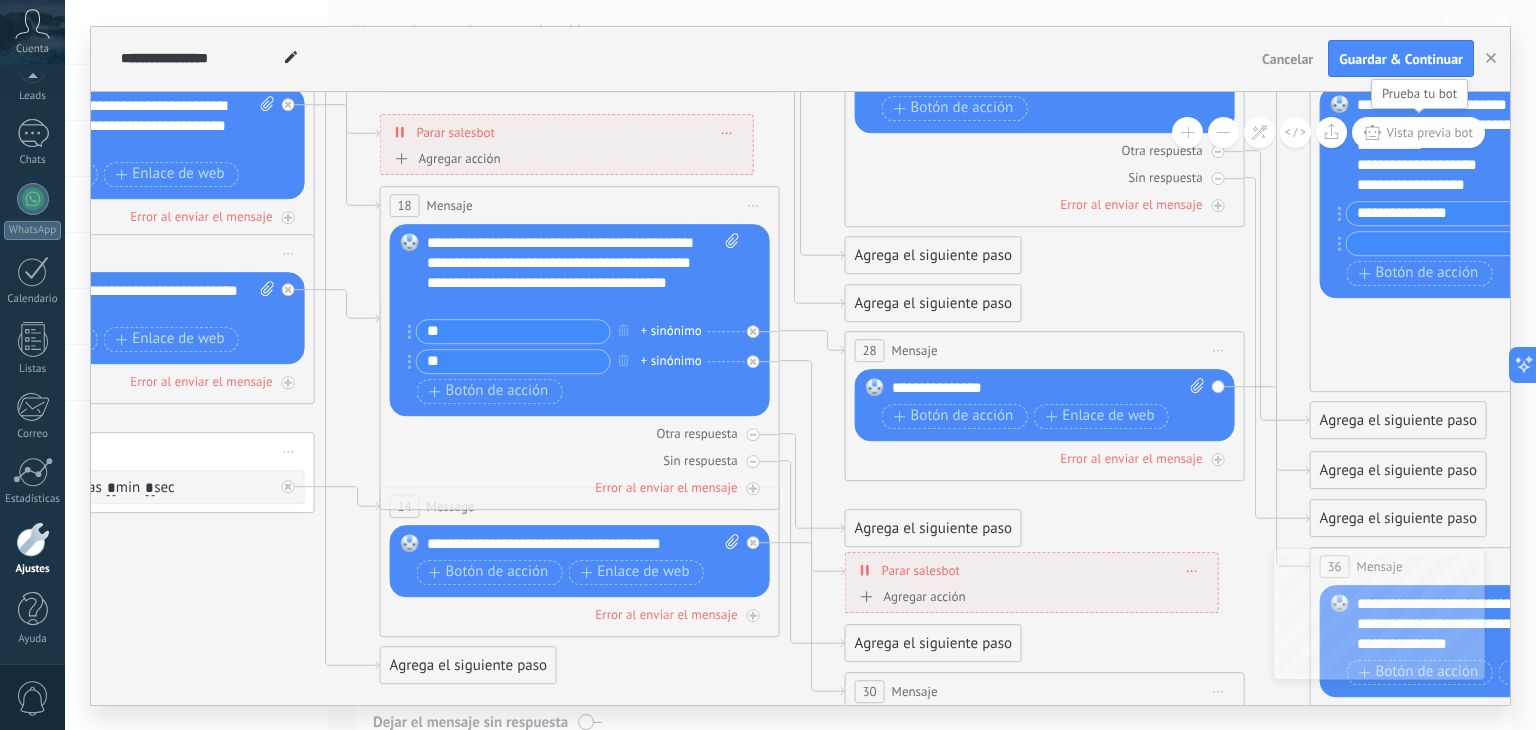 click on "Vista previa bot" at bounding box center (1429, 132) 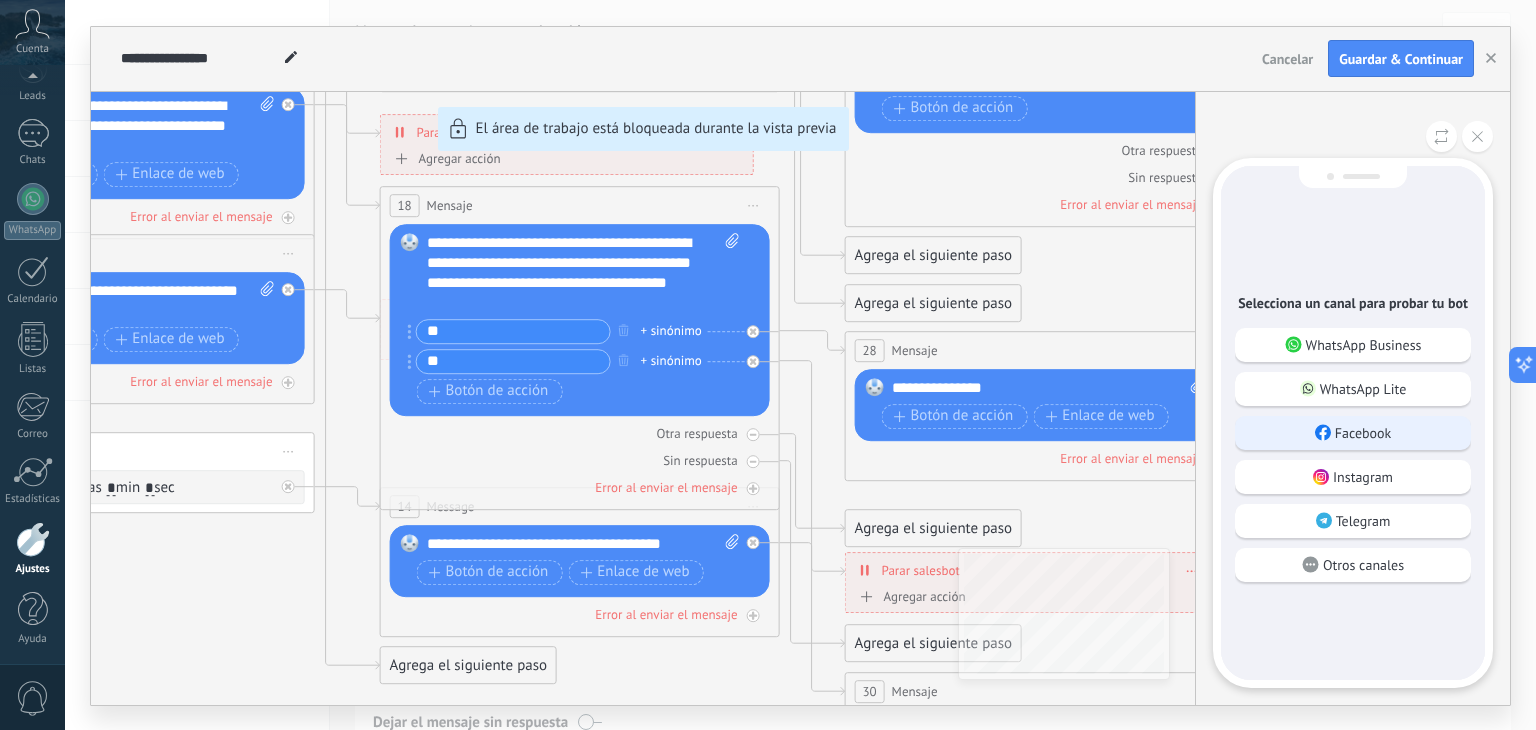 click on "Facebook" at bounding box center [1363, 433] 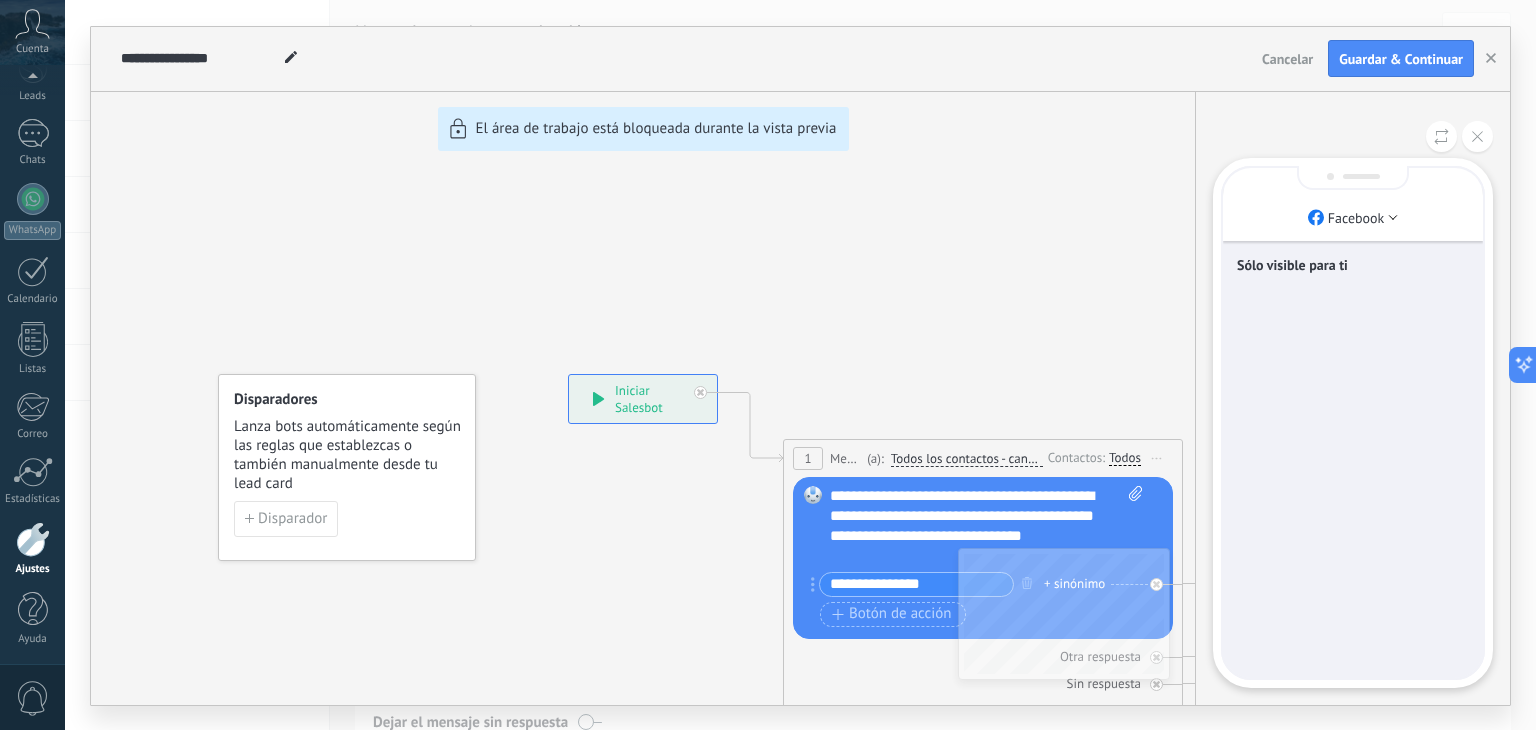 click on "**********" at bounding box center (800, 366) 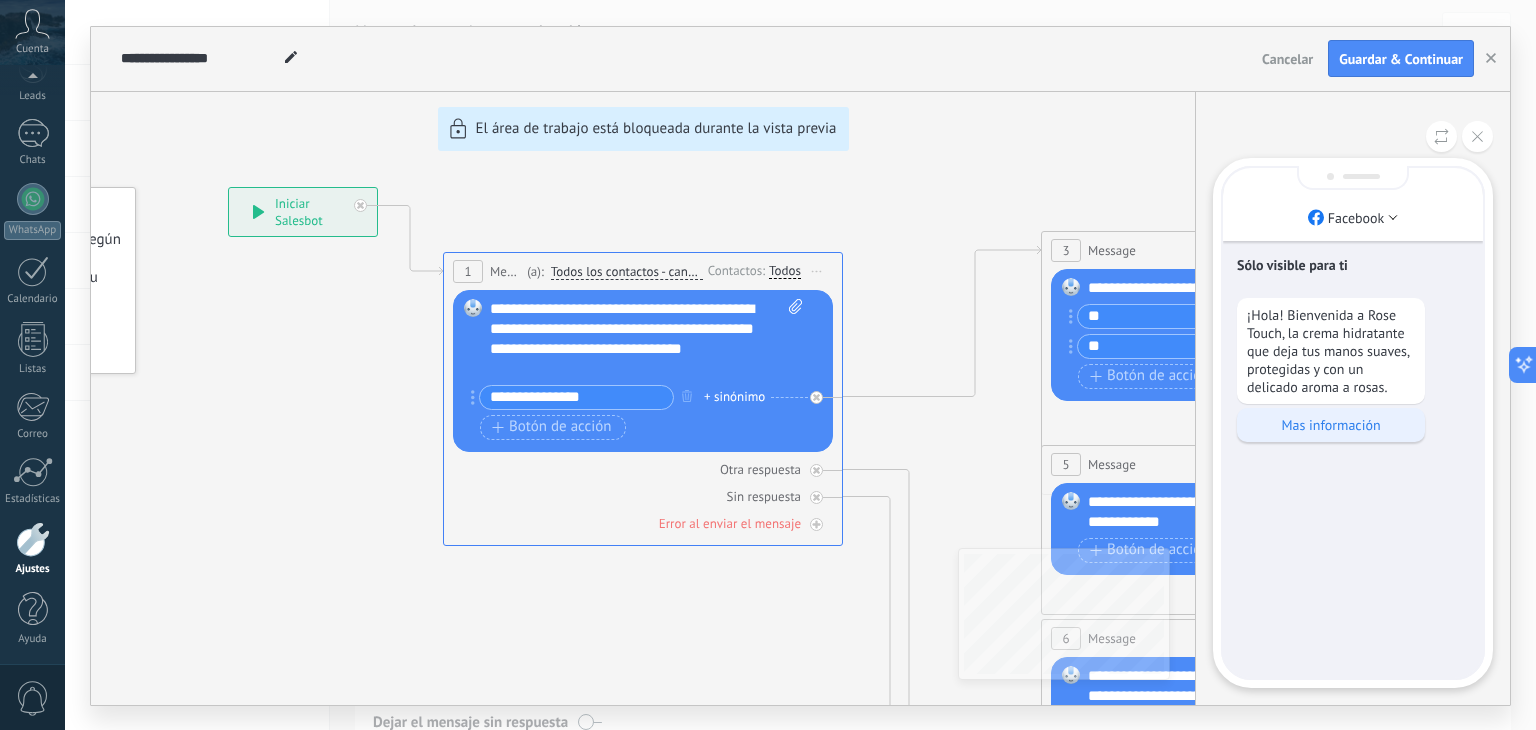 click on "Mas información" at bounding box center [1331, 425] 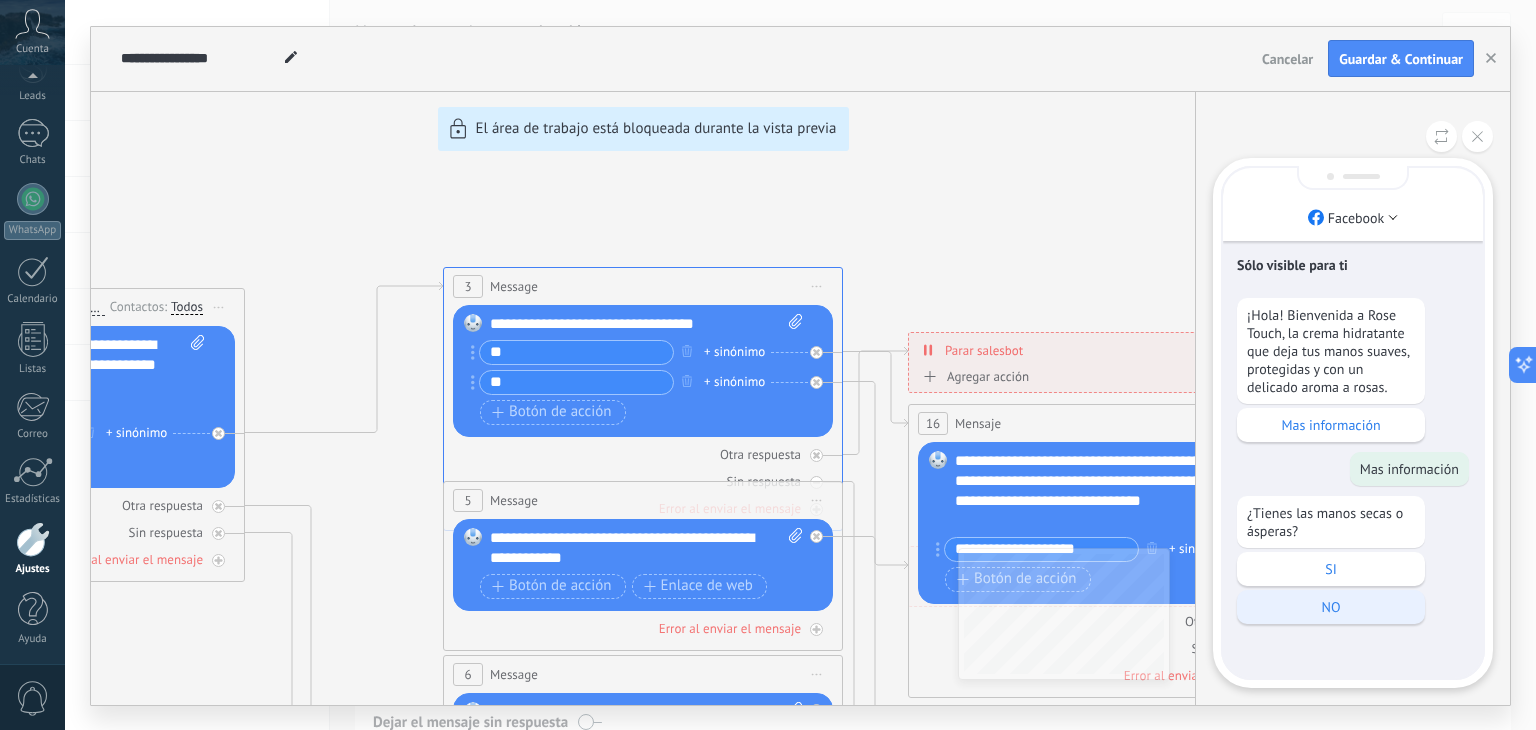 click on "NO" at bounding box center [1331, 607] 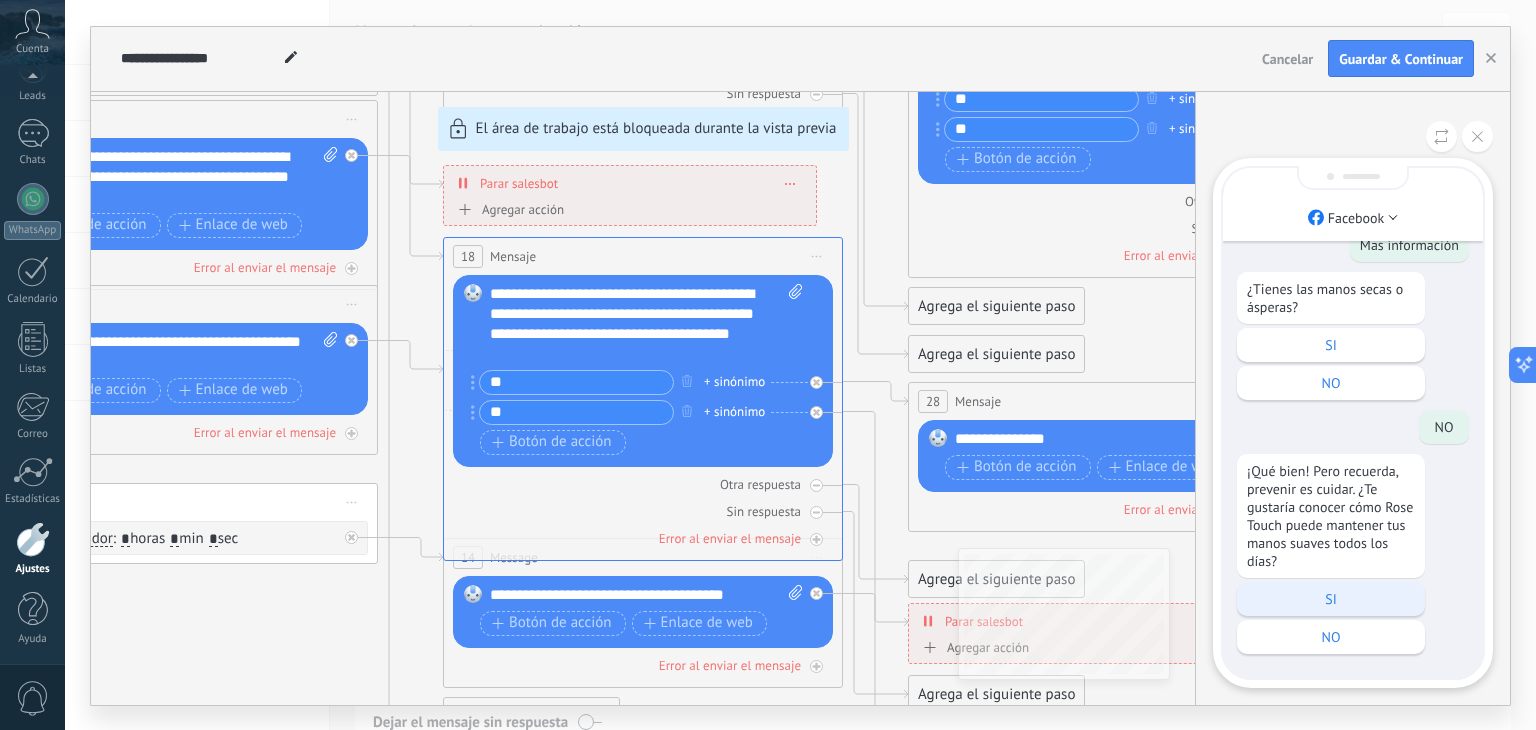 click on "SI" at bounding box center (1331, 599) 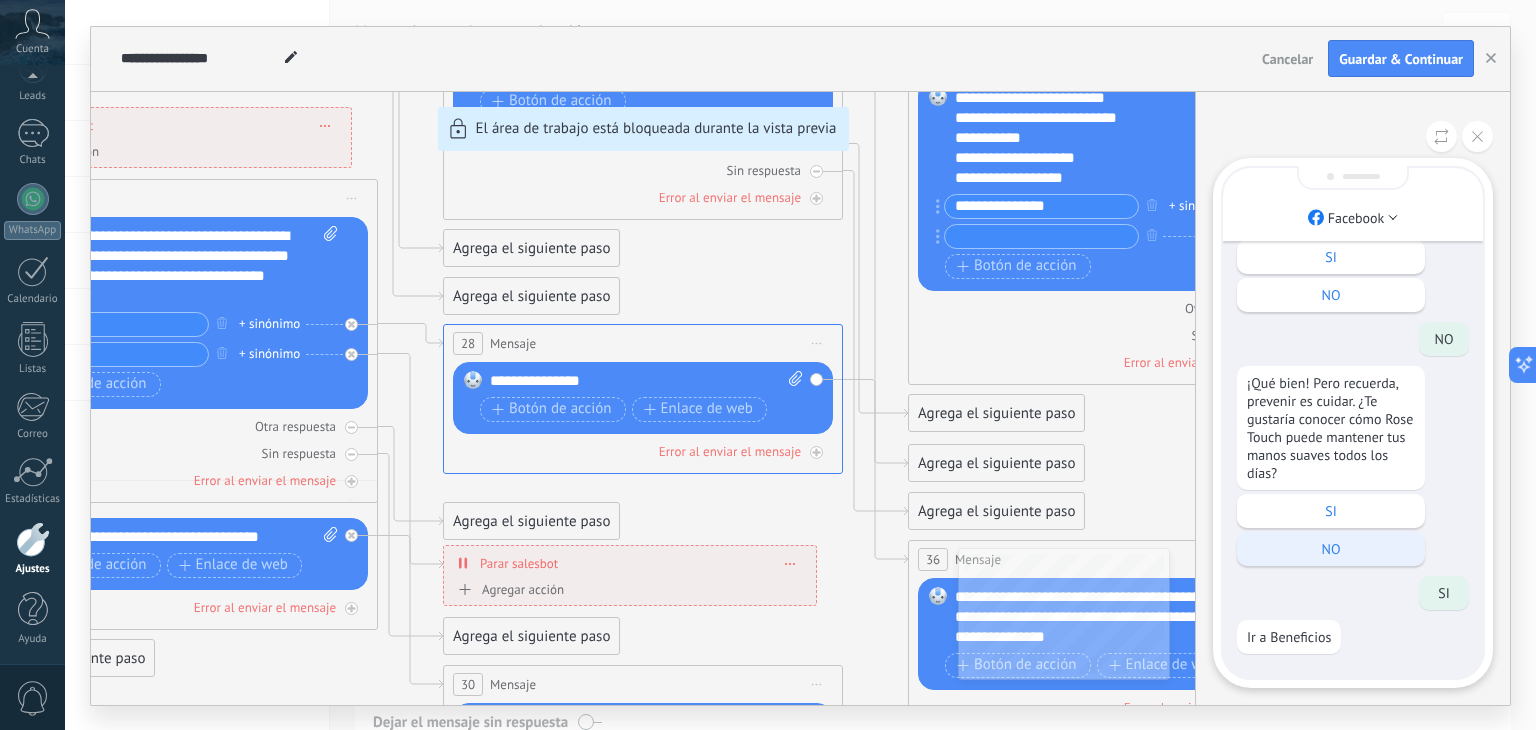 click on "NO" at bounding box center (1331, 549) 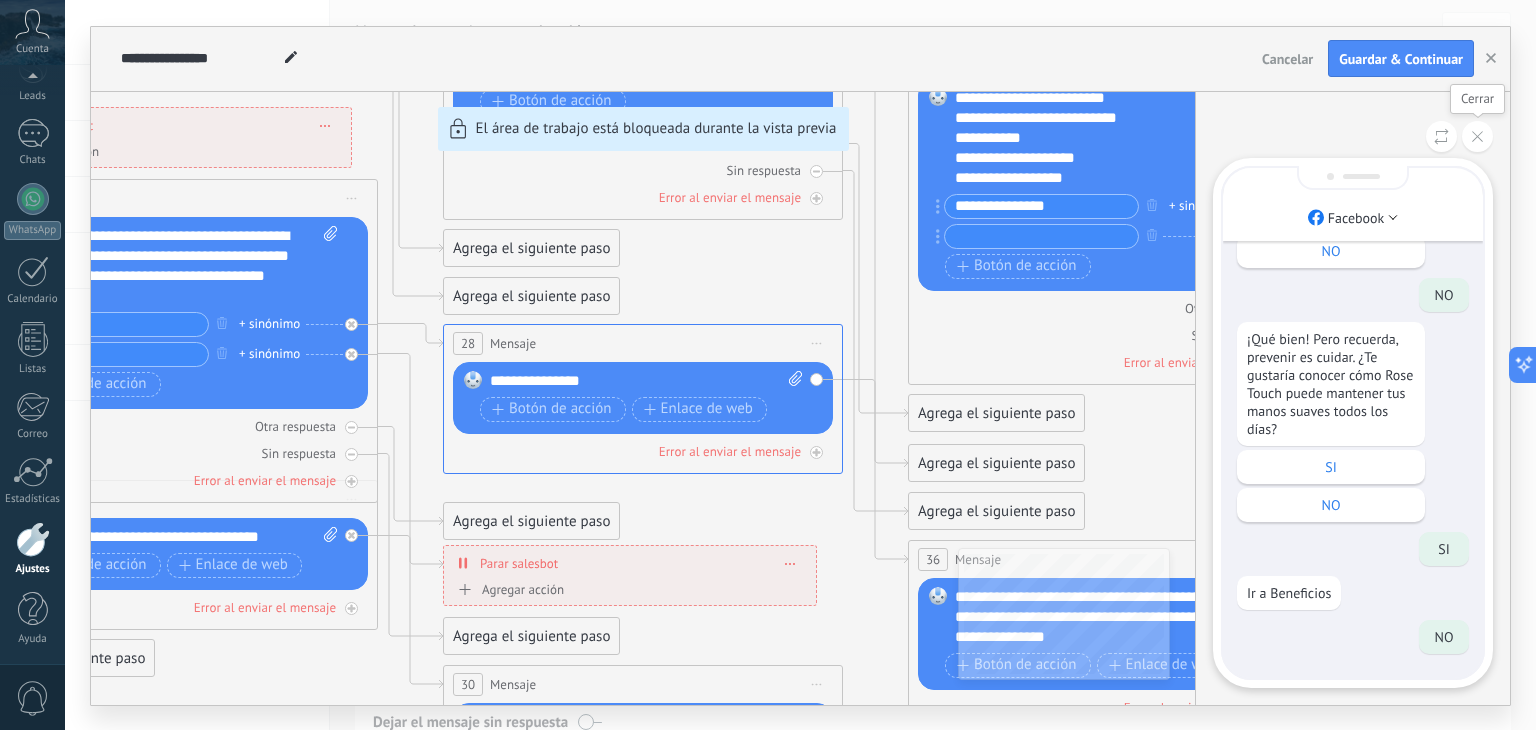 click at bounding box center [1477, 136] 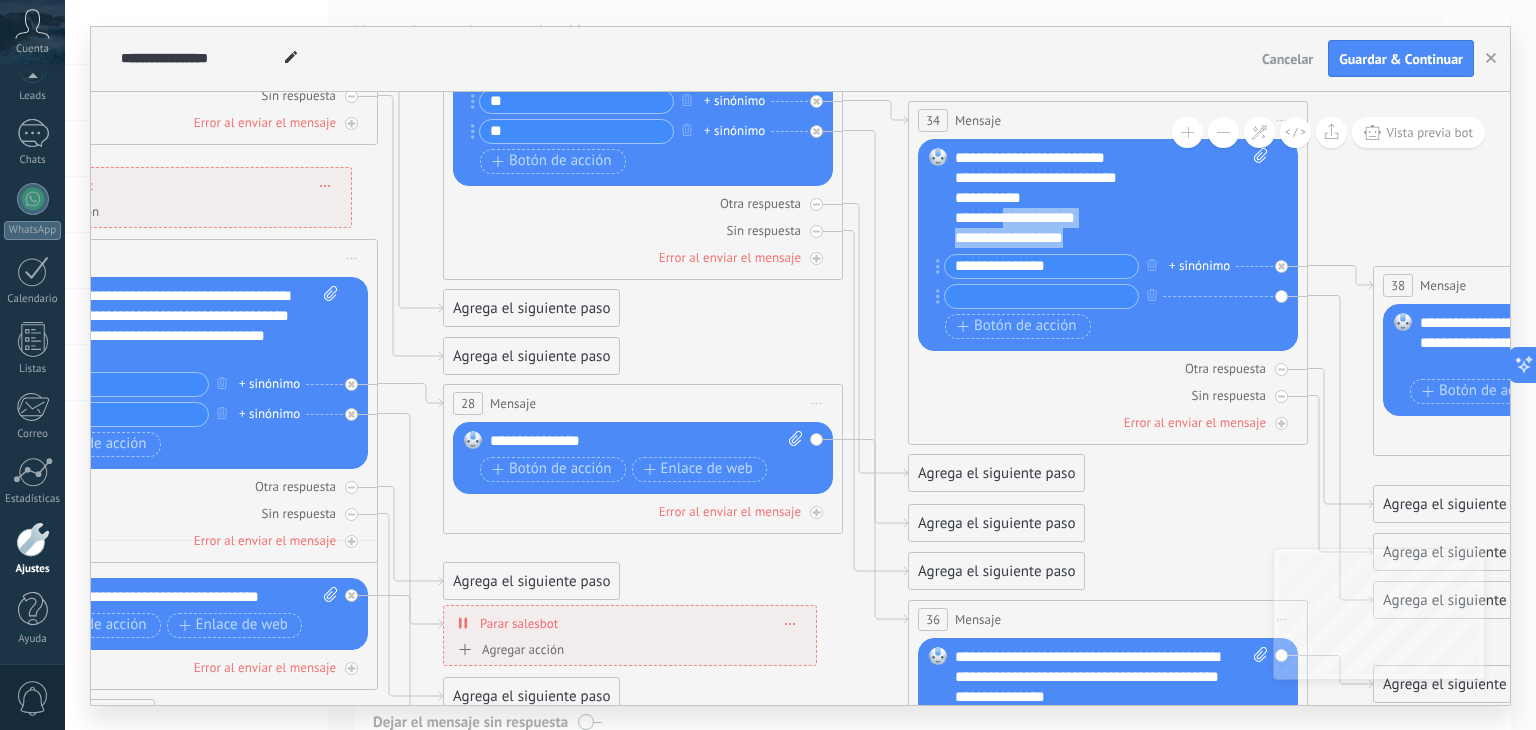 drag, startPoint x: 1094, startPoint y: 234, endPoint x: 1001, endPoint y: 206, distance: 97.123634 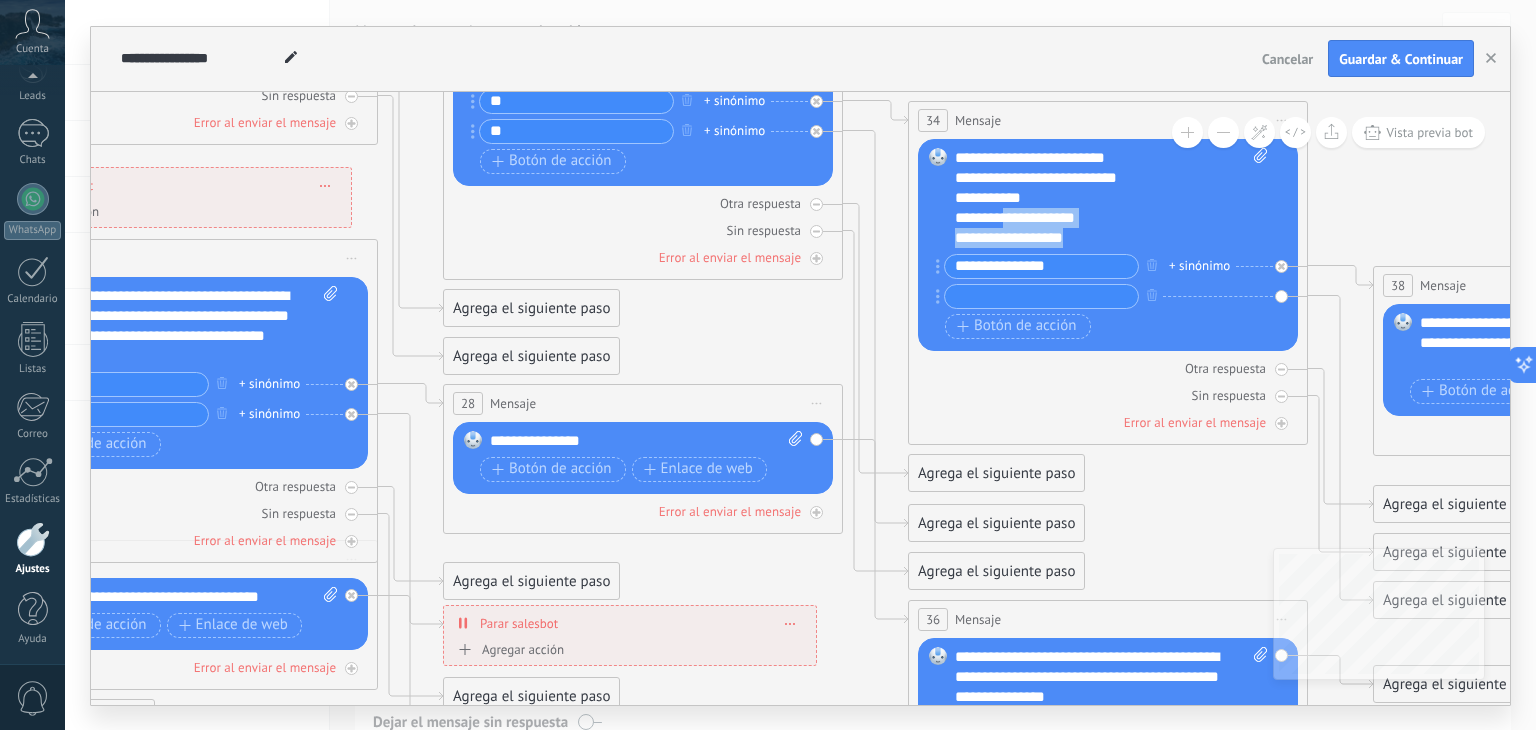 click on "**********" at bounding box center (1112, 198) 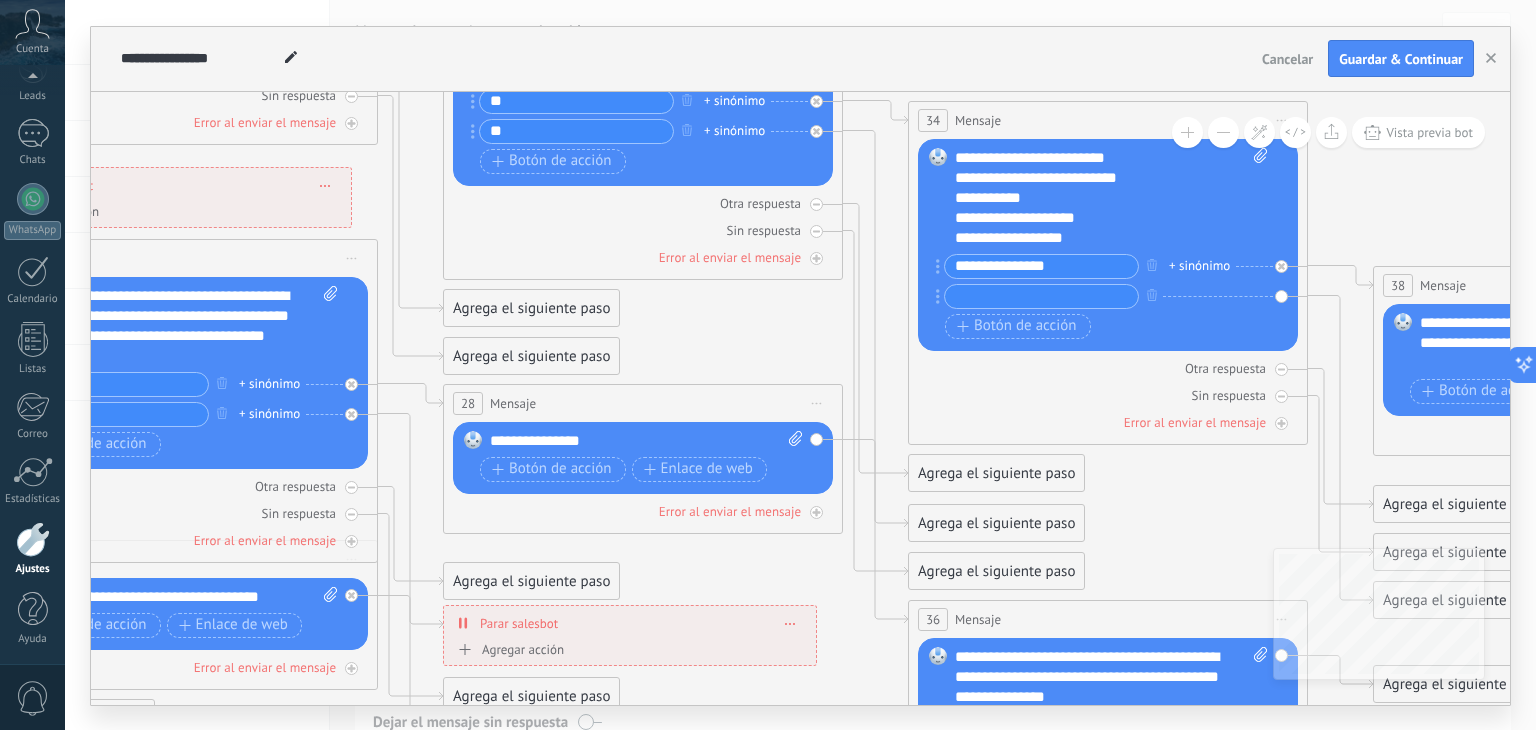 click on "**********" at bounding box center (647, 441) 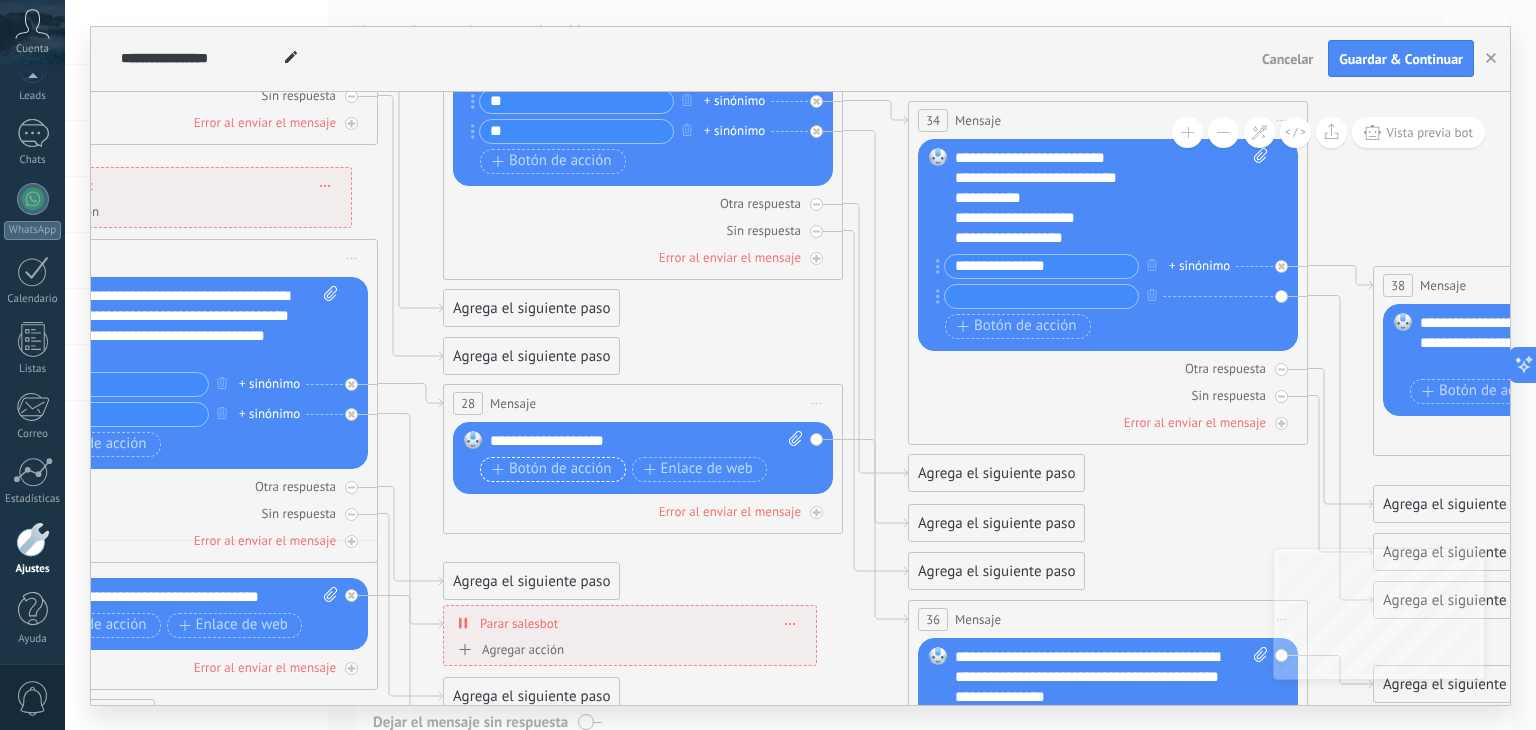 click on "Botón de acción" at bounding box center [552, 469] 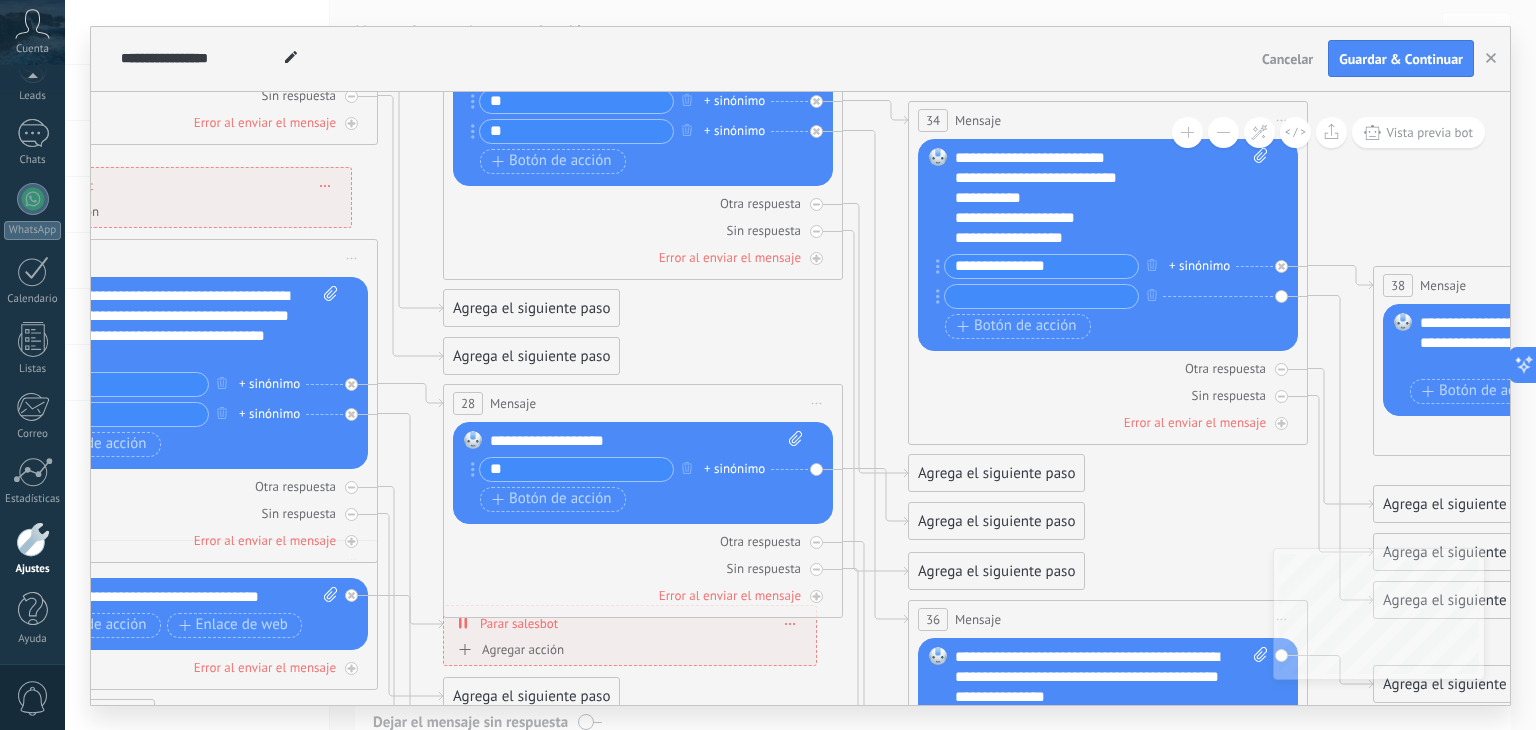 type on "*" 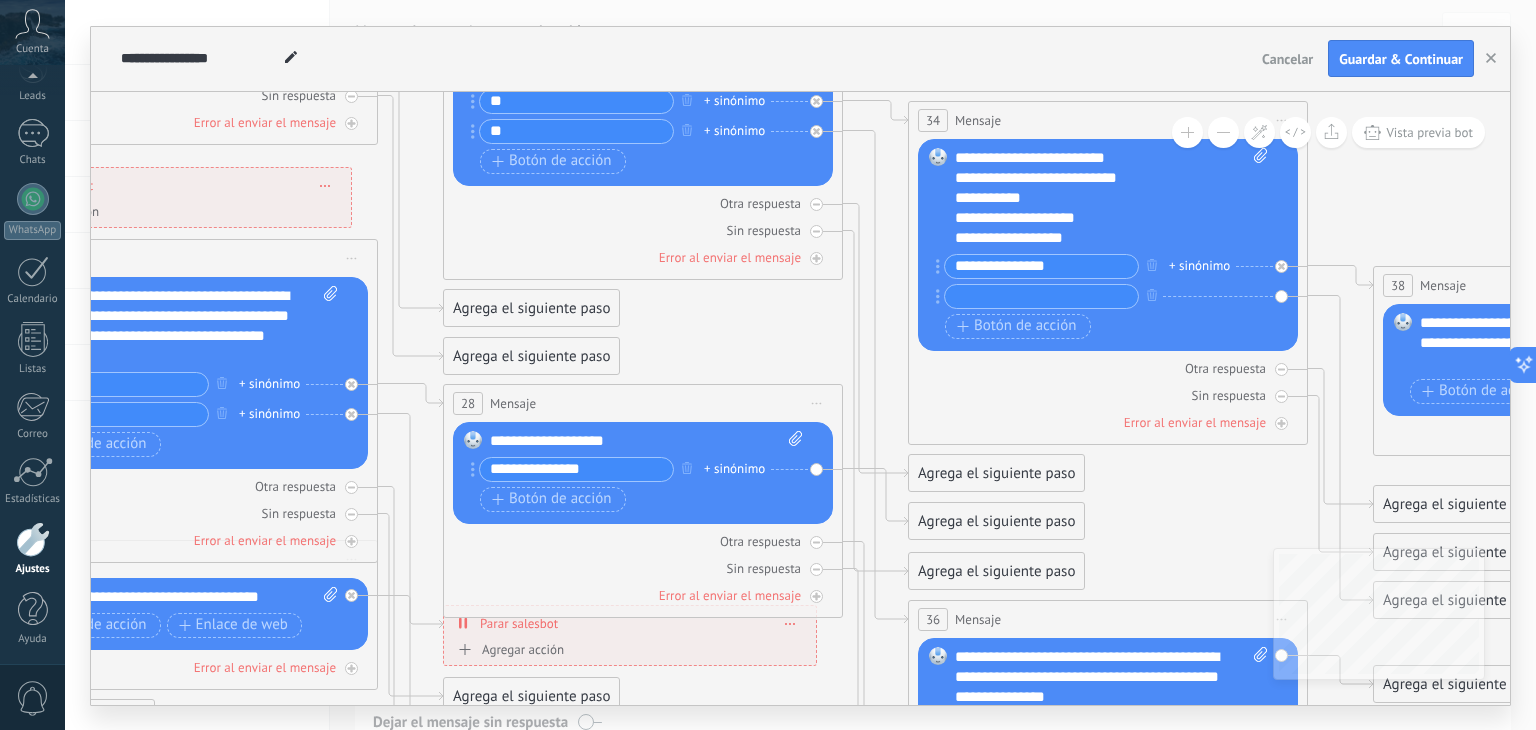 type on "**********" 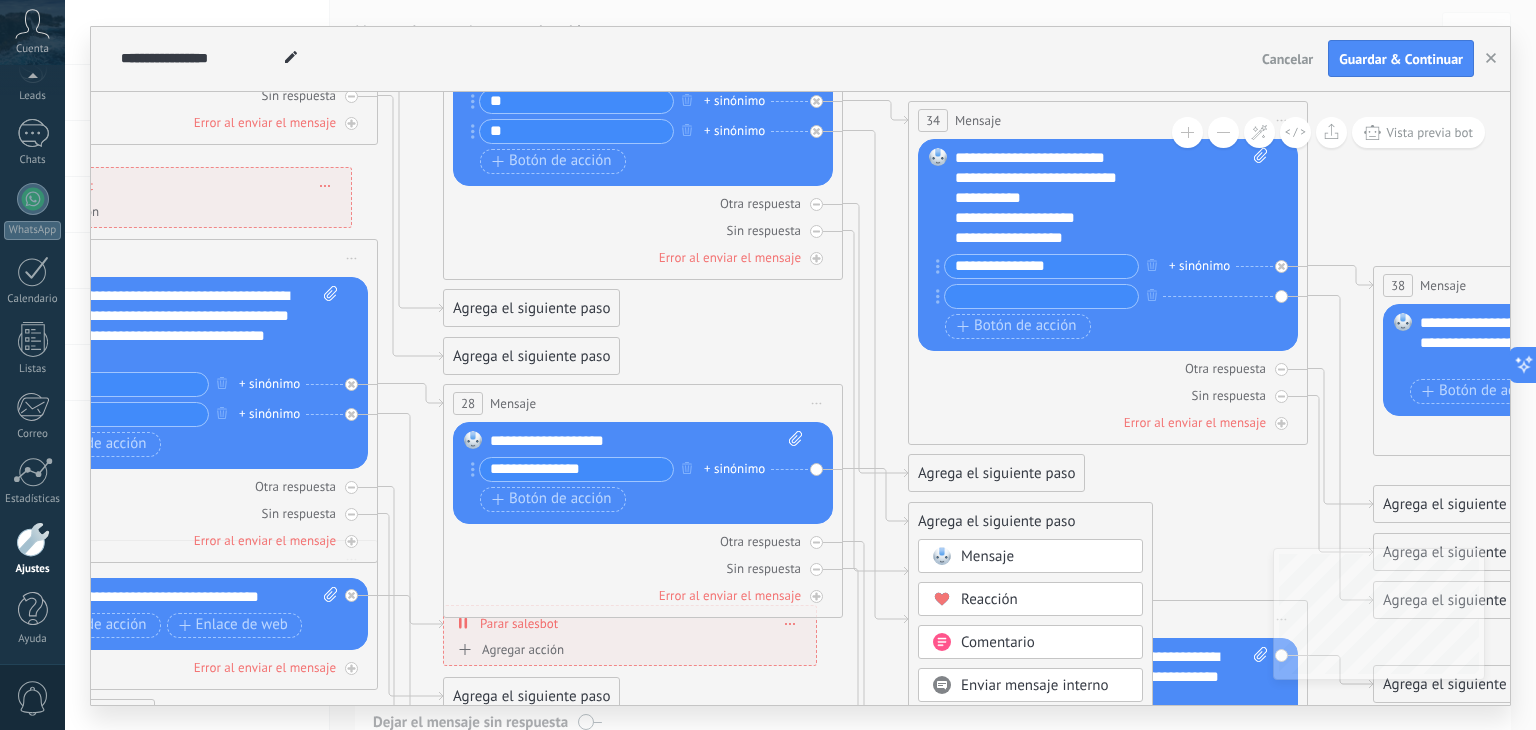 click on "Mensaje" at bounding box center [987, 556] 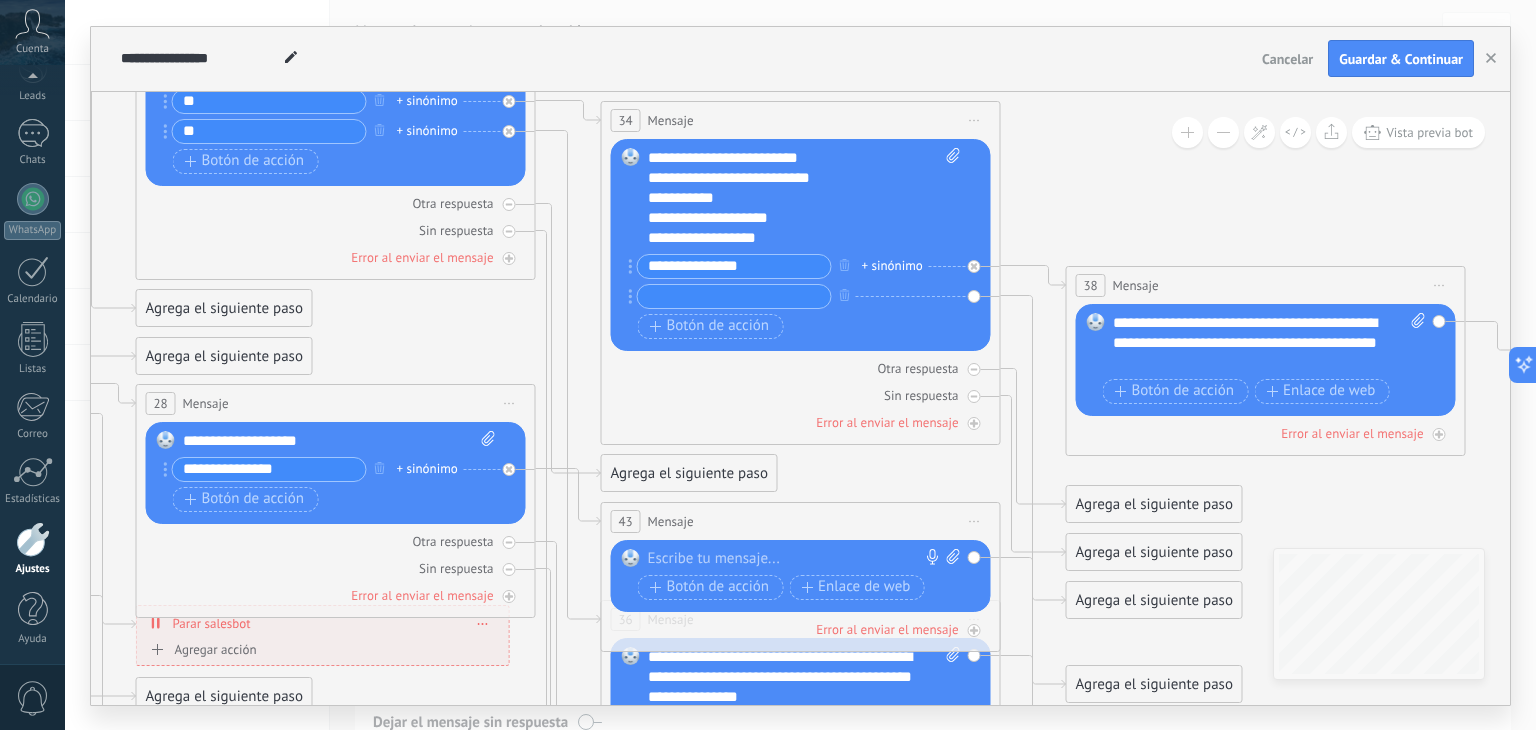 click at bounding box center (796, 559) 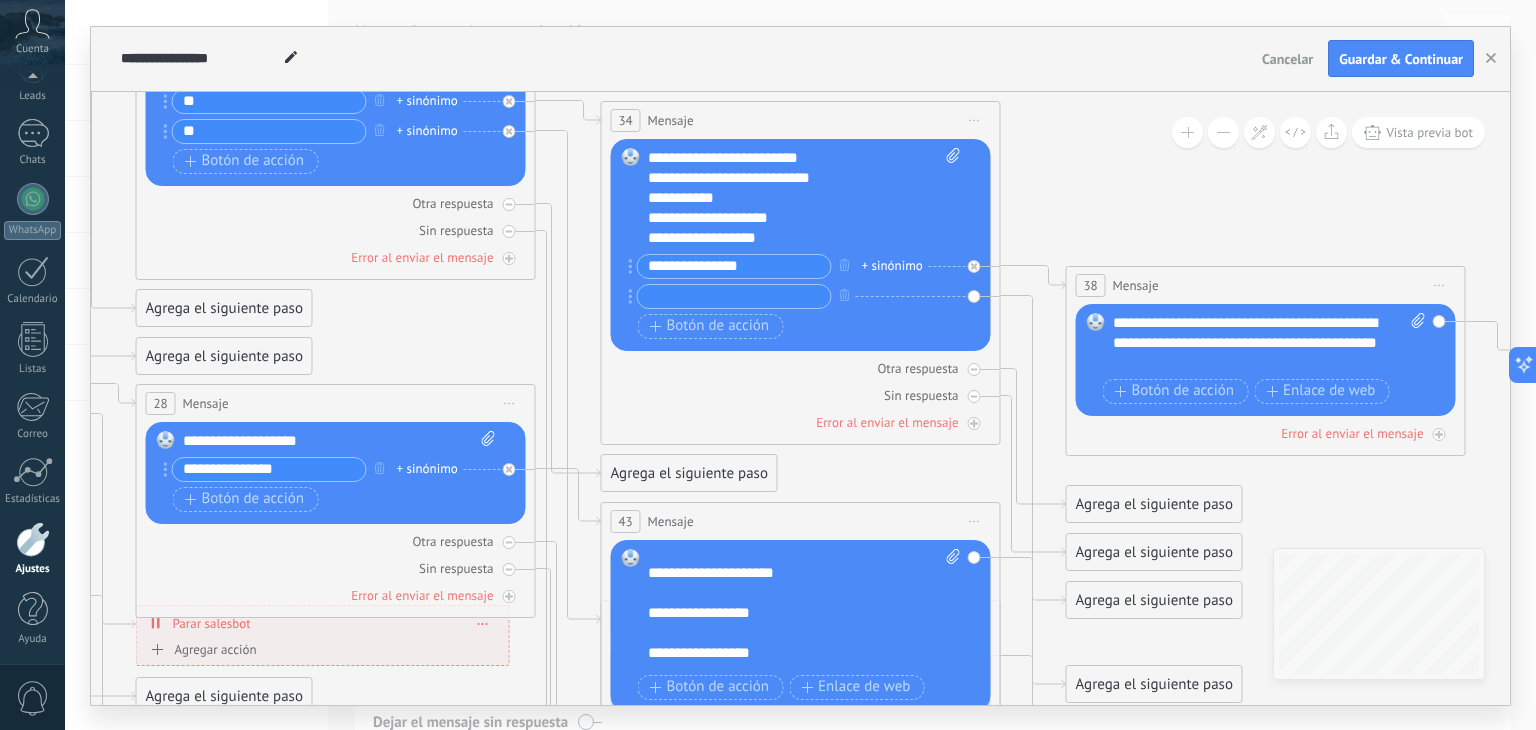 scroll, scrollTop: 0, scrollLeft: 0, axis: both 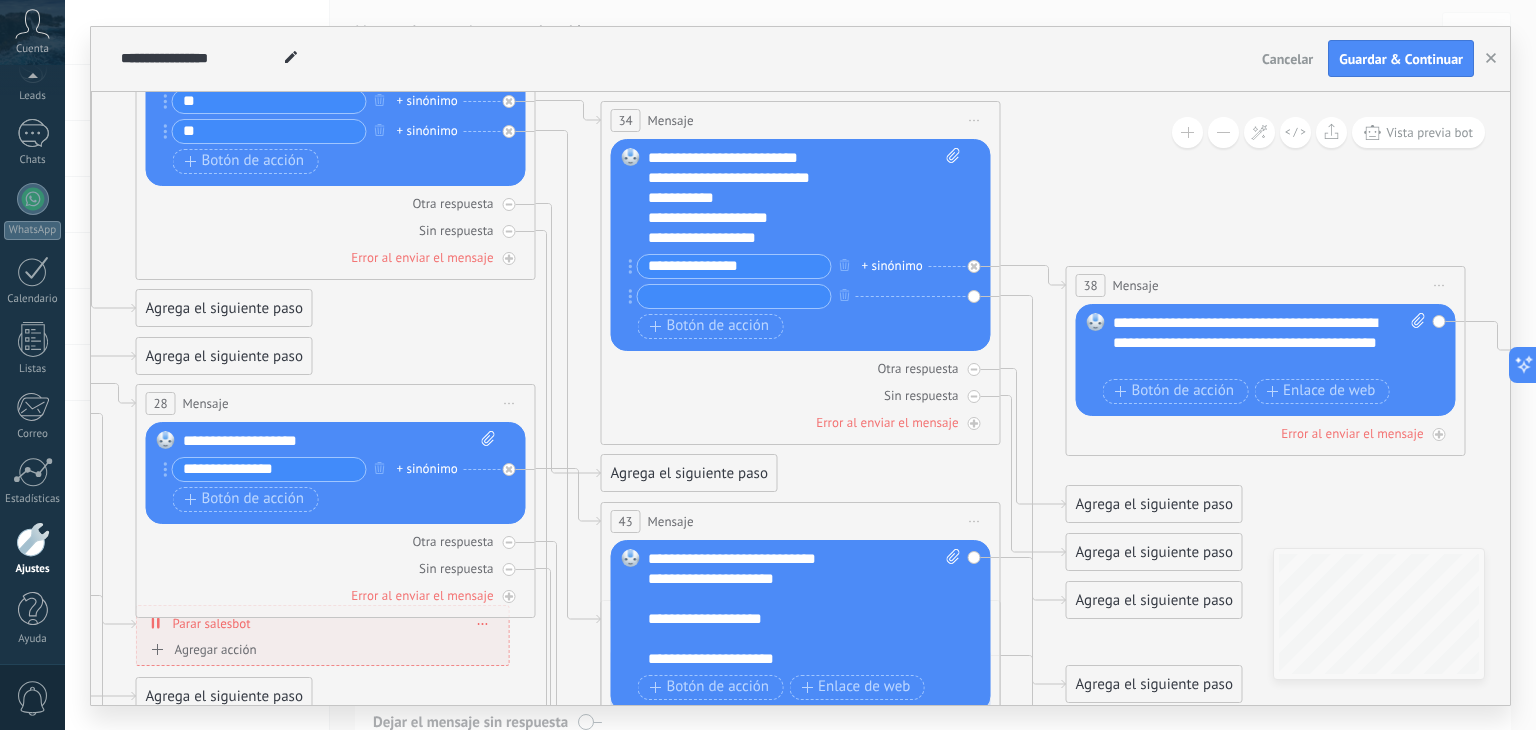 click on "Reemplazar
Quitar
Convertir a mensaje de voz
Arrastre la imagen aquí para adjuntarla.
Añadir imagen
Subir
Arrastrar y soltar
Archivo no encontrado
Escribe tu mensaje..." at bounding box center [801, 626] 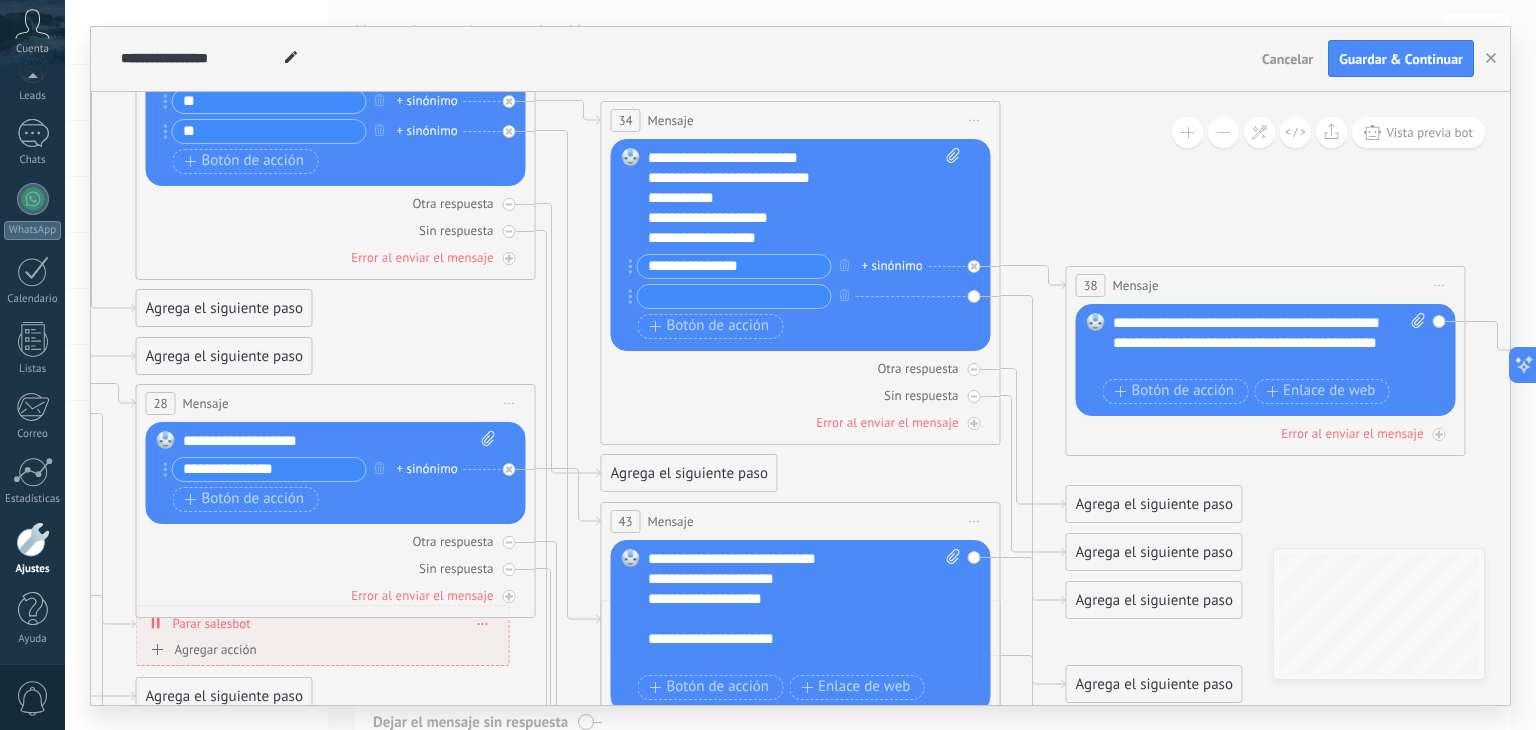 click on "**********" at bounding box center [786, 639] 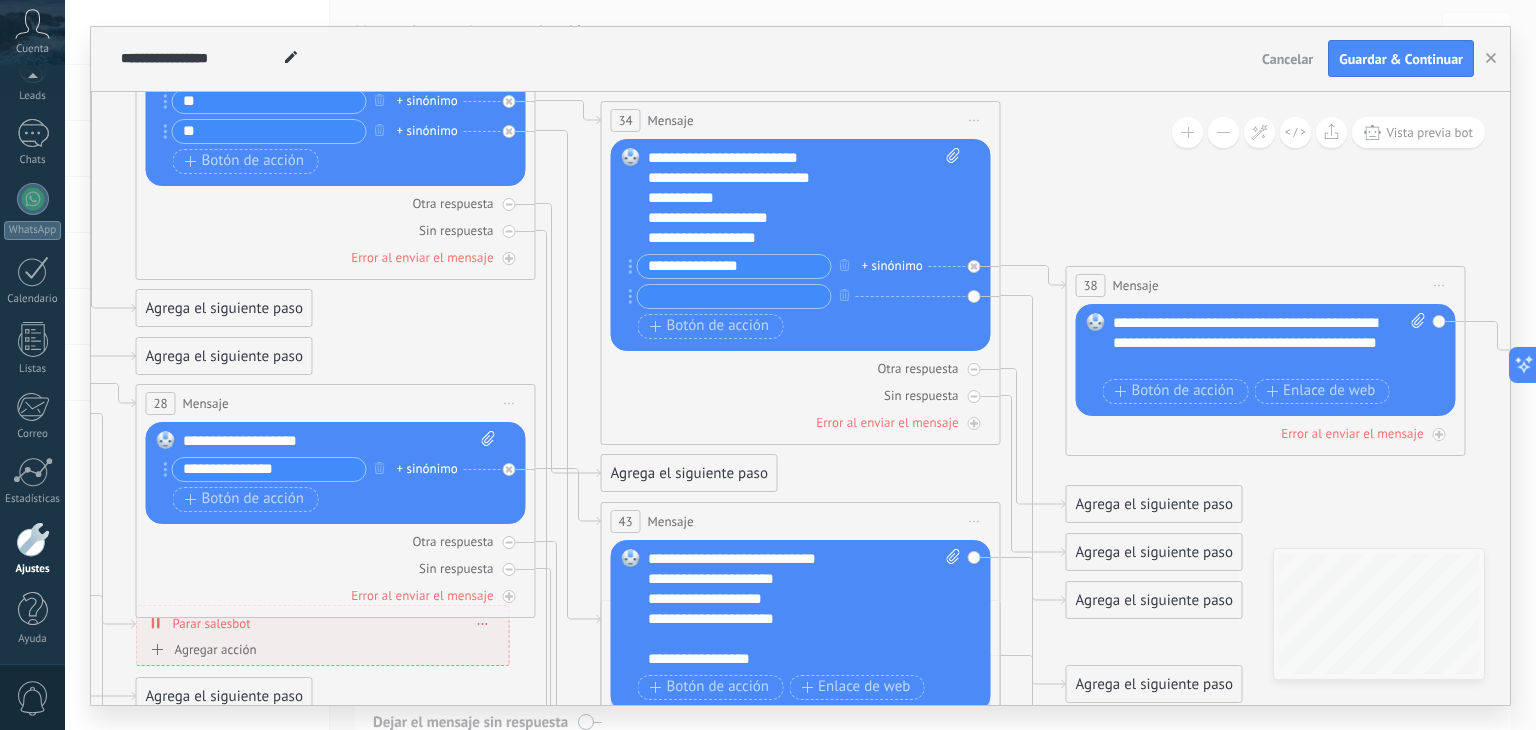 click on "**********" at bounding box center (786, 659) 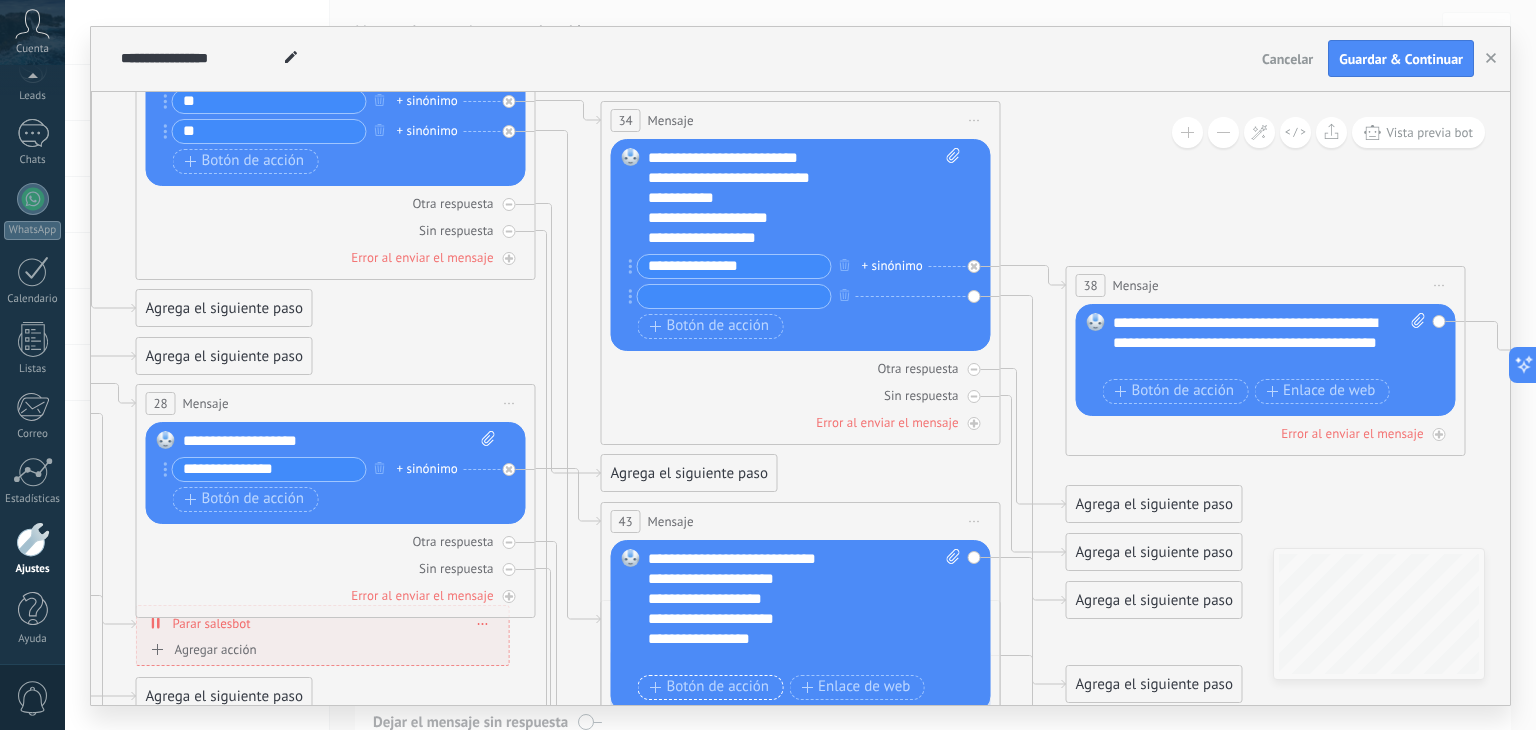 click on "Botón de acción" at bounding box center (710, 687) 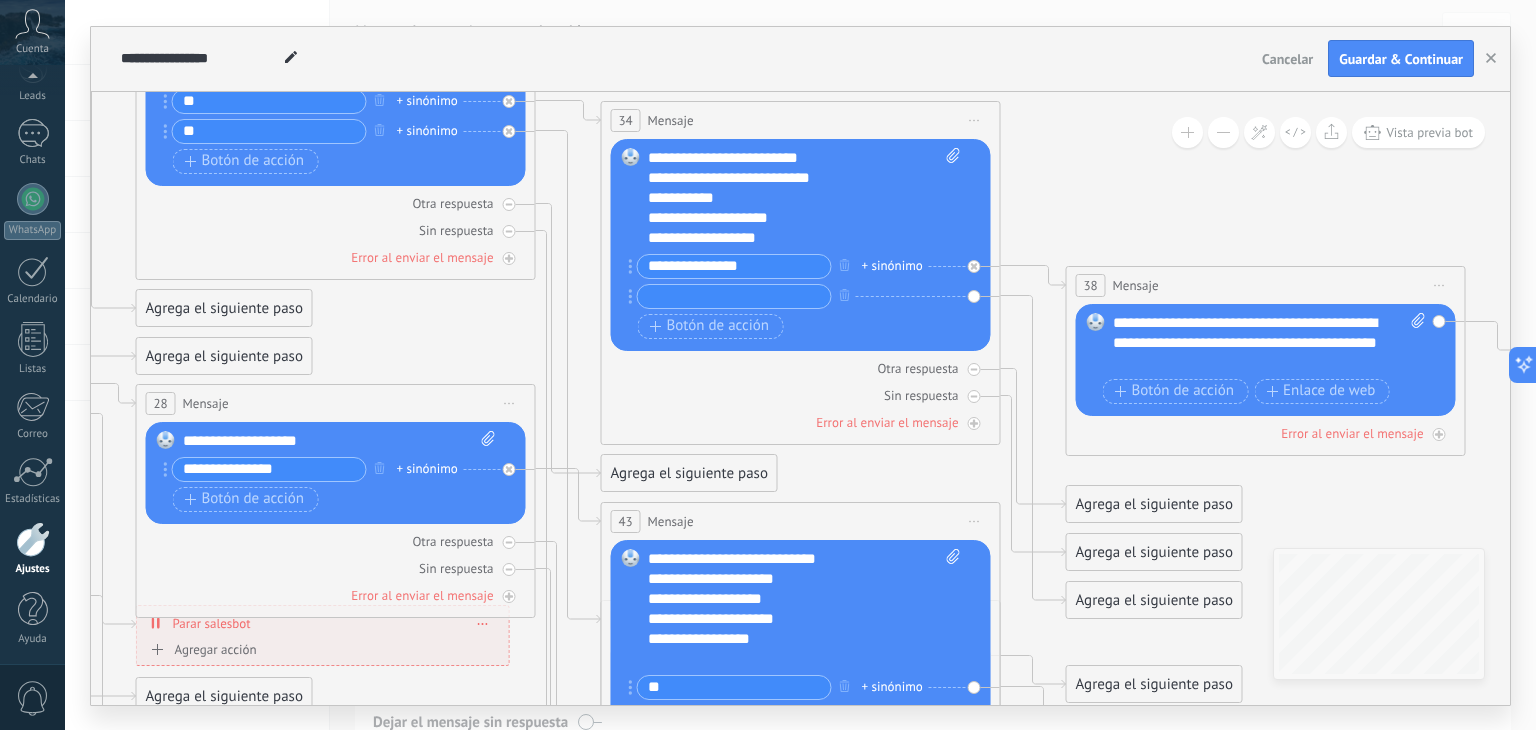 type on "*" 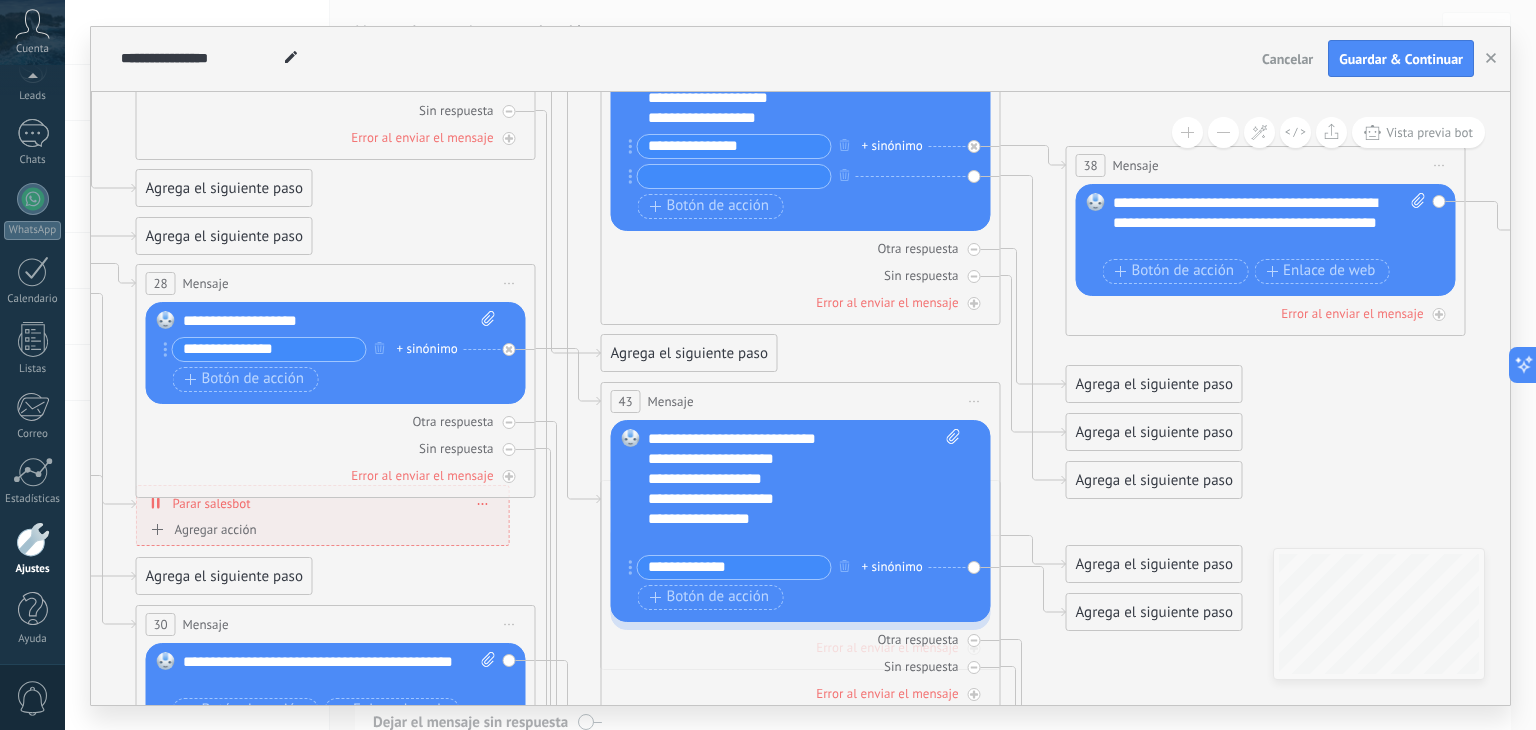 type on "**********" 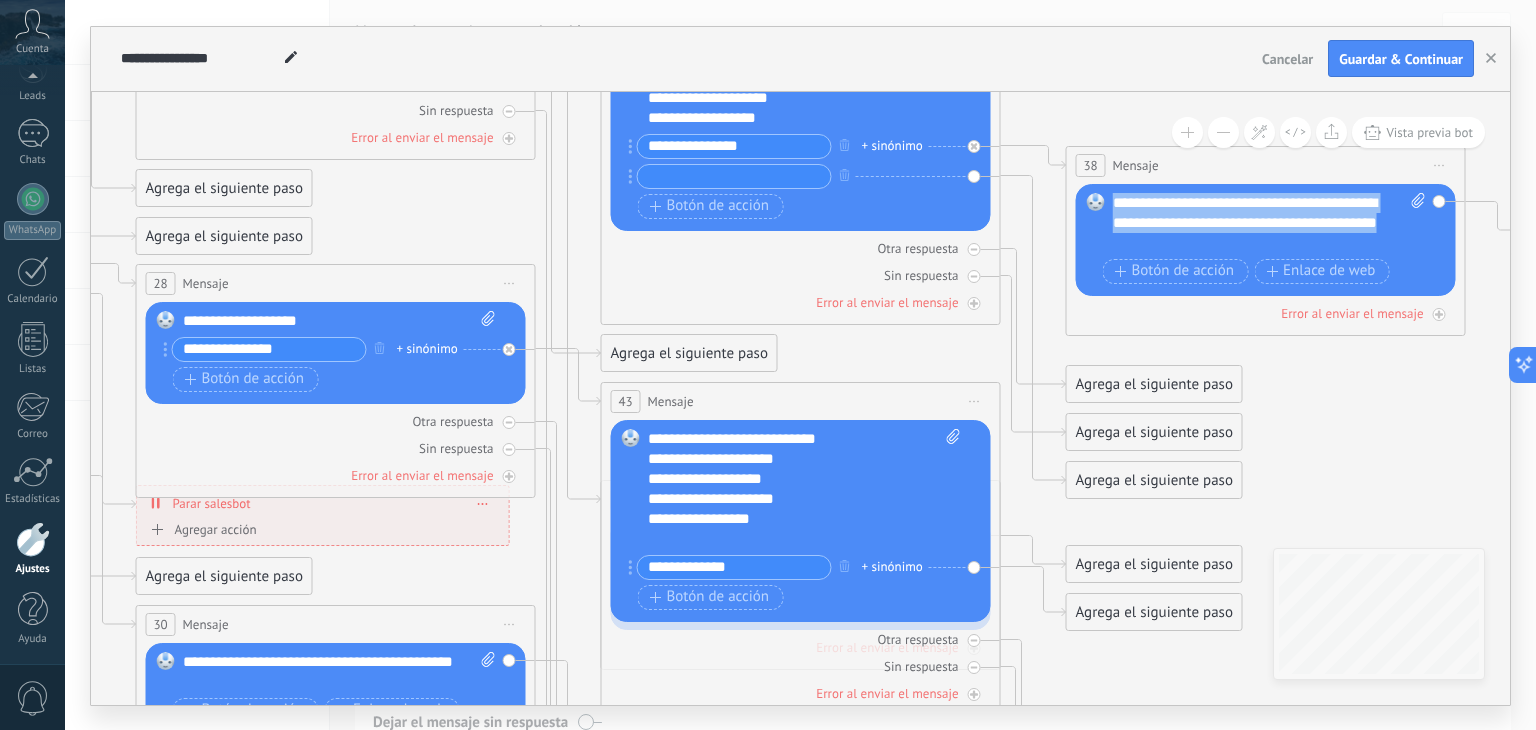 drag, startPoint x: 1158, startPoint y: 244, endPoint x: 1112, endPoint y: 209, distance: 57.801384 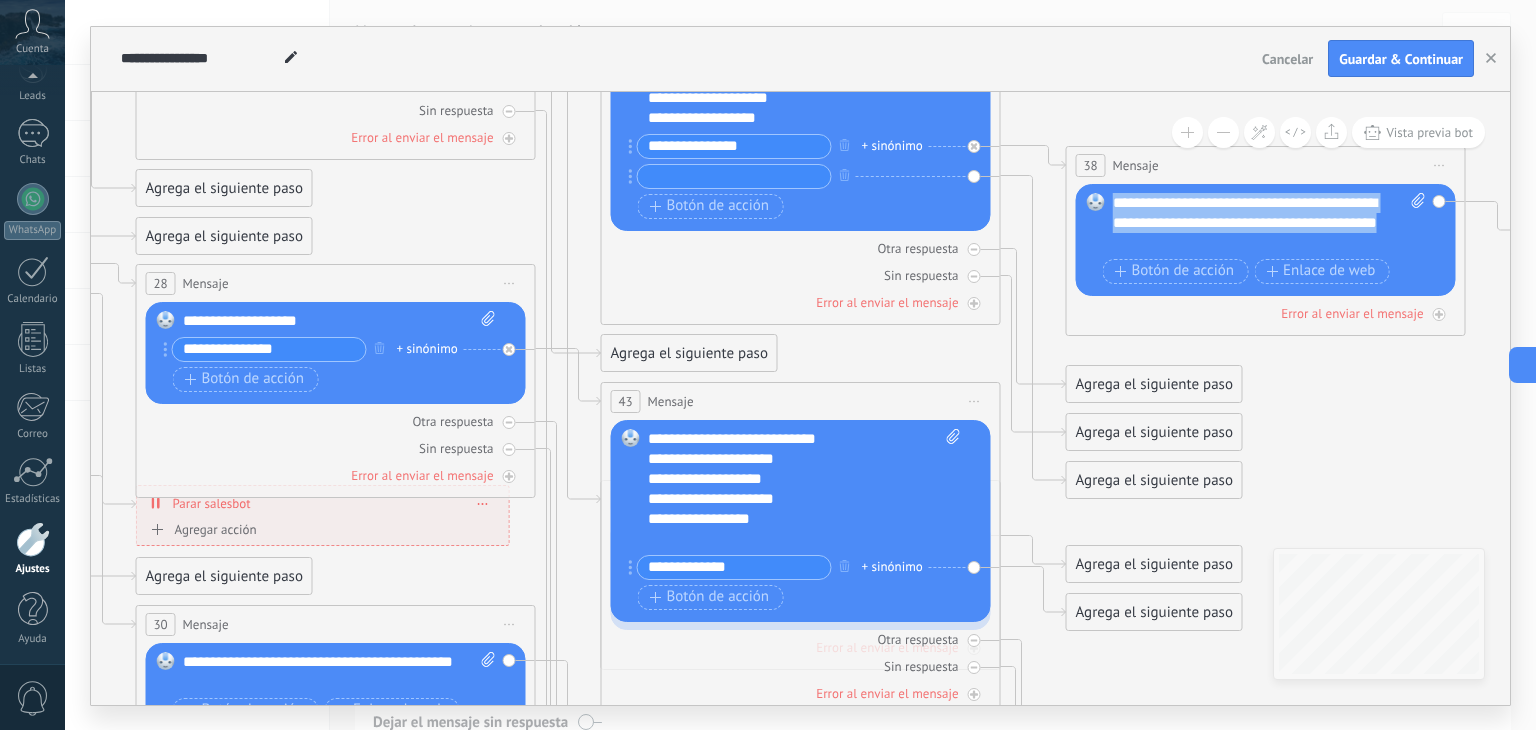 copy on "**********" 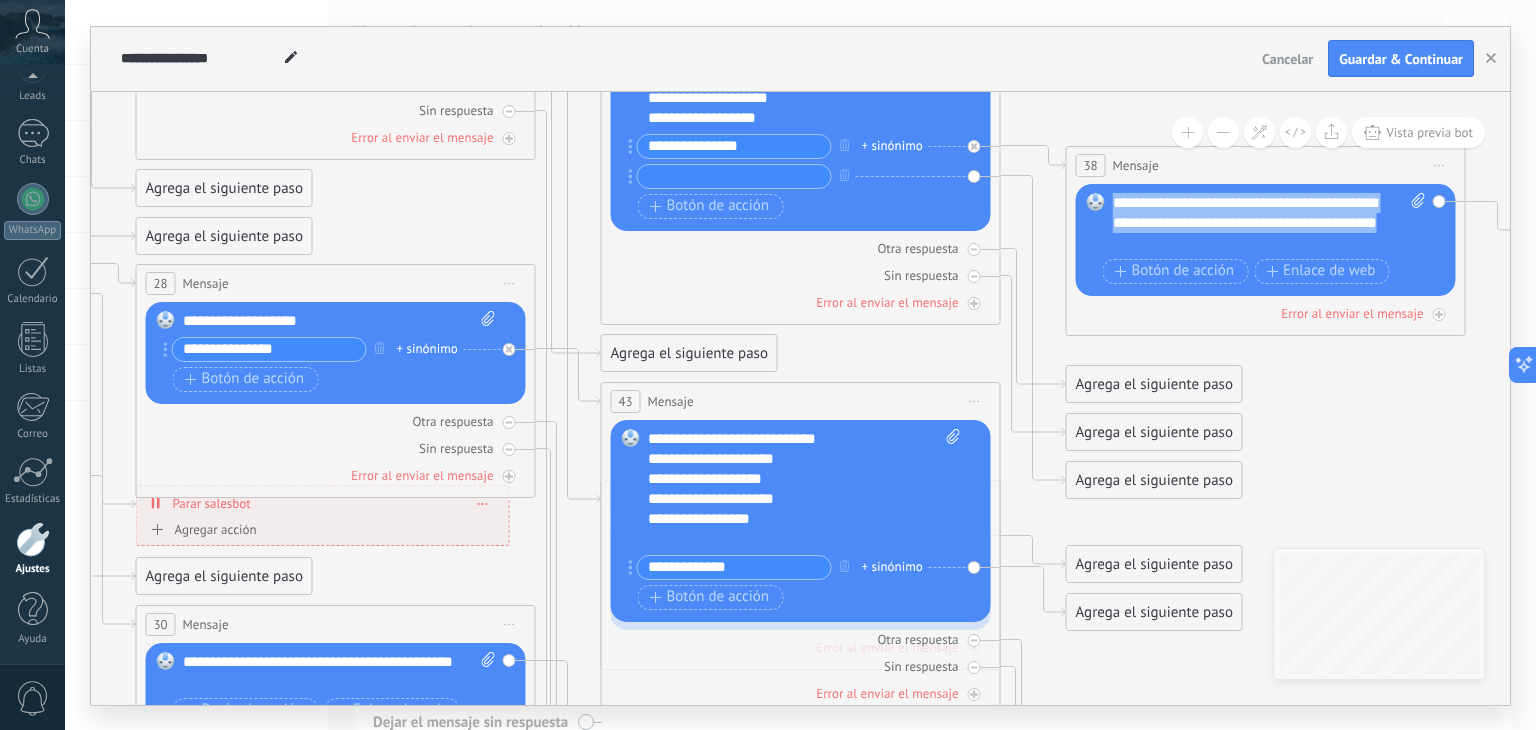 click on "Agrega el siguiente paso" at bounding box center [1154, 612] 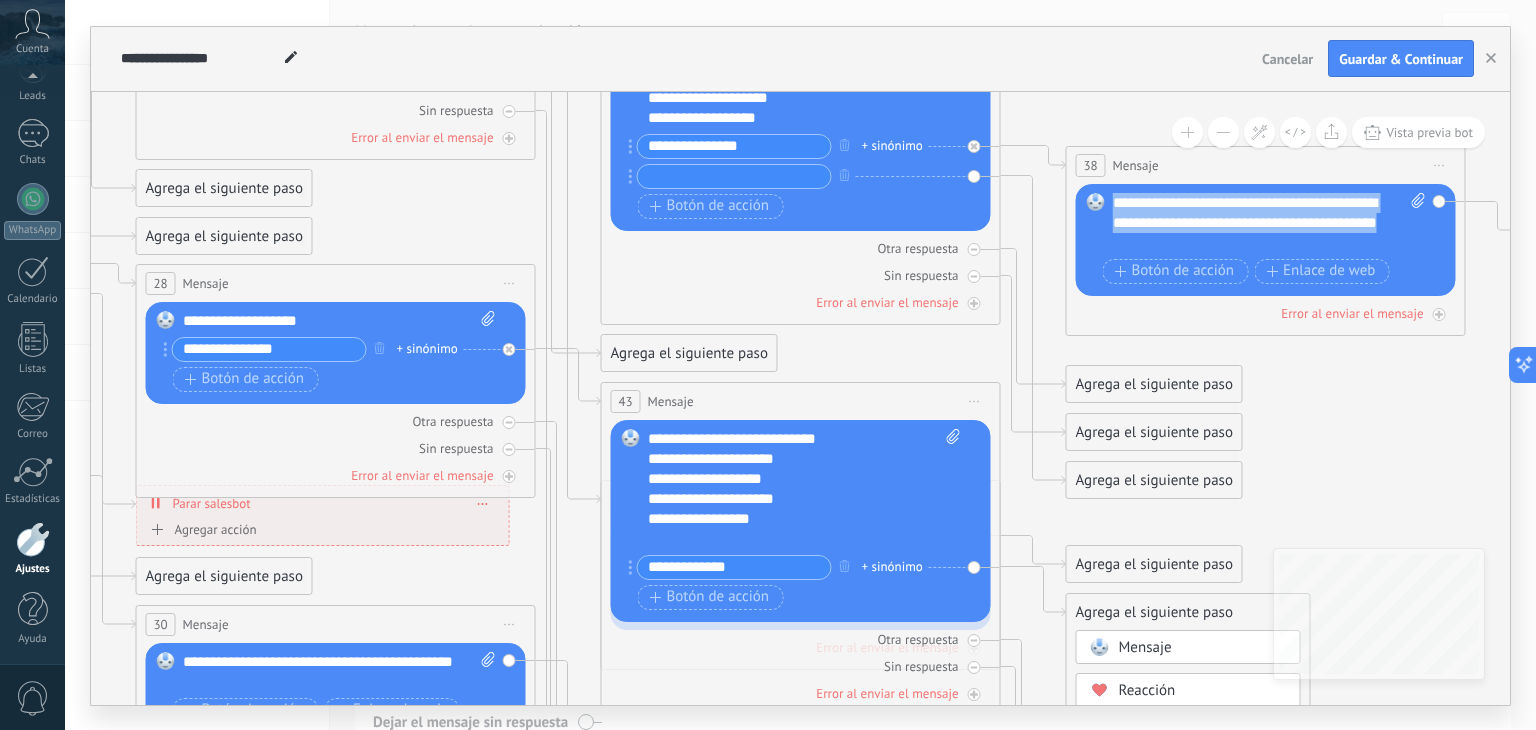 click on "Mensaje" at bounding box center (1145, 647) 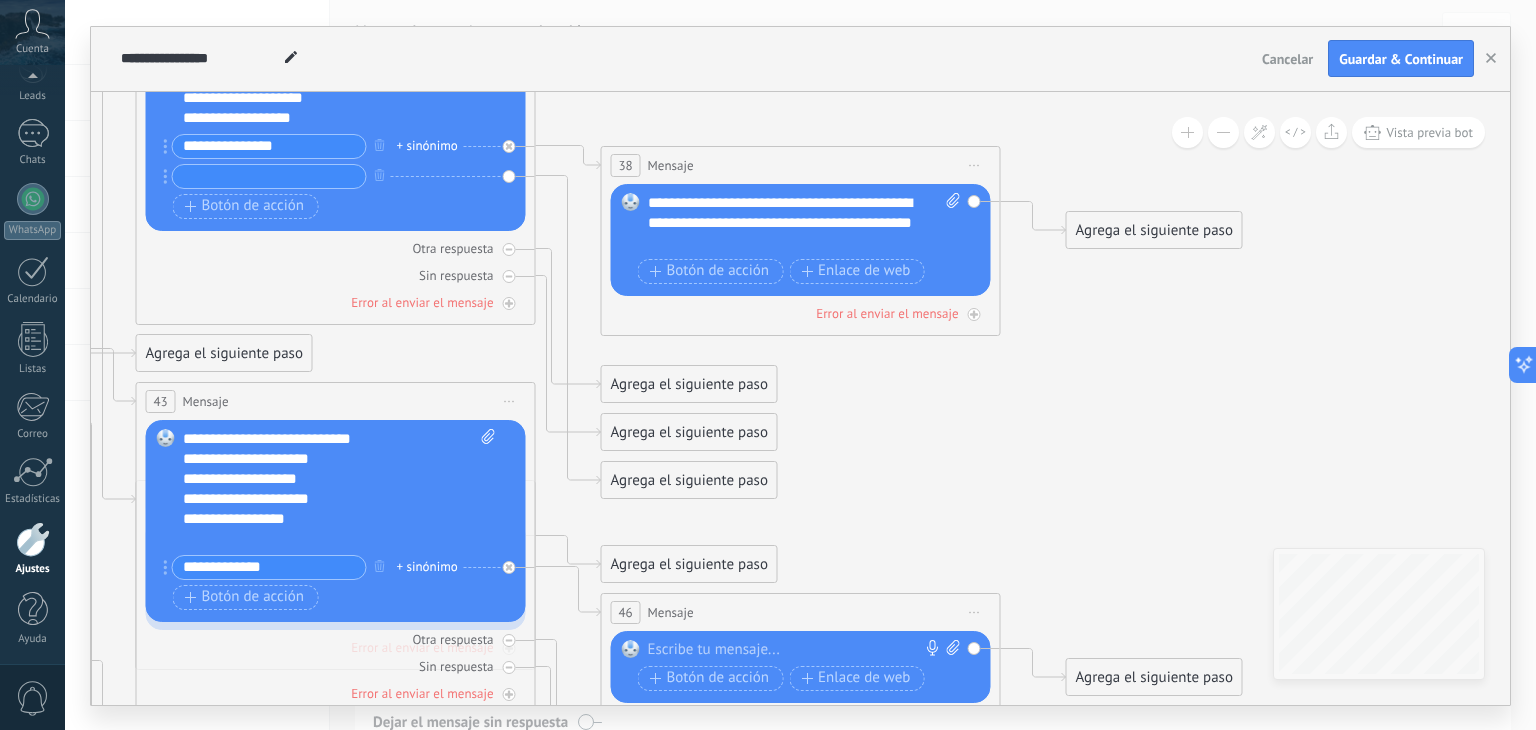 click at bounding box center (796, 650) 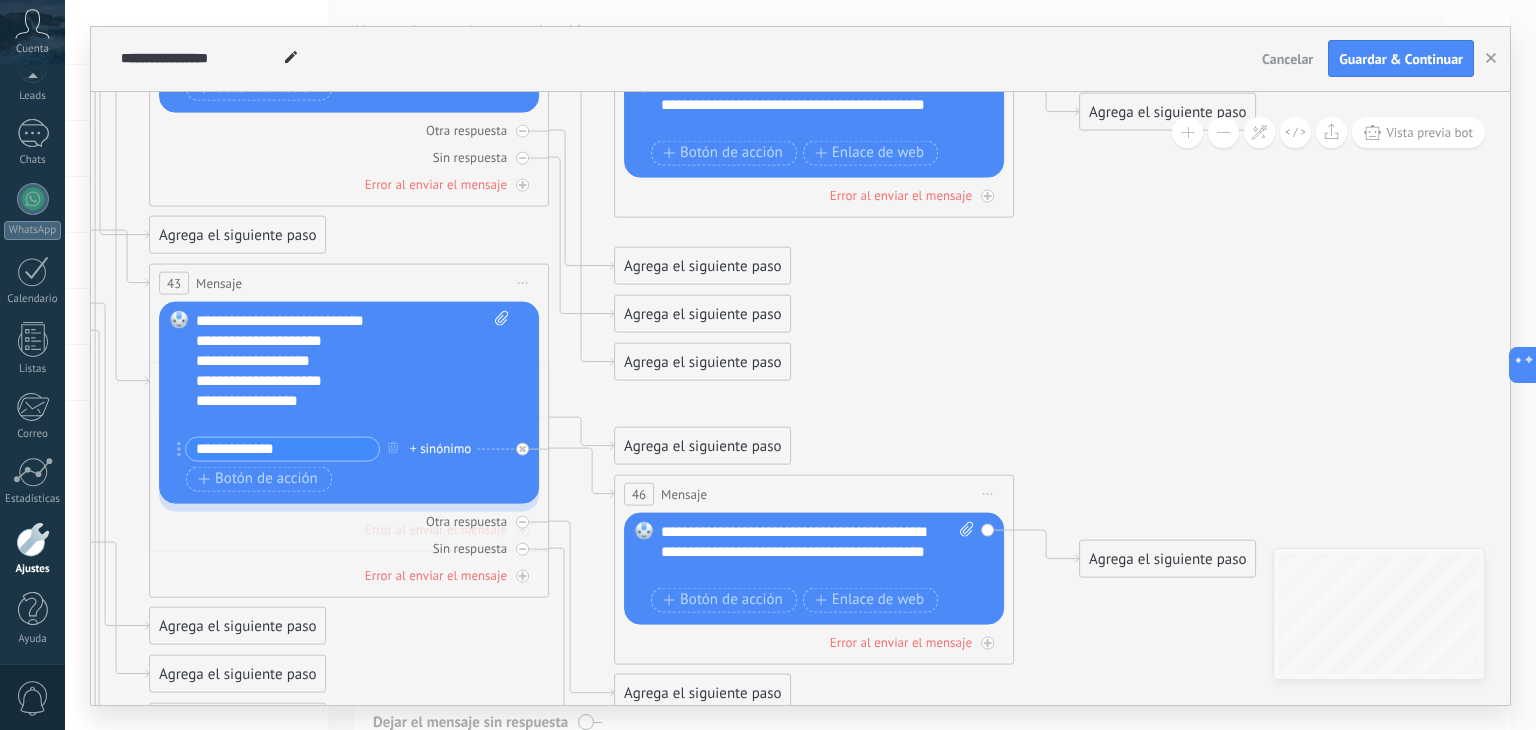 drag, startPoint x: 1163, startPoint y: 525, endPoint x: 1176, endPoint y: 406, distance: 119.70798 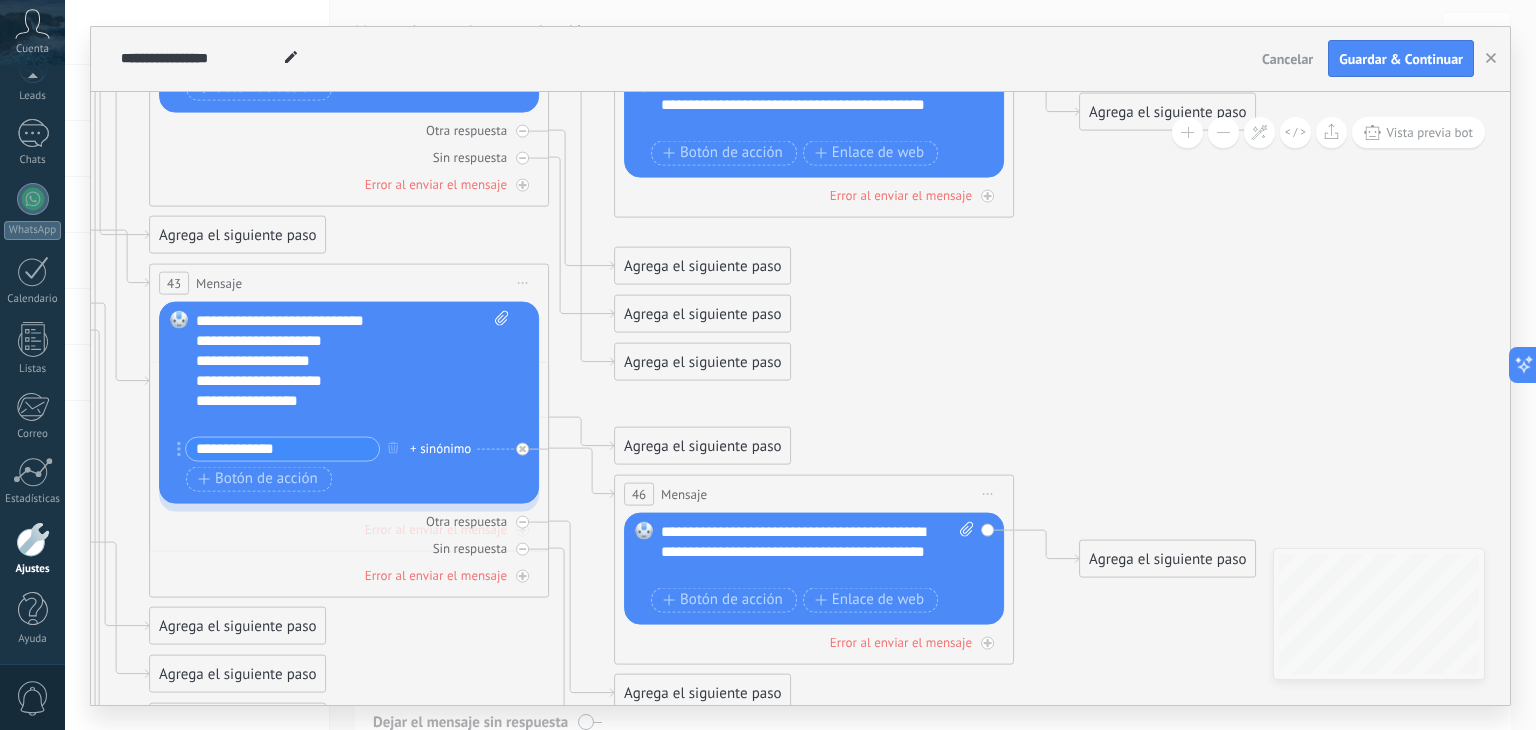 click on "**********" at bounding box center [818, 551] 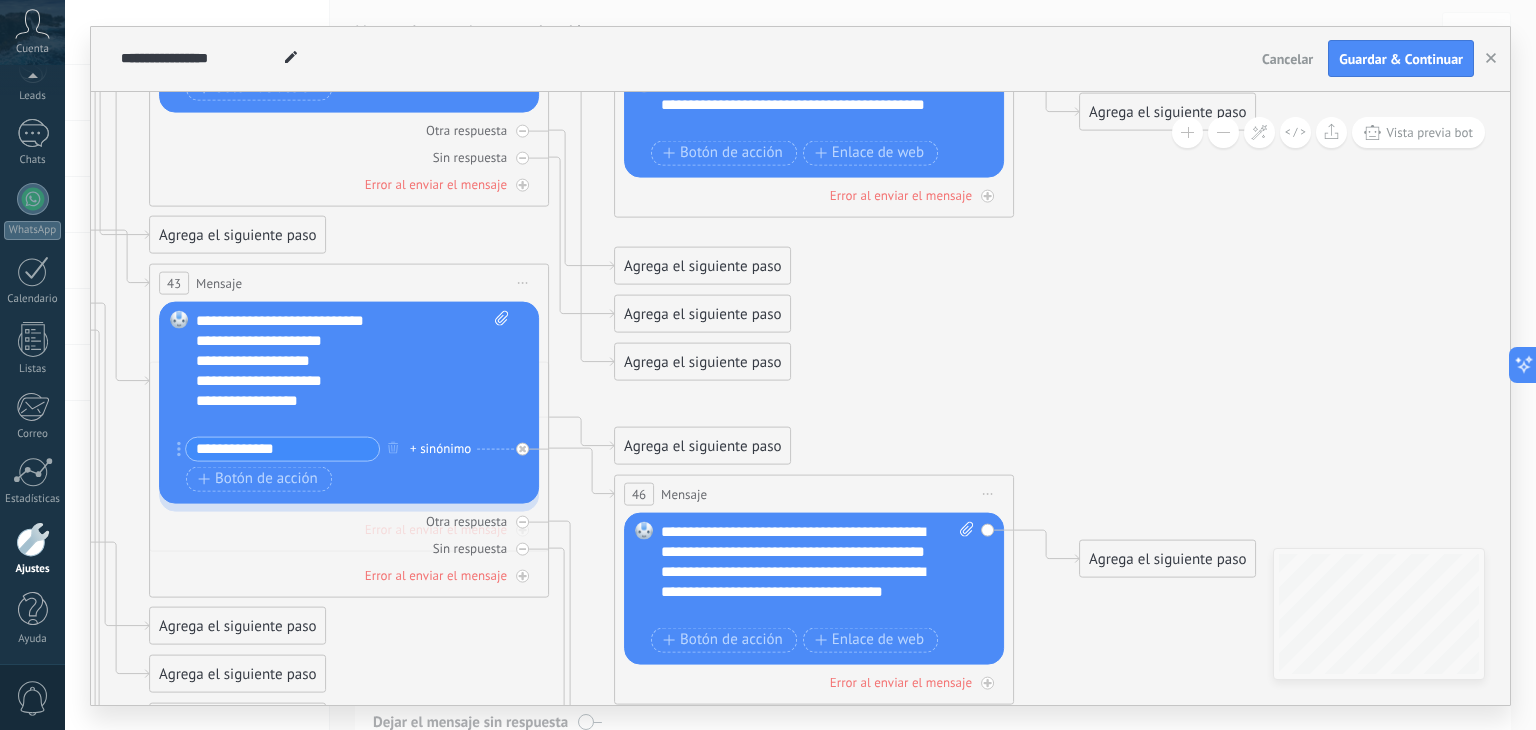 click on "**********" at bounding box center (818, 104) 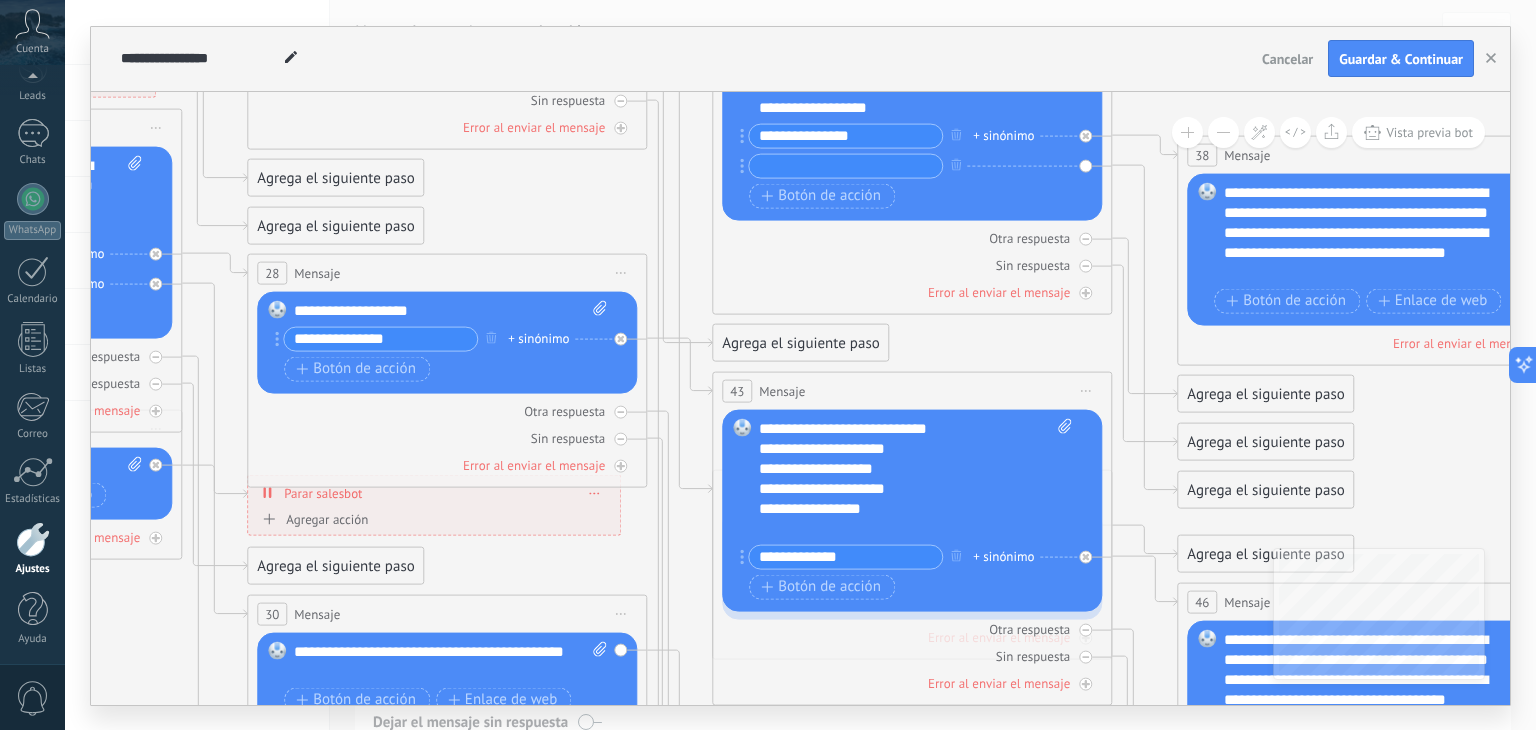 drag, startPoint x: 966, startPoint y: 357, endPoint x: 1433, endPoint y: 445, distance: 475.2189 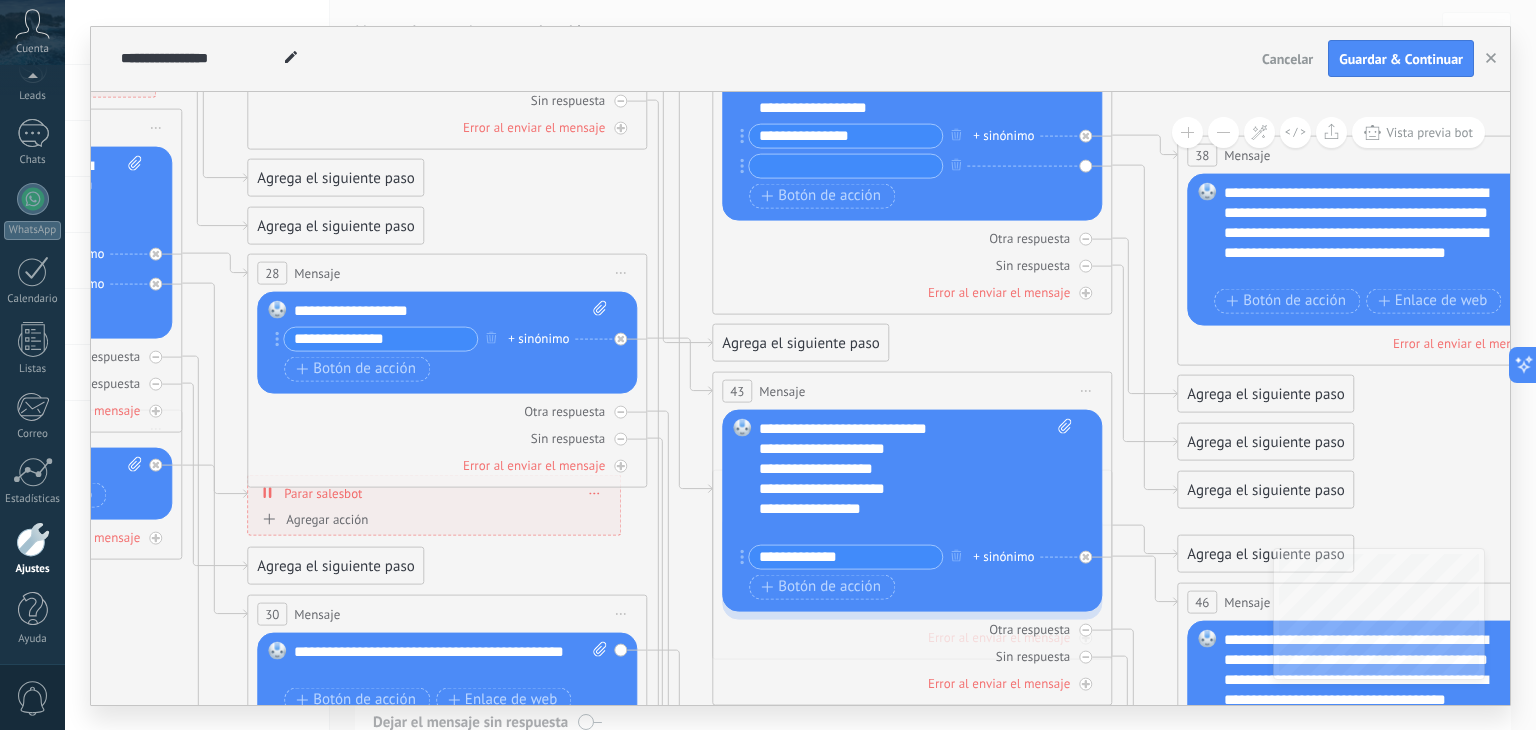 click on "**********" at bounding box center [800, 365] 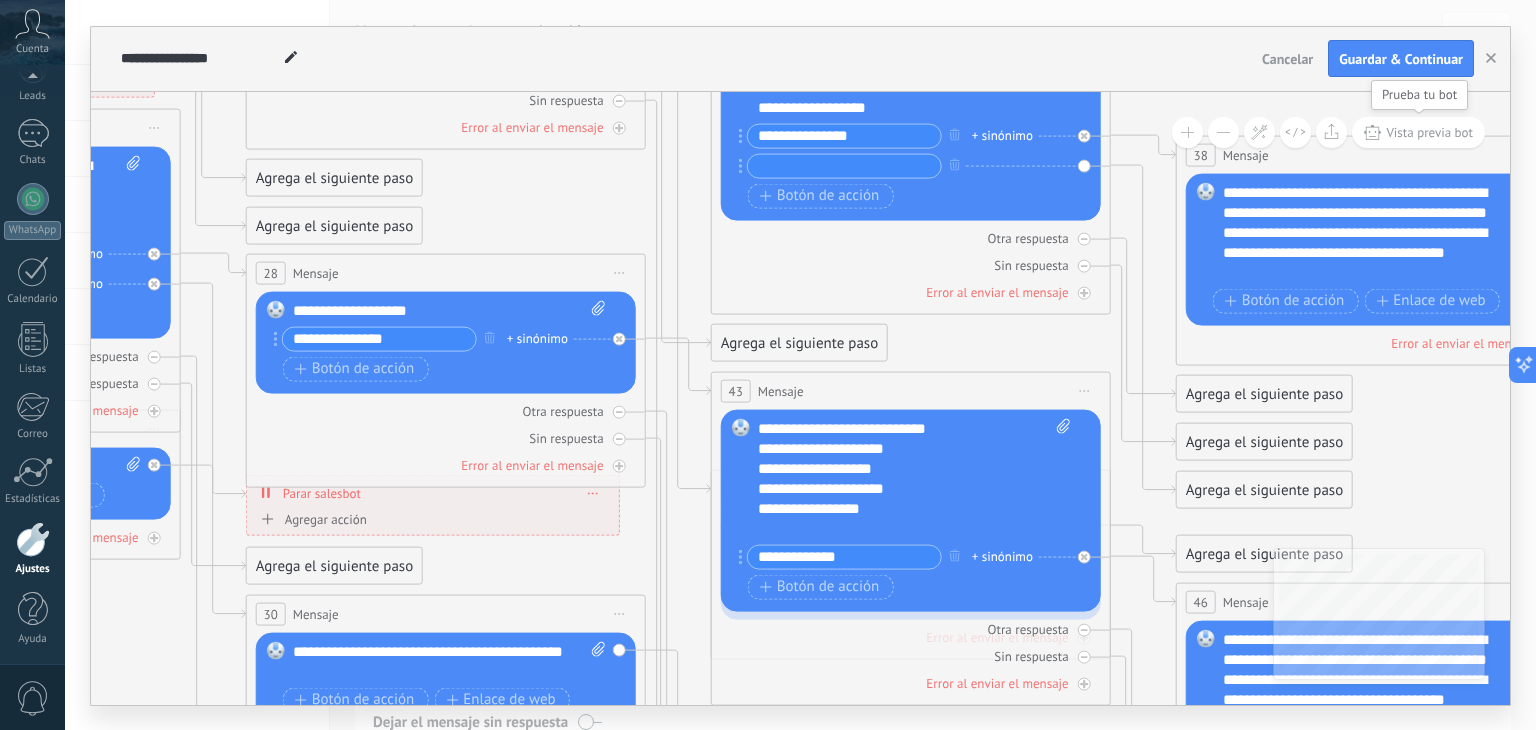 click on "Vista previa bot" at bounding box center (1429, 132) 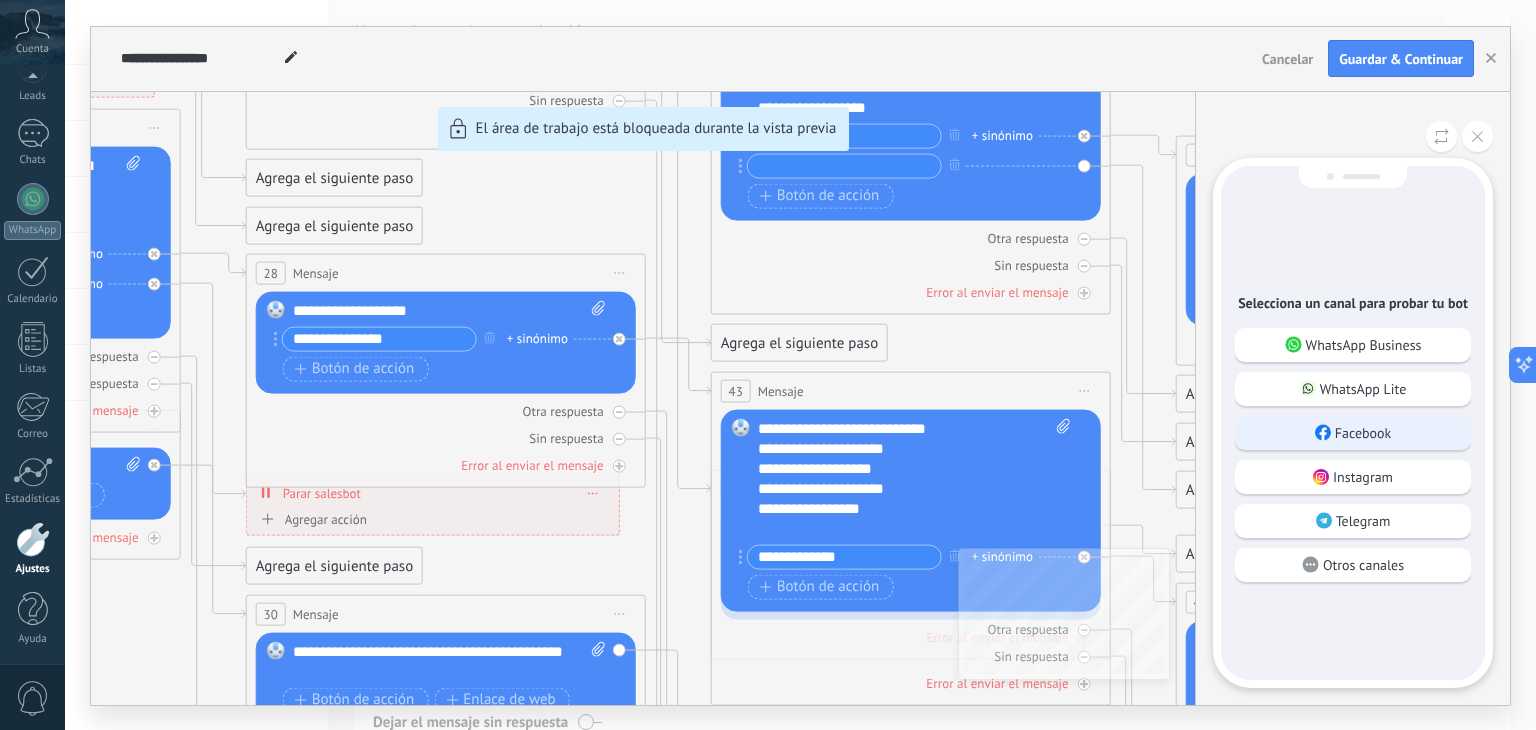 click on "Facebook" at bounding box center [1353, 433] 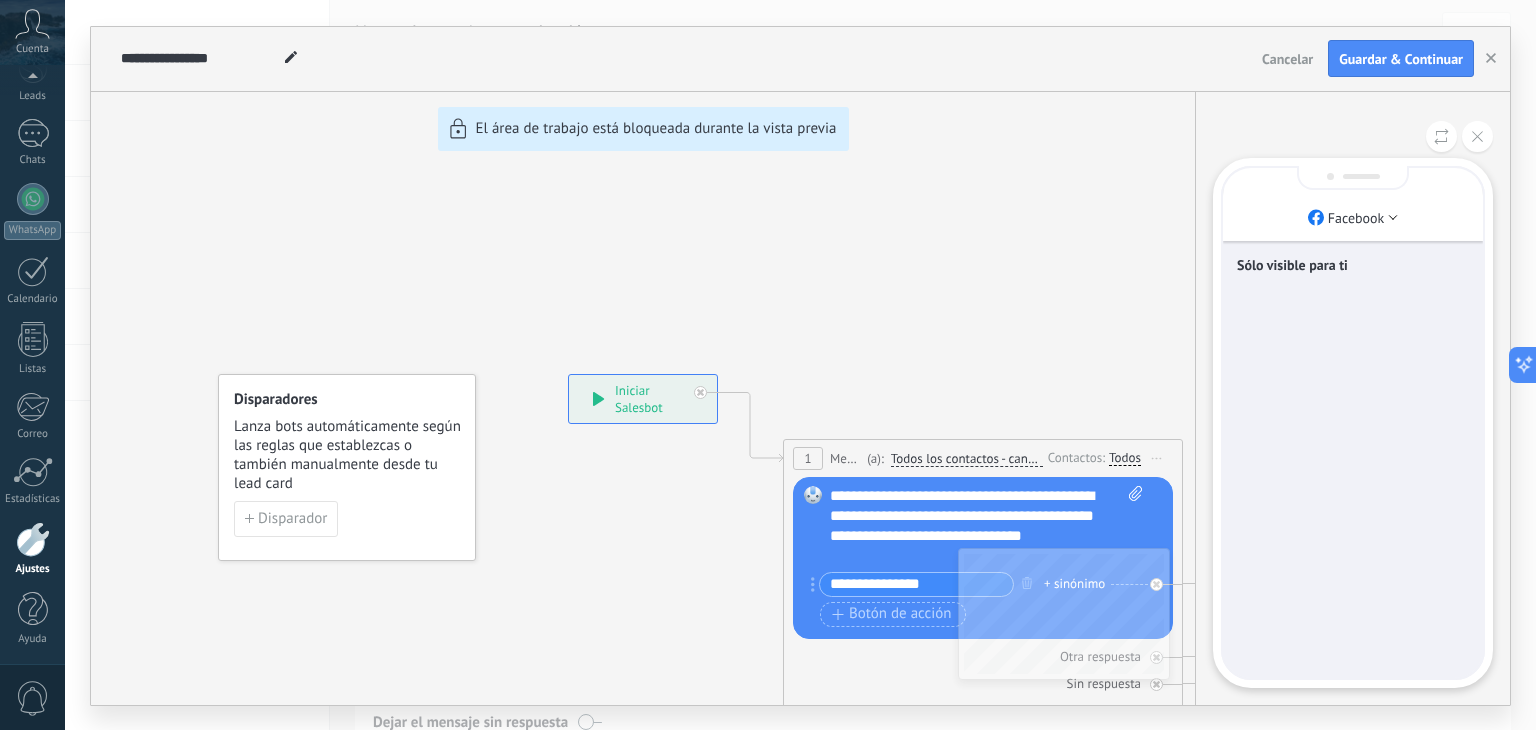 click on "**********" at bounding box center [800, 366] 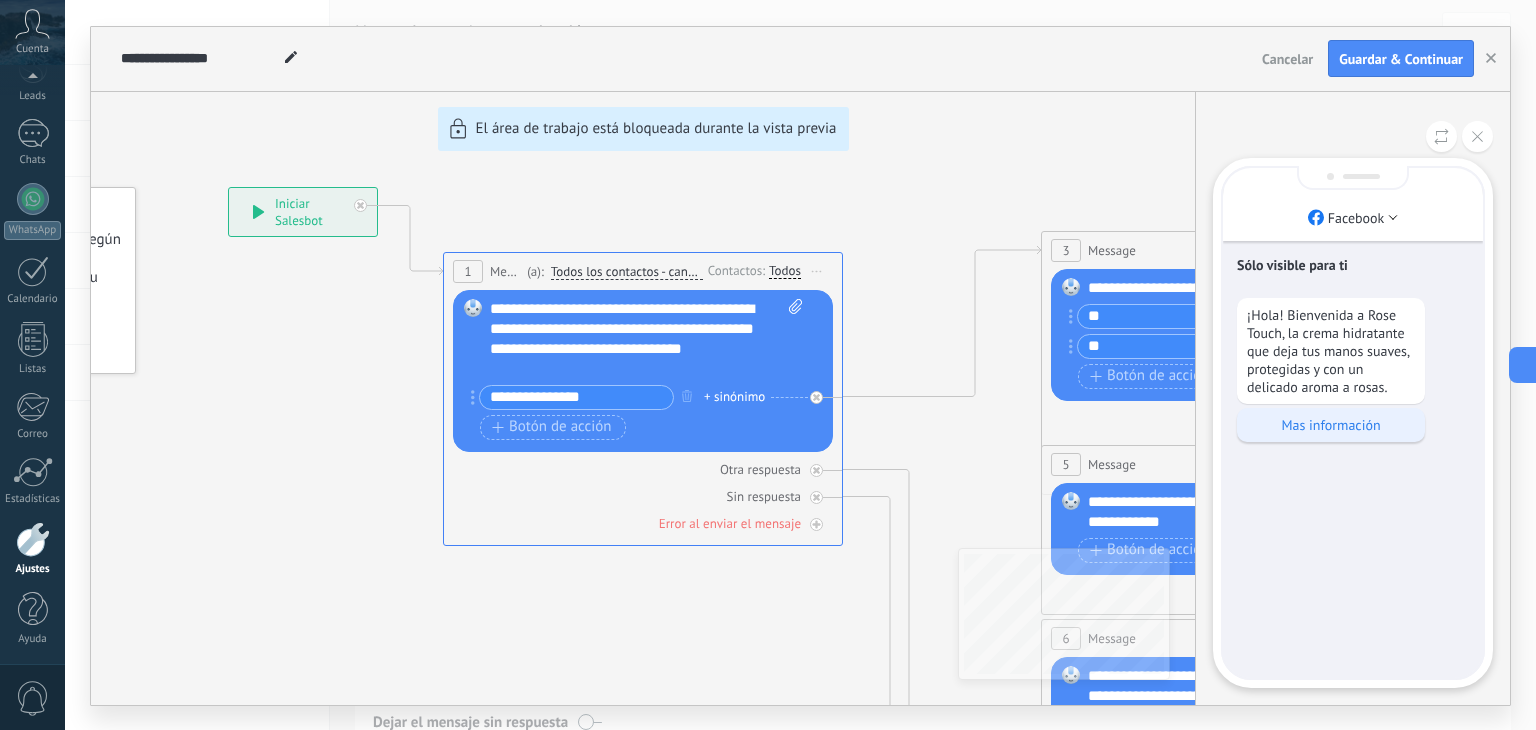 click on "Mas información" at bounding box center [1331, 425] 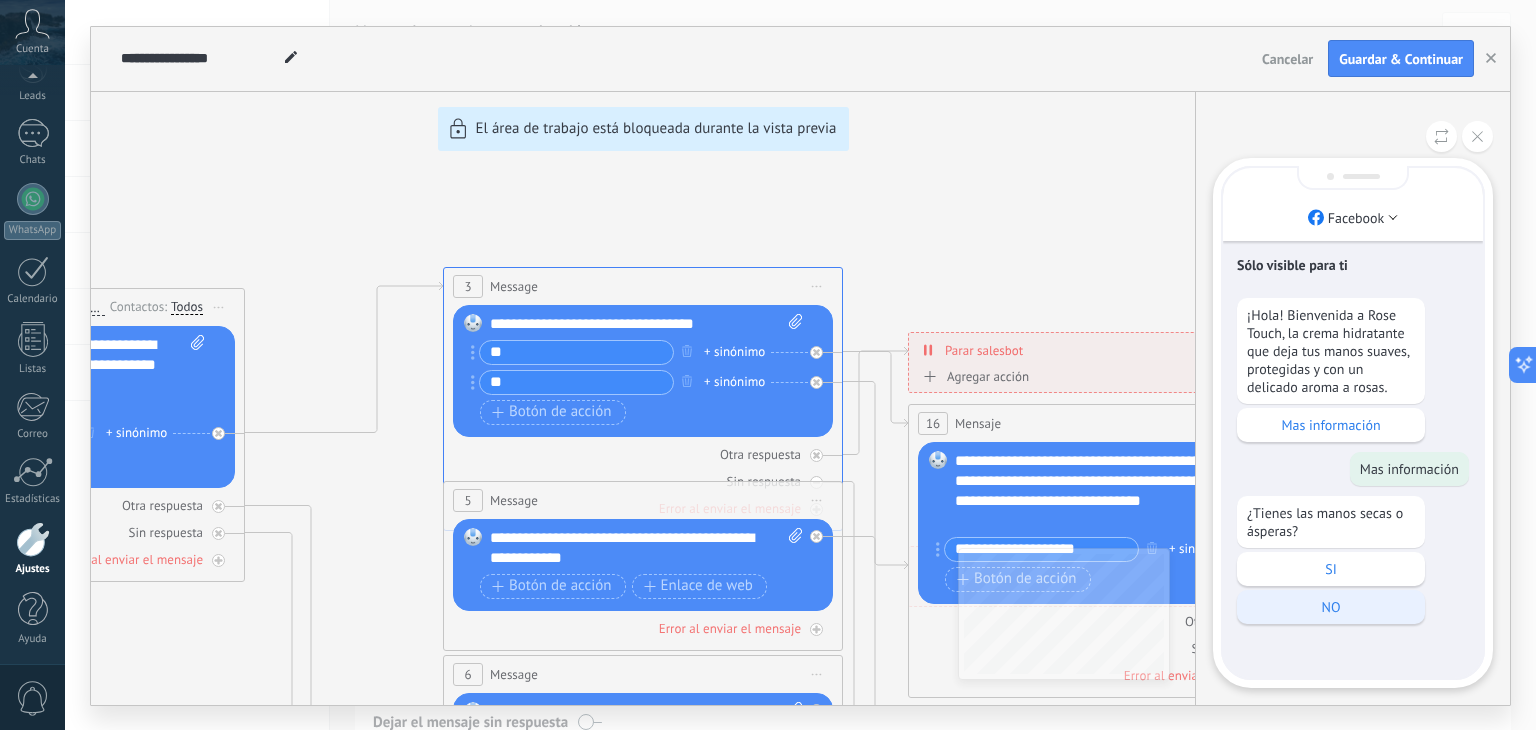 click on "NO" at bounding box center [1331, 607] 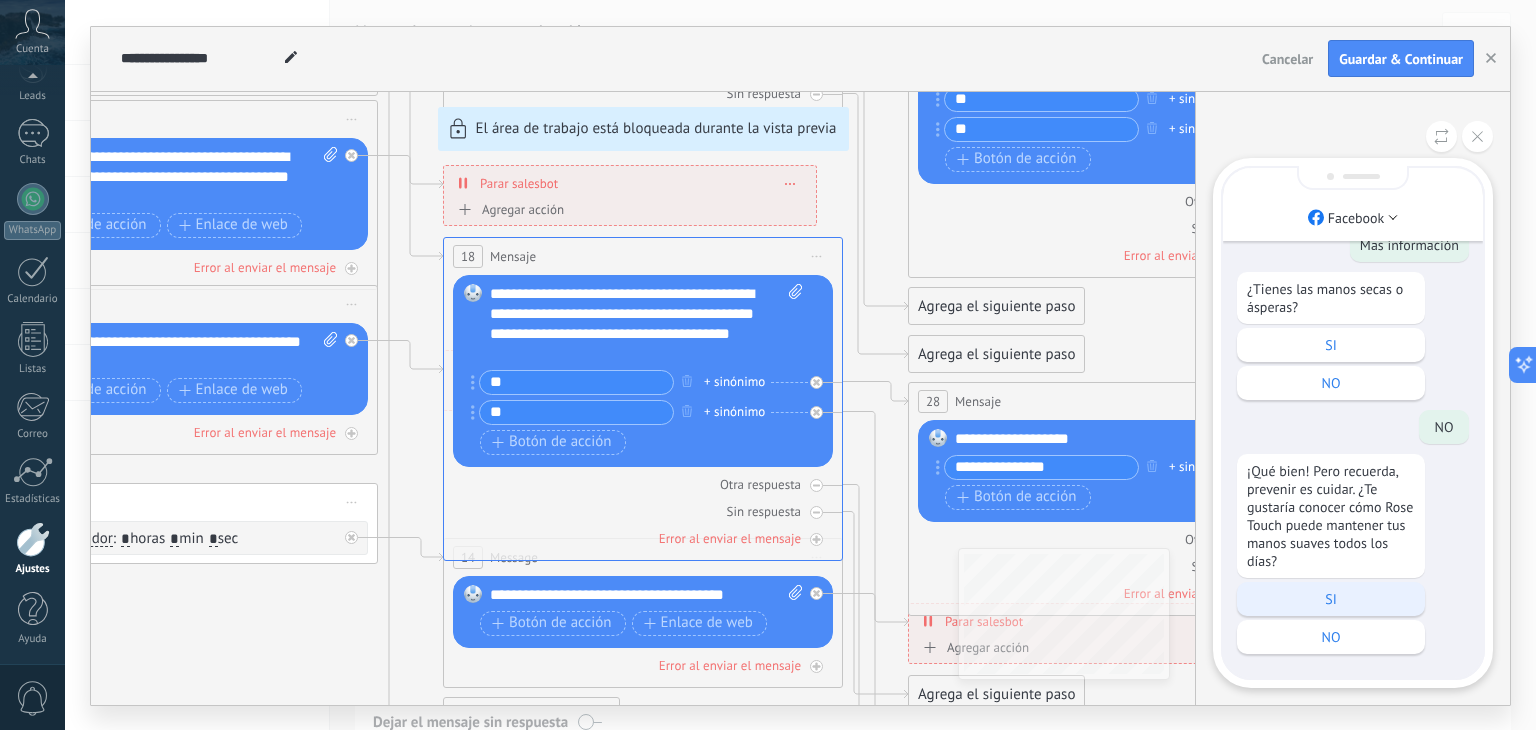 click on "SI" at bounding box center [1331, 599] 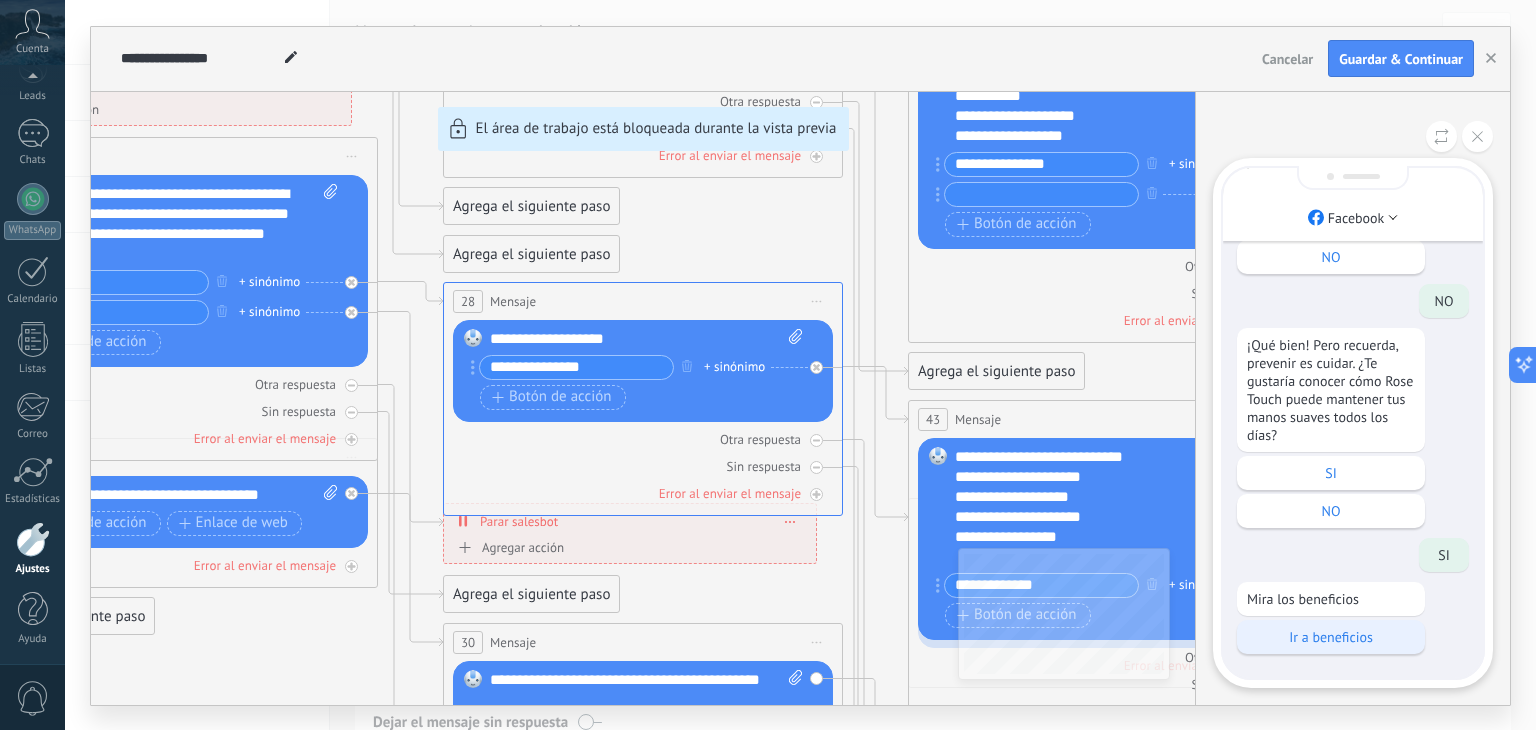 click on "Ir a beneficios" at bounding box center [1331, 637] 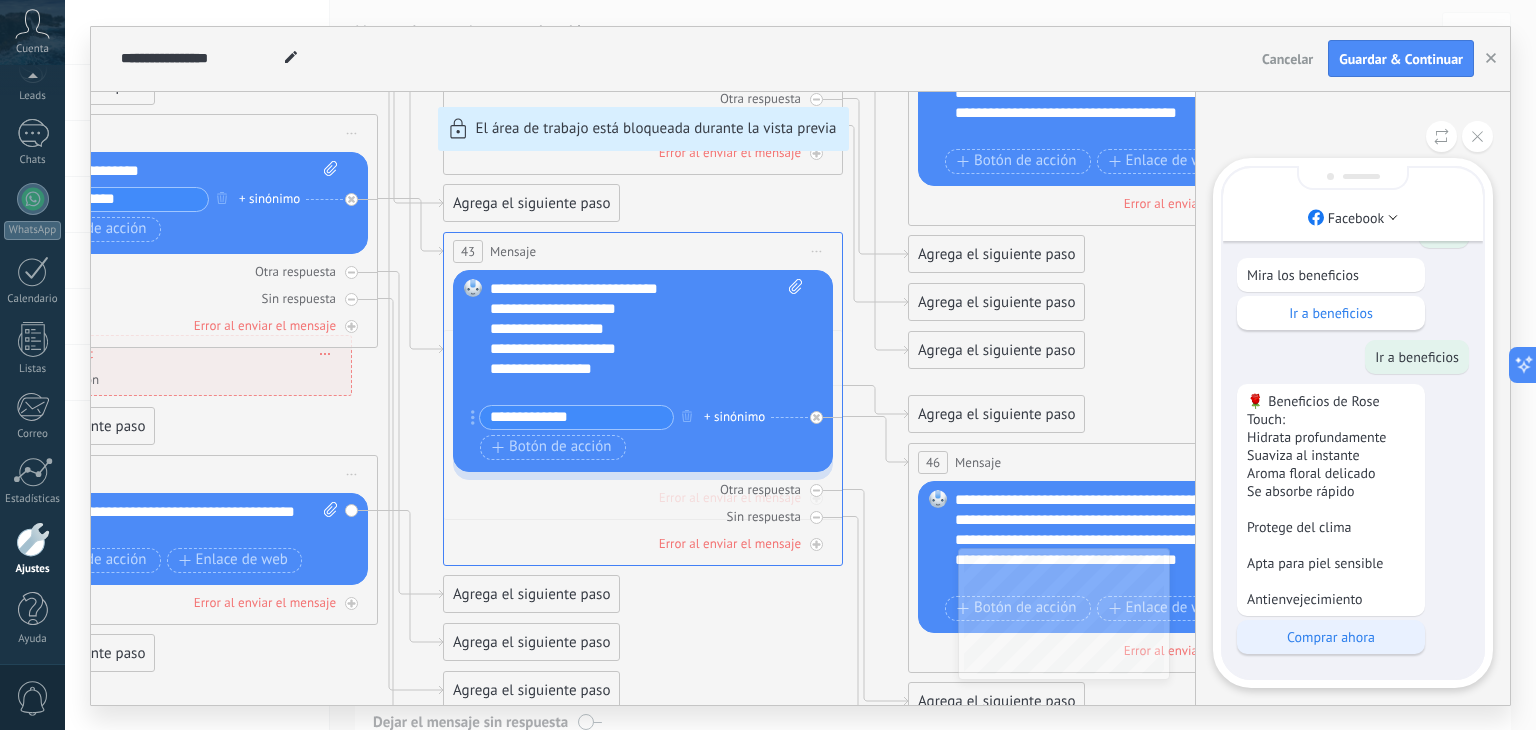 click on "Comprar ahora" at bounding box center [1331, 637] 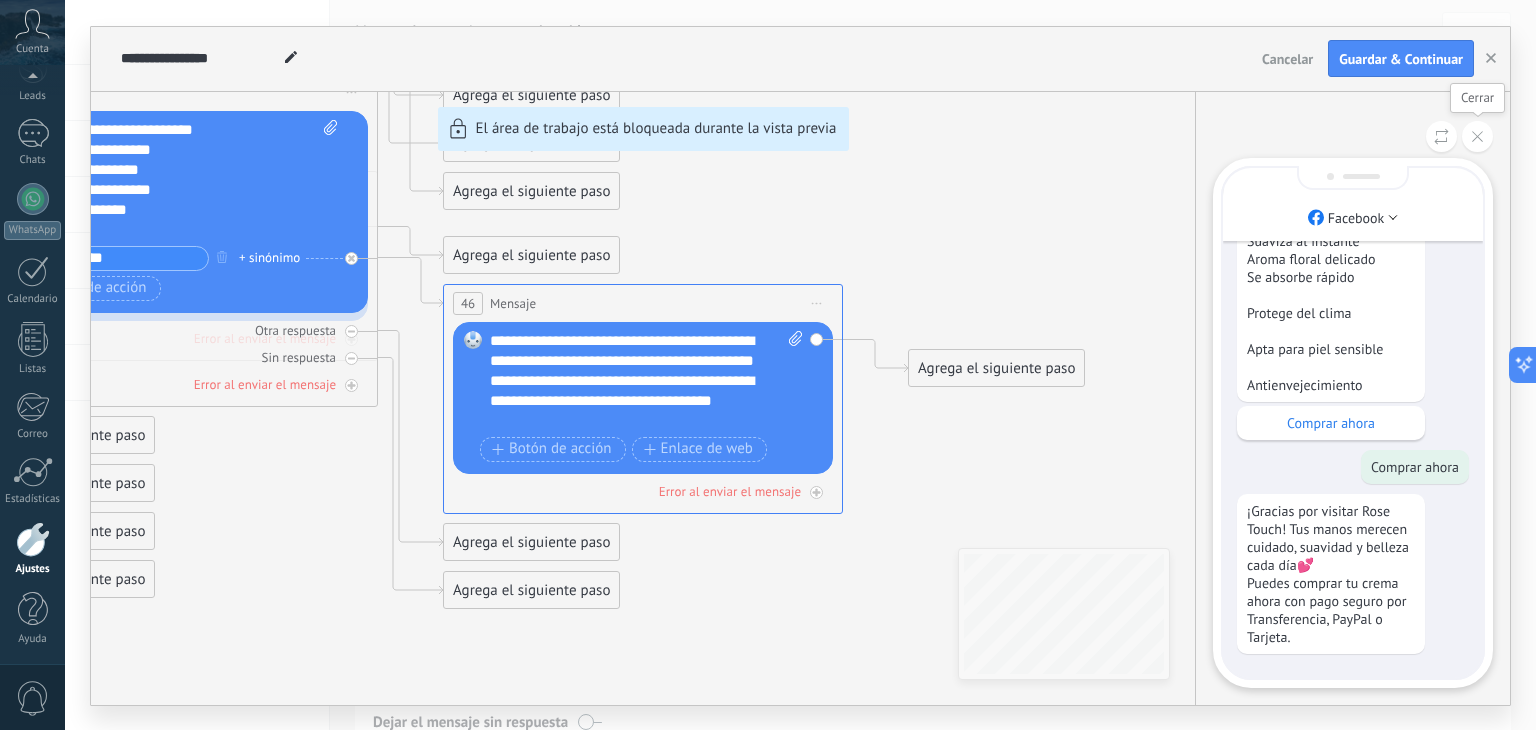 click at bounding box center [1477, 136] 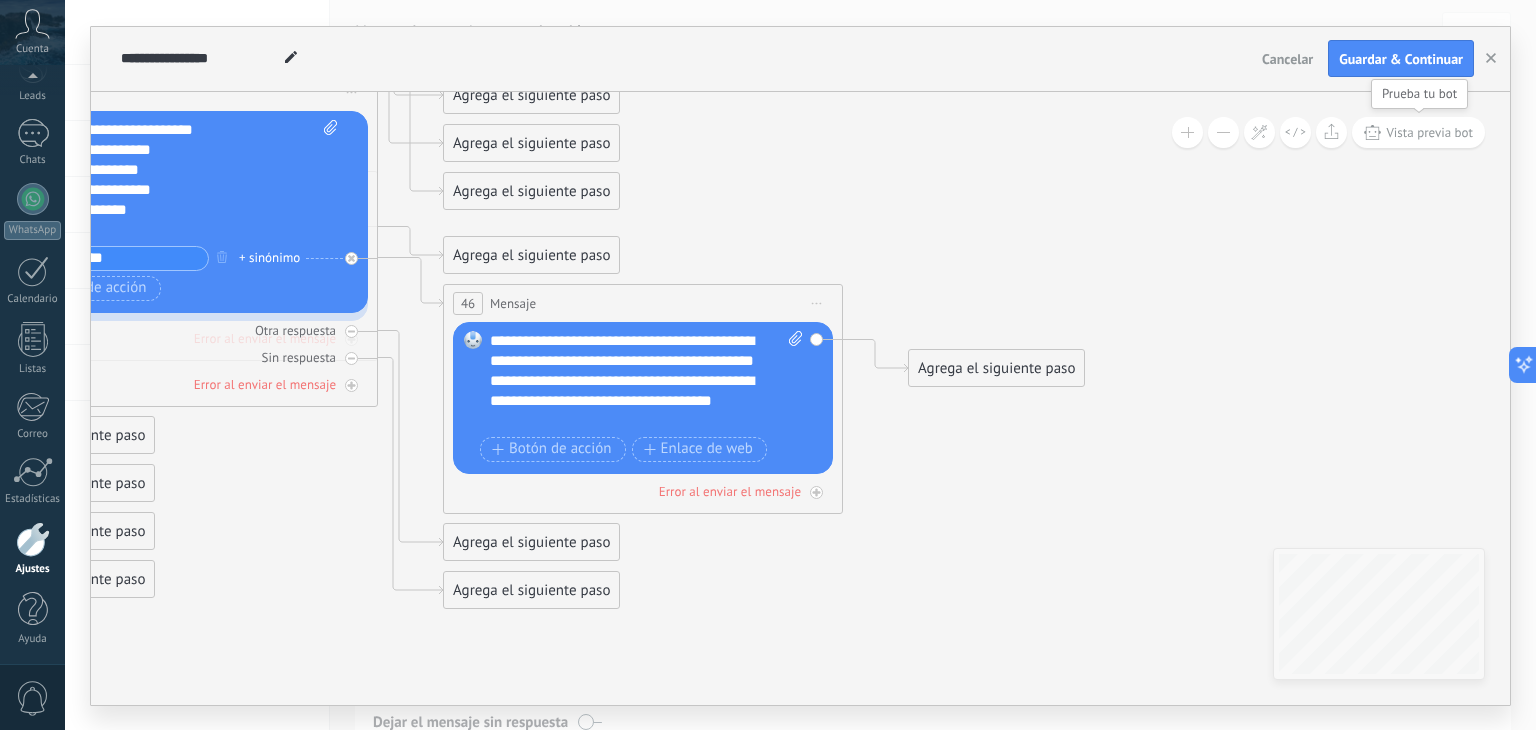 click on "Vista previa bot" at bounding box center (1418, 132) 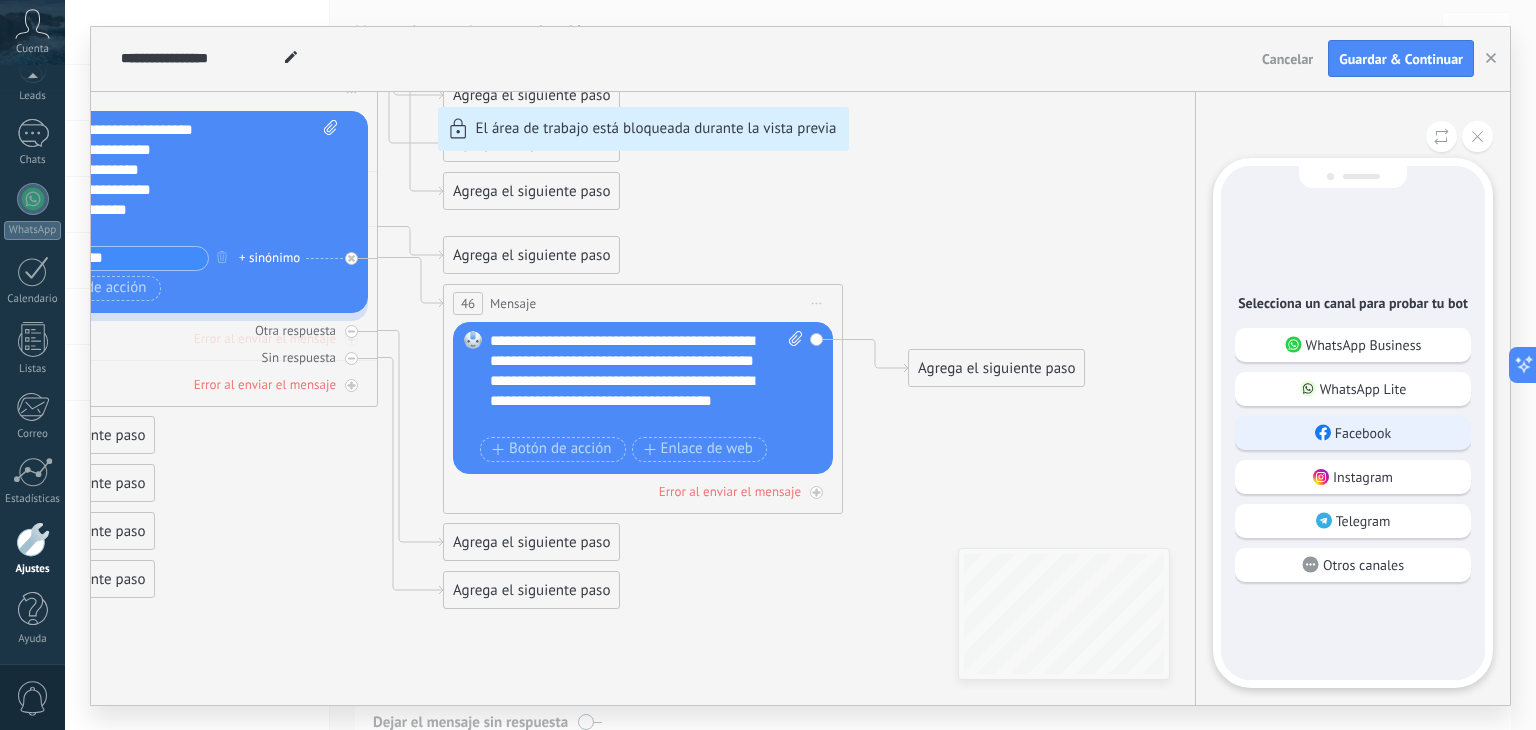 click on "Facebook" at bounding box center [1363, 433] 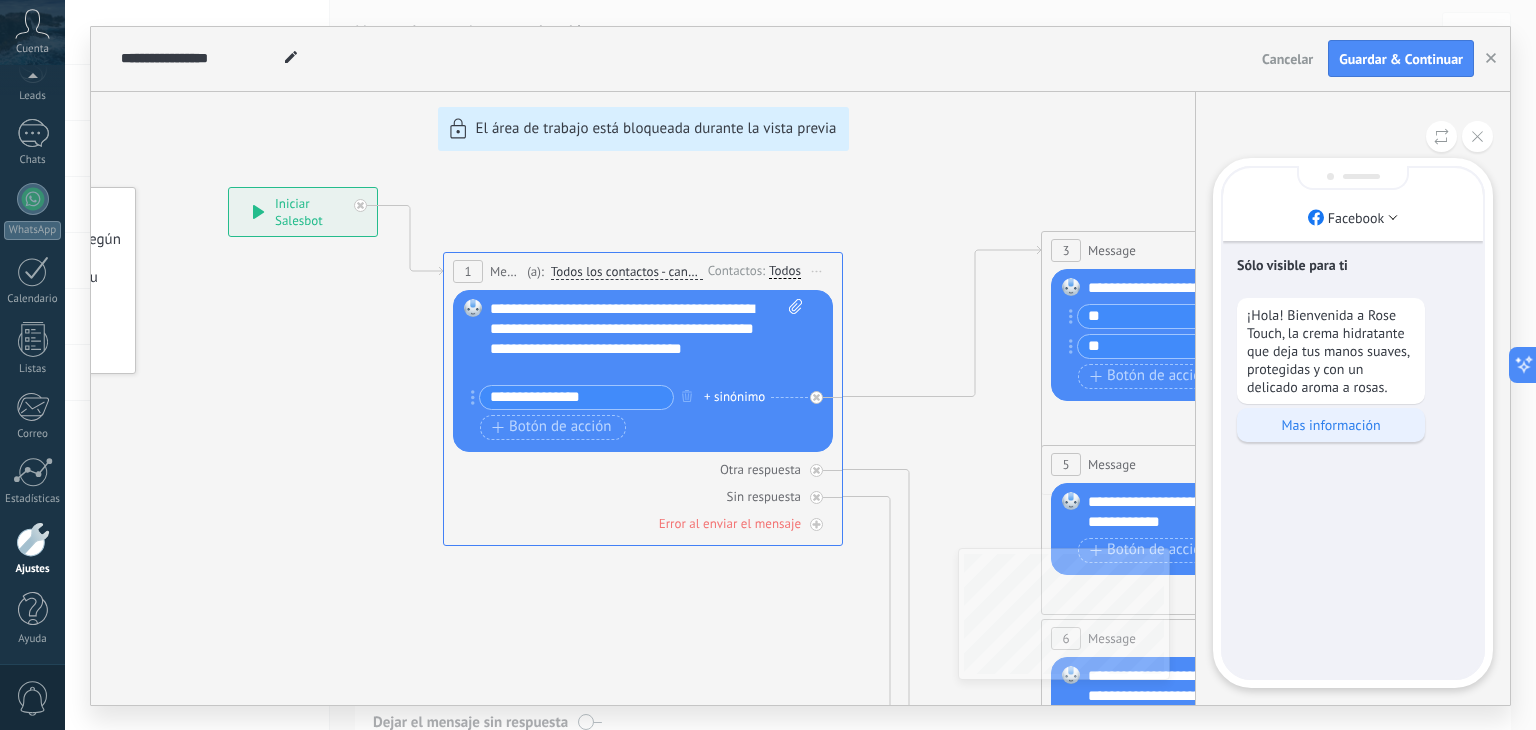 click on "Mas información" at bounding box center [1331, 425] 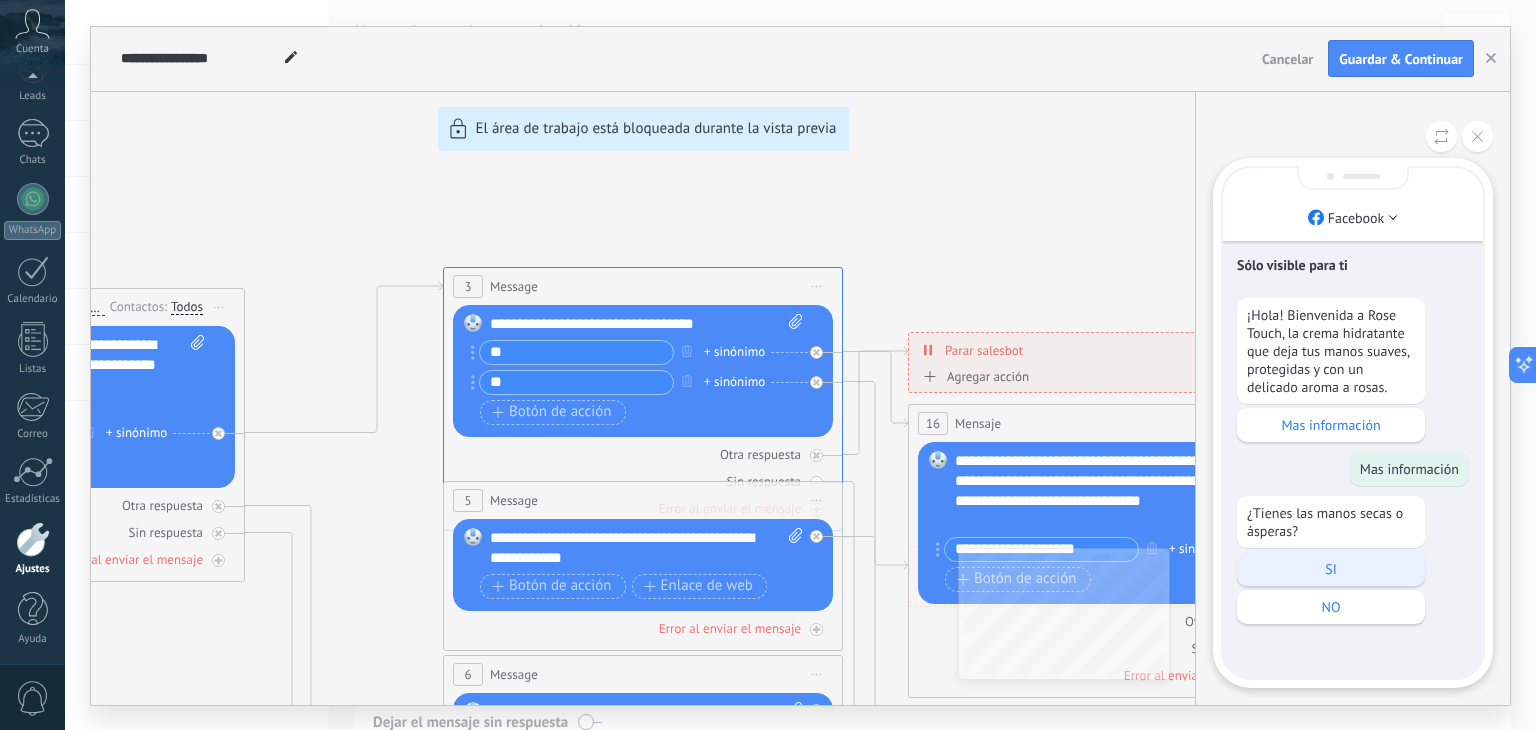 click on "SI" at bounding box center [1331, 569] 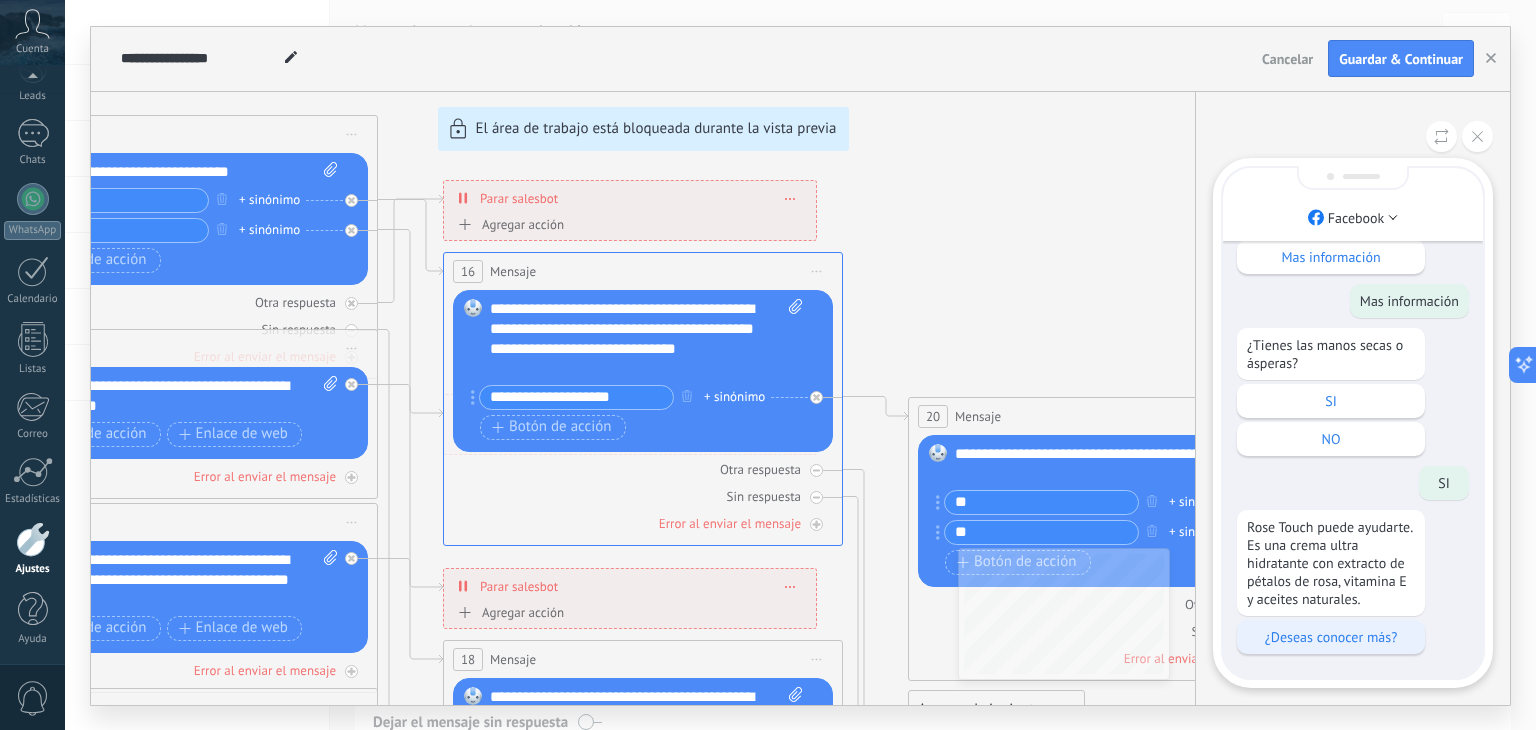 click on "¿Deseas conocer más?" at bounding box center [1331, 637] 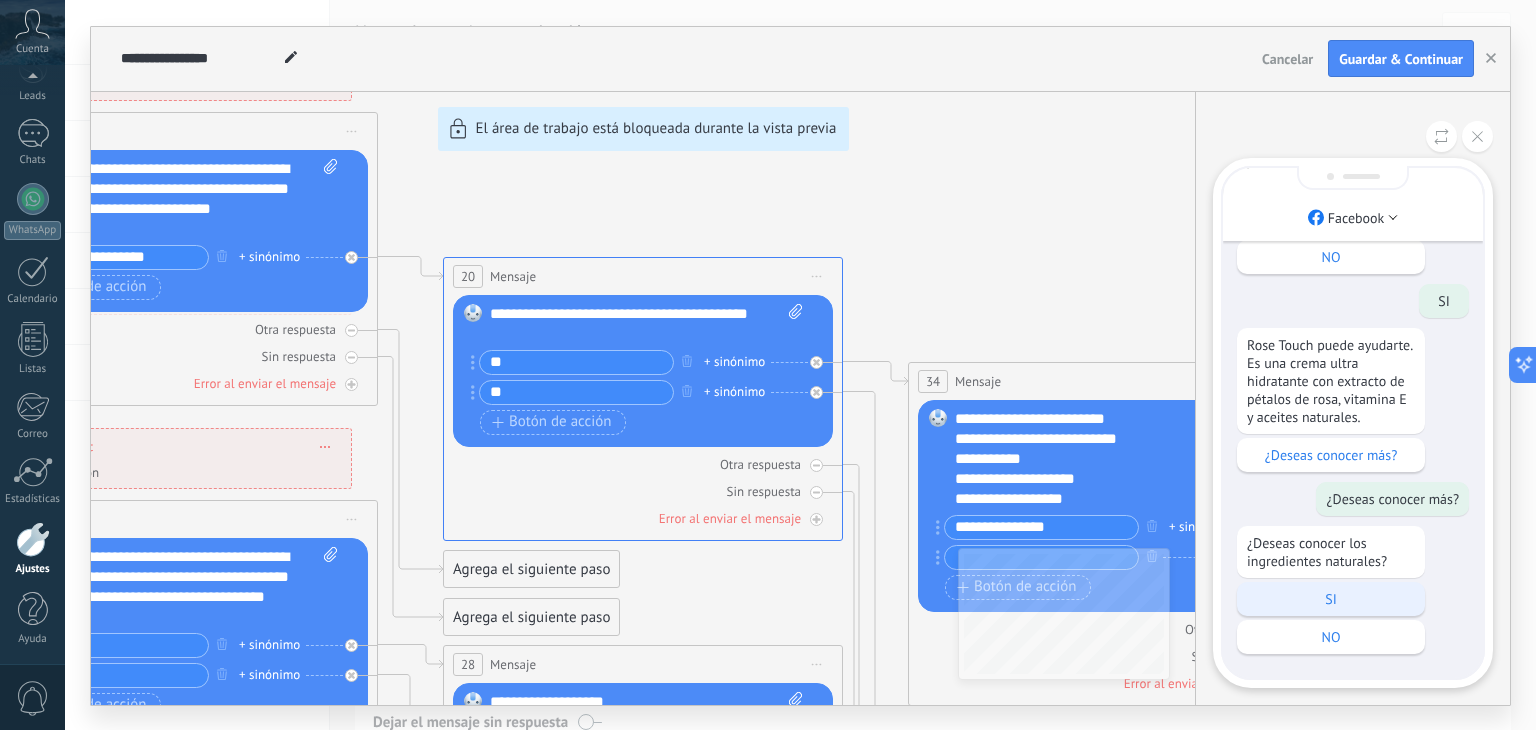 click on "SI" at bounding box center [1331, 599] 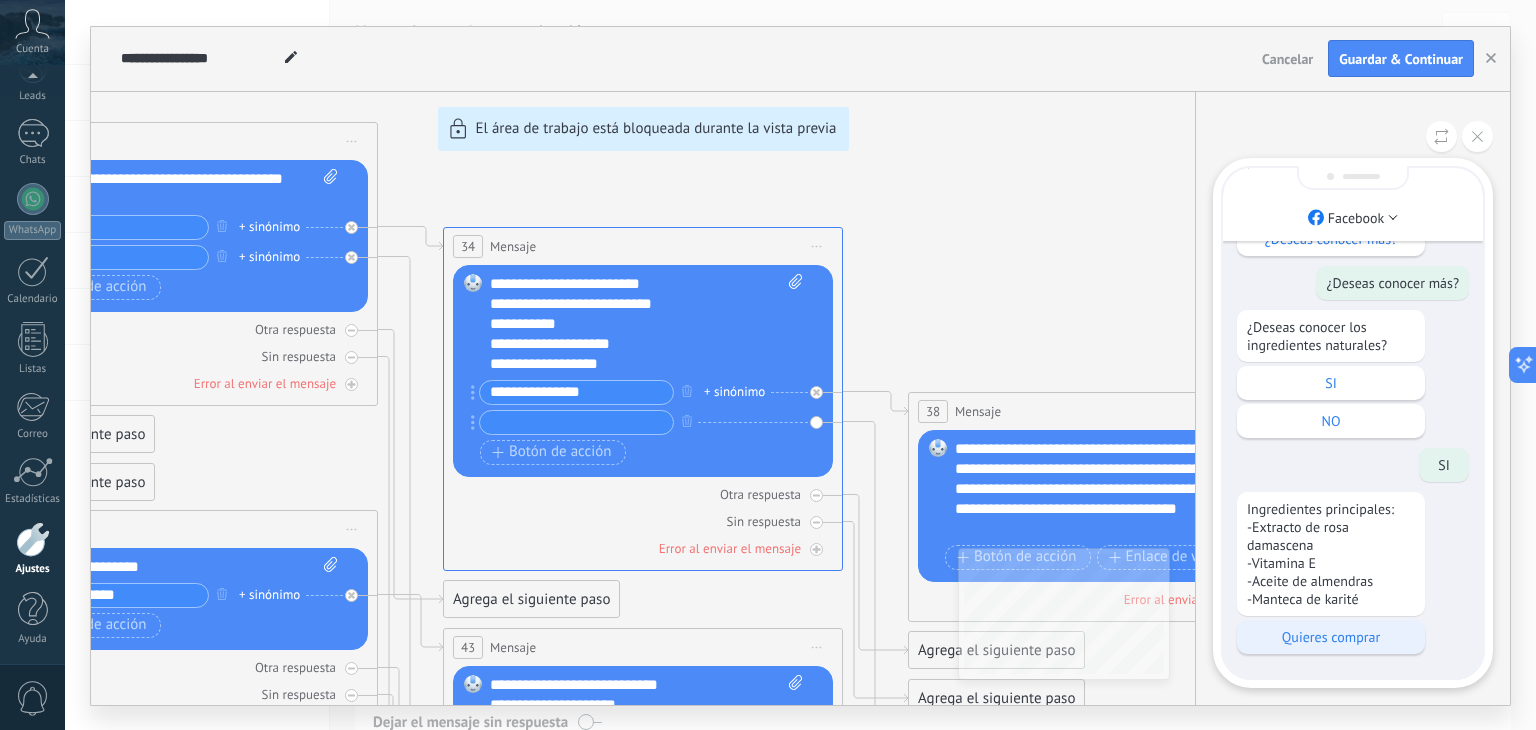 click on "Quieres comprar" at bounding box center [1331, 637] 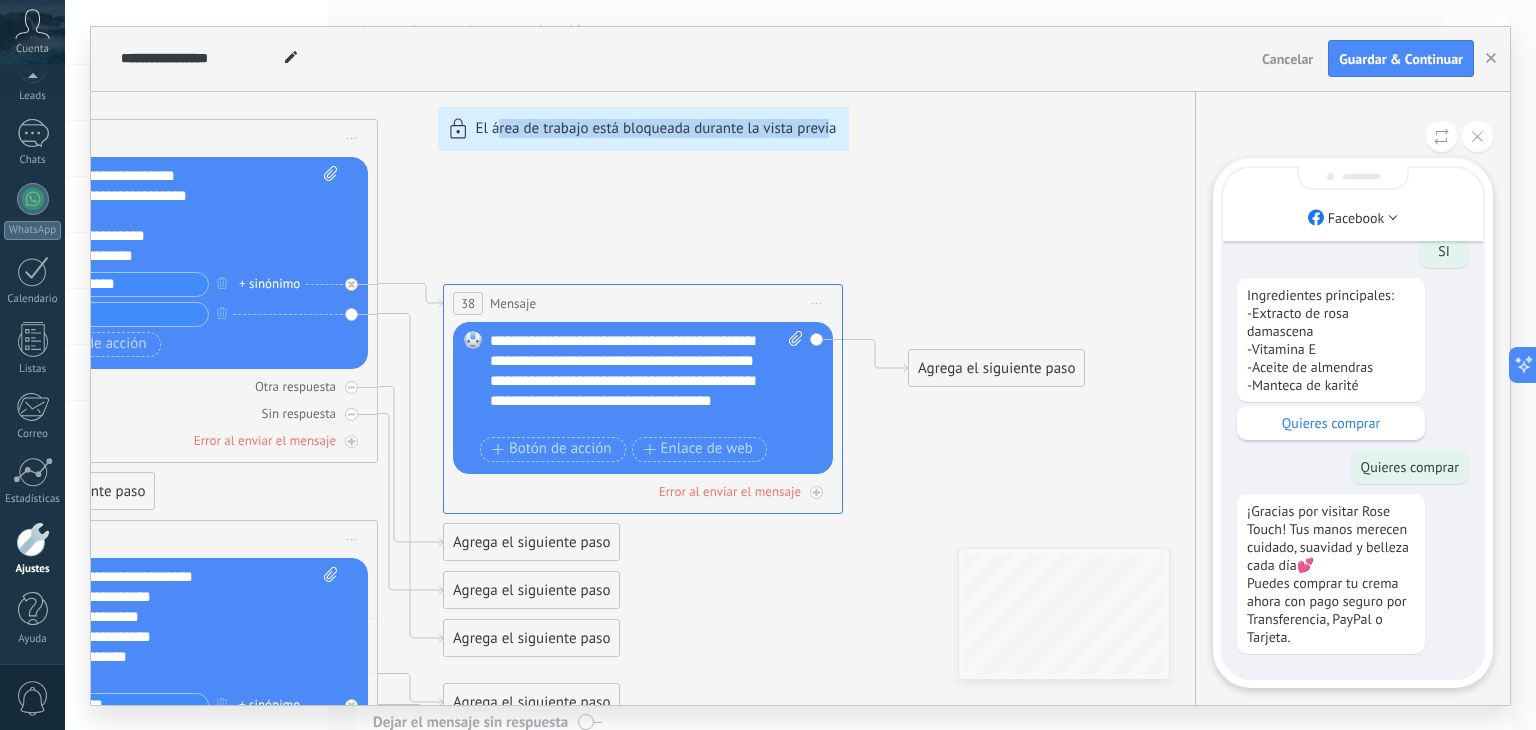 drag, startPoint x: 496, startPoint y: 225, endPoint x: 828, endPoint y: 271, distance: 335.1716 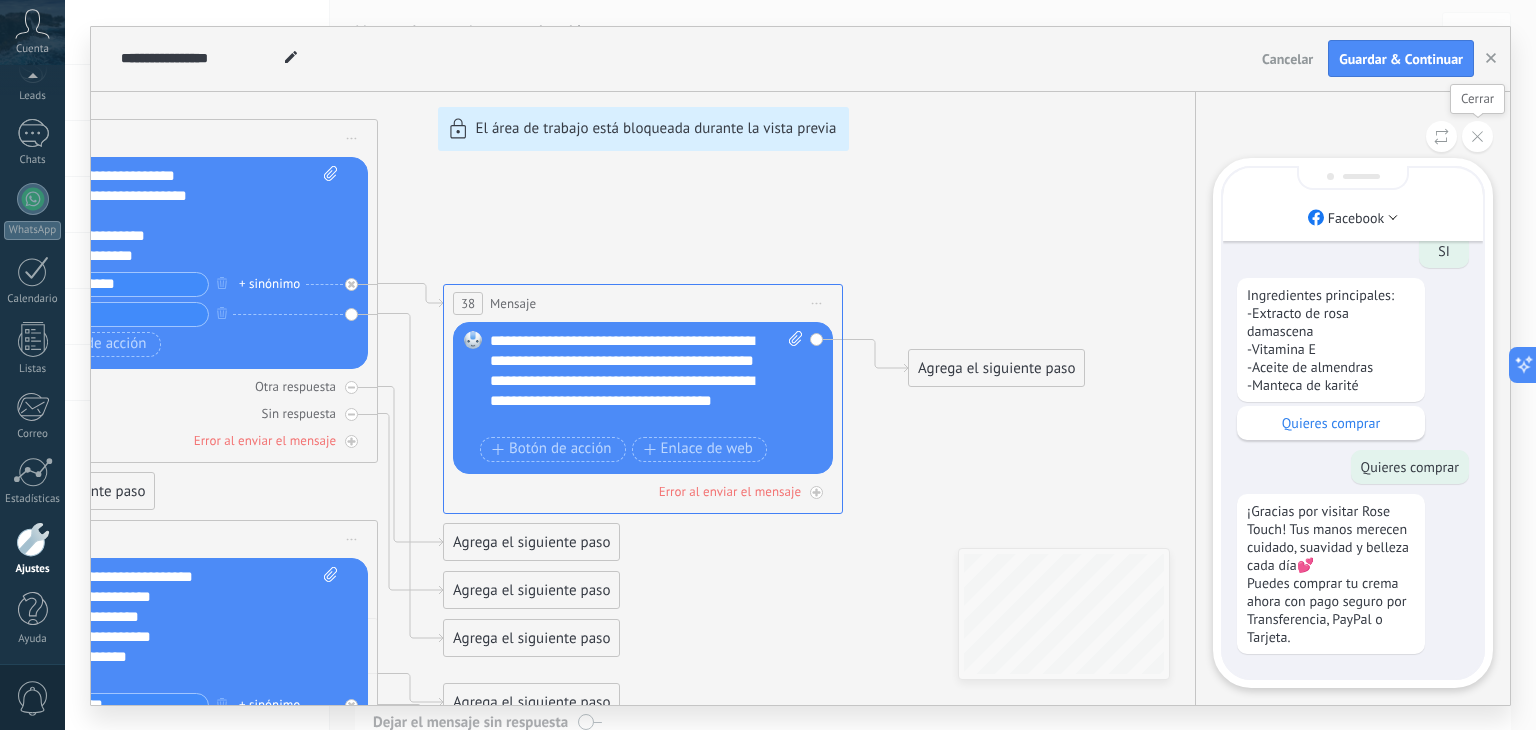 click at bounding box center (1477, 136) 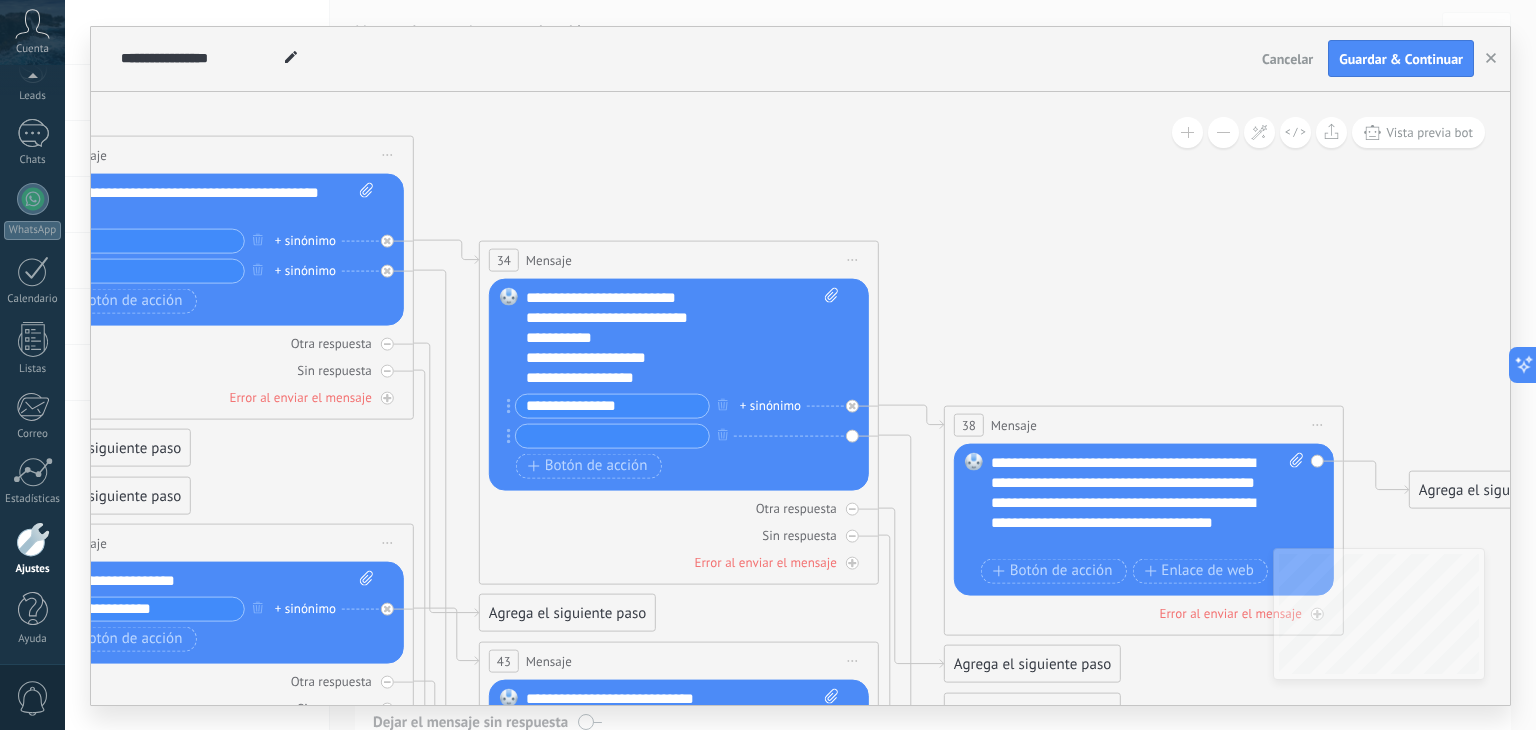 drag, startPoint x: 631, startPoint y: 167, endPoint x: 1072, endPoint y: 319, distance: 466.46008 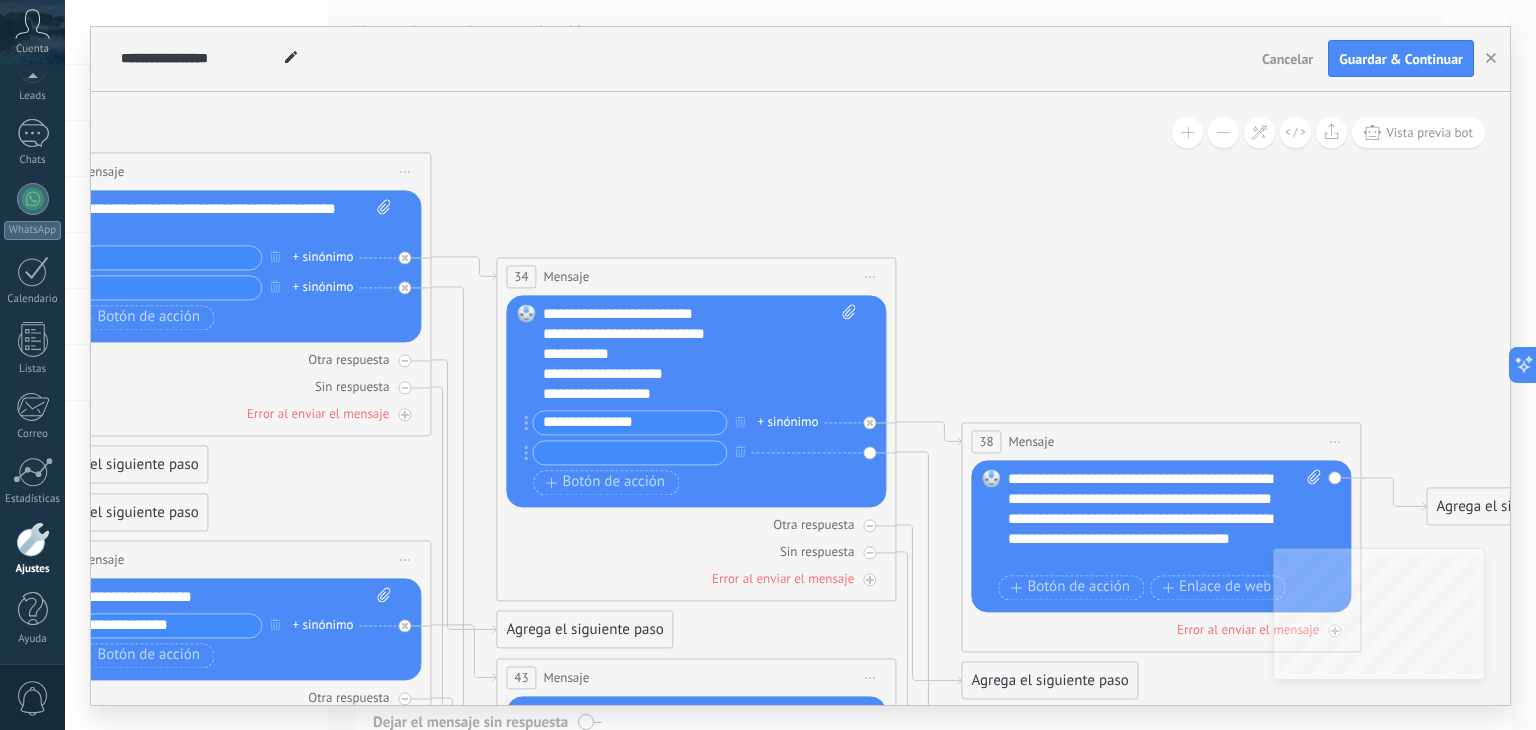 click on "**********" at bounding box center [629, 422] 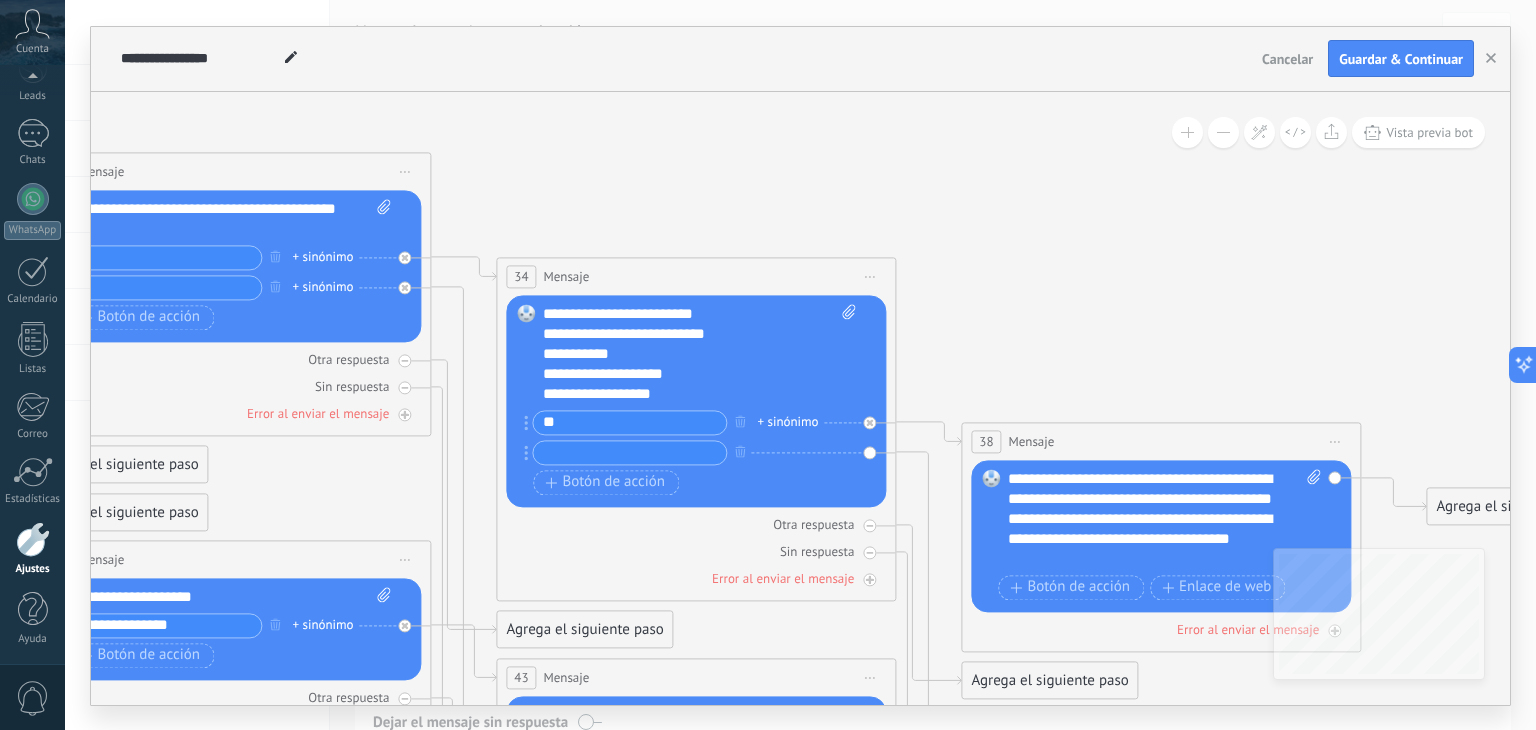 type on "*" 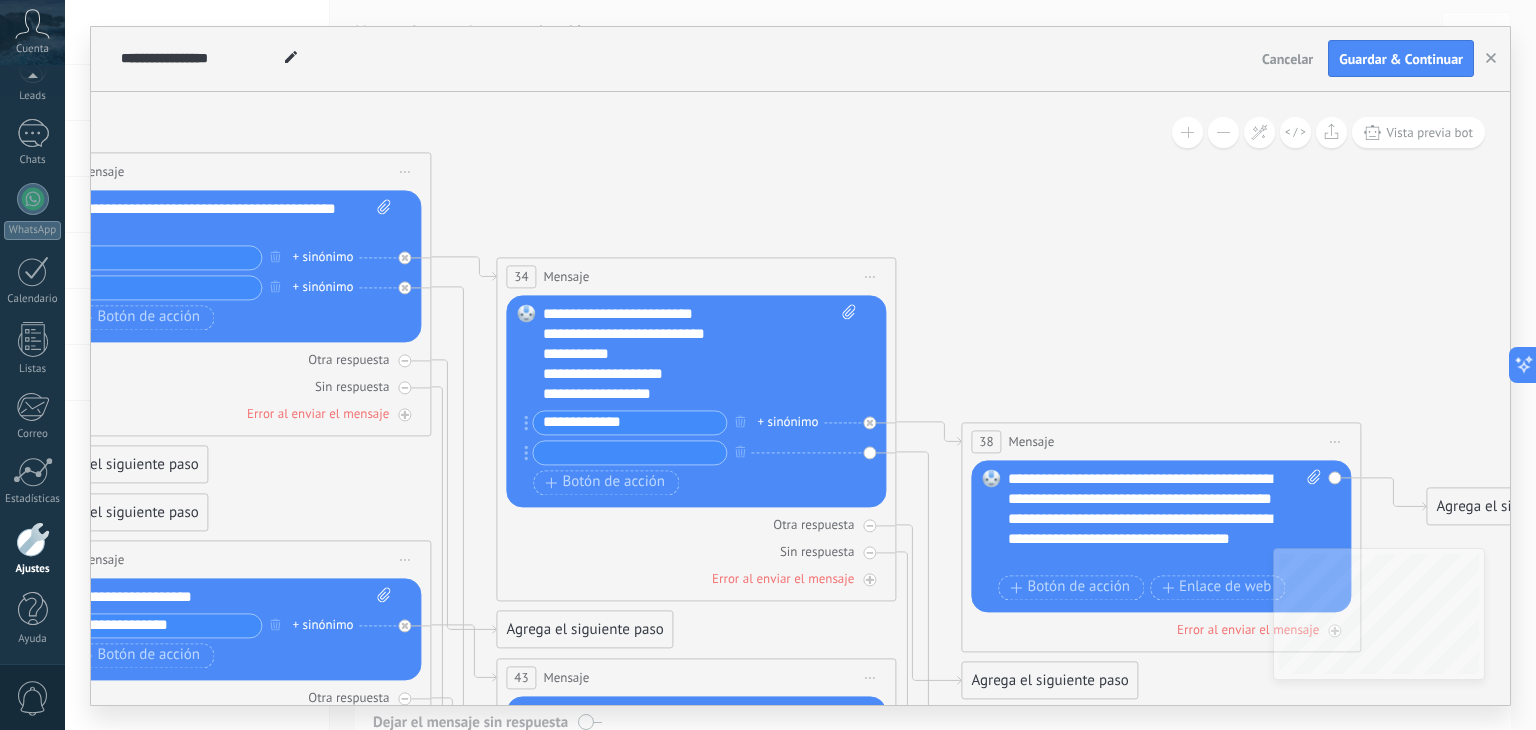 type on "**********" 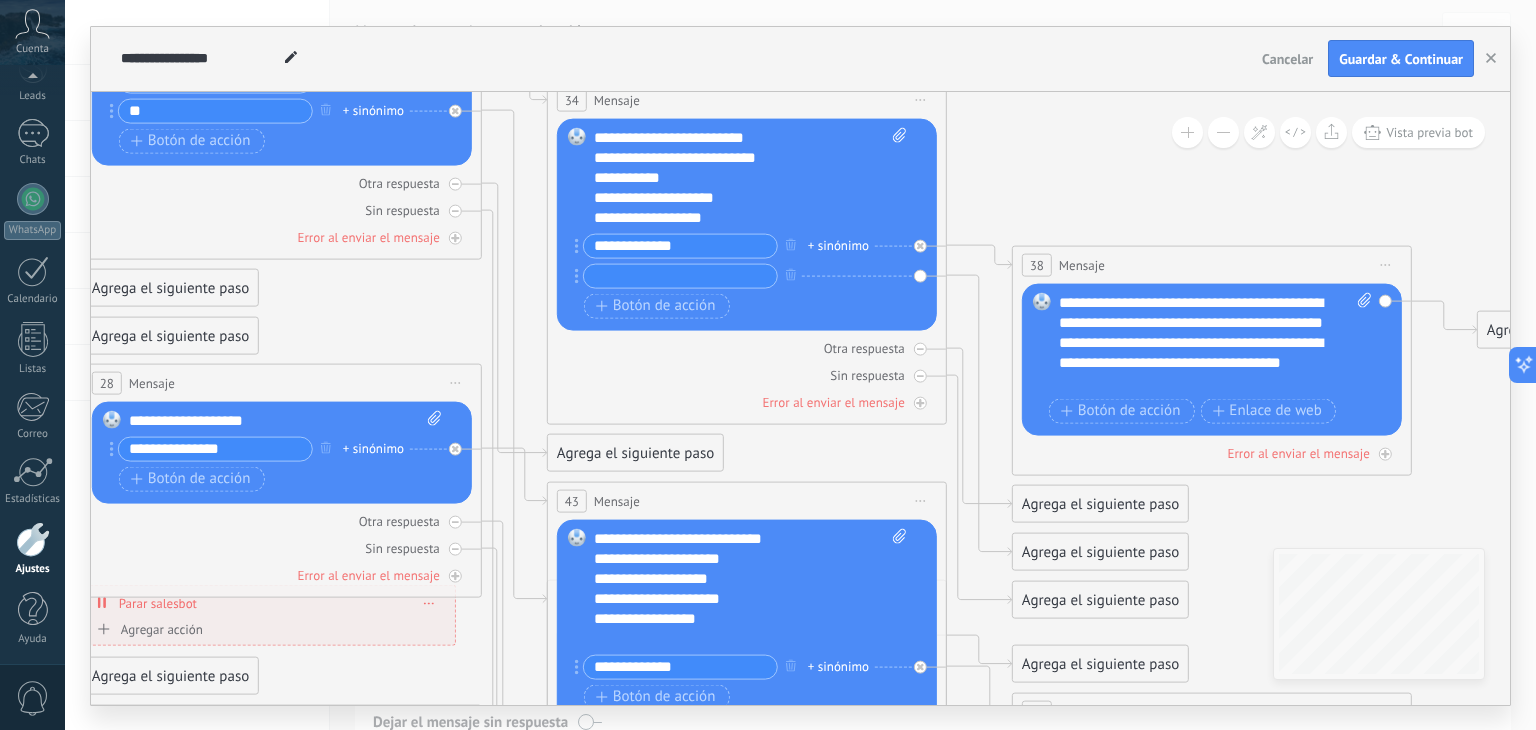 drag, startPoint x: 816, startPoint y: 207, endPoint x: 875, endPoint y: 27, distance: 189.4228 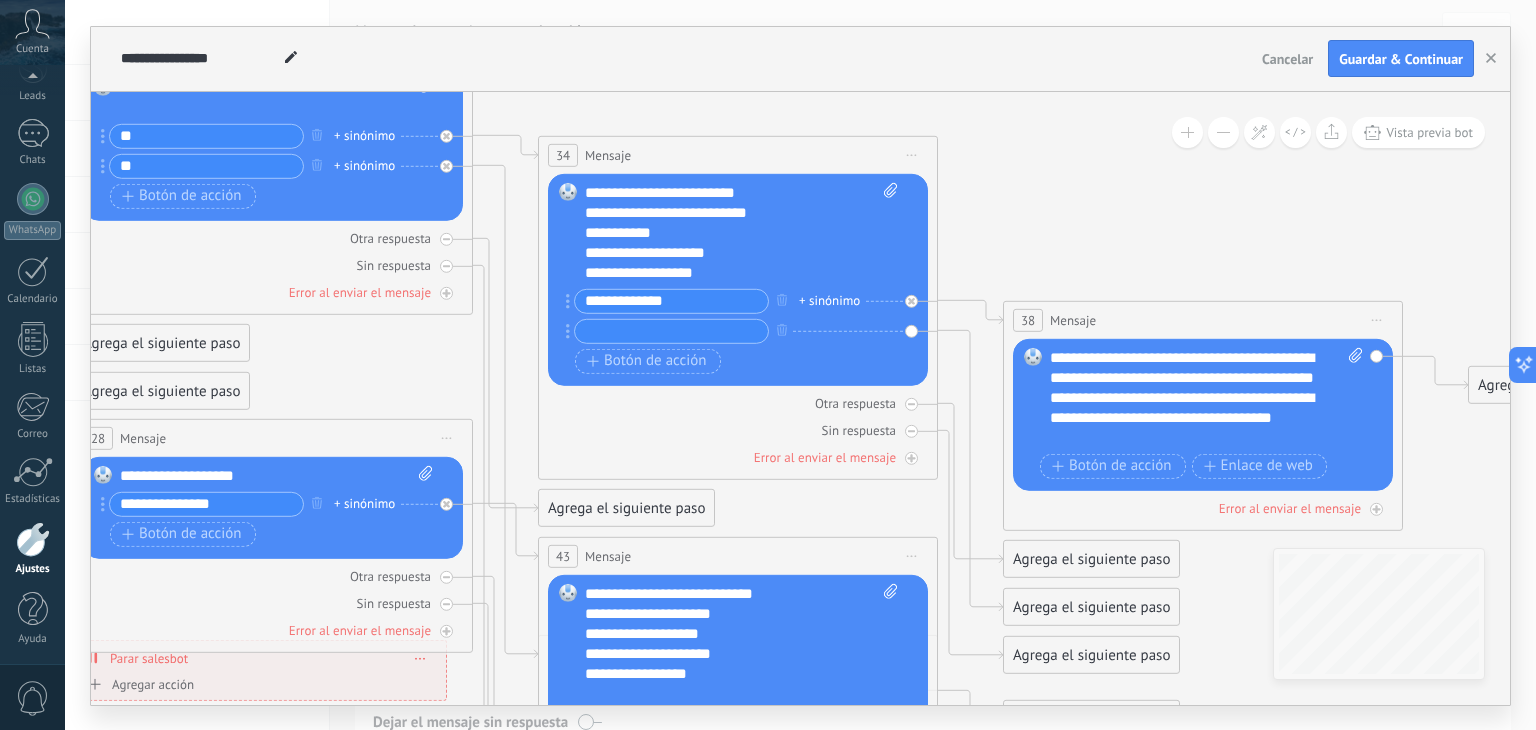 drag, startPoint x: 1054, startPoint y: 169, endPoint x: 1088, endPoint y: 220, distance: 61.294373 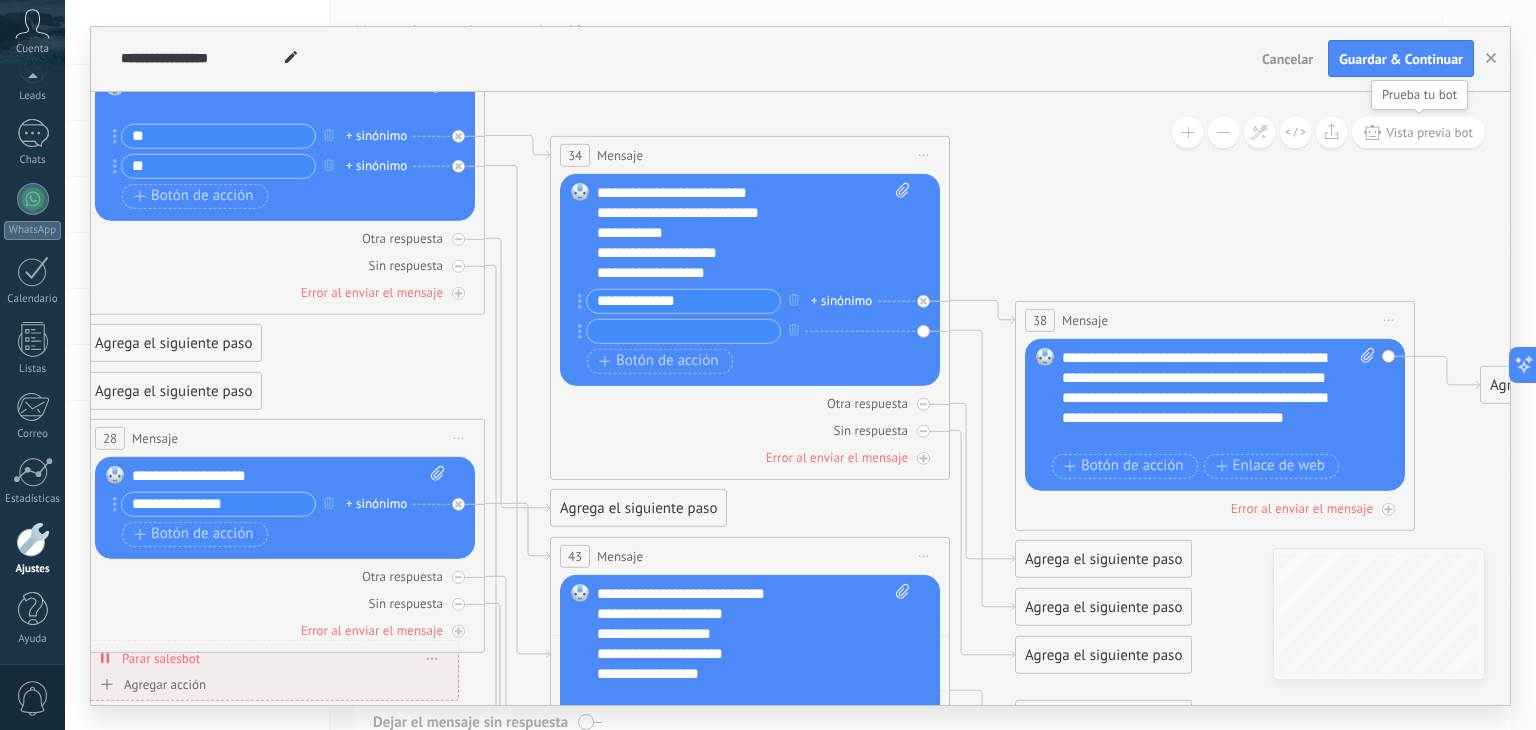 click on "Vista previa bot" at bounding box center (1429, 132) 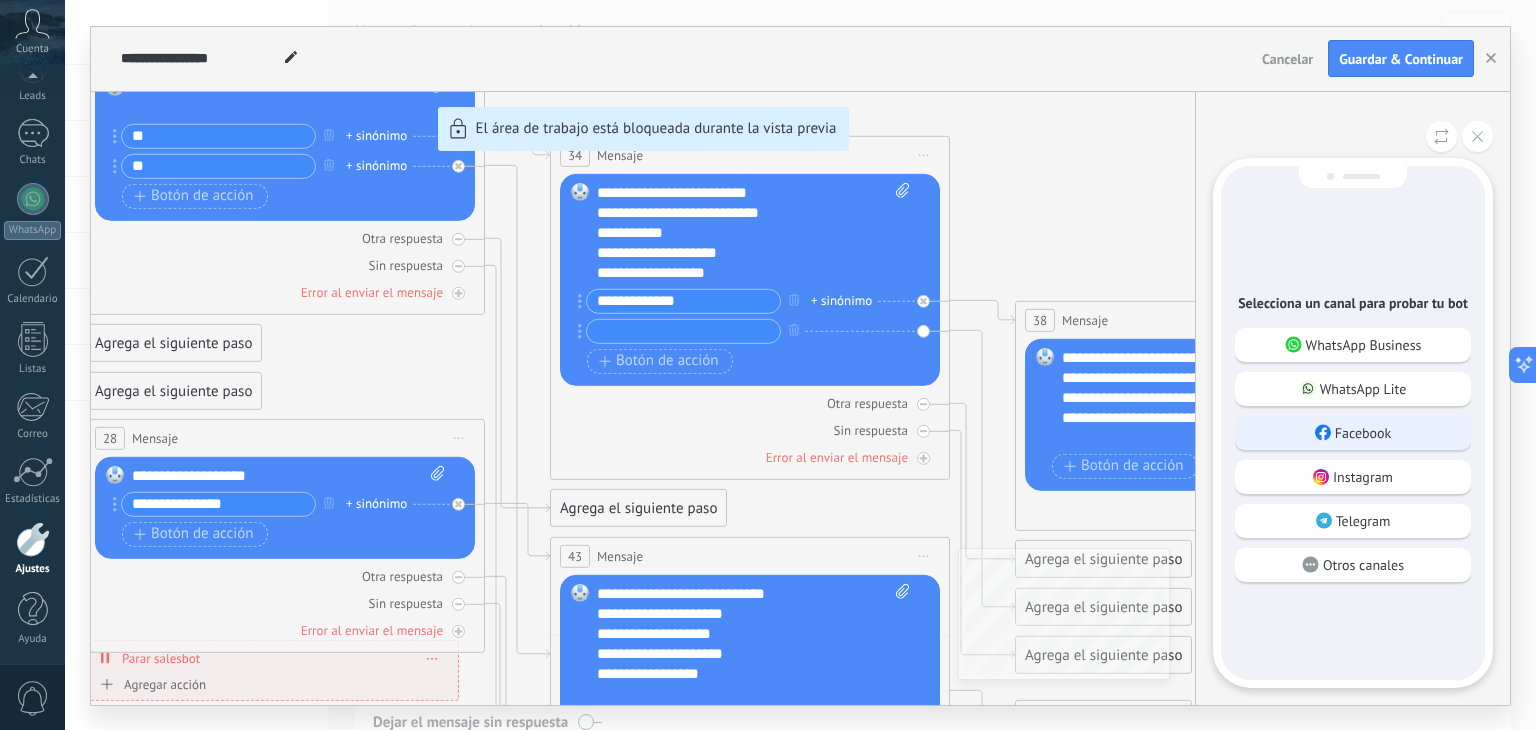 click on "Facebook" at bounding box center (1353, 433) 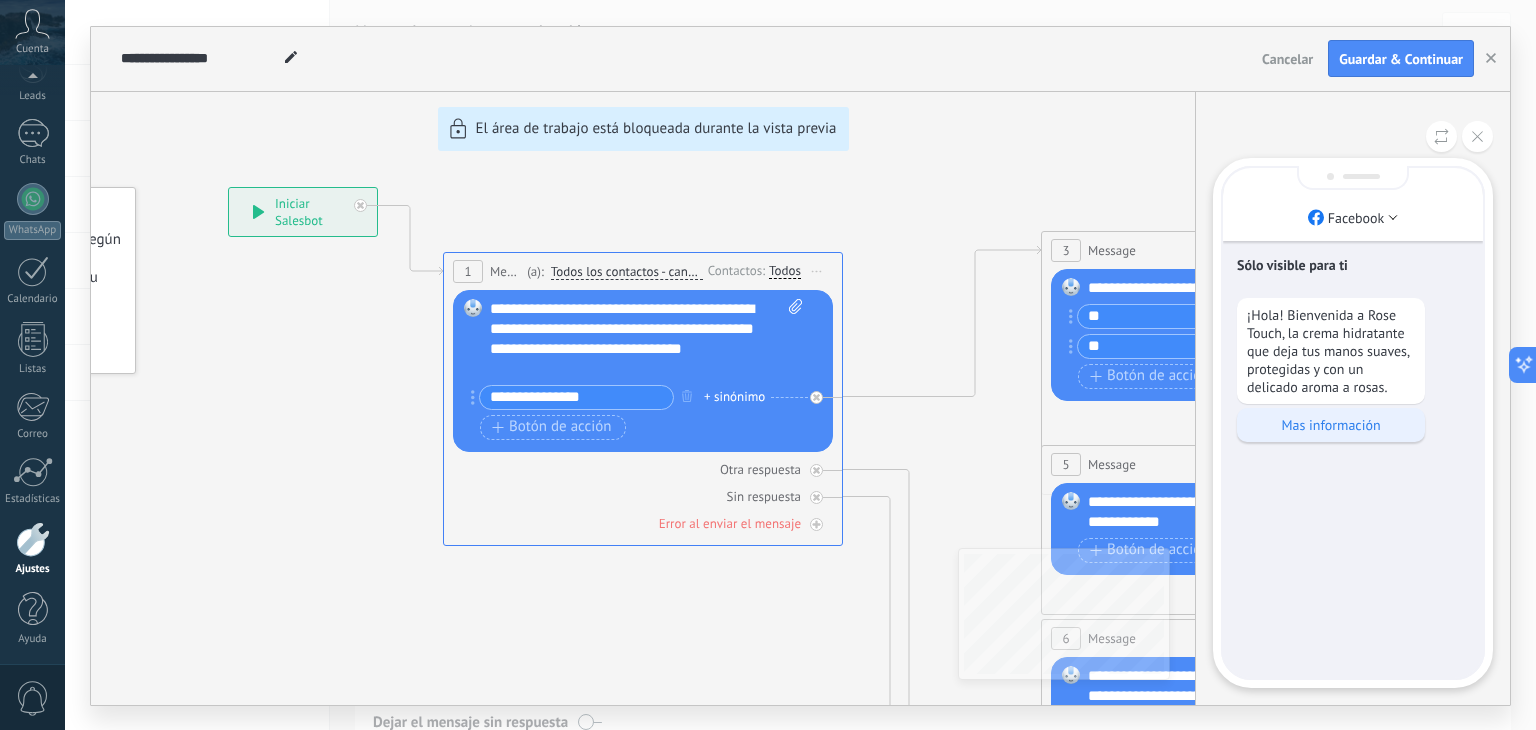 click on "Mas información" at bounding box center [1331, 425] 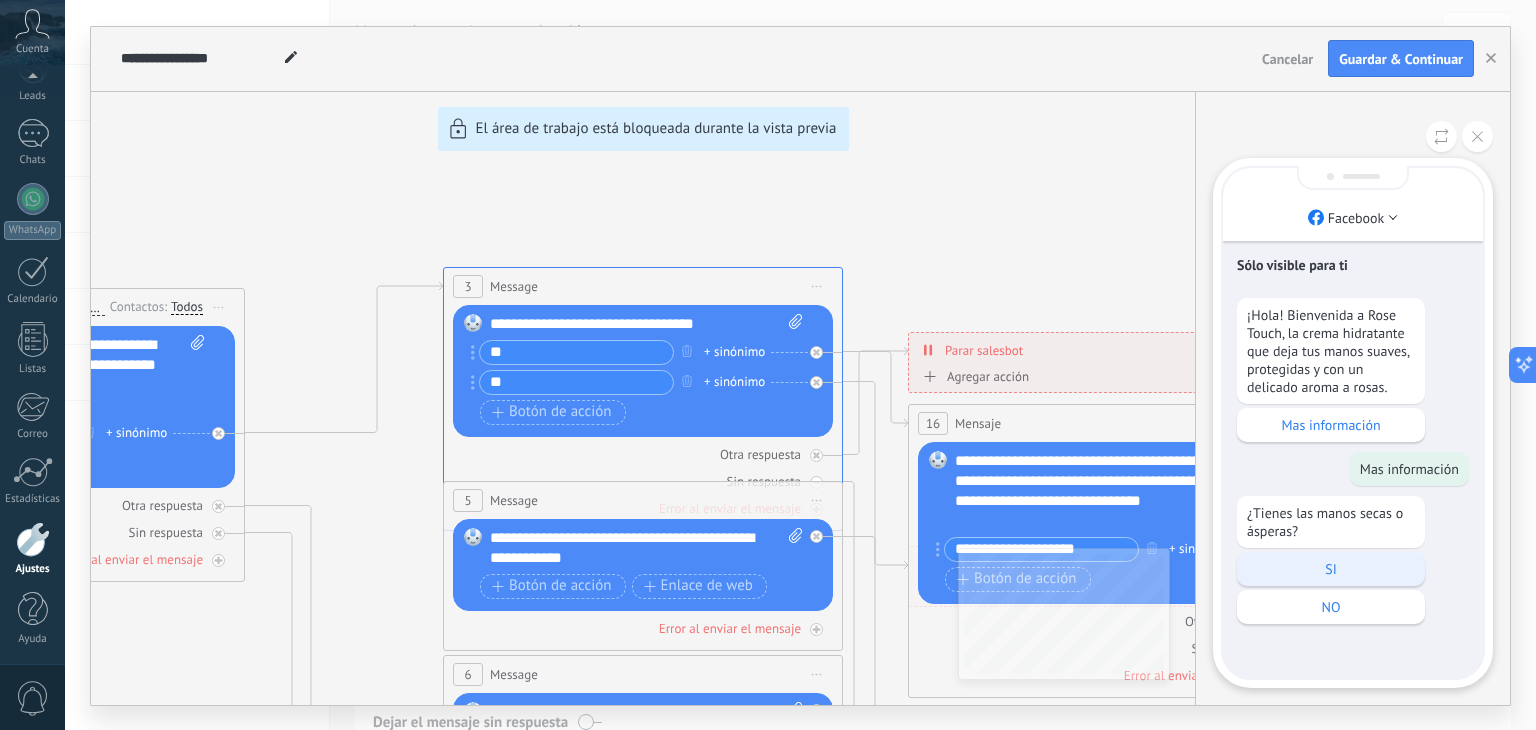 click on "SI" at bounding box center (1331, 569) 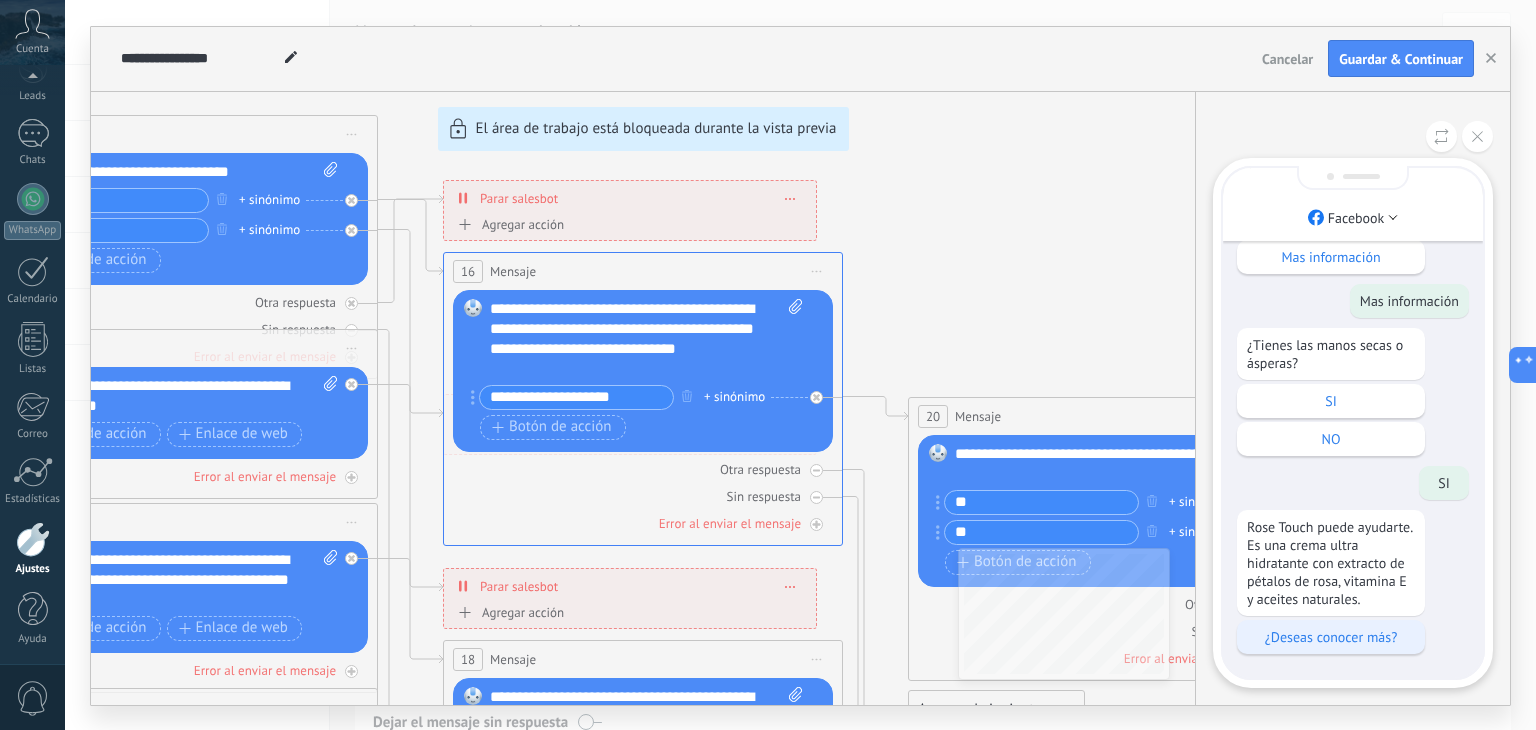click on "¿Deseas conocer más?" at bounding box center (1331, 637) 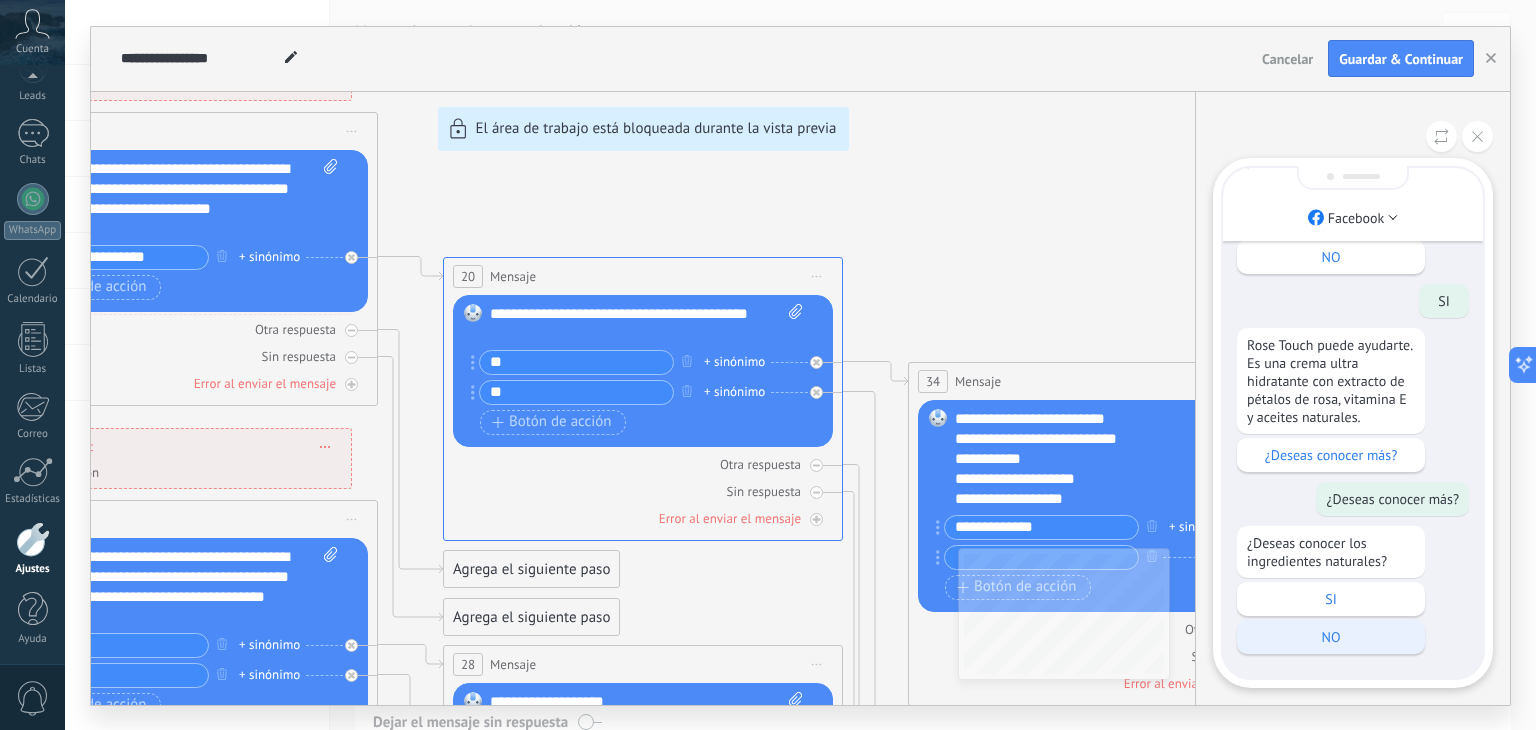click on "NO" at bounding box center [1331, 637] 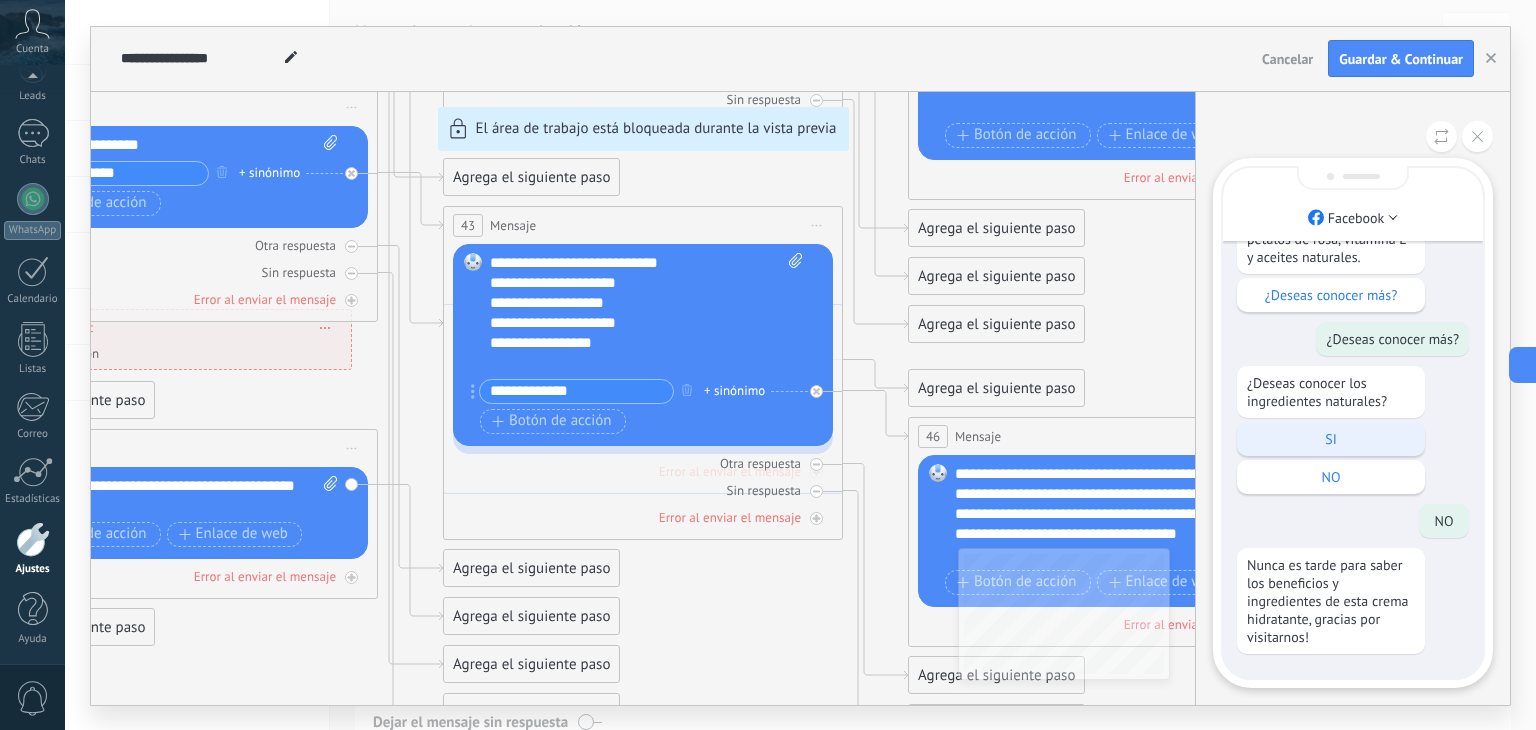 click on "SI" at bounding box center (1331, 439) 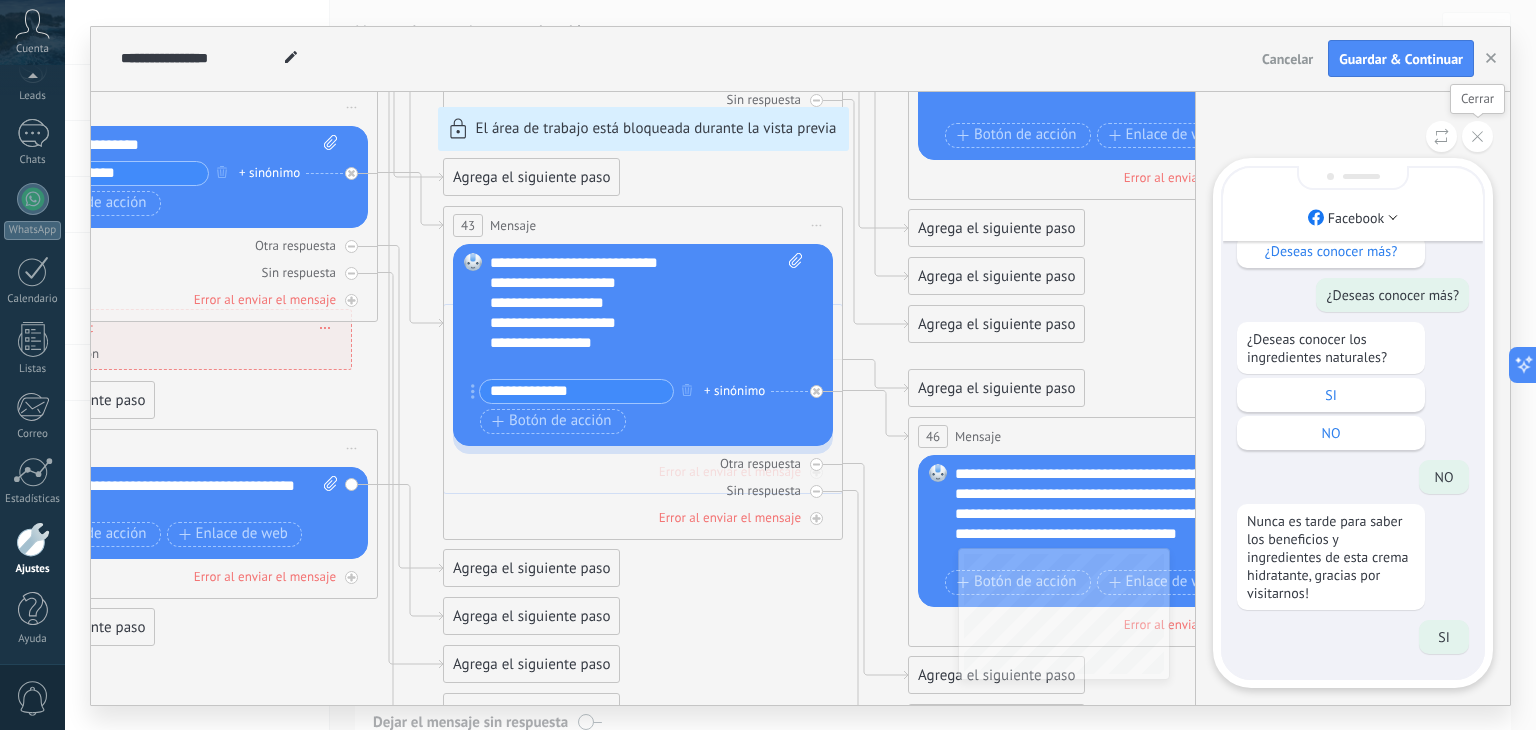 click 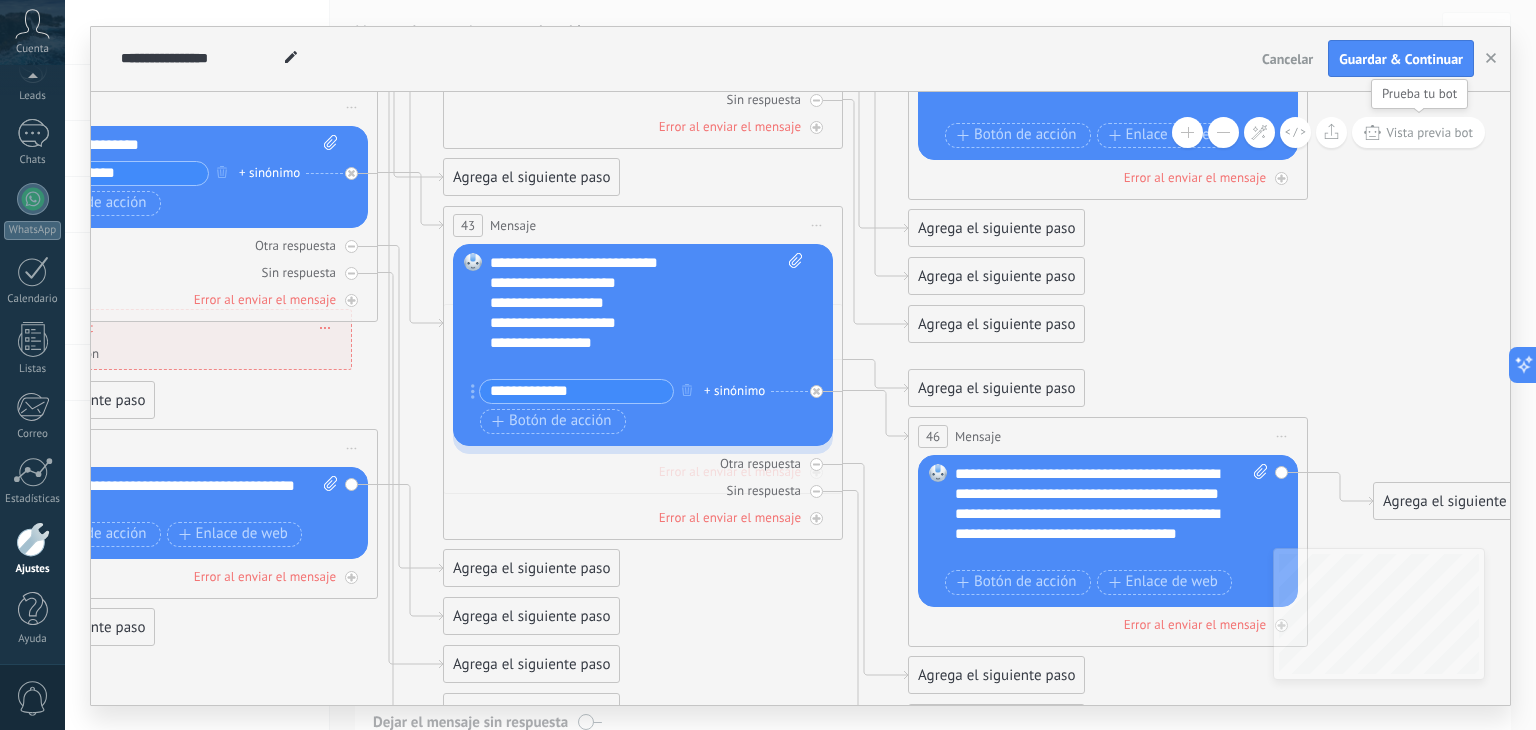 click on "Vista previa bot" at bounding box center (1418, 132) 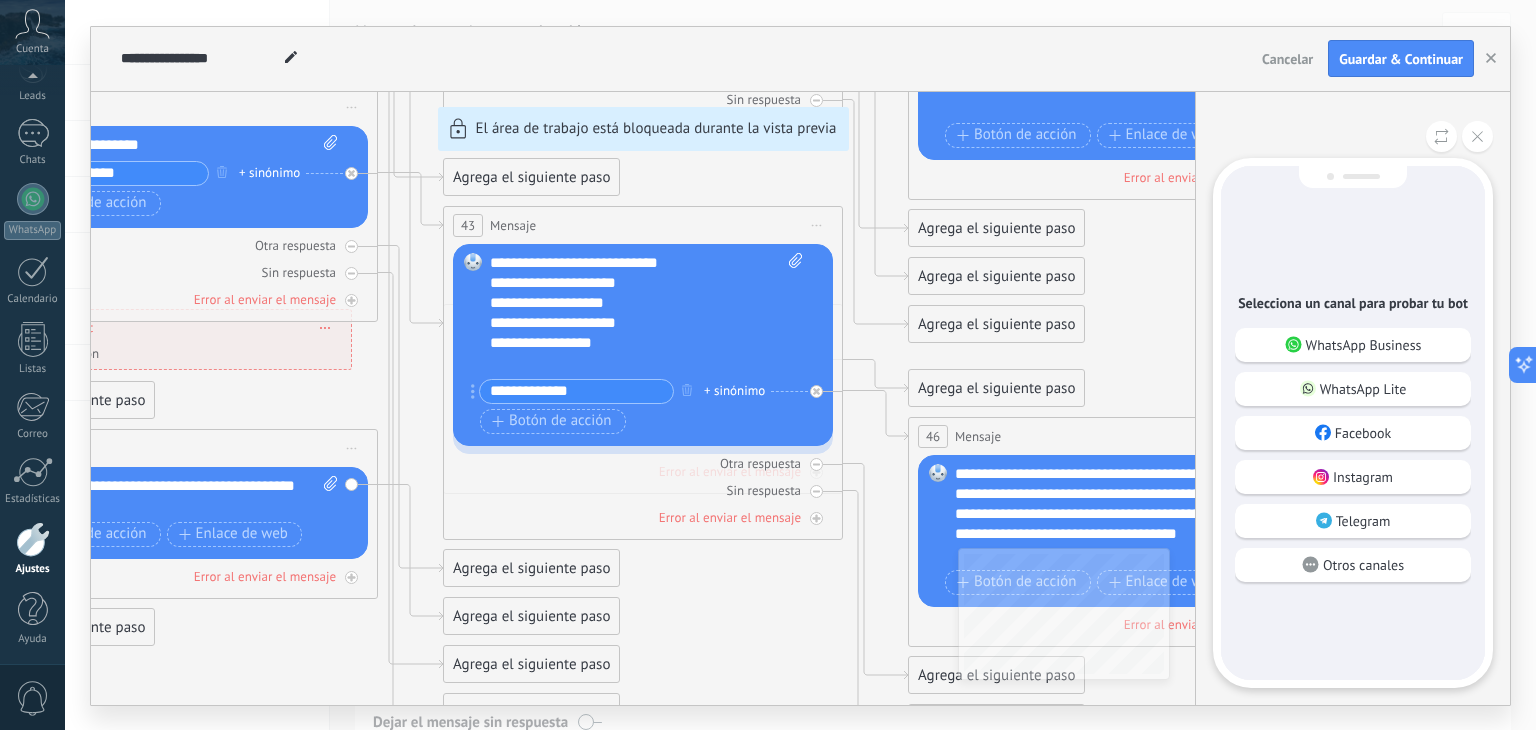 click on "Facebook" at bounding box center [1353, 433] 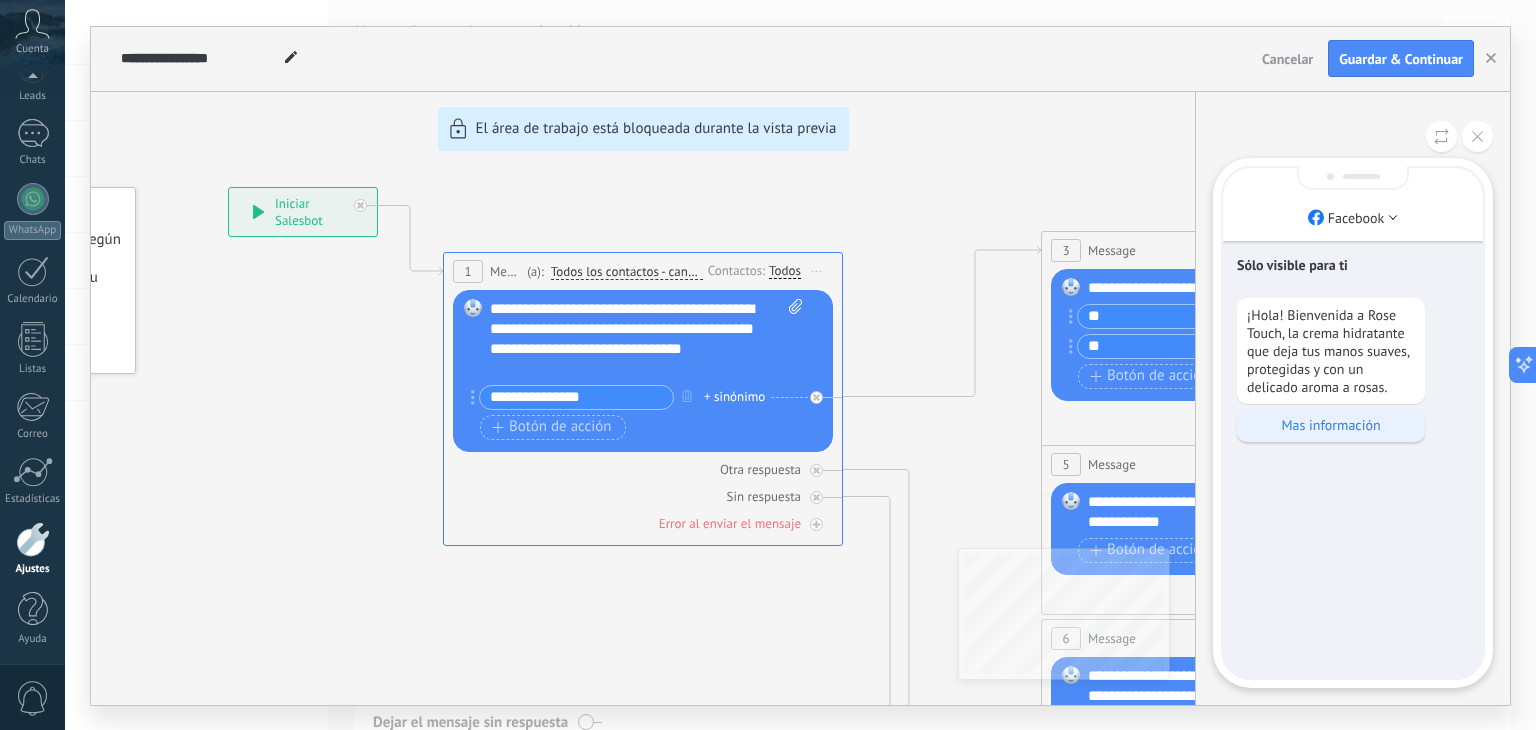 click on "Mas información" at bounding box center [1331, 425] 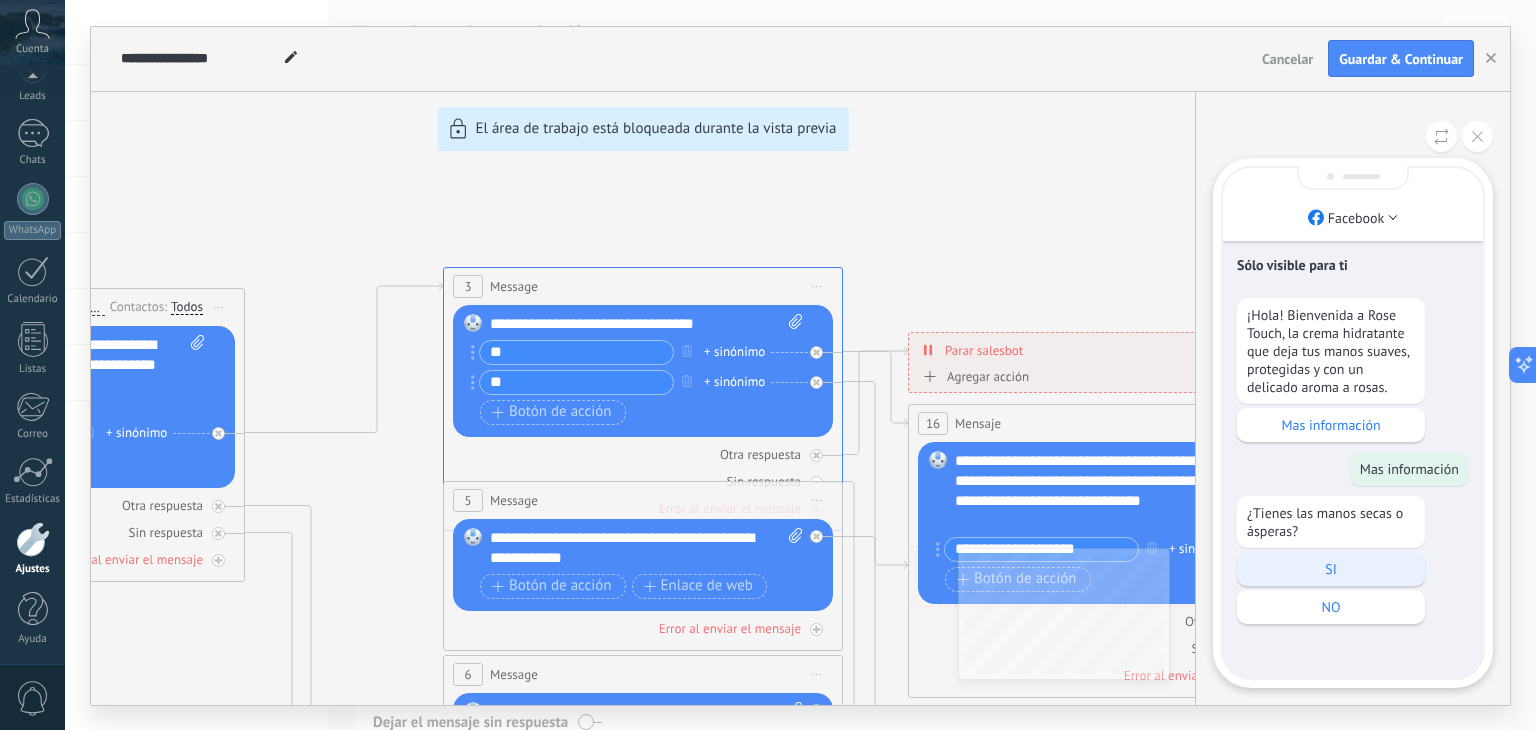 click on "SI" at bounding box center [1331, 569] 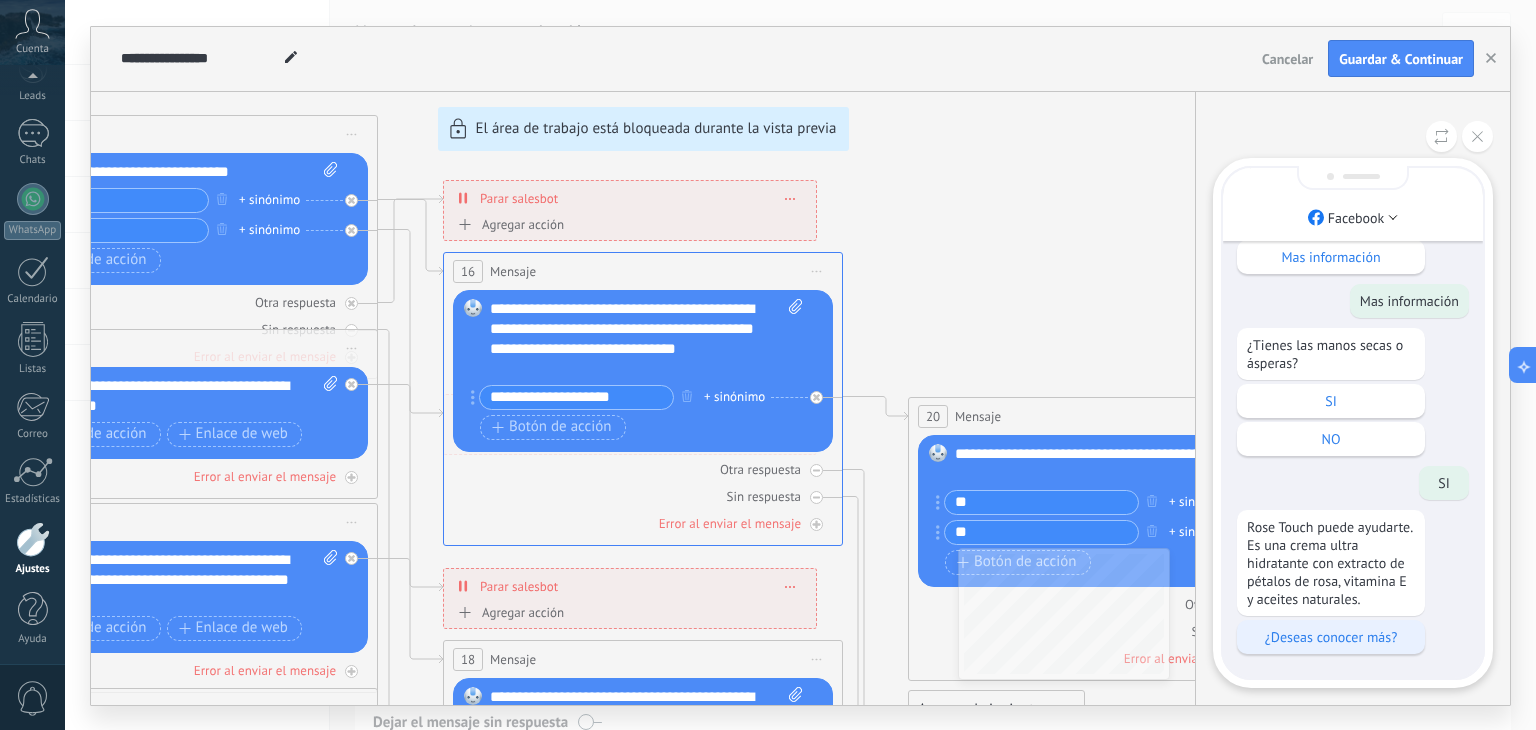 click on "¿Deseas conocer más?" at bounding box center [1331, 637] 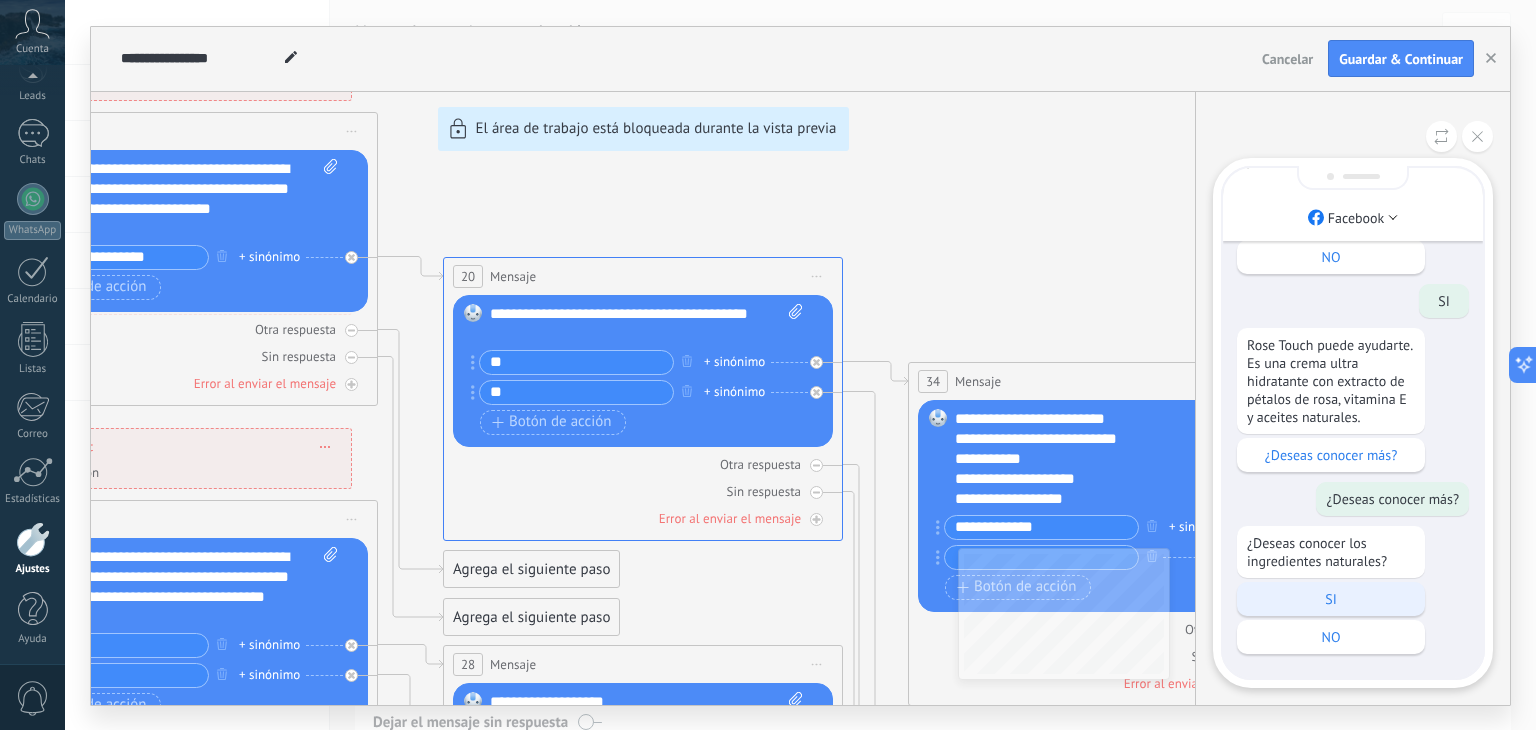 click on "SI" at bounding box center [1331, 599] 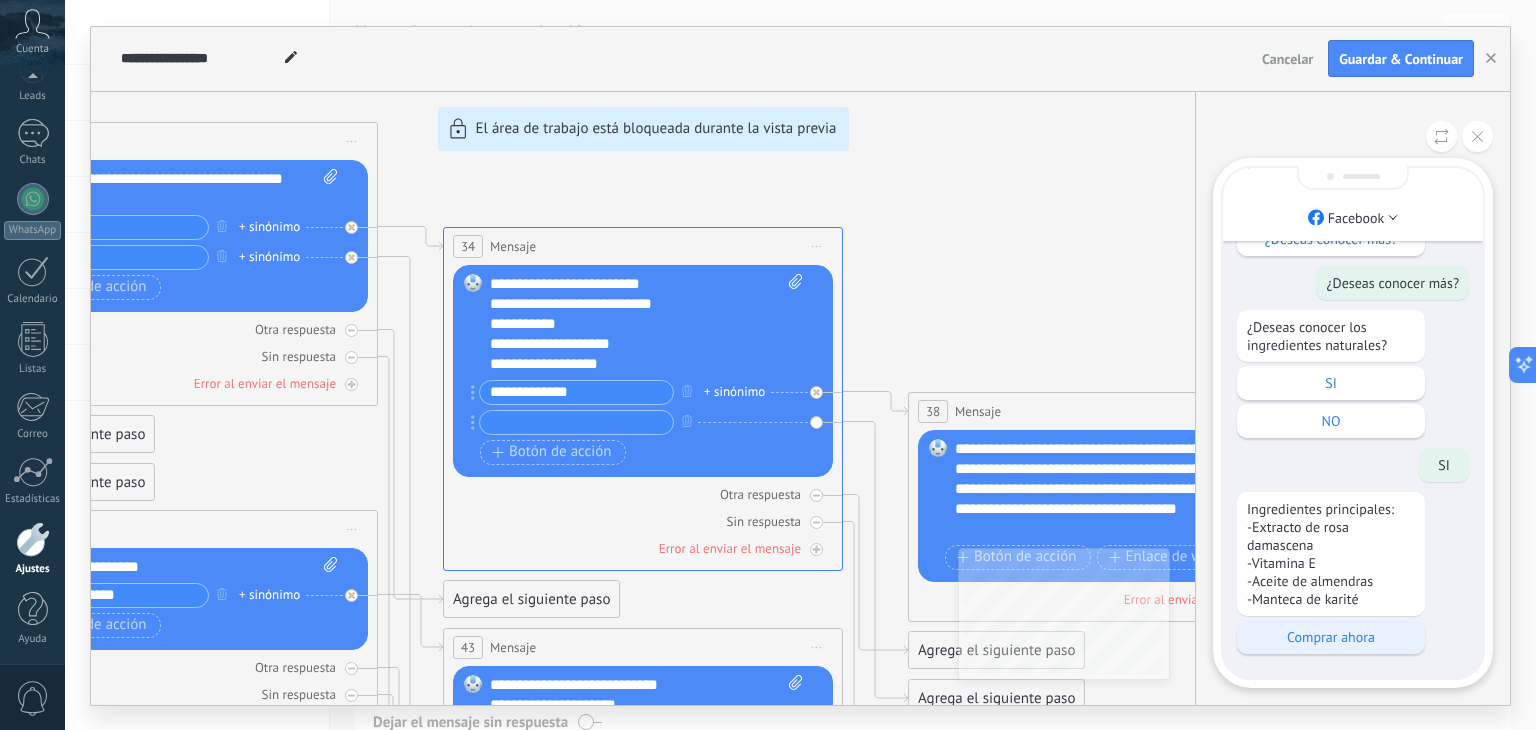 click on "Comprar ahora" at bounding box center [1331, 637] 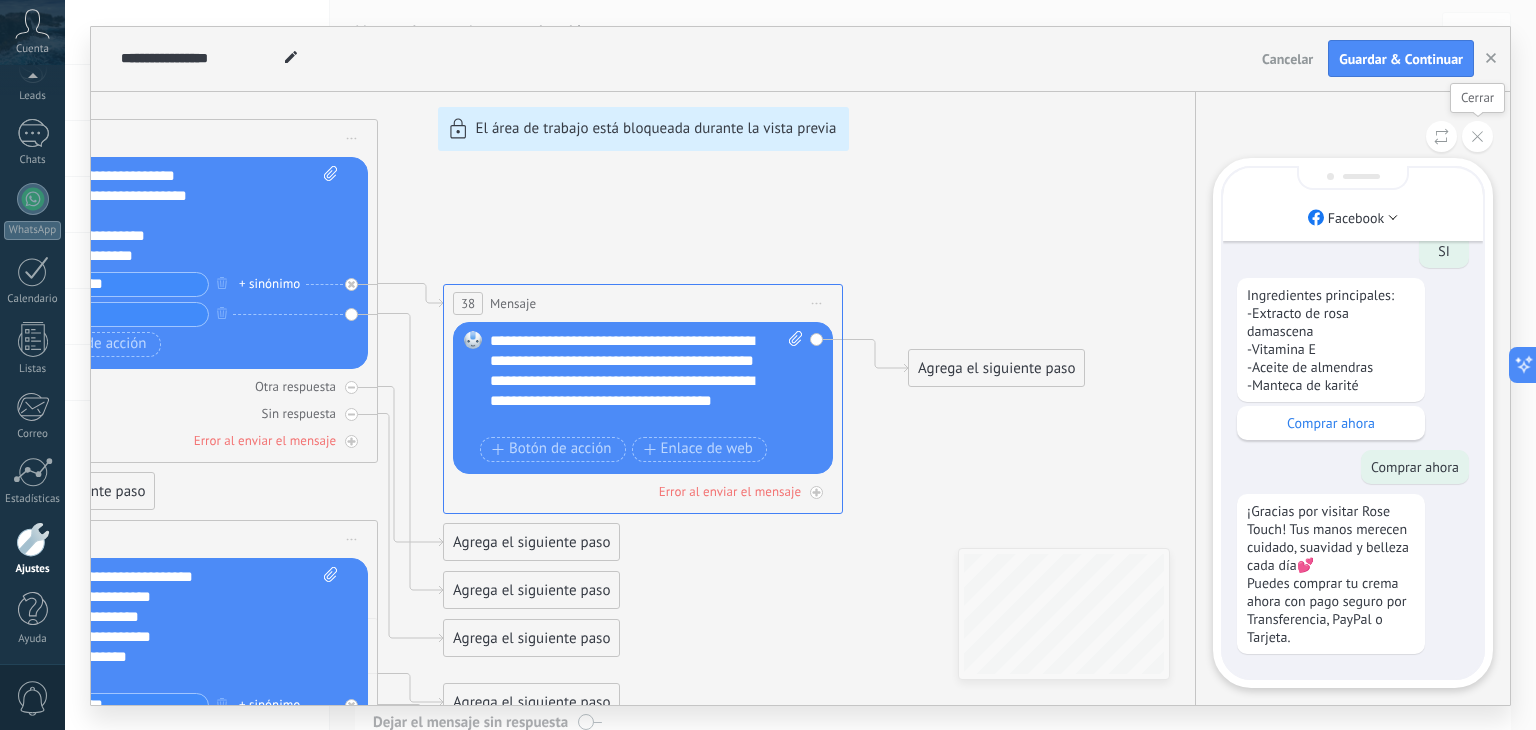 click 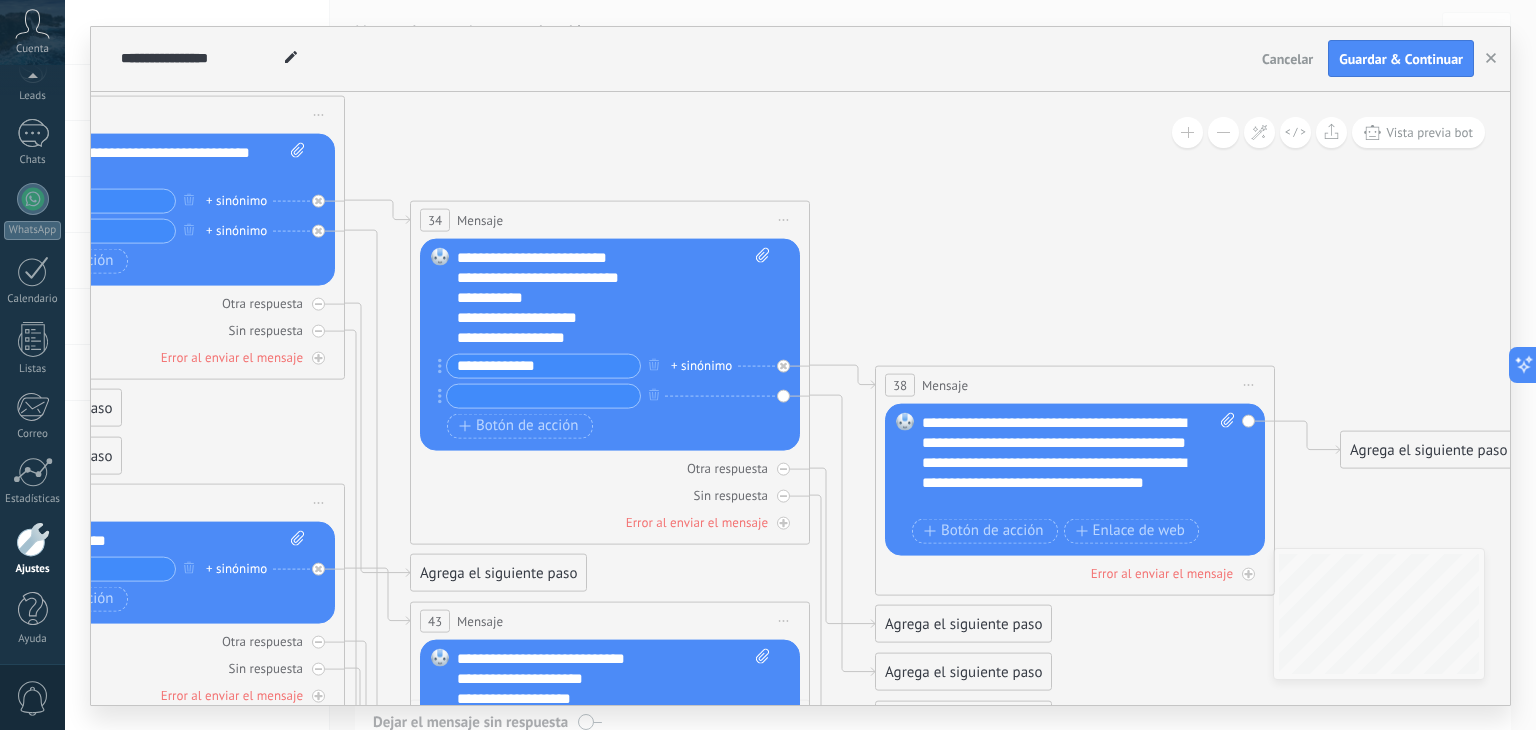 drag, startPoint x: 1103, startPoint y: 222, endPoint x: 1535, endPoint y: 304, distance: 439.71353 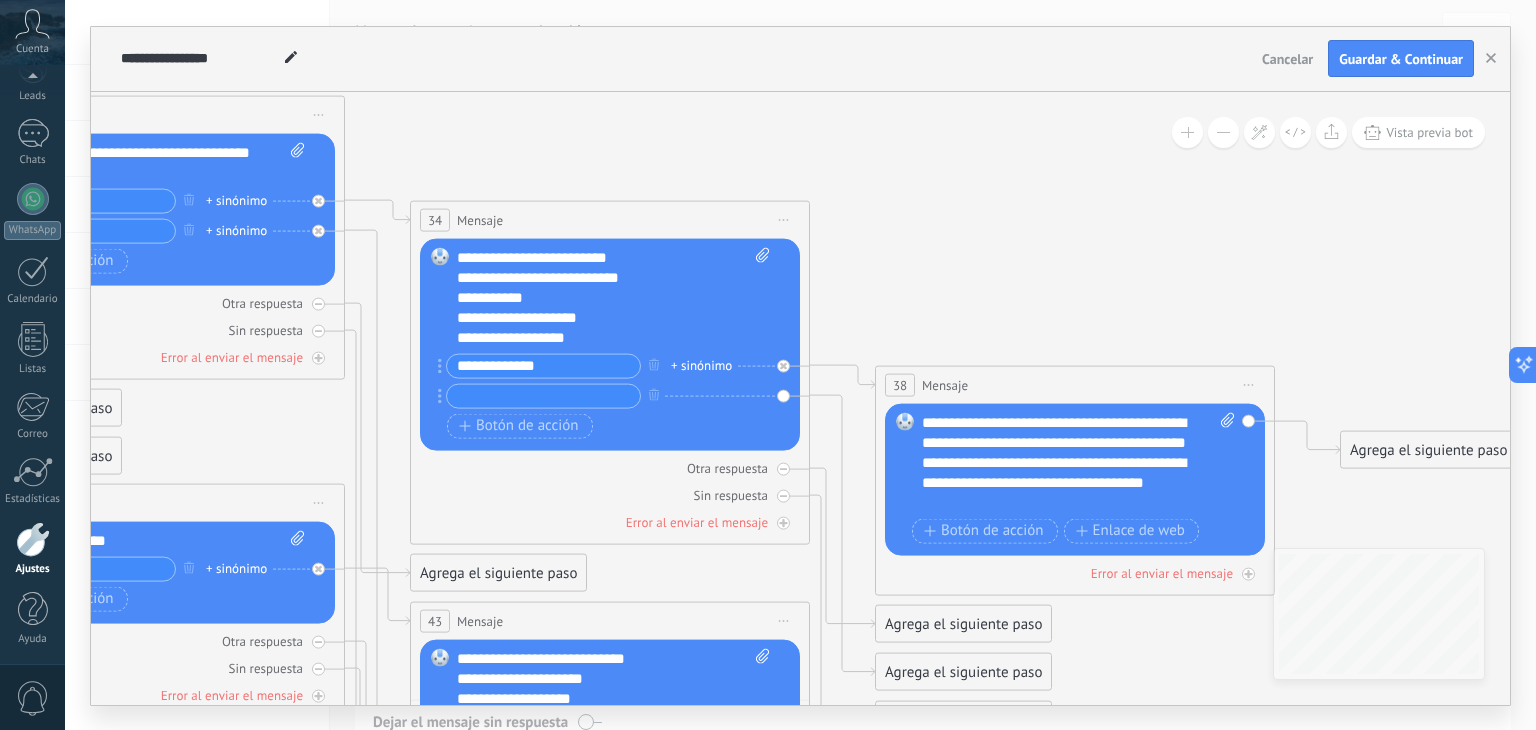 click on "**********" at bounding box center (800, 365) 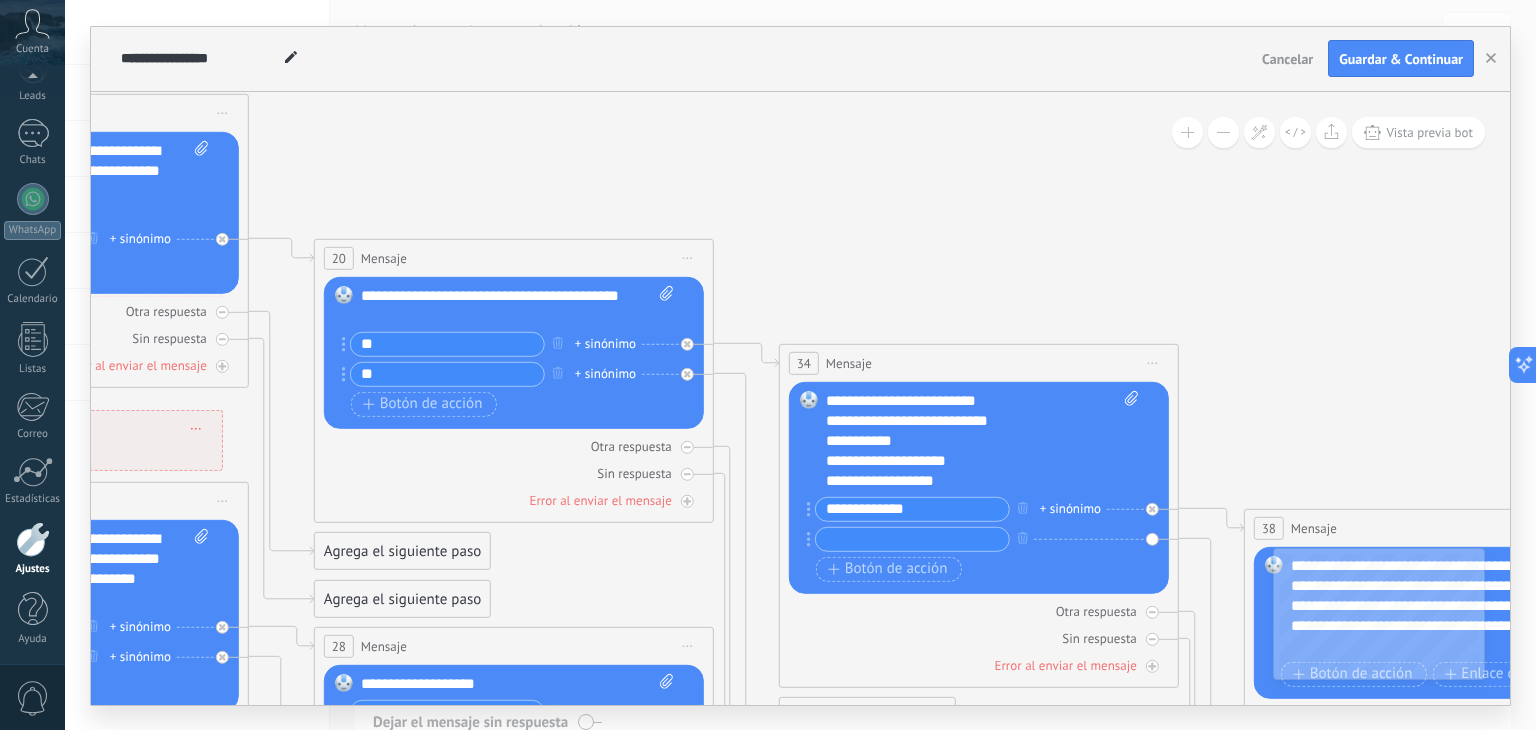 drag, startPoint x: 1059, startPoint y: 248, endPoint x: 1430, endPoint y: 384, distance: 395.14175 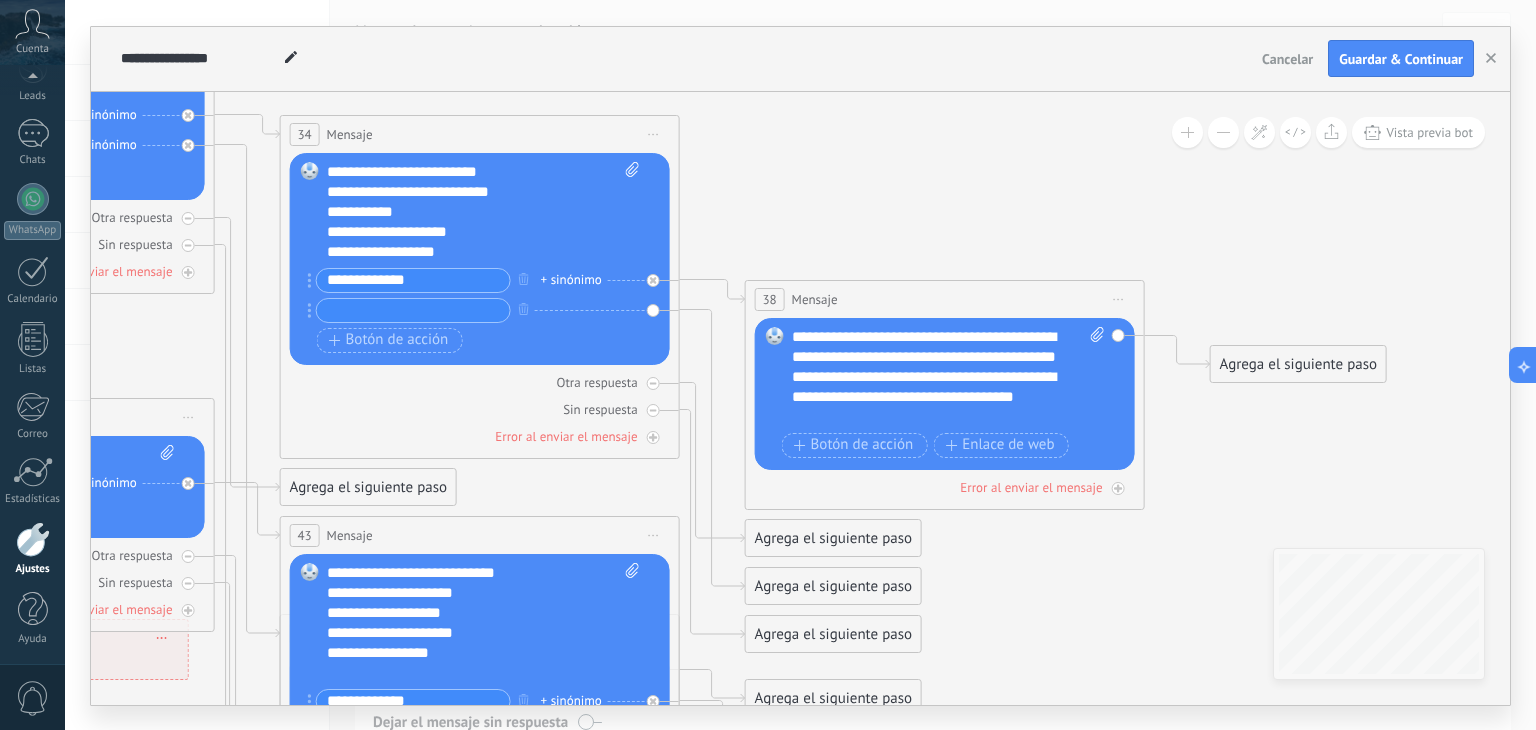 drag, startPoint x: 1324, startPoint y: 371, endPoint x: 822, endPoint y: 142, distance: 551.7653 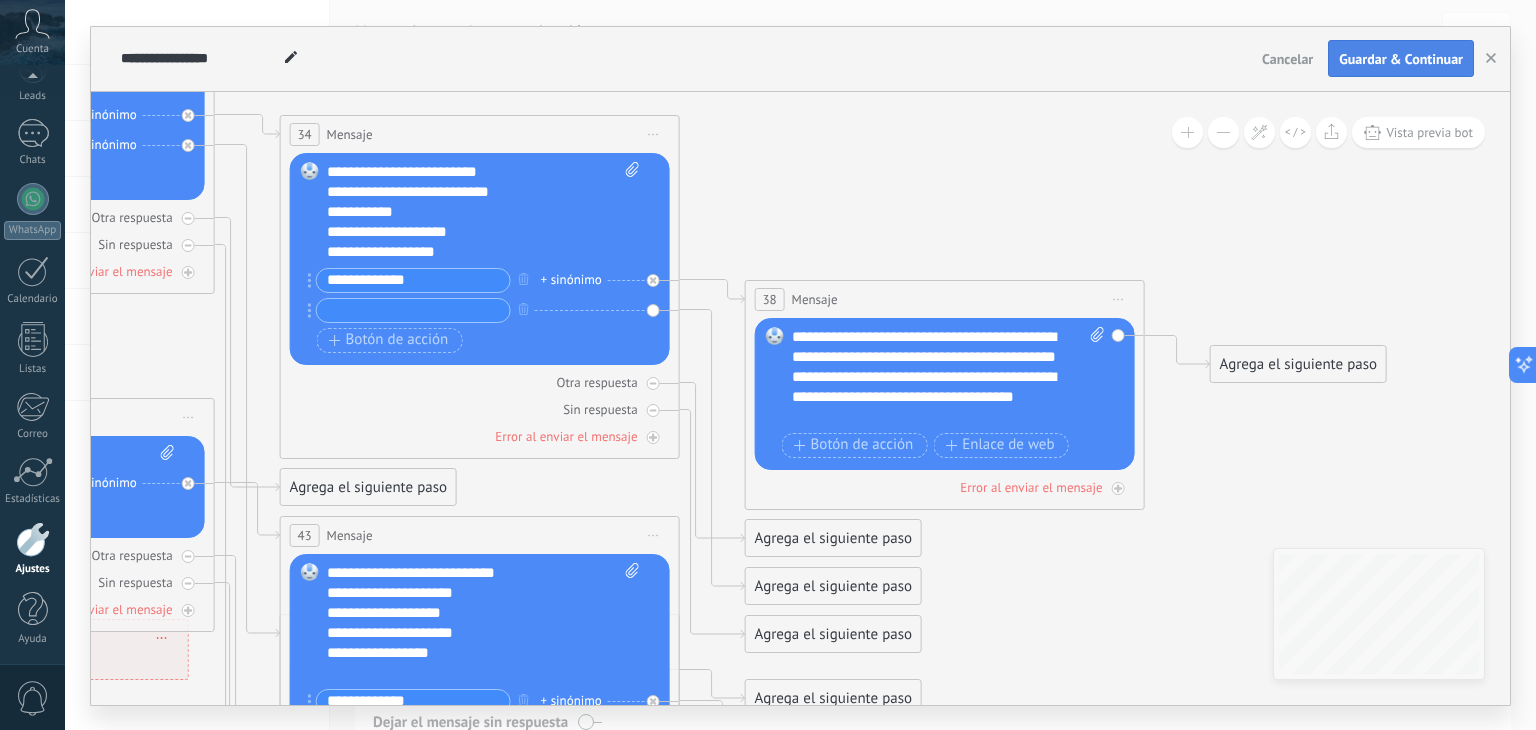 click on "Guardar & Continuar" at bounding box center [1401, 59] 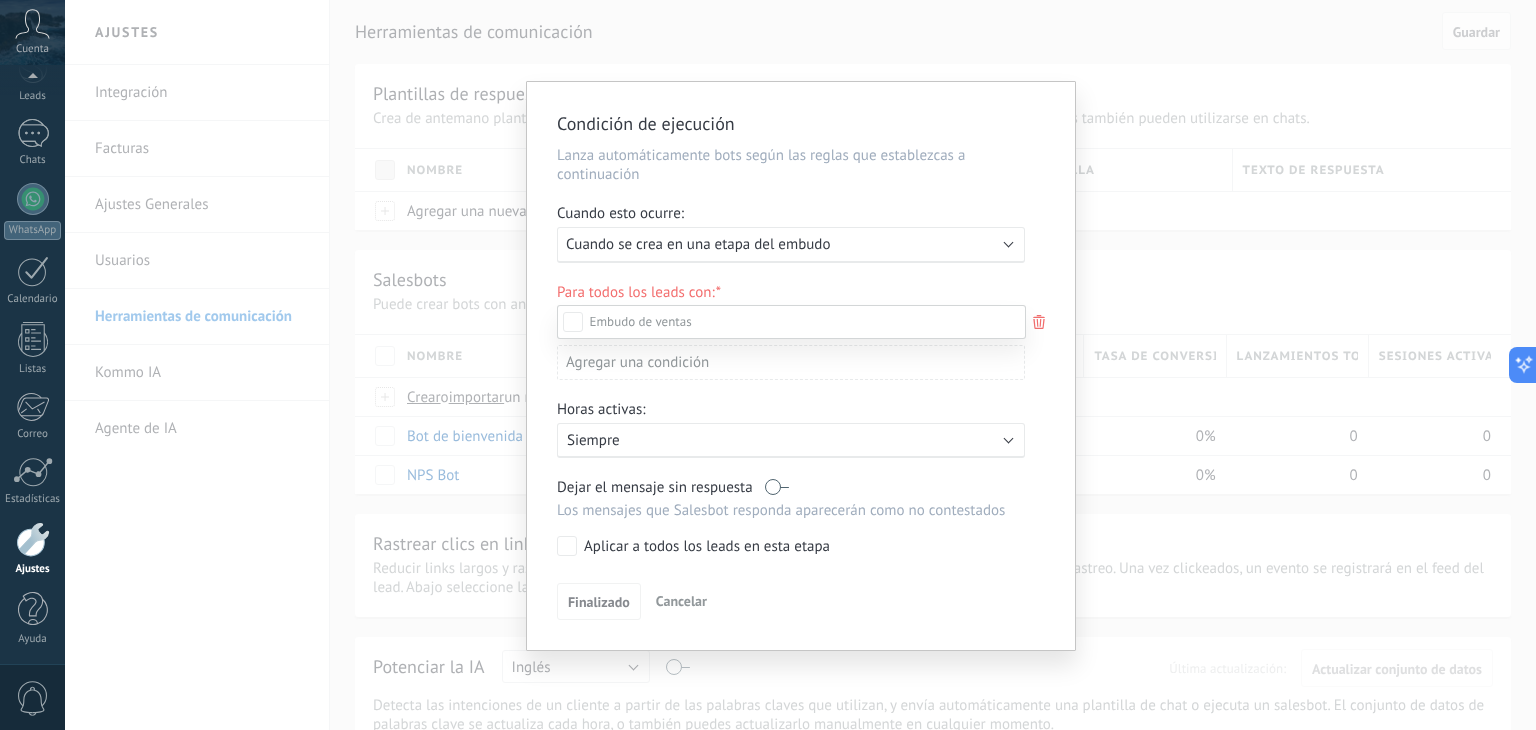 scroll, scrollTop: 0, scrollLeft: 0, axis: both 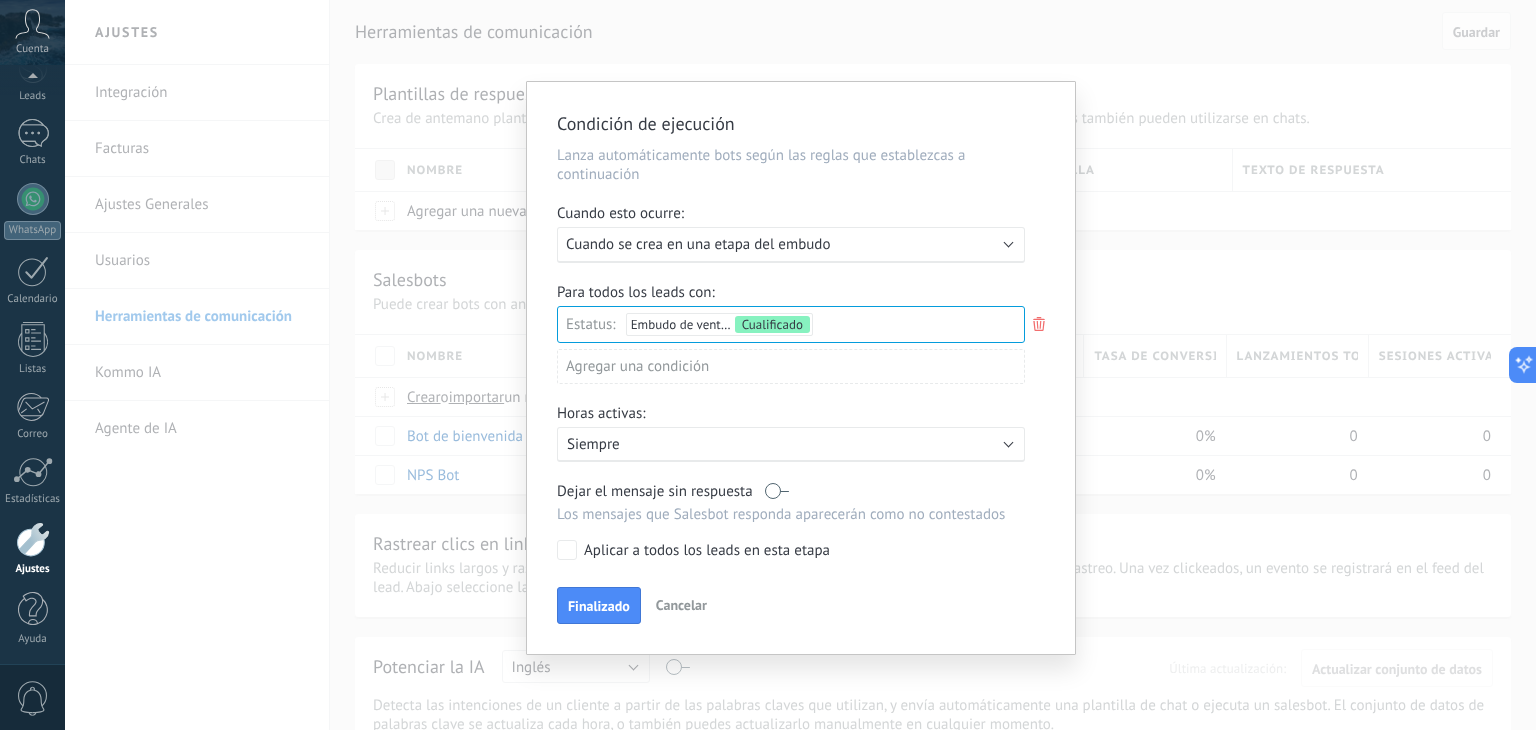 click on "Activo:  Siempre" at bounding box center [791, 444] 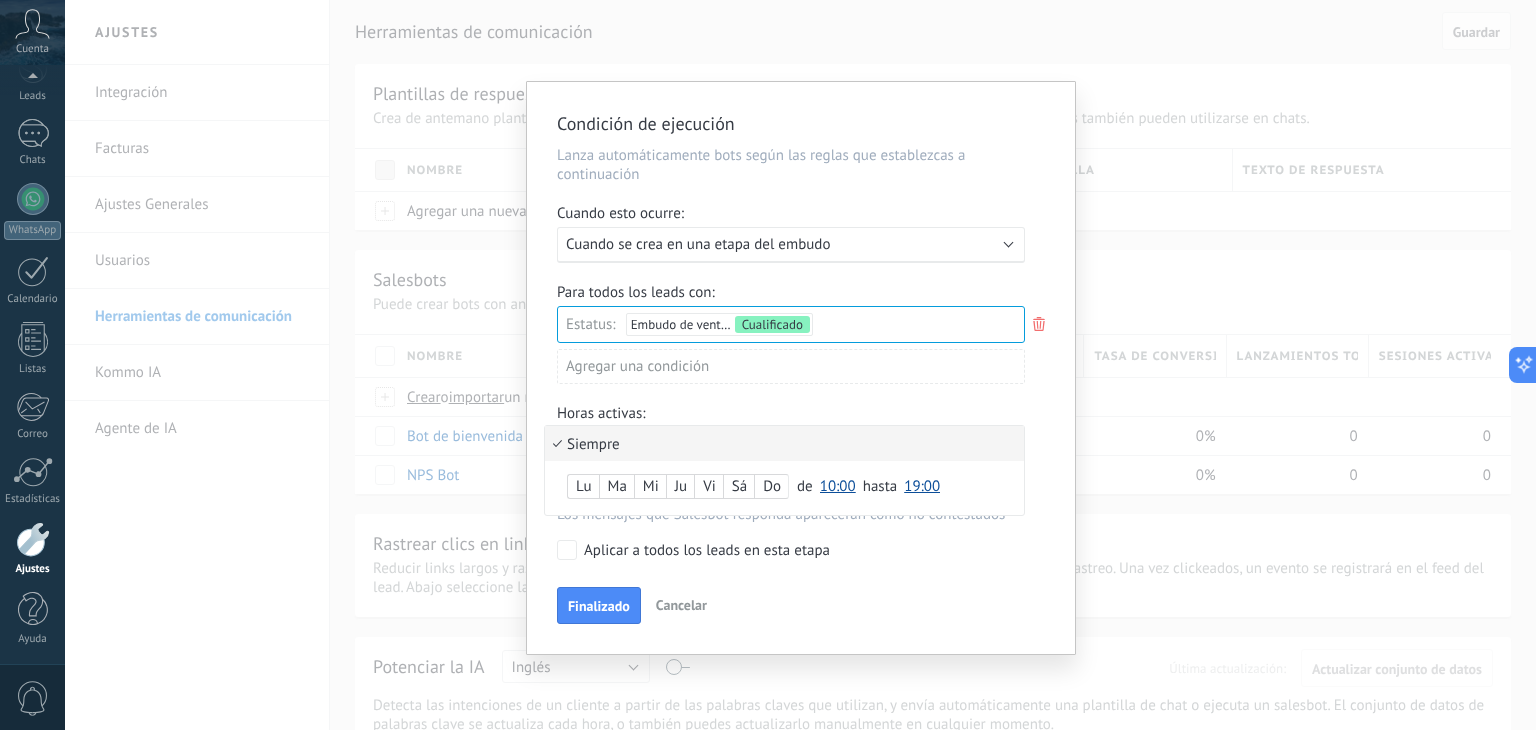 click on "Siempre" at bounding box center [784, 443] 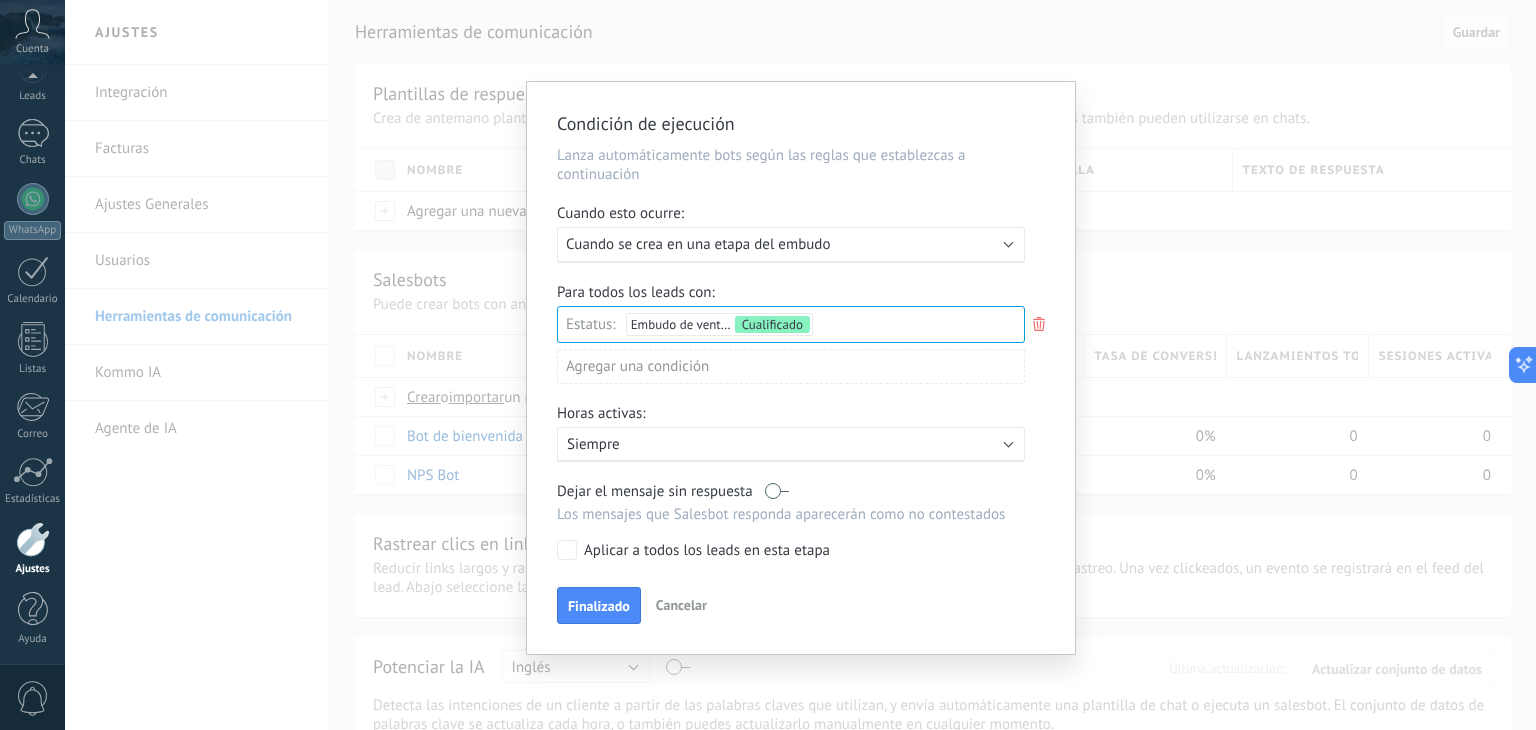 click on "Activo:  Siempre" at bounding box center [791, 444] 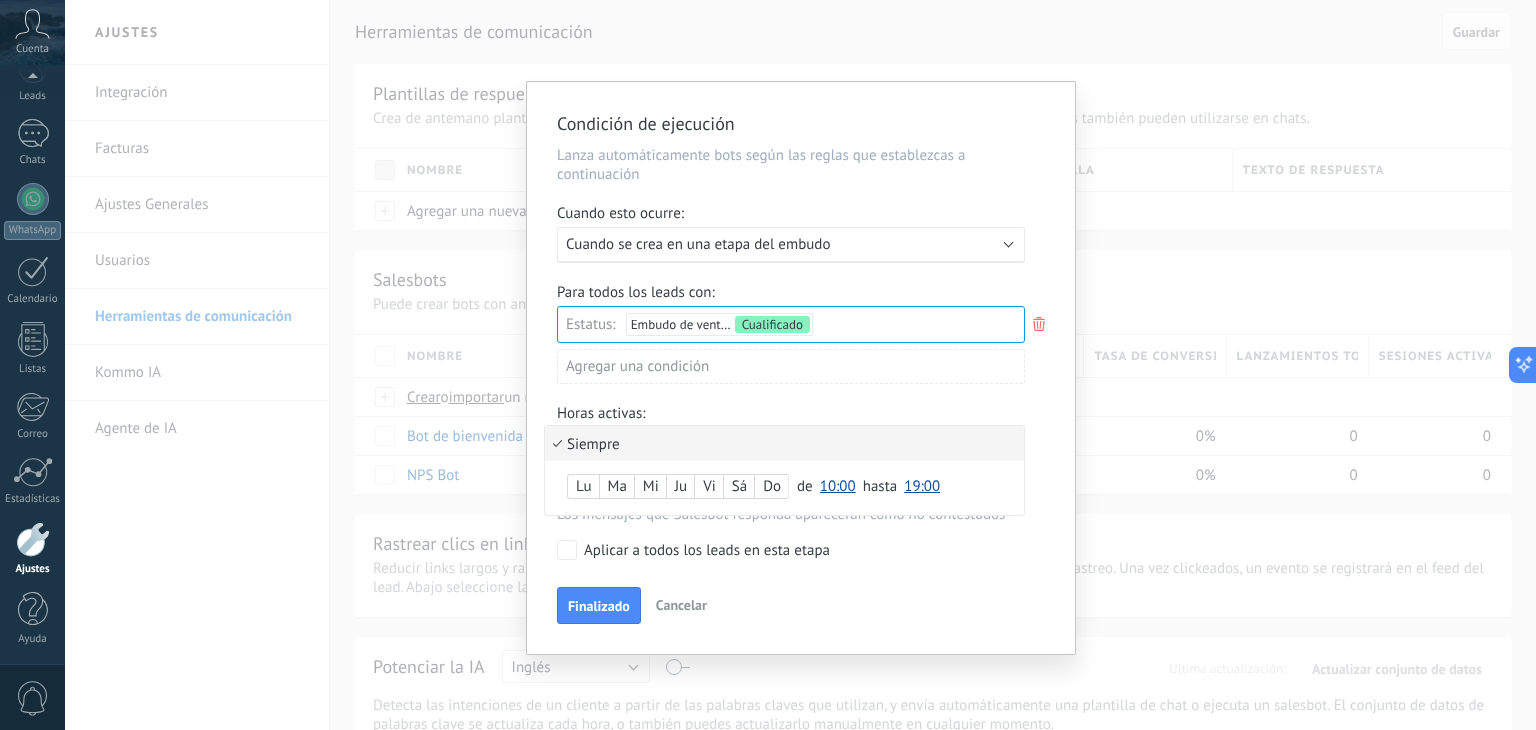 click at bounding box center [801, 368] 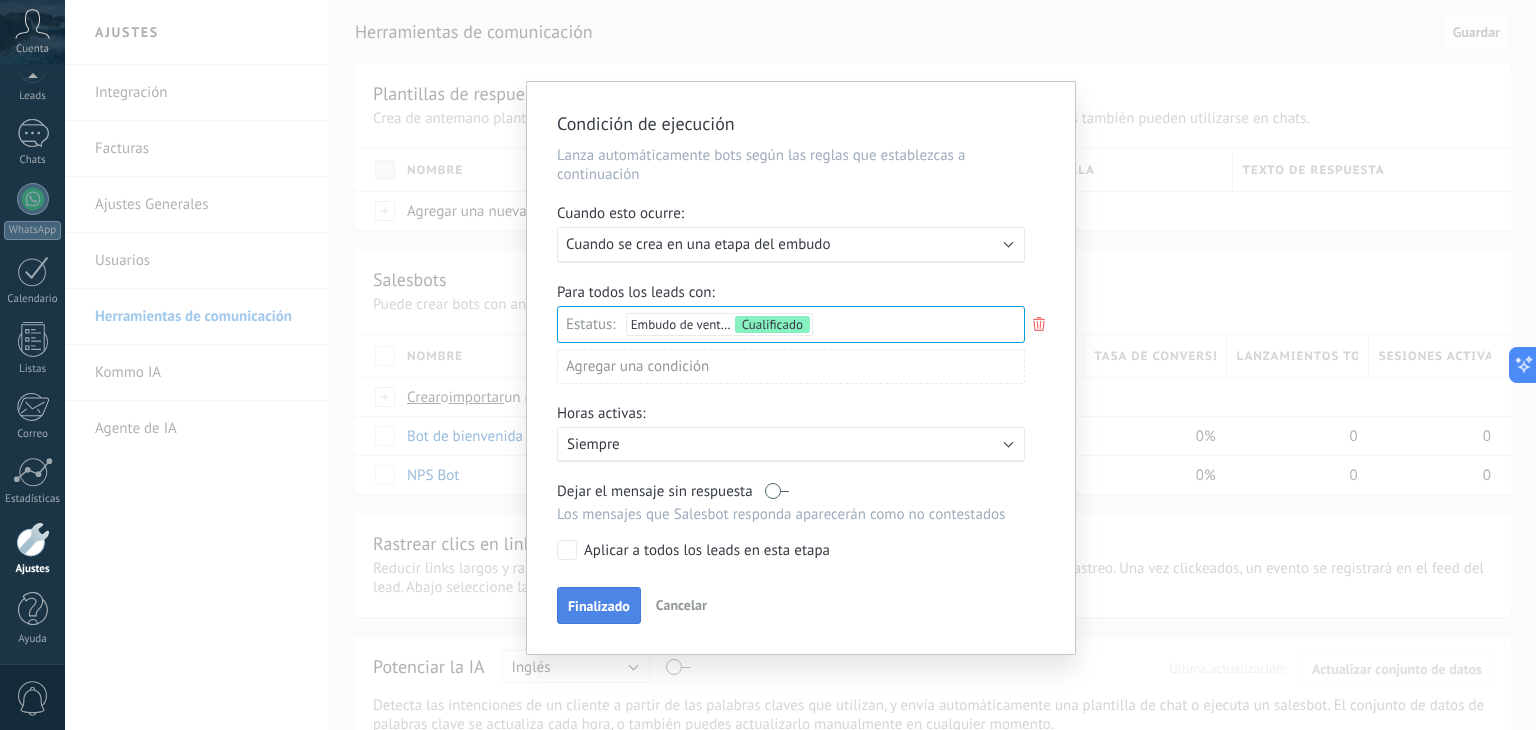 click on "Finalizado" at bounding box center (599, 606) 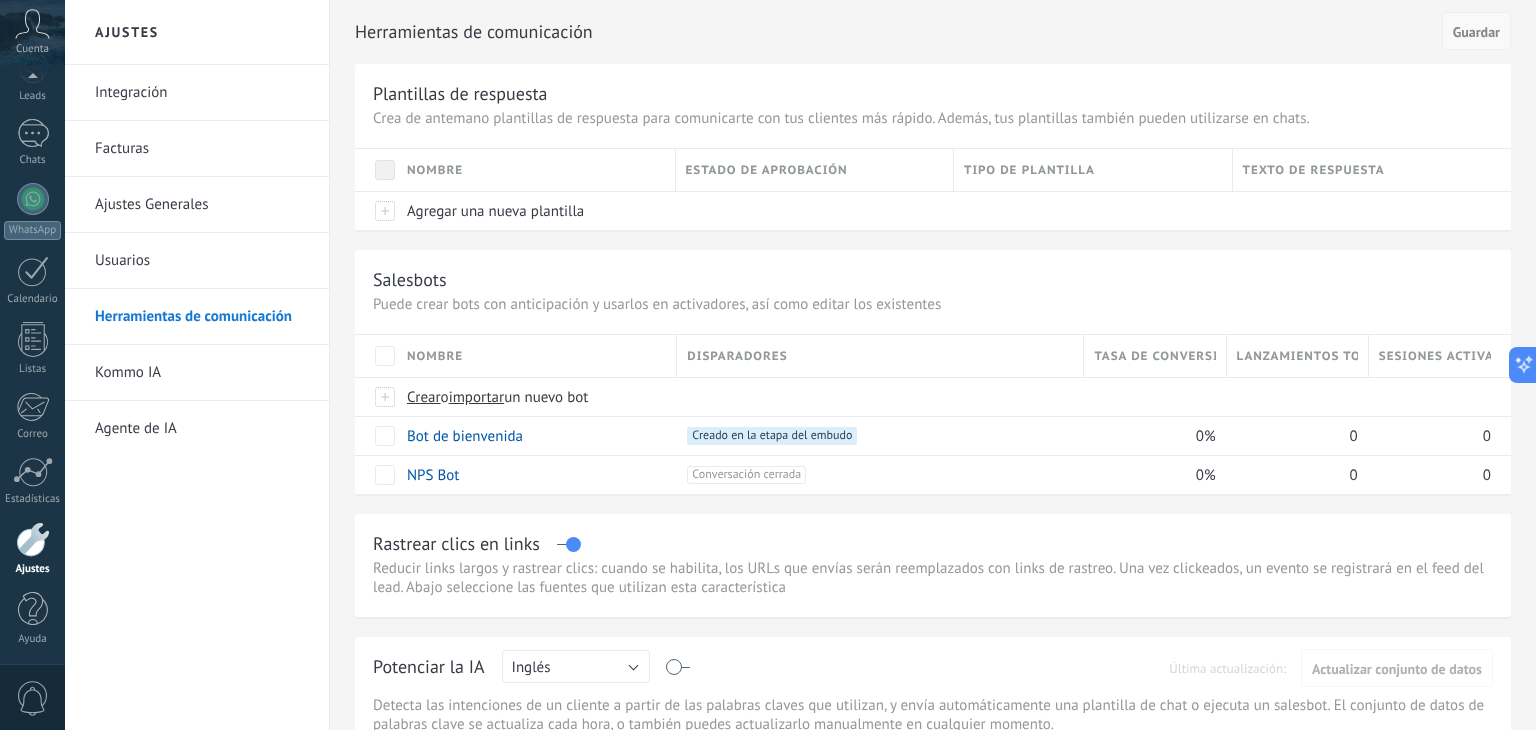 click on "Guardar" at bounding box center (1476, 32) 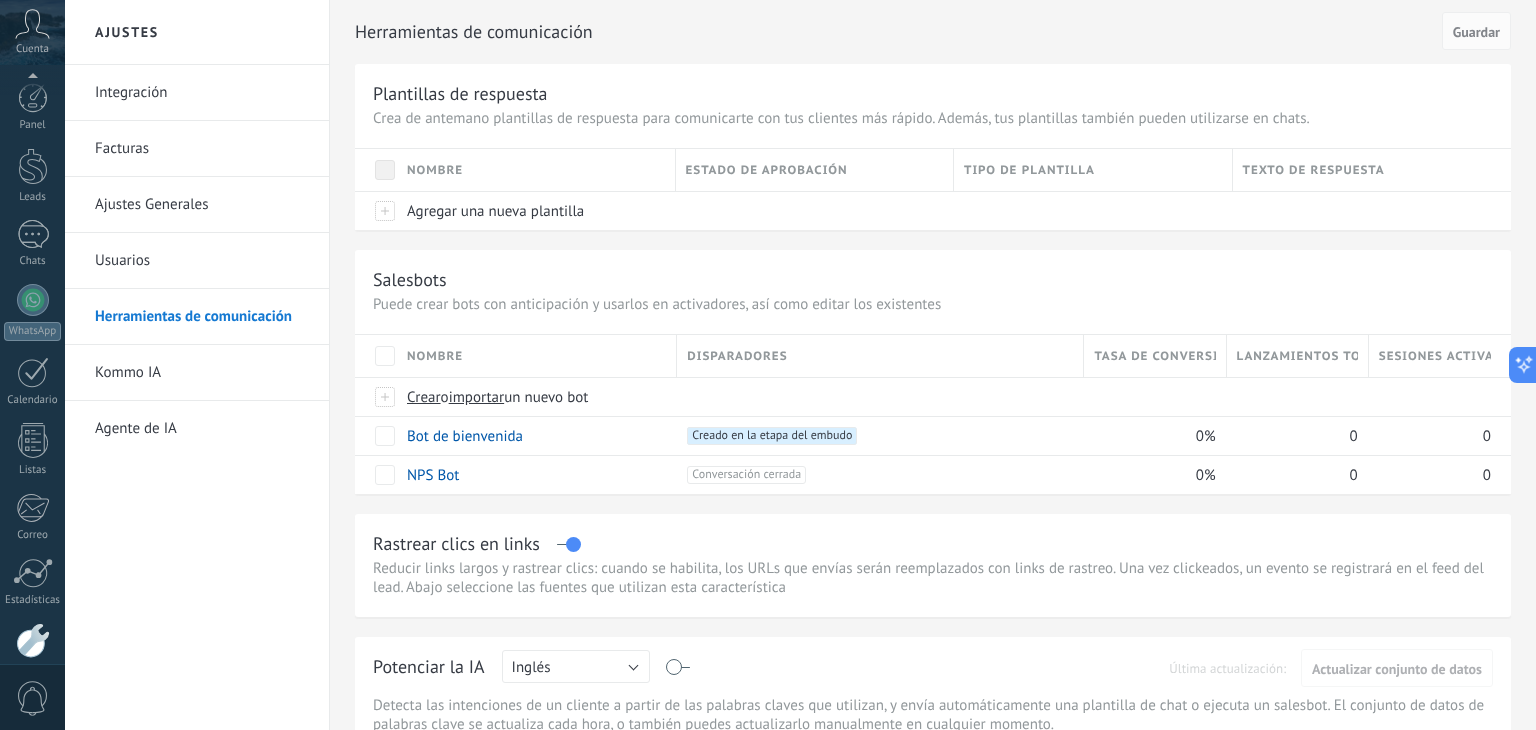 scroll, scrollTop: 0, scrollLeft: 0, axis: both 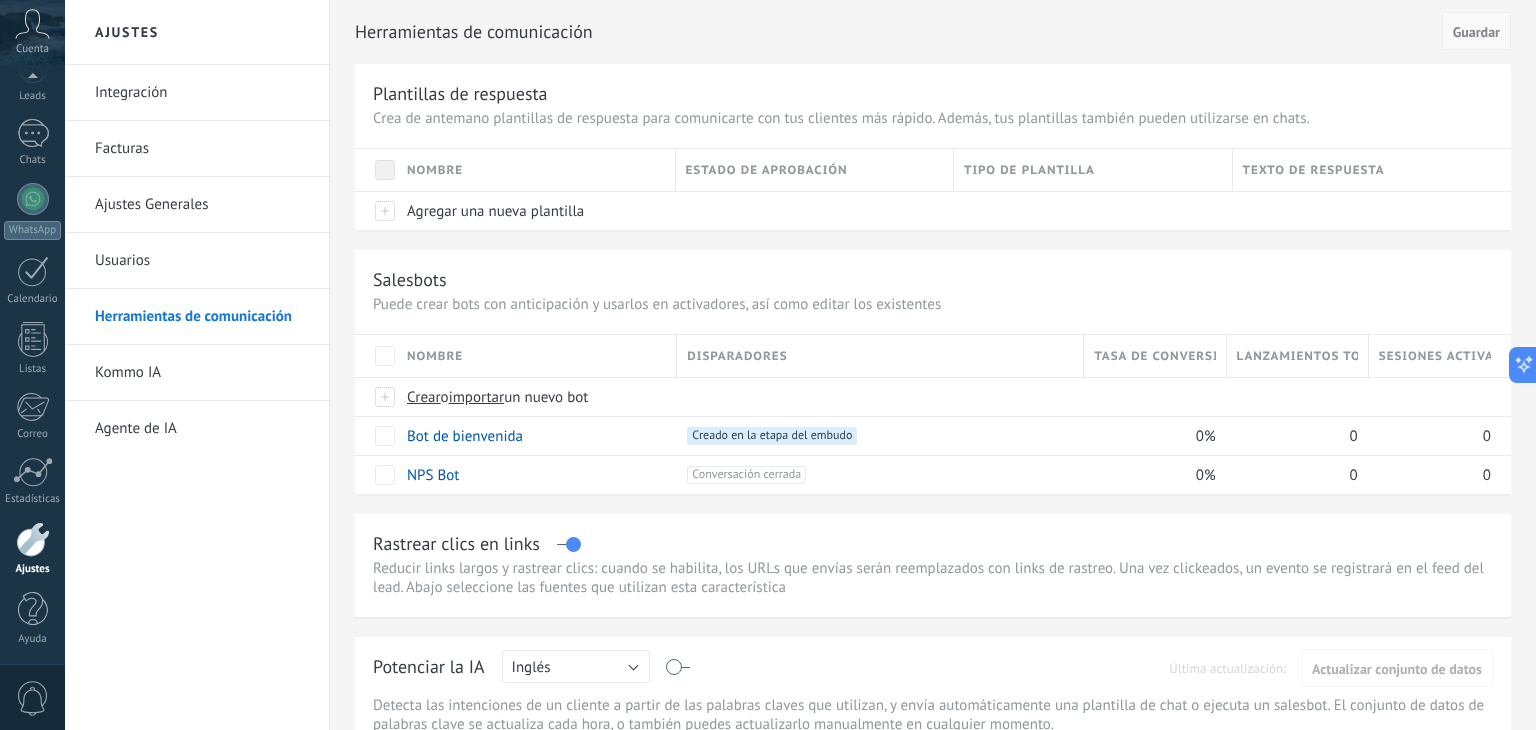 click on "Guardar" at bounding box center (1476, 32) 